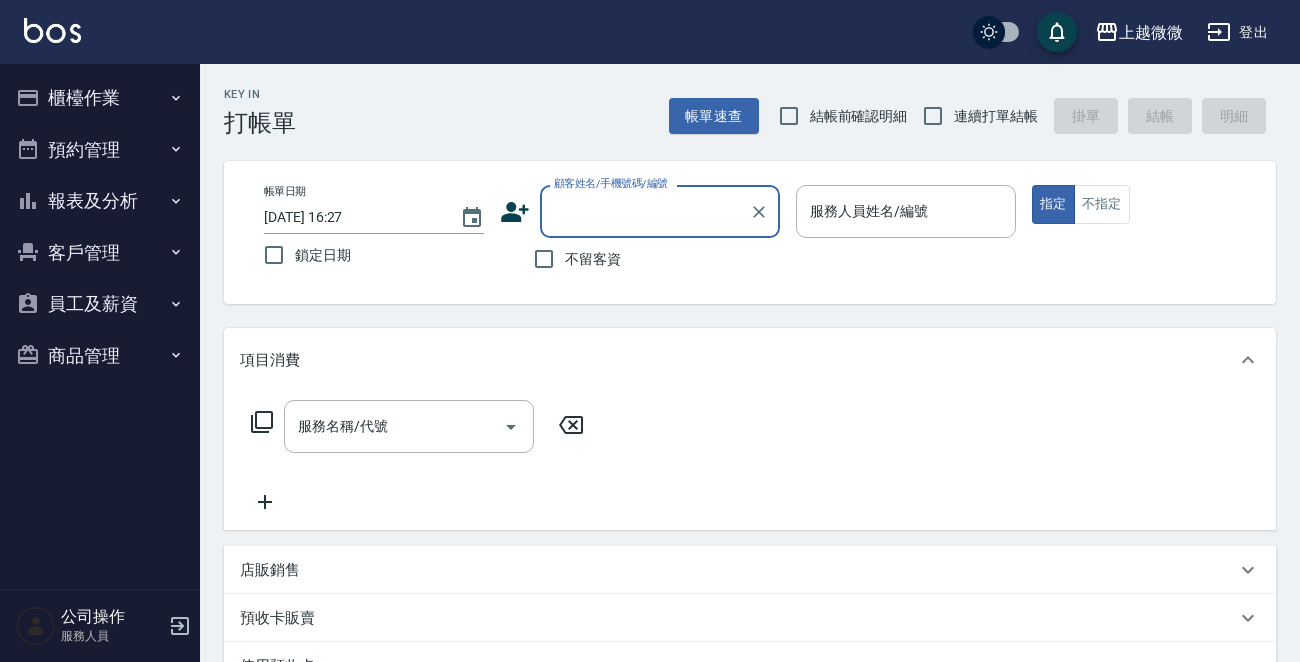 scroll, scrollTop: 0, scrollLeft: 0, axis: both 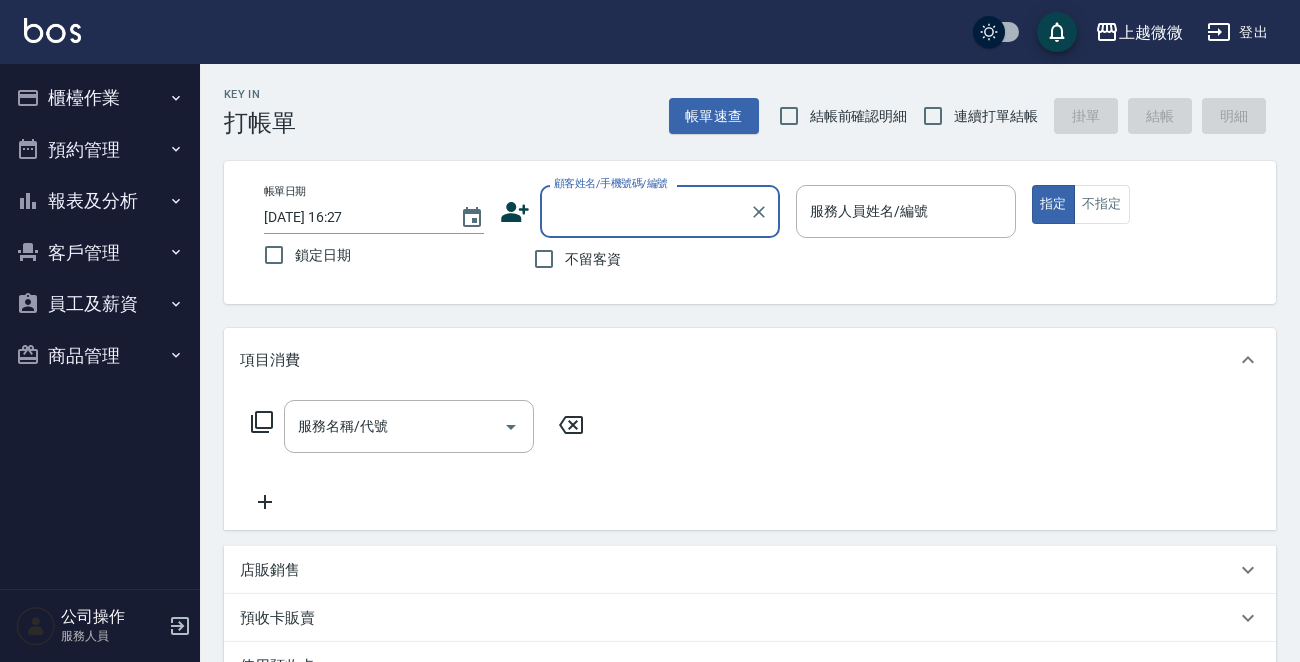 drag, startPoint x: 936, startPoint y: 117, endPoint x: 918, endPoint y: 151, distance: 38.470768 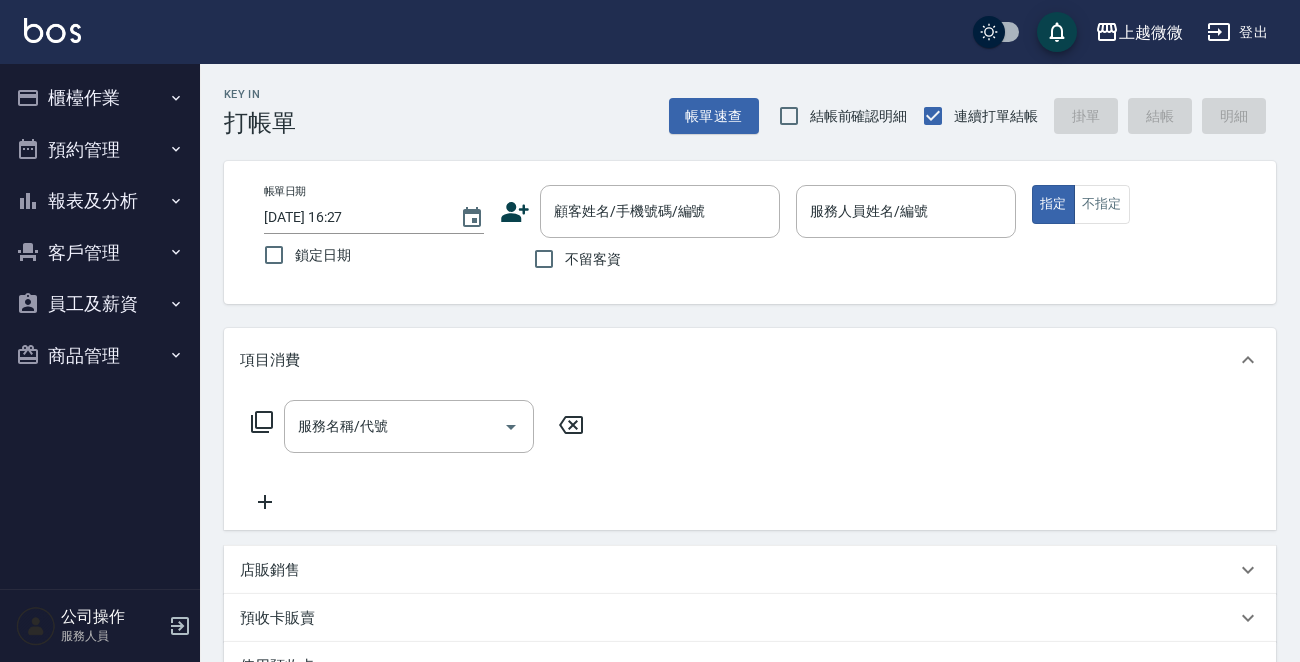 drag, startPoint x: 271, startPoint y: 254, endPoint x: 340, endPoint y: 259, distance: 69.18092 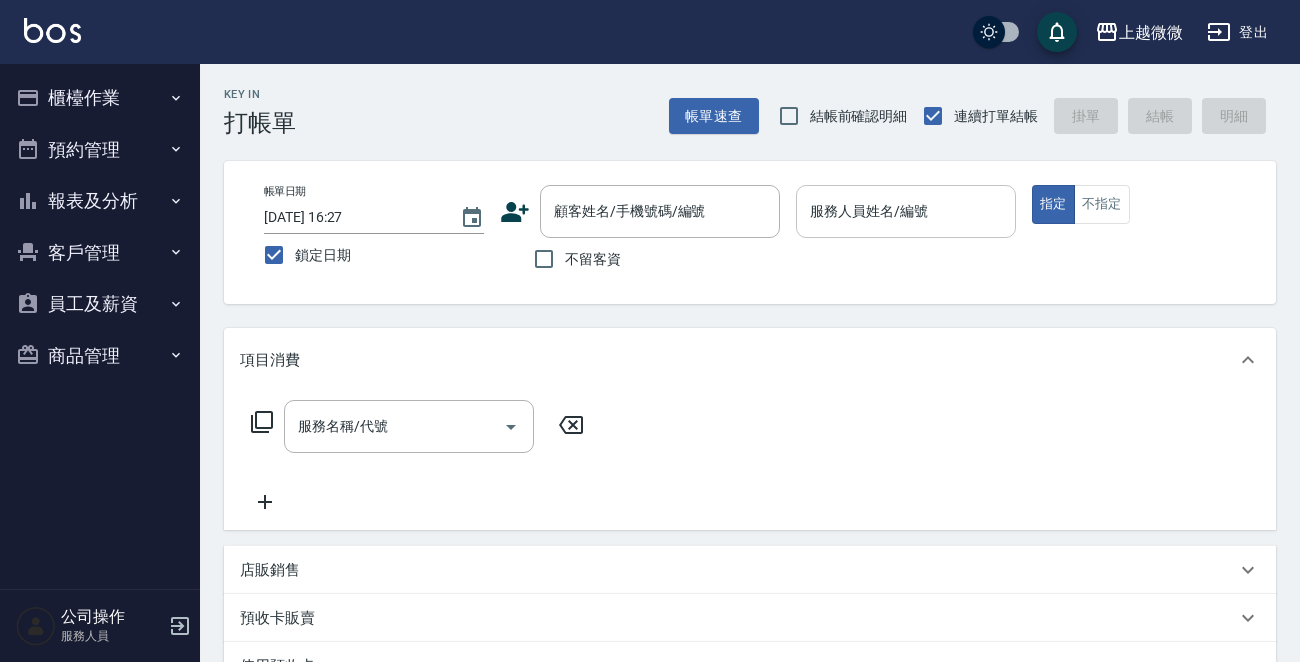 click on "服務人員姓名/編號" at bounding box center (906, 211) 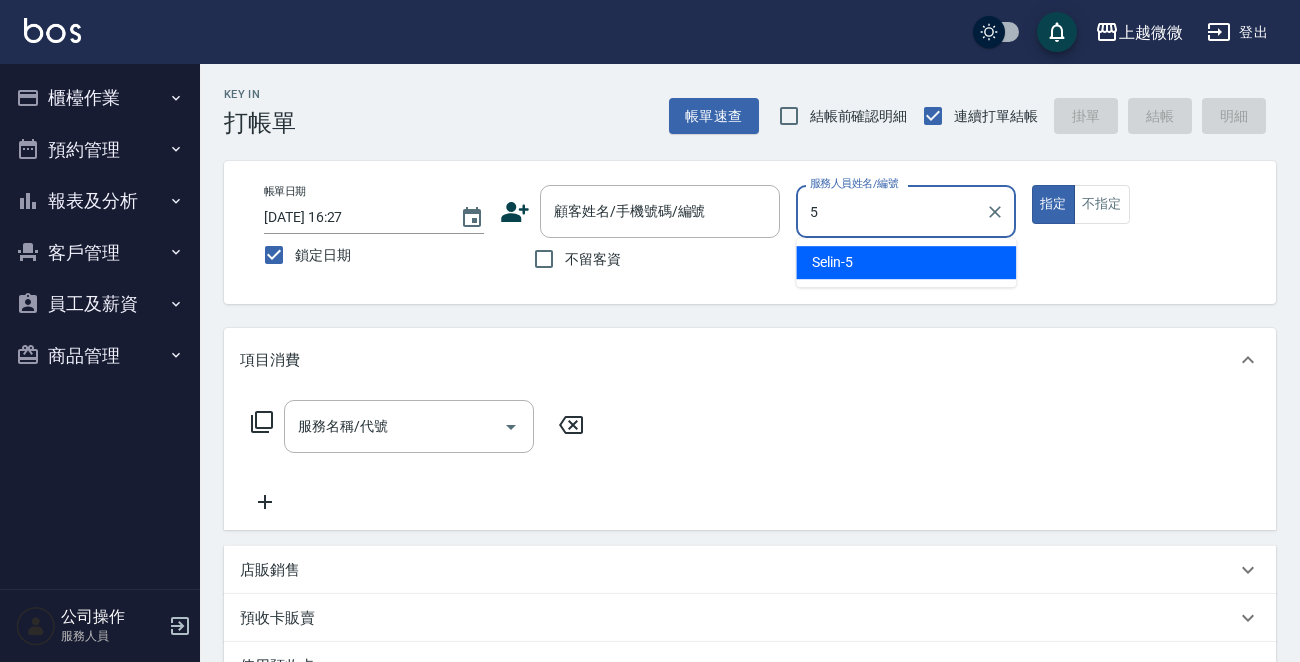 click on "Selin -5" at bounding box center [906, 262] 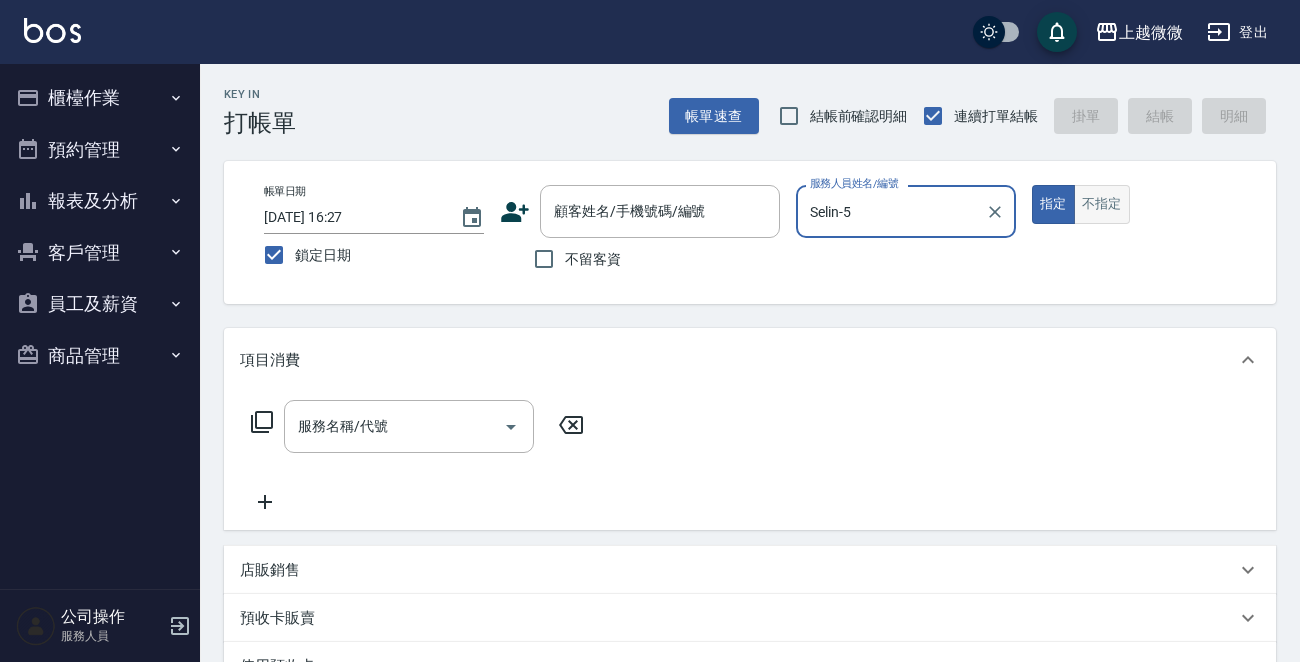 type on "Selin-5" 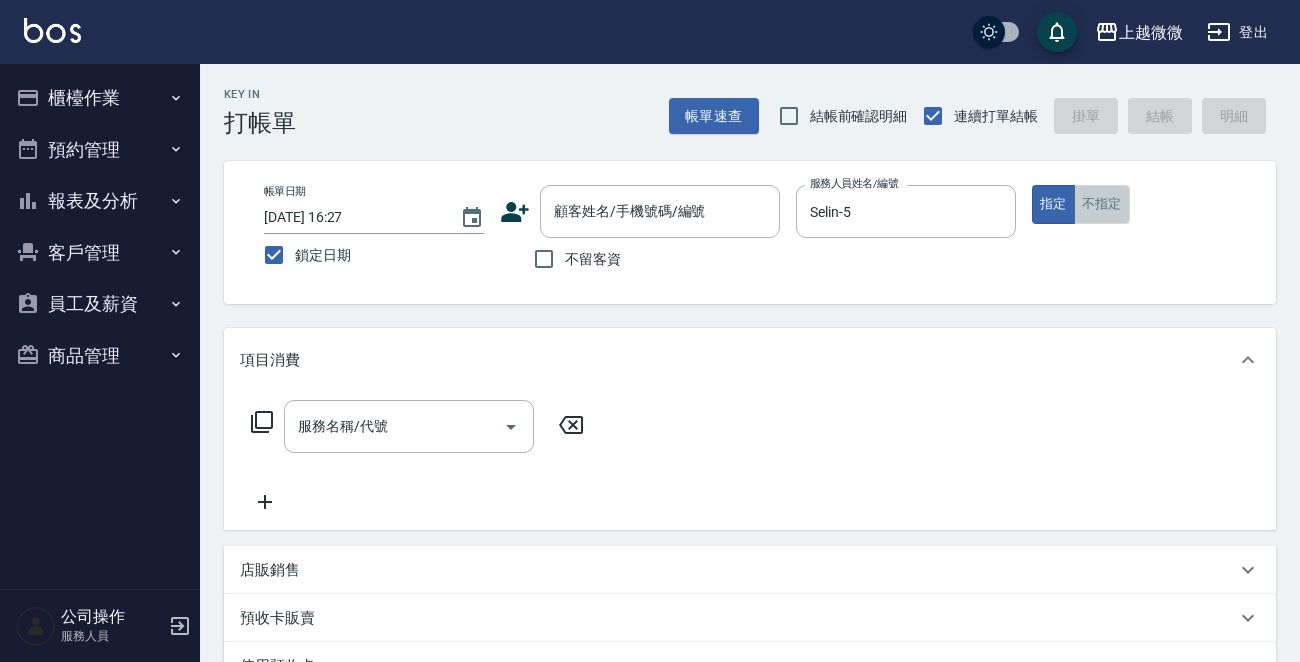 click on "不指定" at bounding box center (1102, 204) 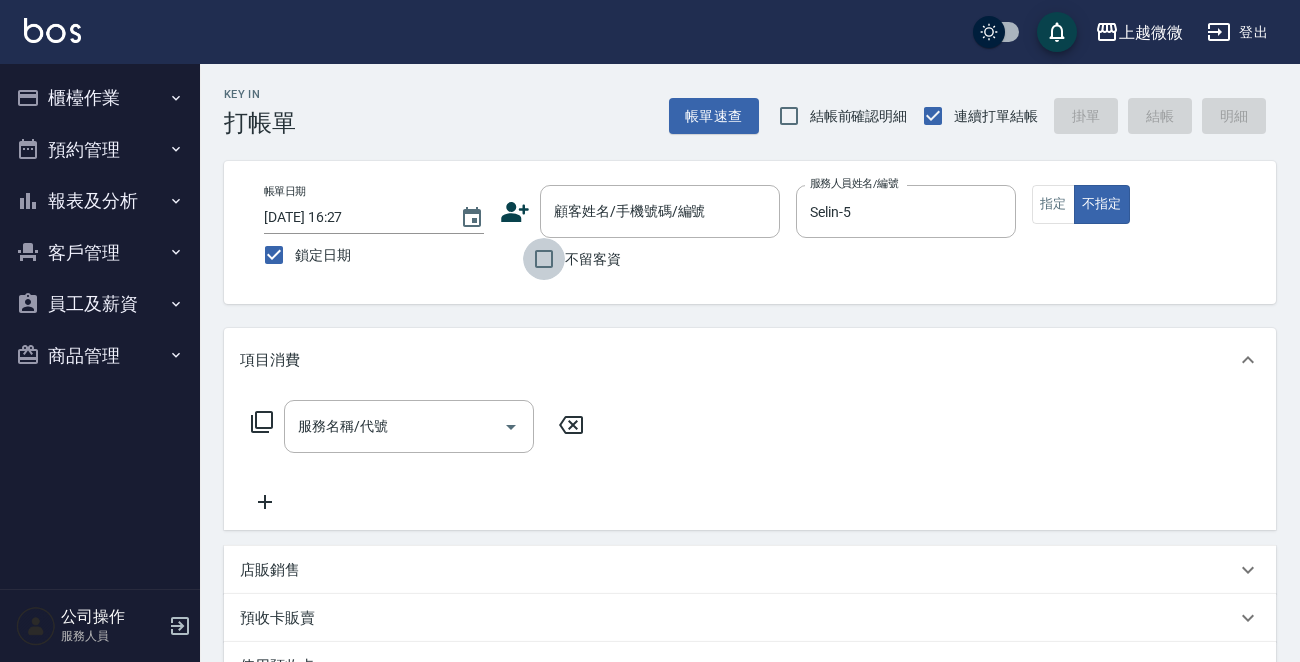 click on "不留客資" at bounding box center (544, 259) 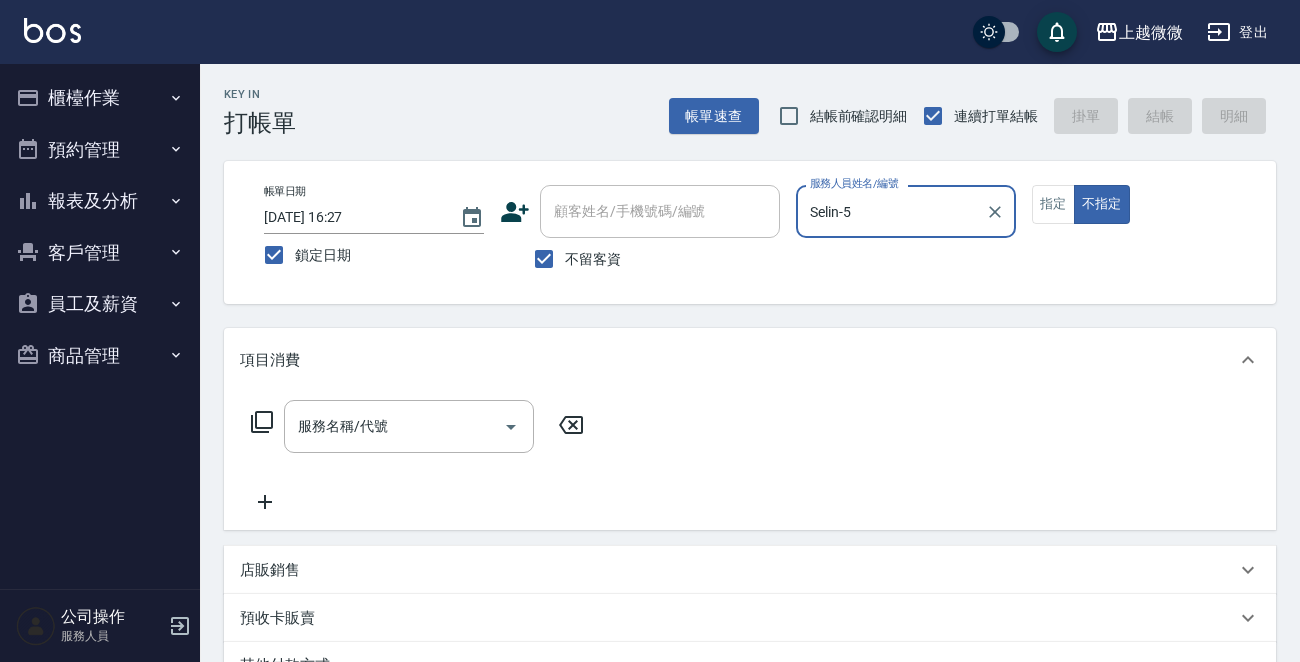 click on "服務名稱/代號 服務名稱/代號" at bounding box center [409, 426] 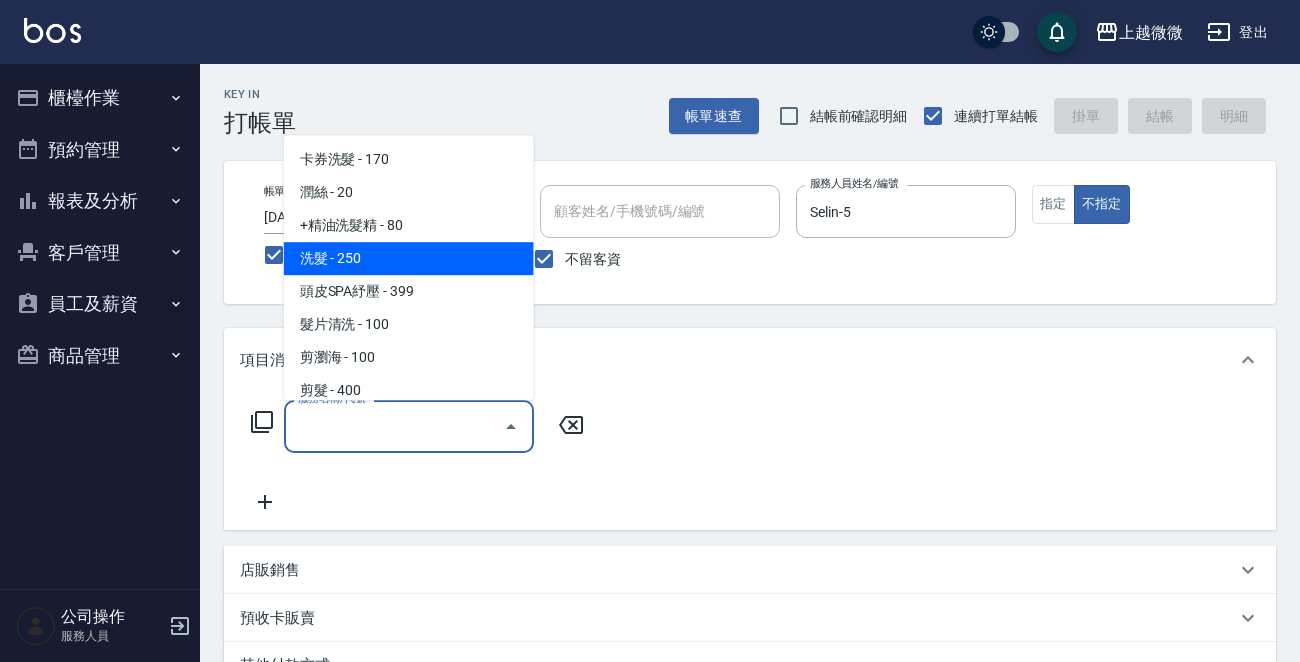 click on "洗髮 - 250" at bounding box center (409, 258) 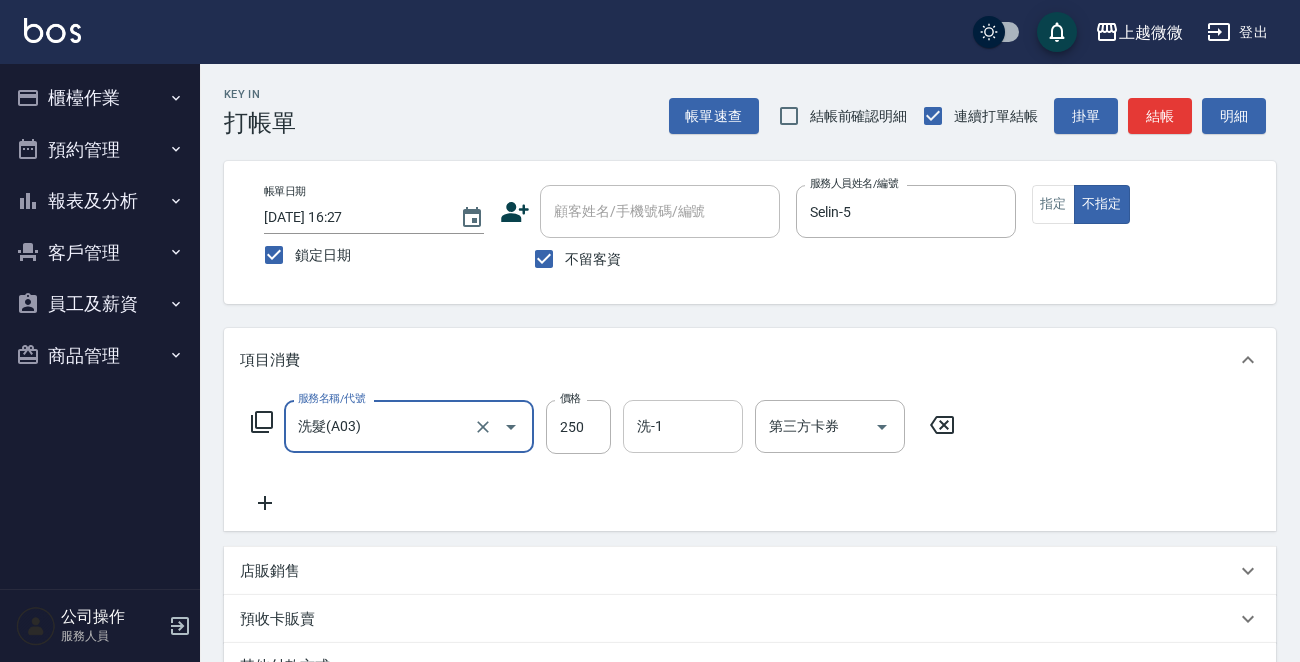 click on "洗-1" at bounding box center [683, 426] 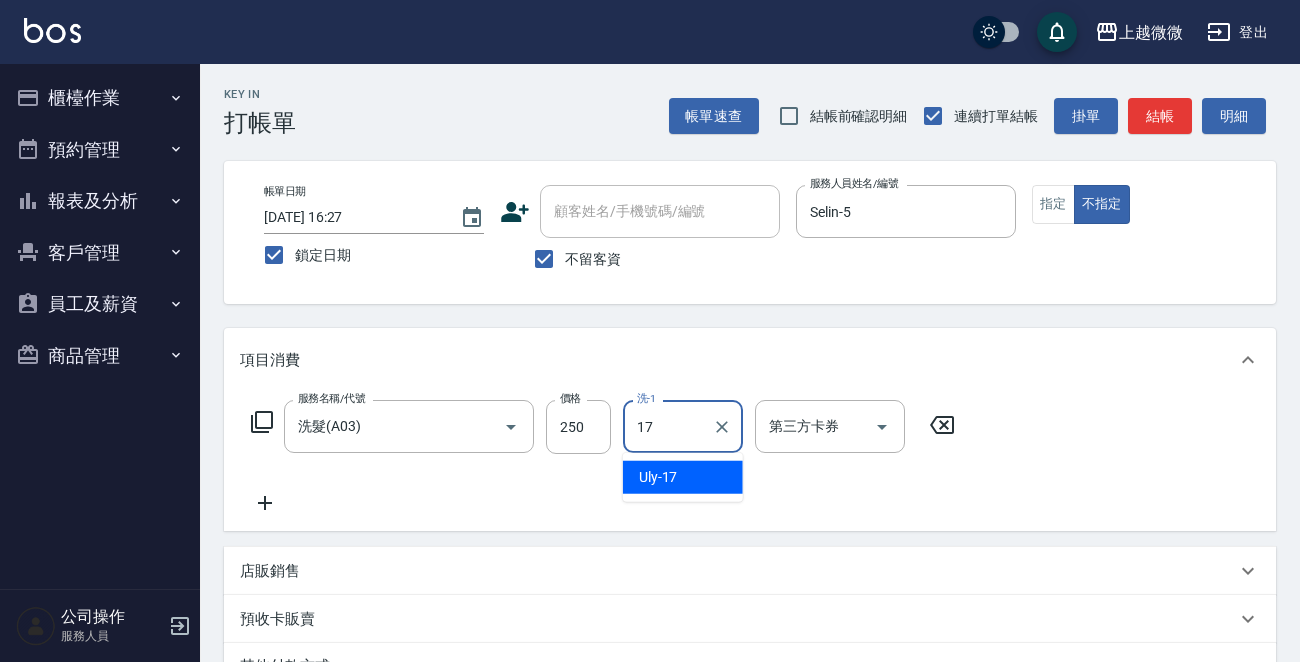 click on "Uly -17" at bounding box center (683, 477) 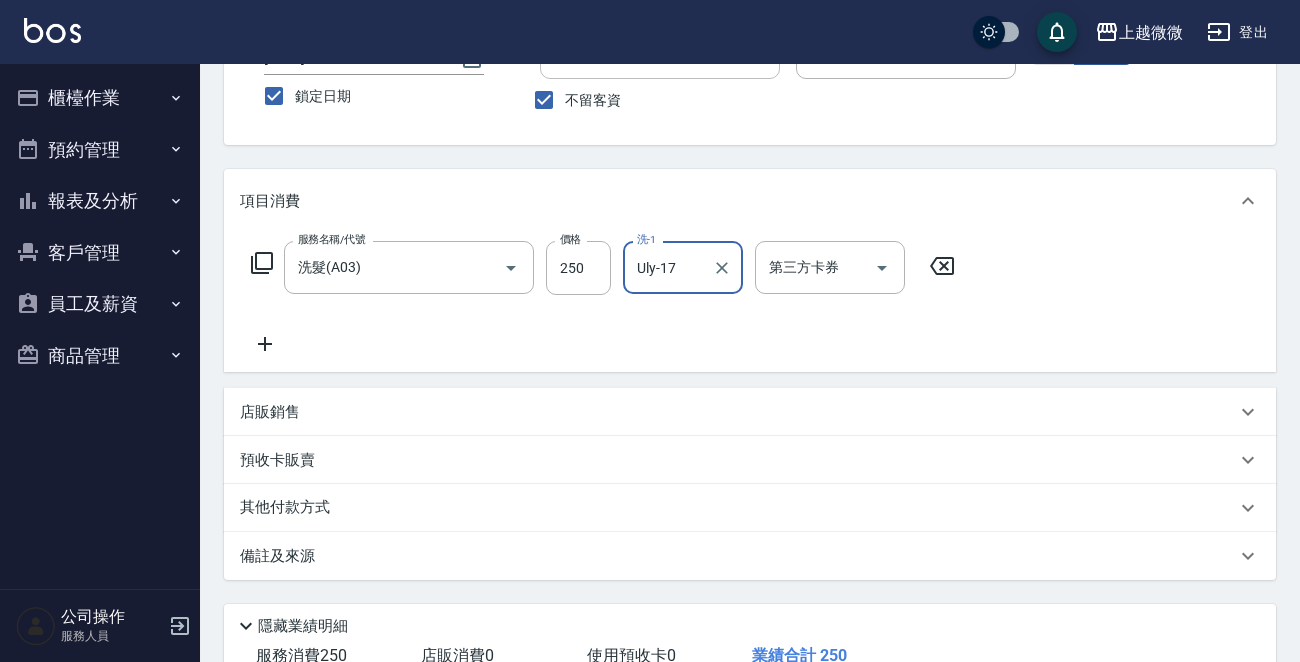 scroll, scrollTop: 299, scrollLeft: 0, axis: vertical 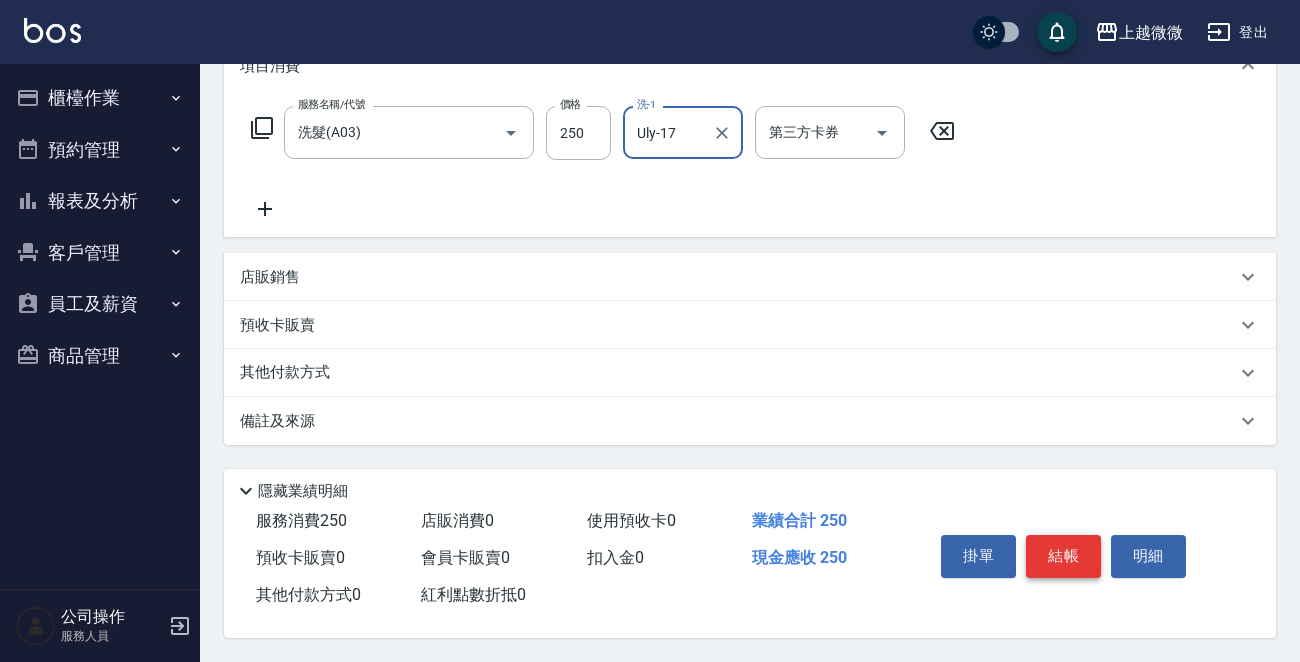 type on "Uly-17" 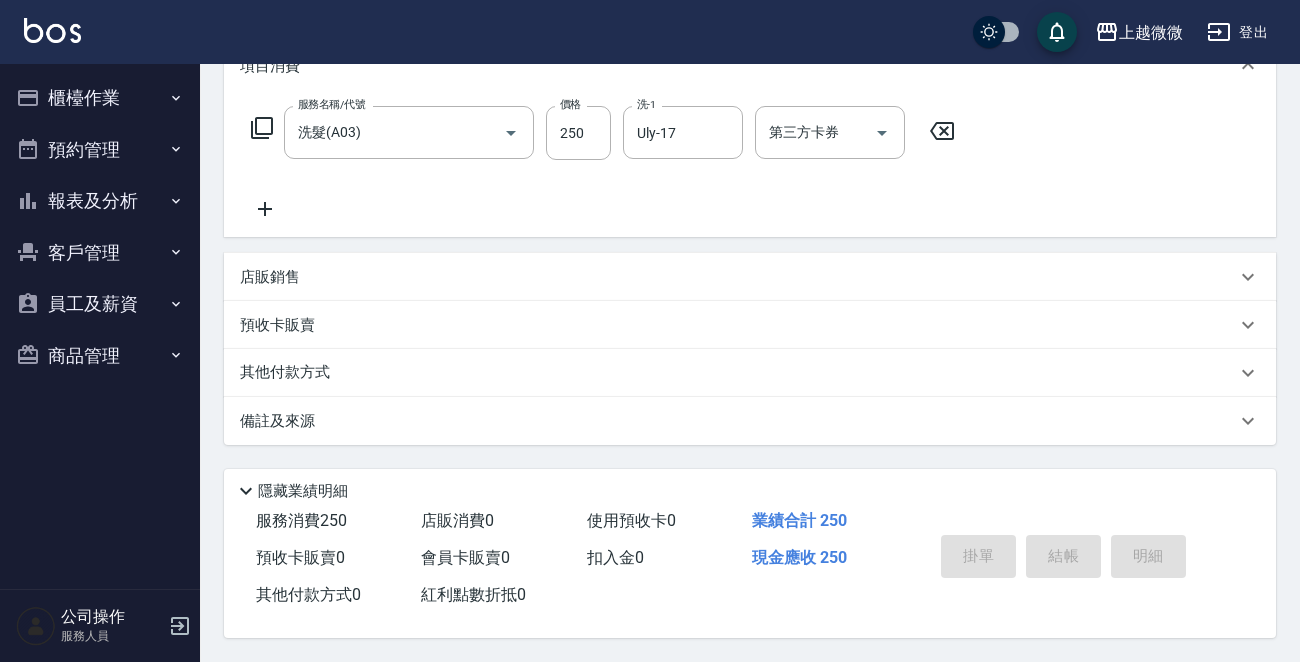 type 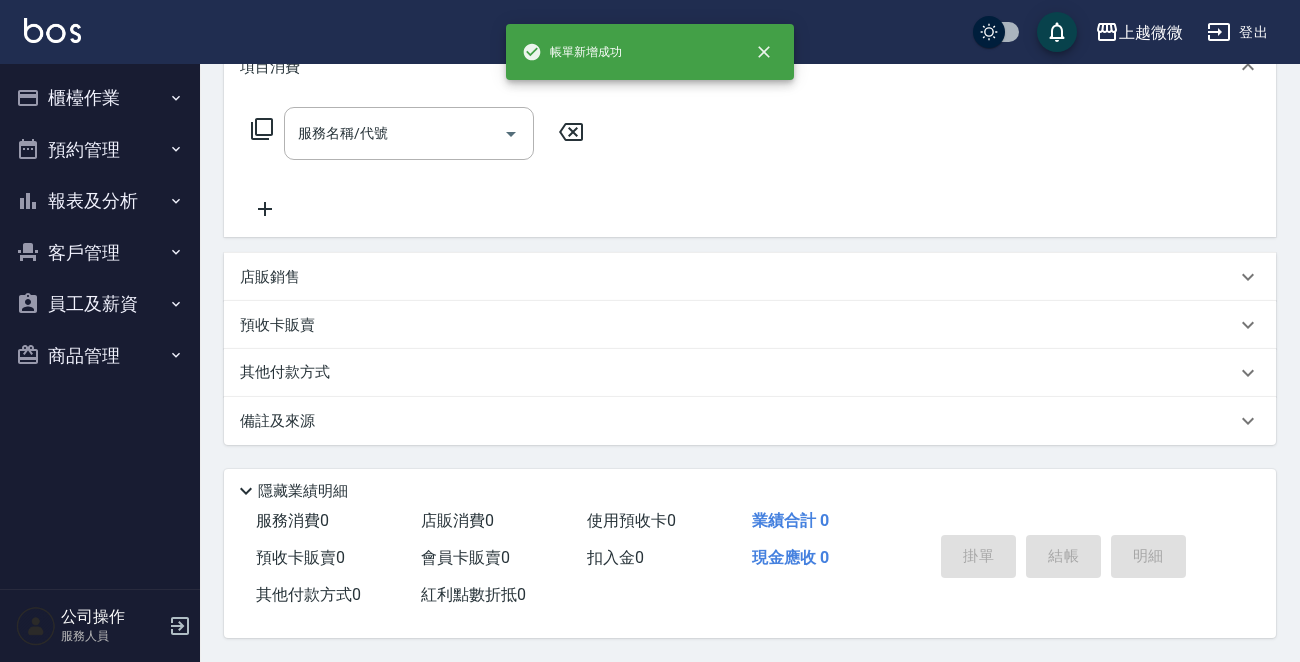 scroll, scrollTop: 0, scrollLeft: 0, axis: both 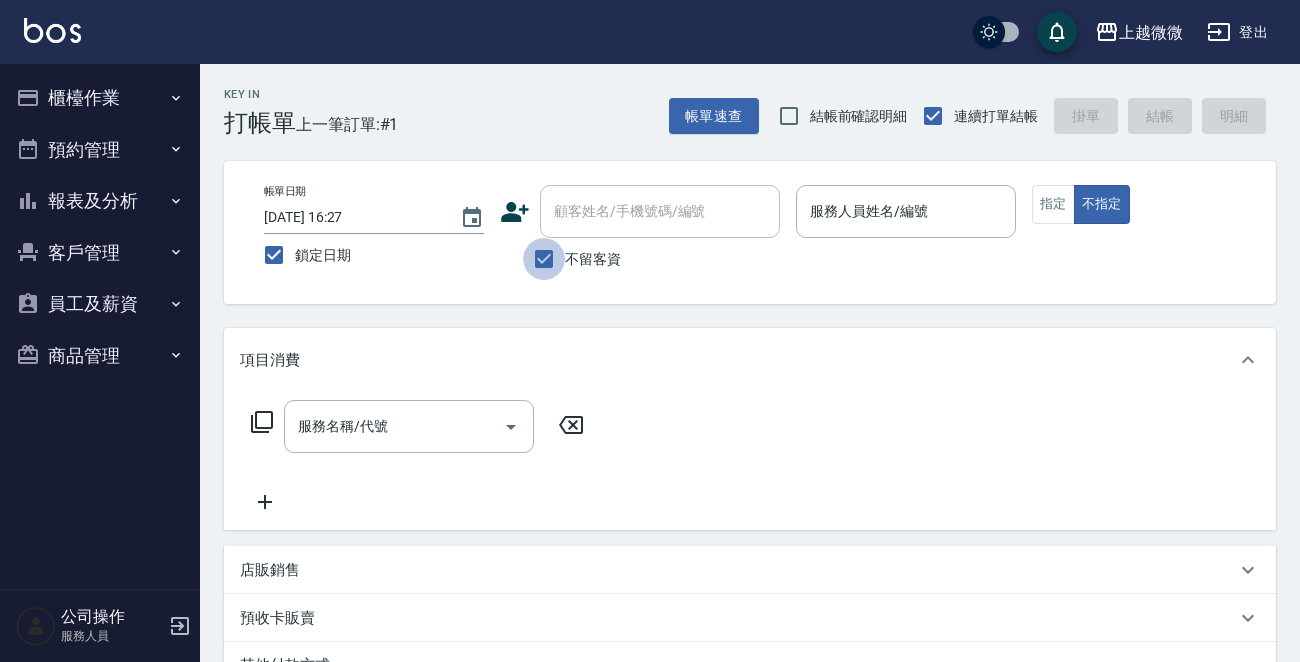 click on "不留客資" at bounding box center (544, 259) 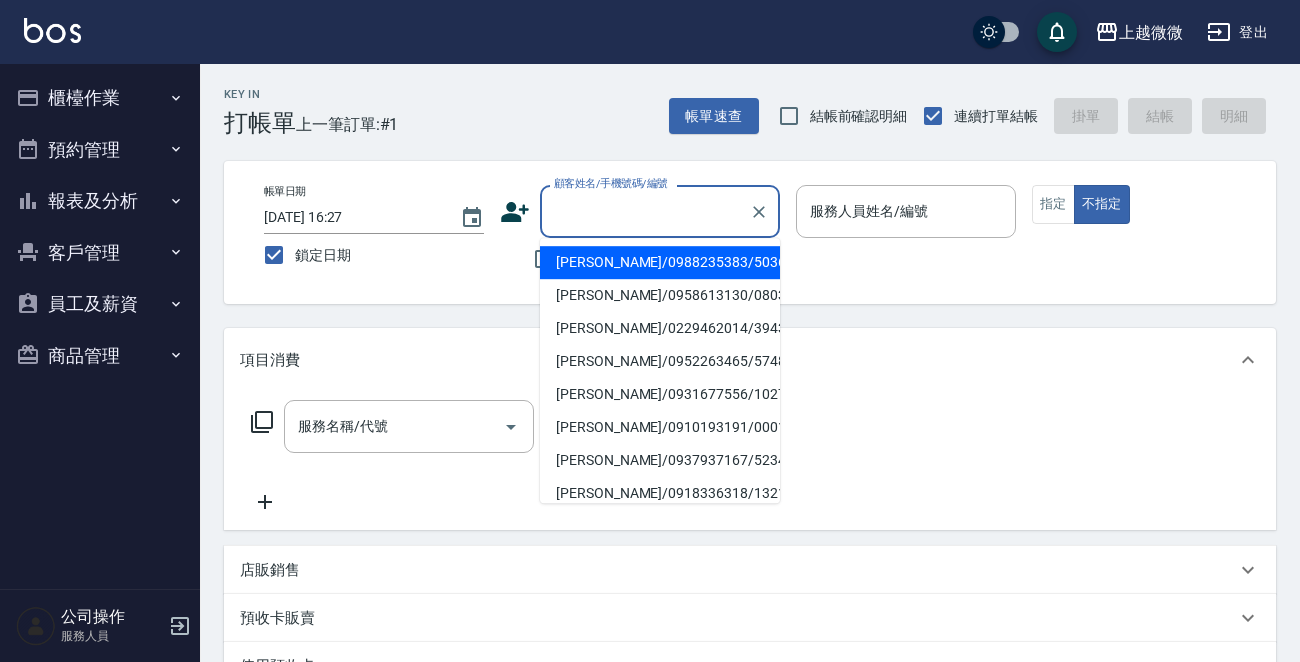 click on "顧客姓名/手機號碼/編號" at bounding box center [645, 211] 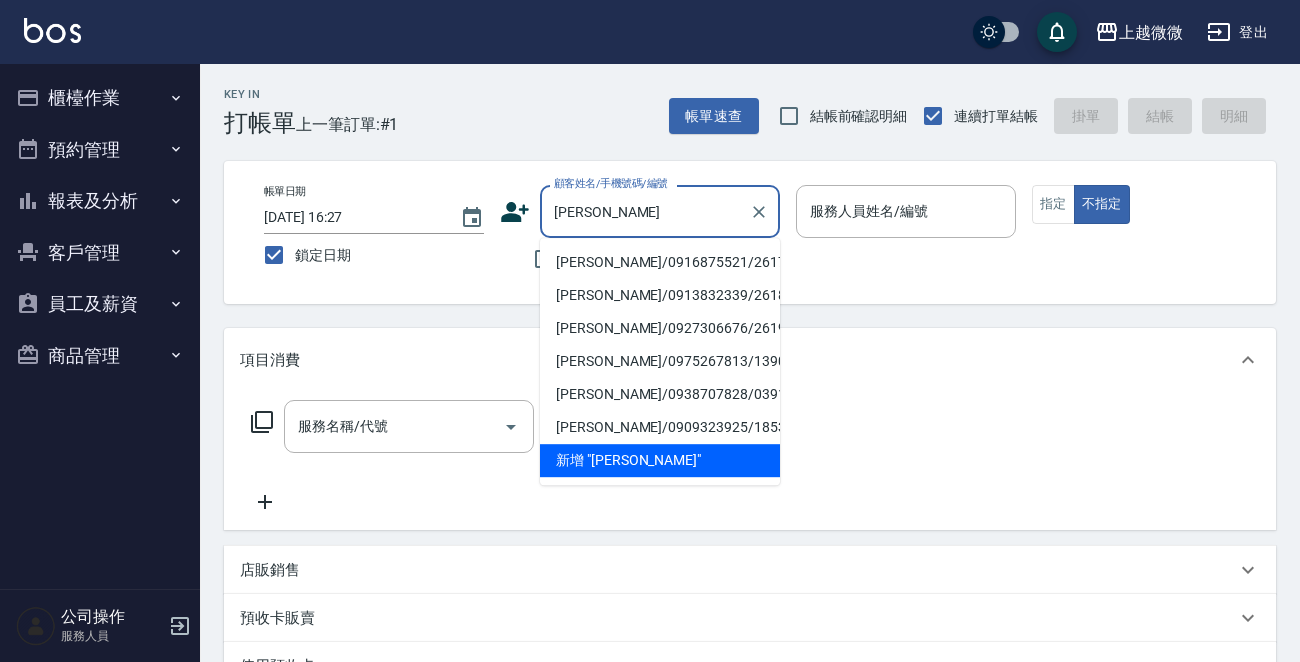 click on "[PERSON_NAME]/0916875521/2617" at bounding box center (660, 262) 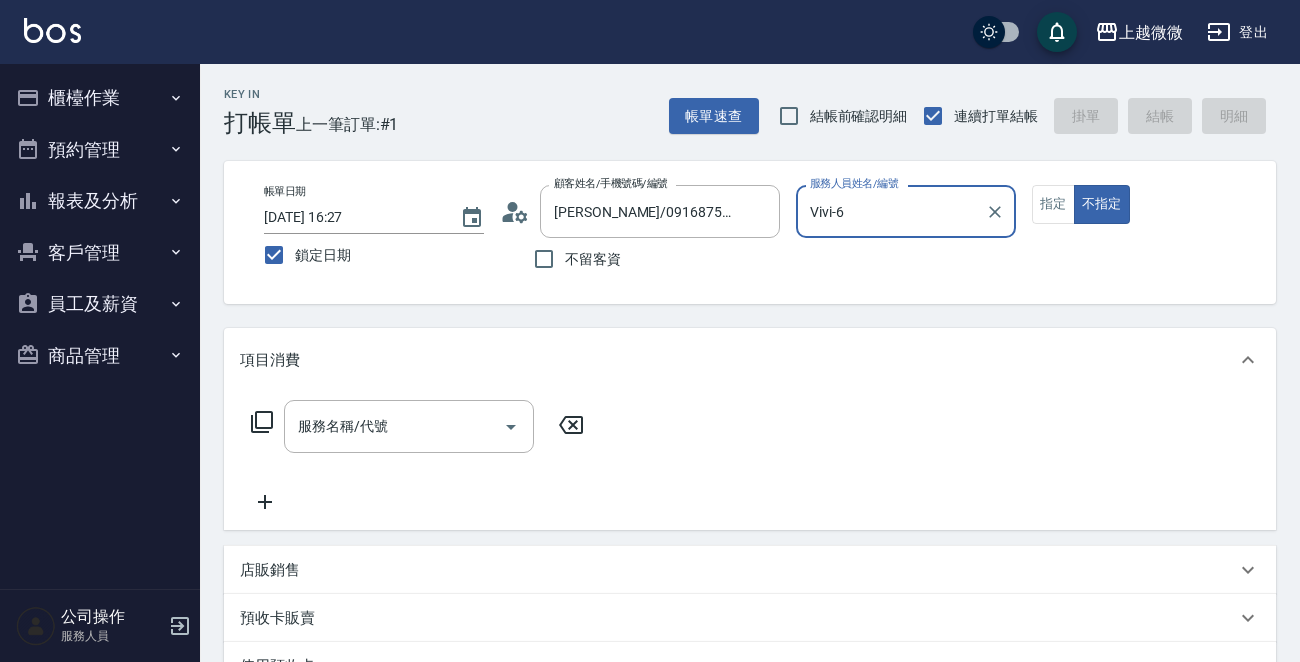 click on "不留客資" at bounding box center [640, 259] 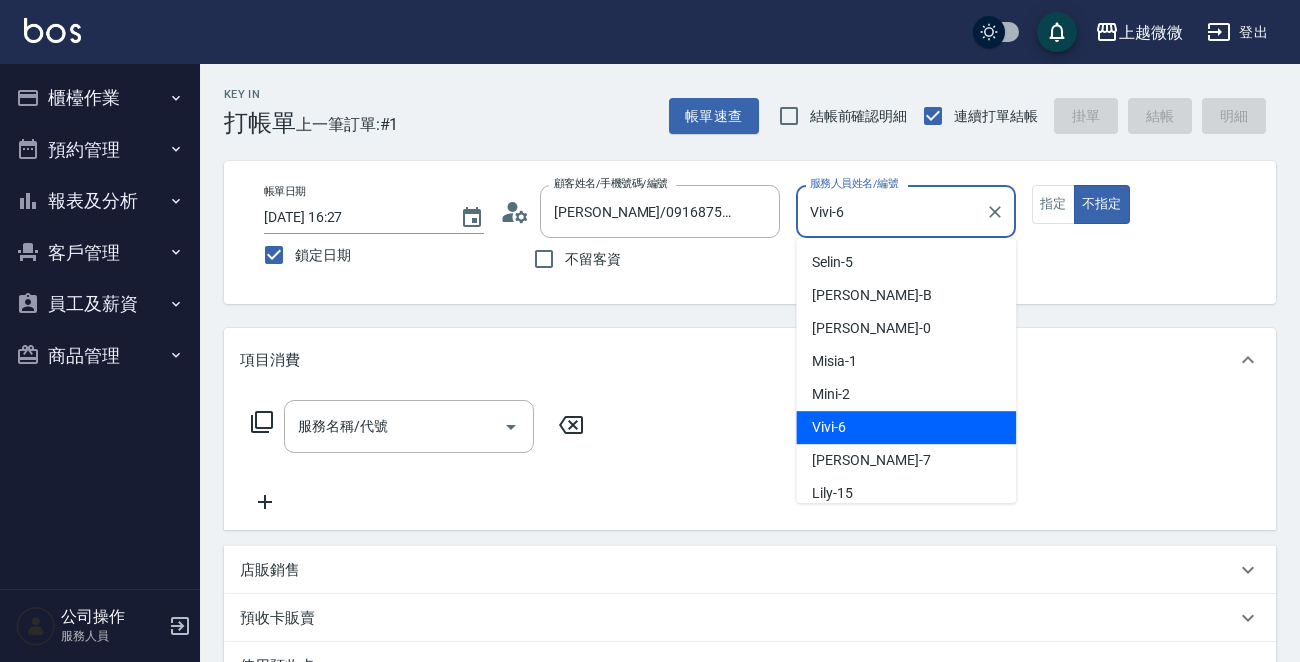 drag, startPoint x: 925, startPoint y: 208, endPoint x: 589, endPoint y: 169, distance: 338.25583 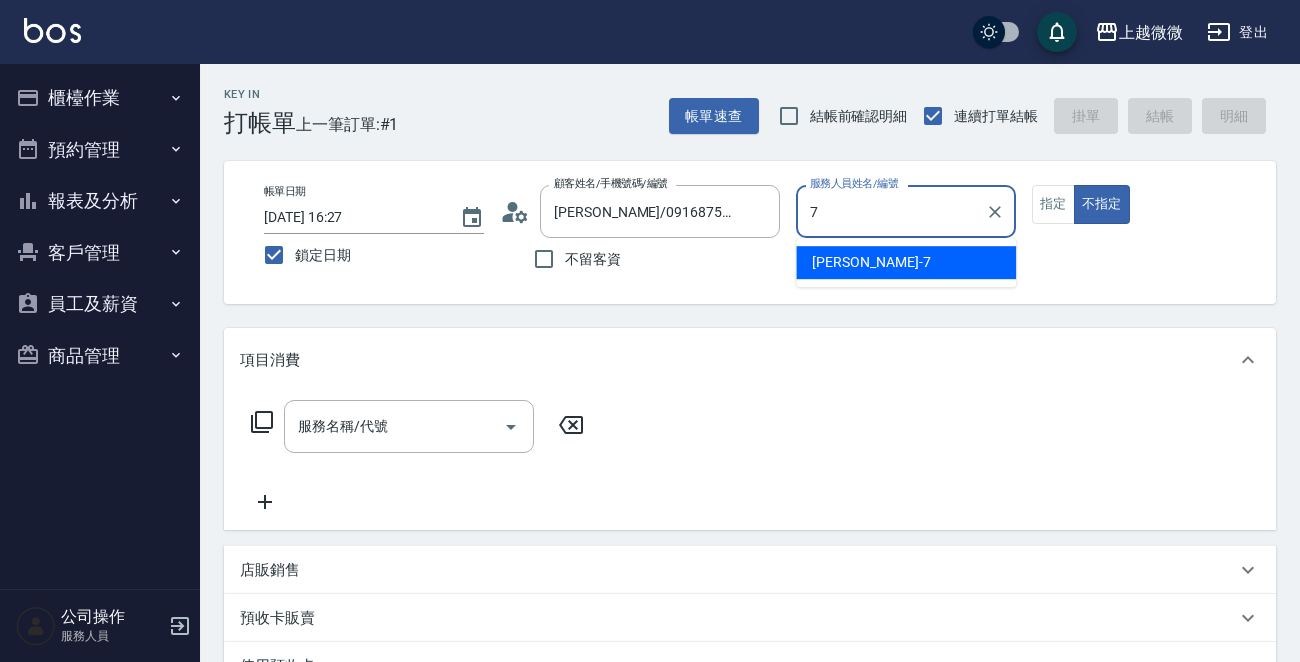 click on "[PERSON_NAME] -7" at bounding box center [906, 262] 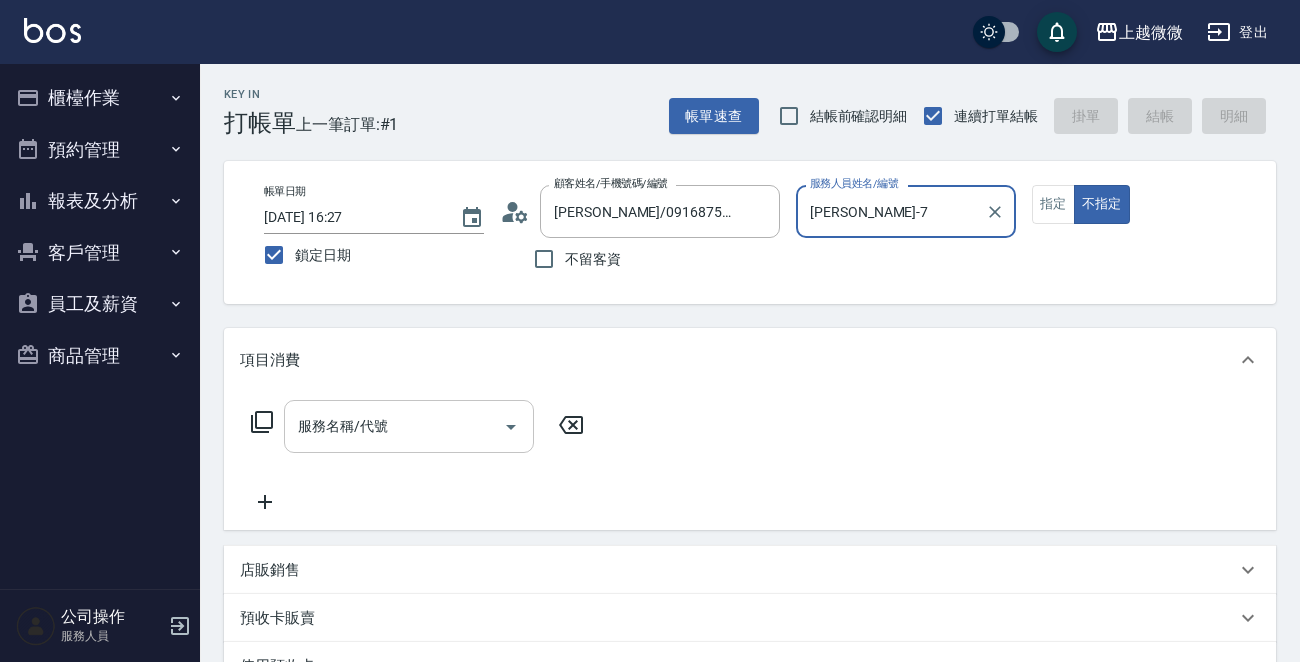 type on "[PERSON_NAME]-7" 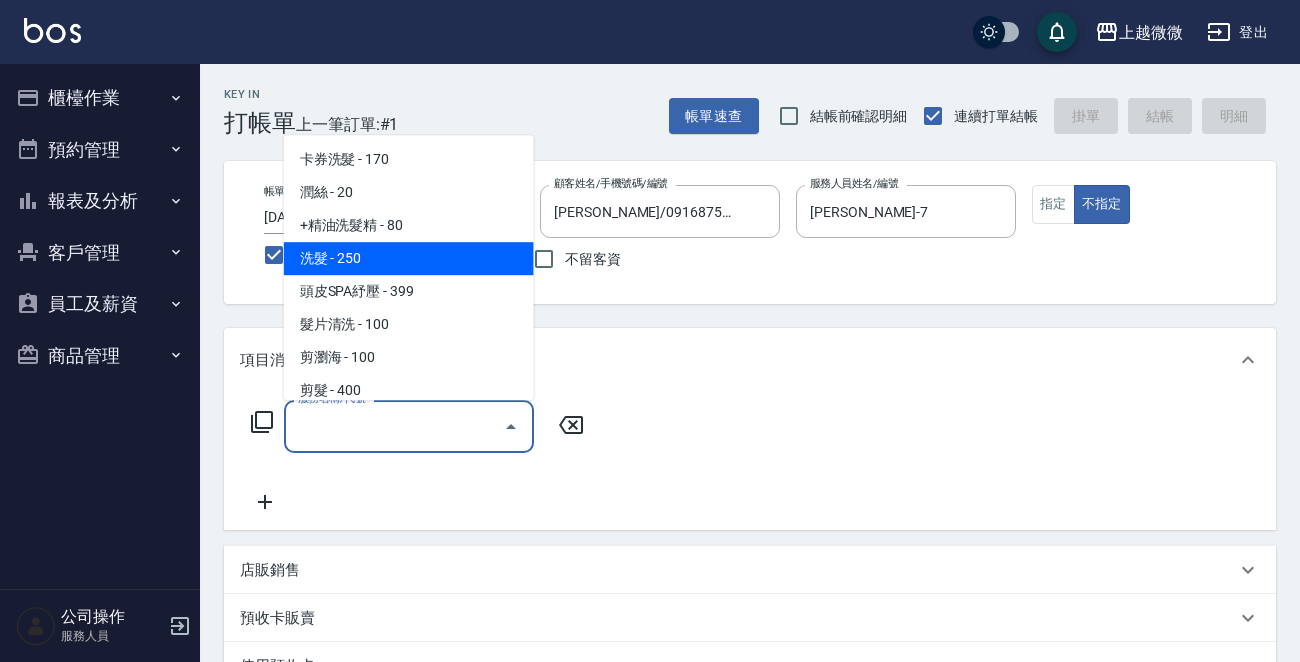 click on "洗髮 - 250" at bounding box center (409, 258) 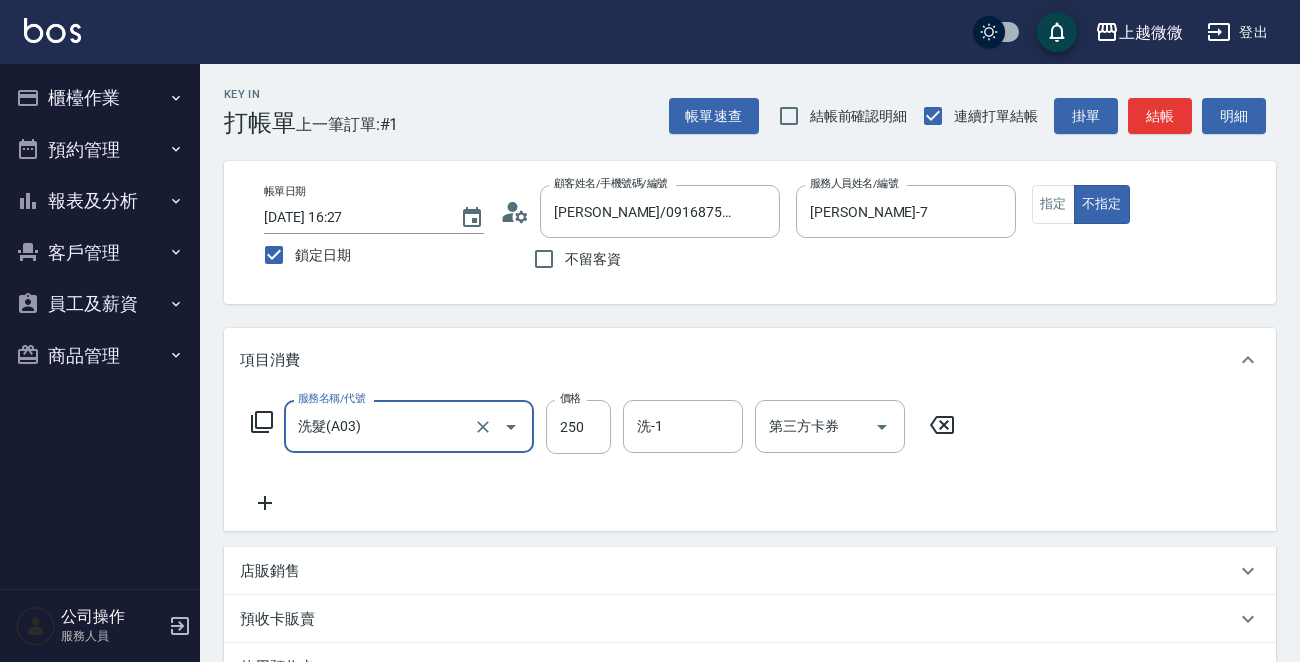 click 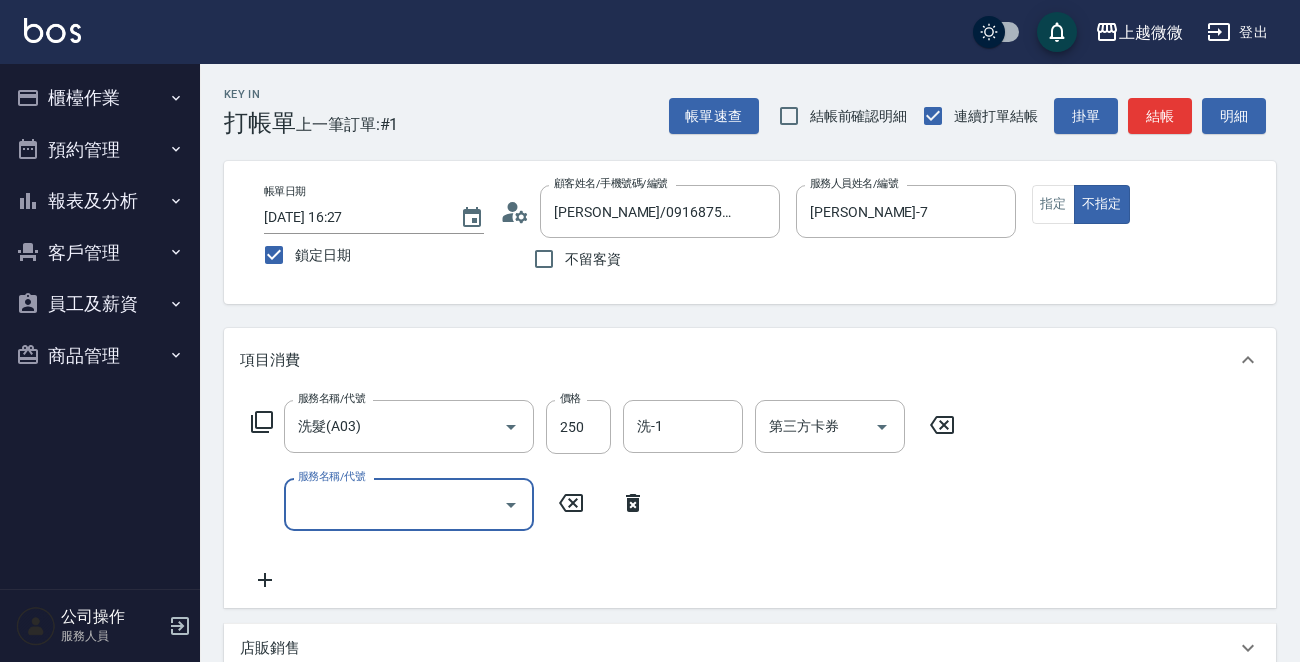 click on "服務名稱/代號" at bounding box center [394, 504] 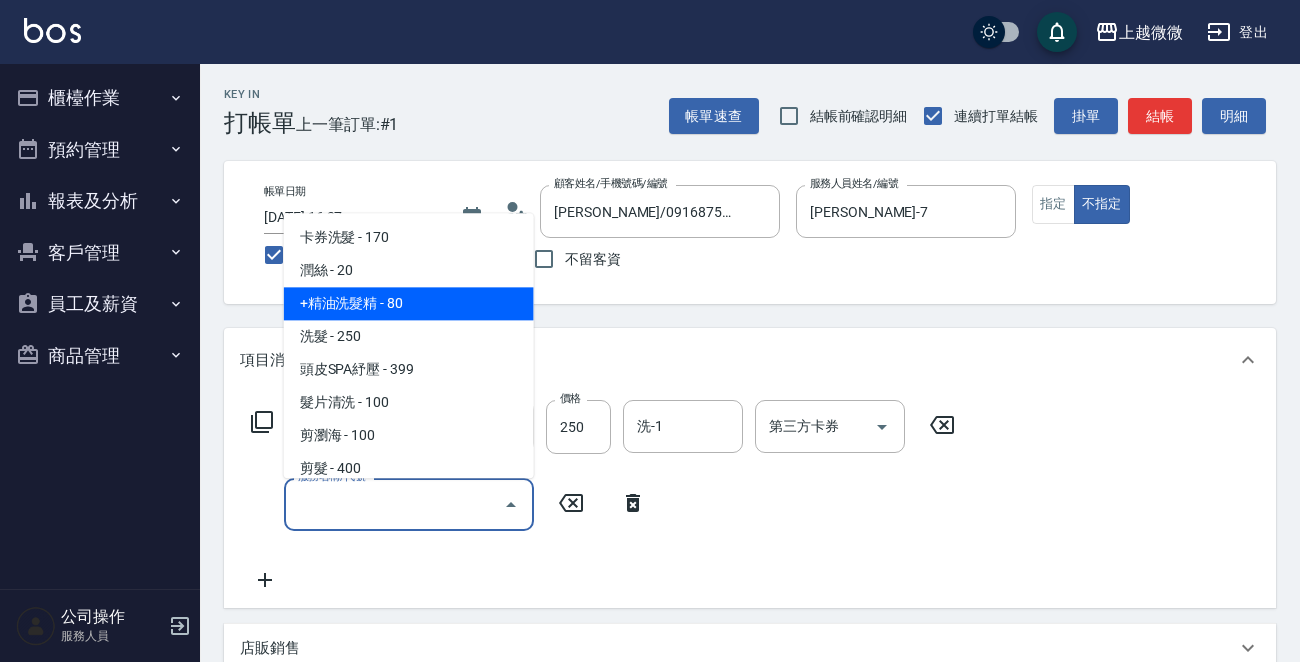 click on "潤絲 - 20" at bounding box center (409, 271) 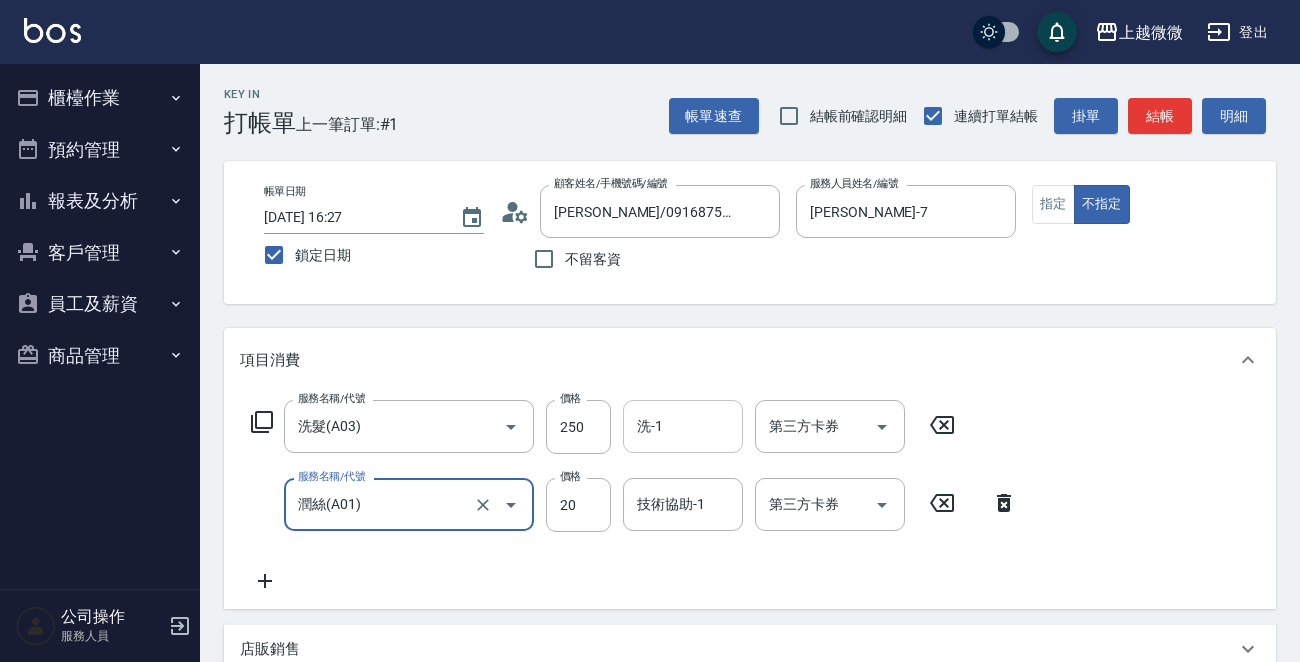 click on "洗-1" at bounding box center [683, 426] 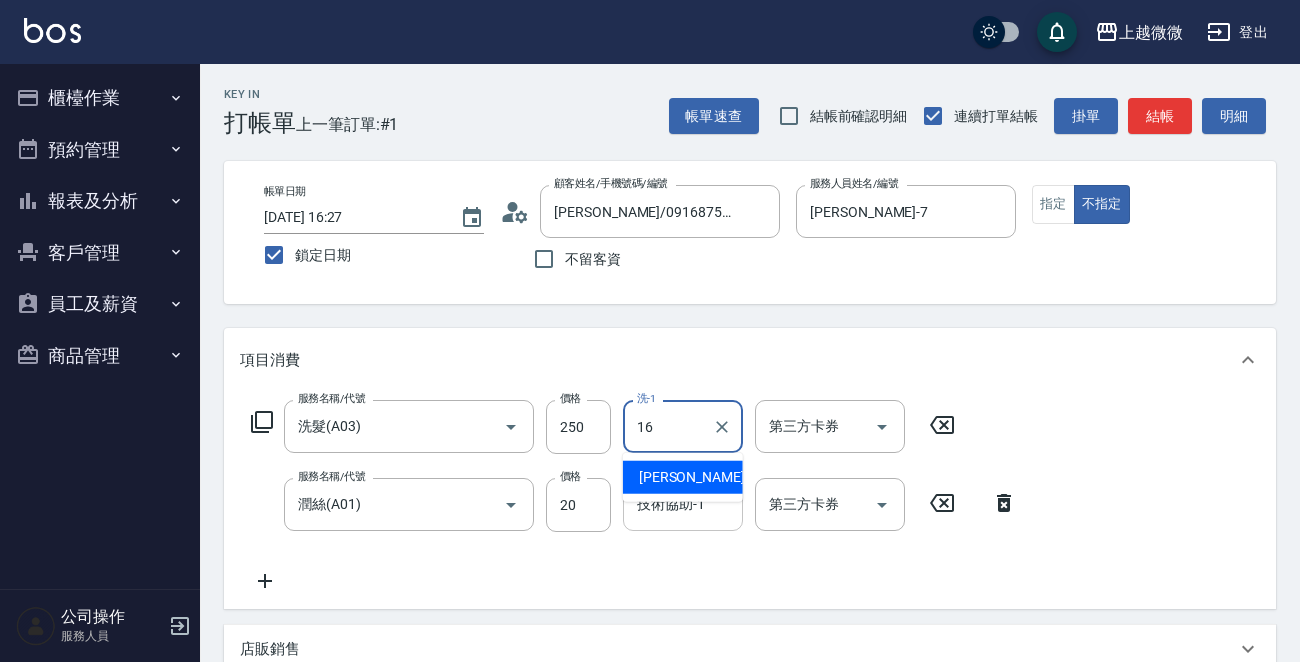 drag, startPoint x: 662, startPoint y: 469, endPoint x: 717, endPoint y: 500, distance: 63.134777 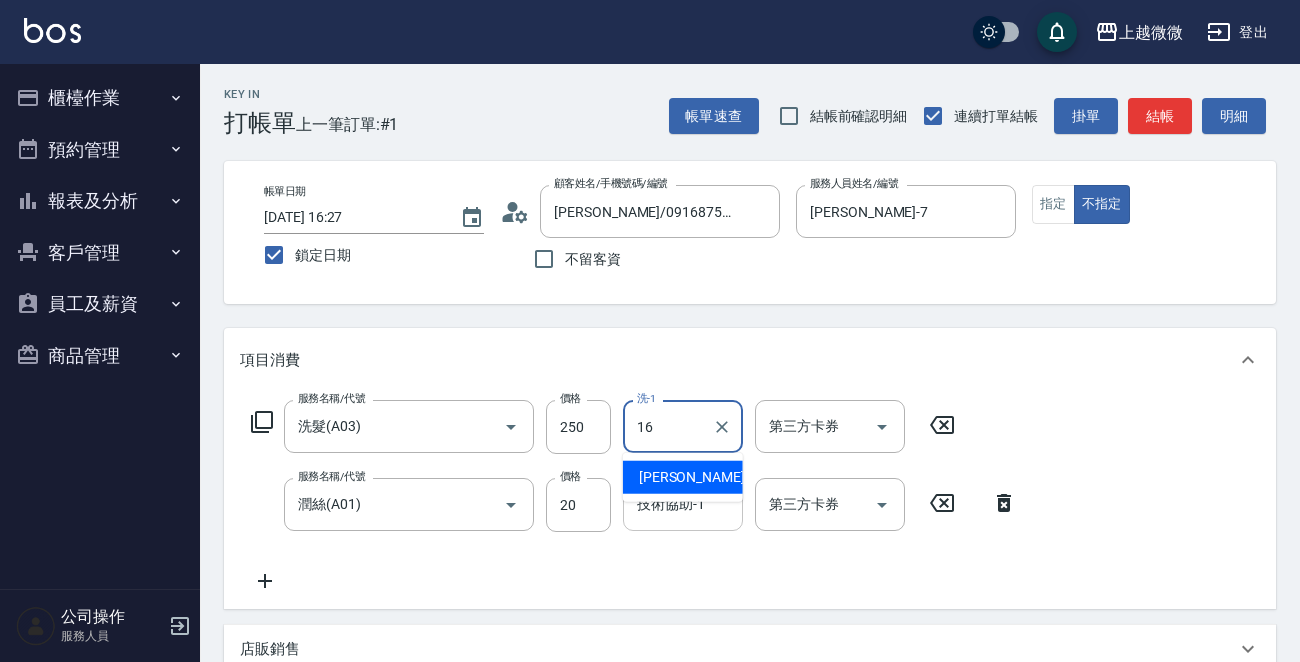 click on "[PERSON_NAME] -16" at bounding box center (702, 477) 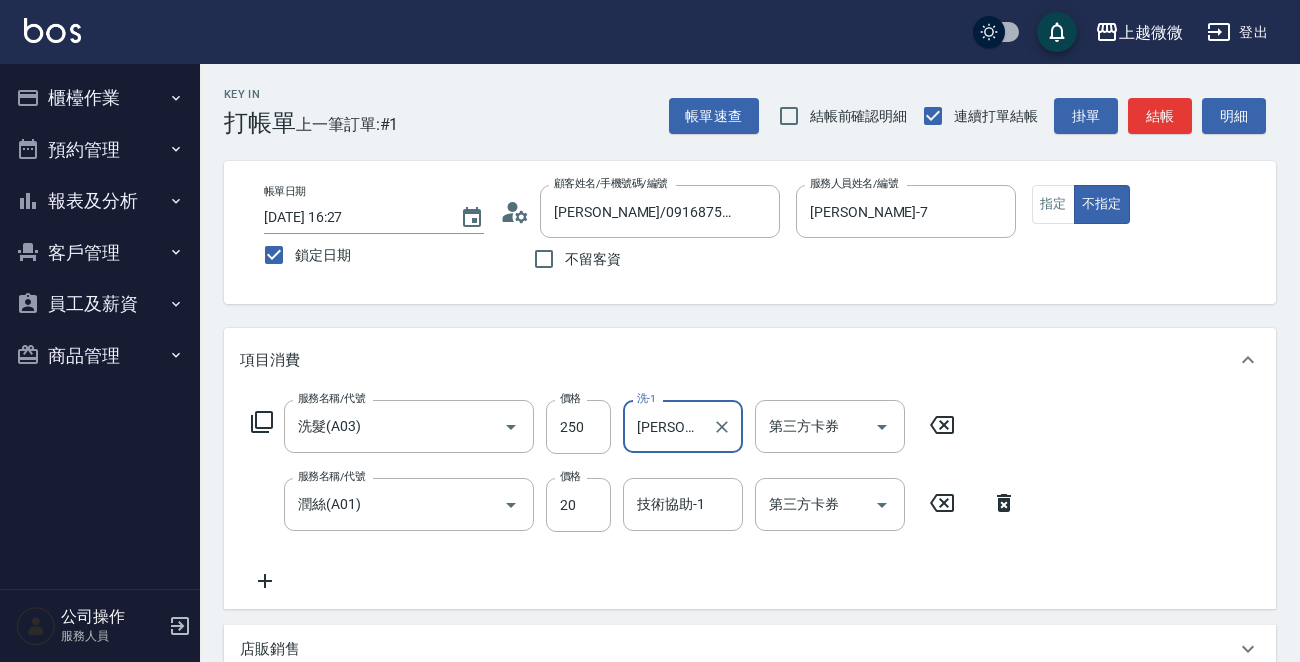 type on "[PERSON_NAME]-16" 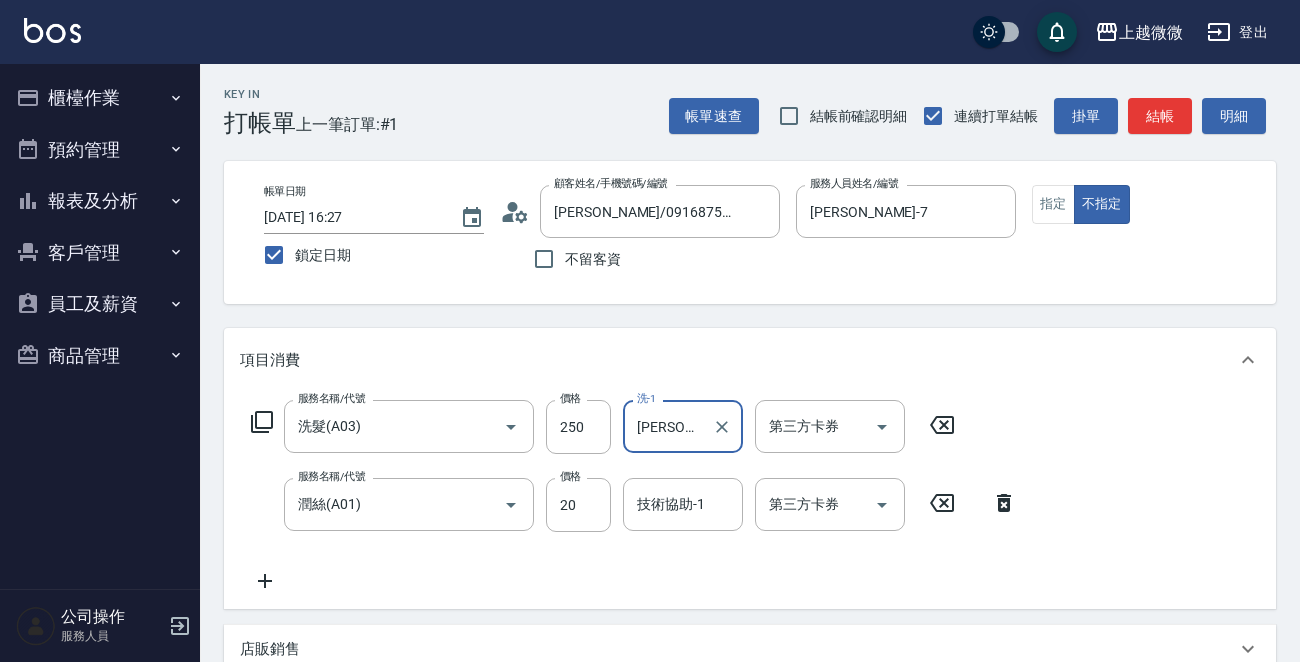 click on "技術協助-1 技術協助-1" at bounding box center (683, 504) 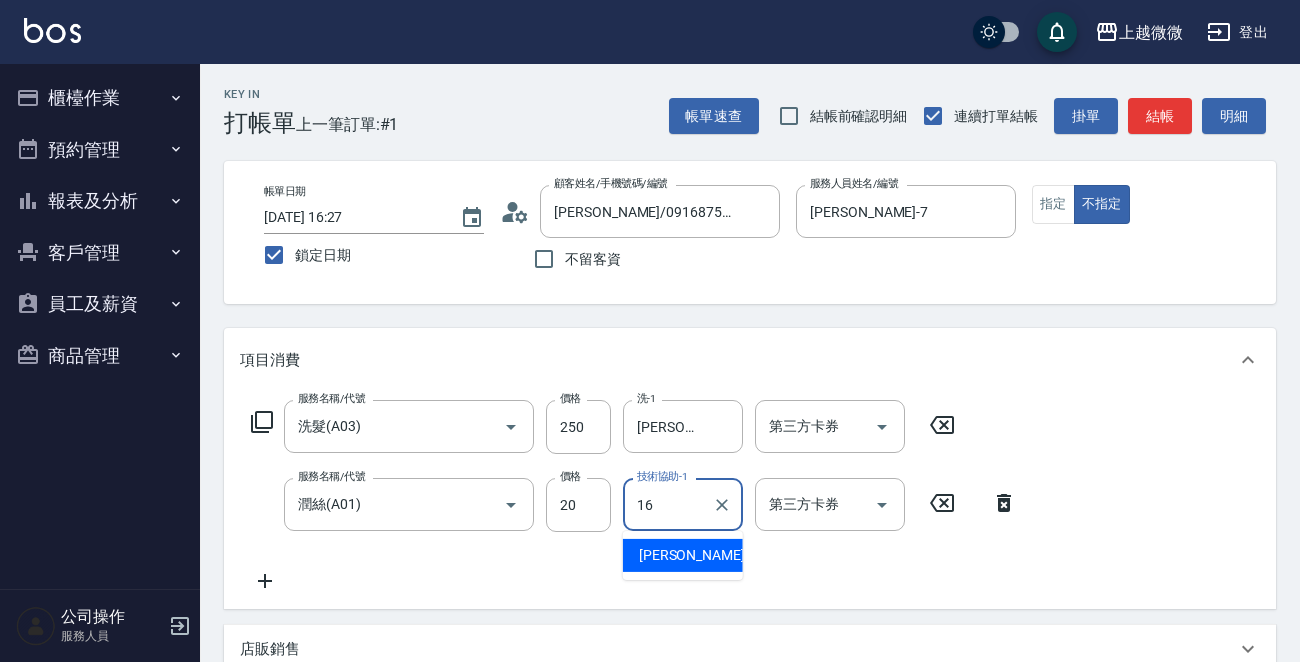 drag, startPoint x: 682, startPoint y: 549, endPoint x: 664, endPoint y: 545, distance: 18.439089 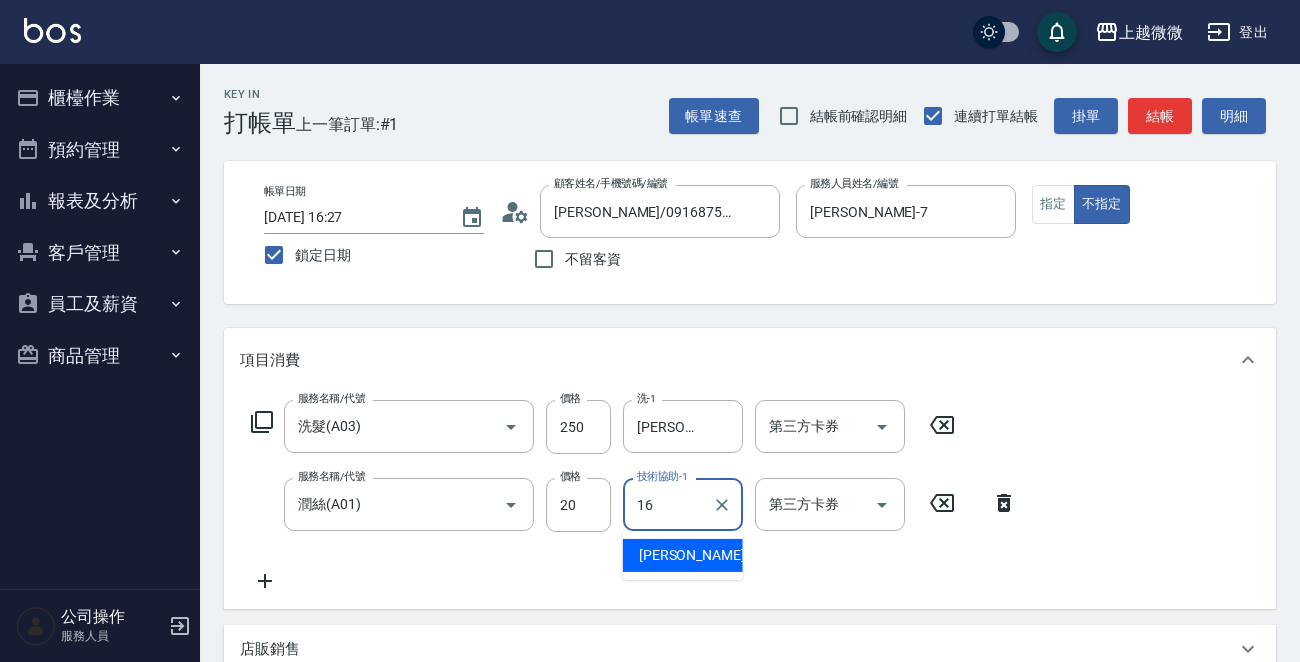 click on "[PERSON_NAME] -16" at bounding box center [702, 555] 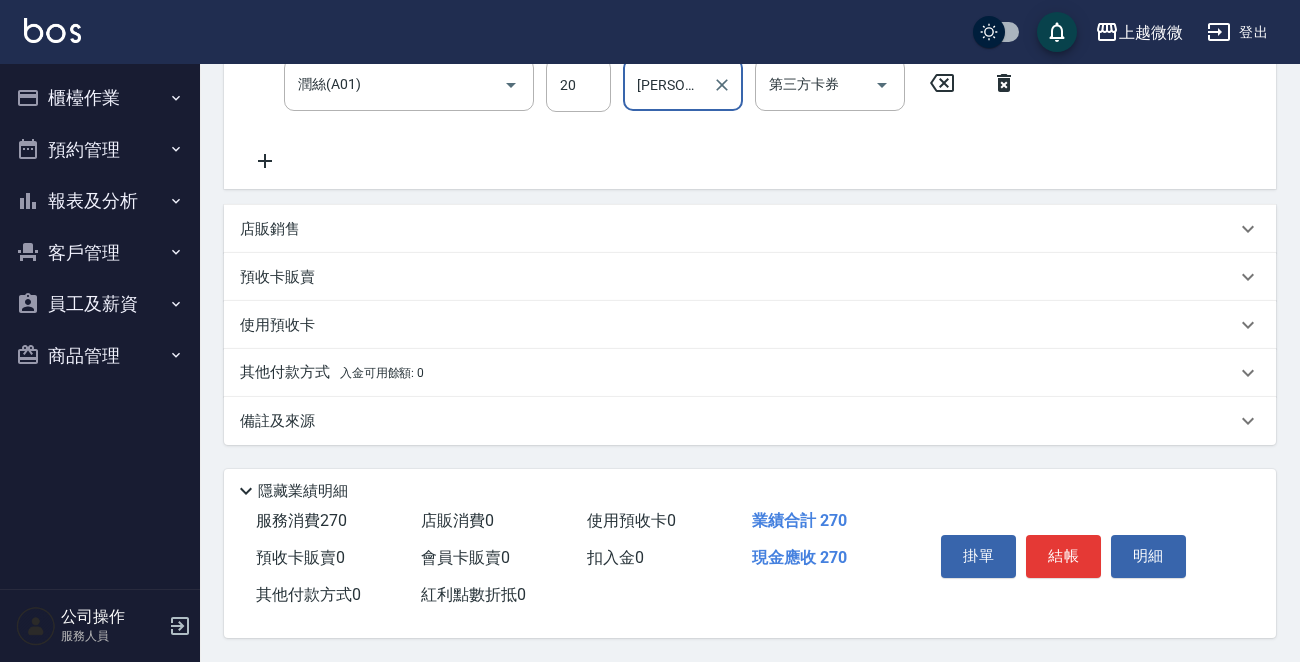 scroll, scrollTop: 425, scrollLeft: 0, axis: vertical 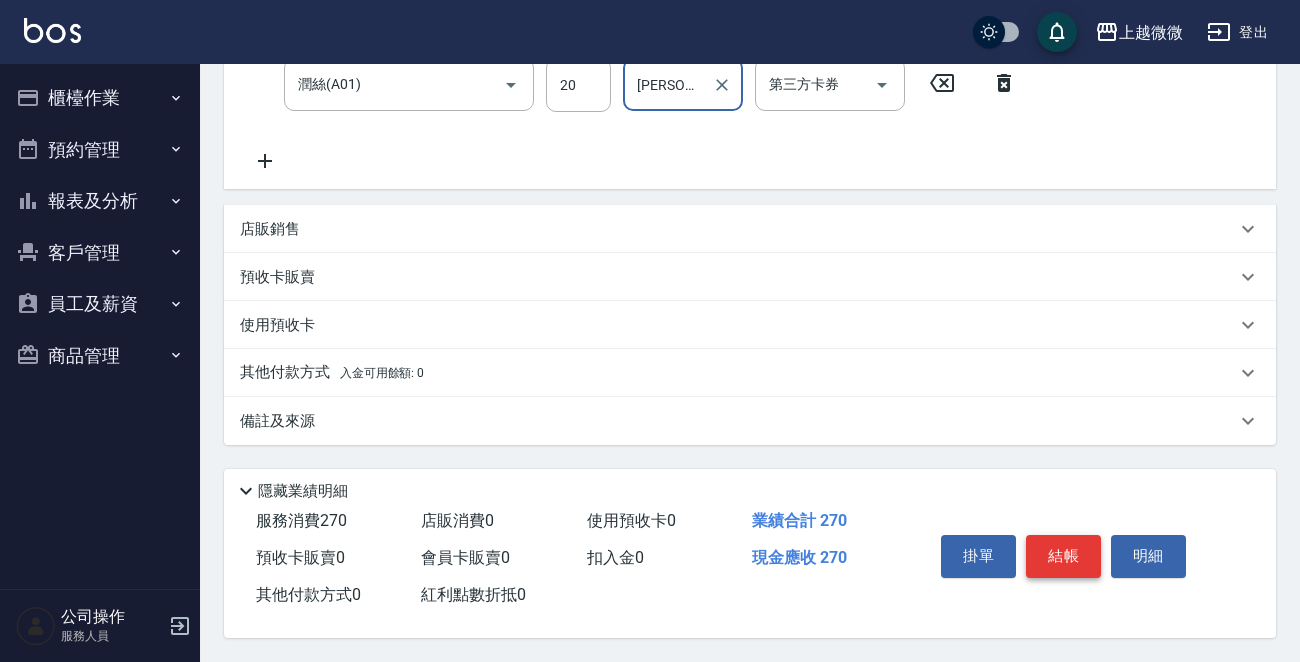 type on "[PERSON_NAME]-16" 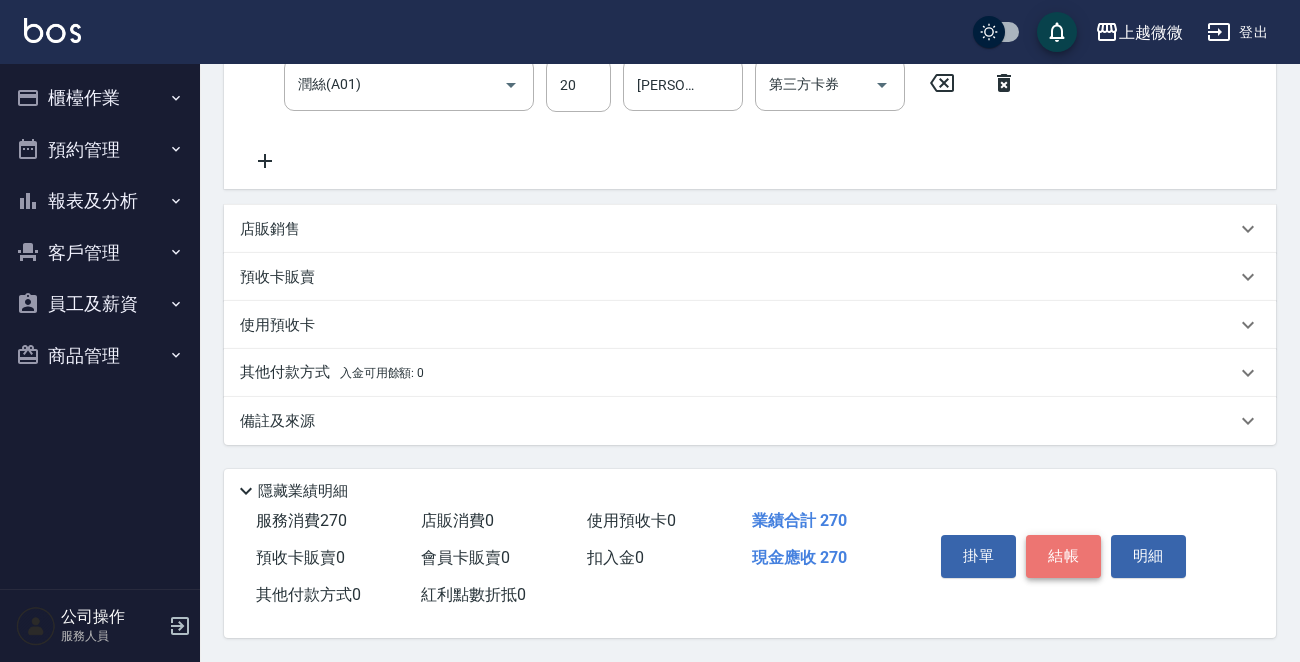 click on "結帳" at bounding box center [1063, 556] 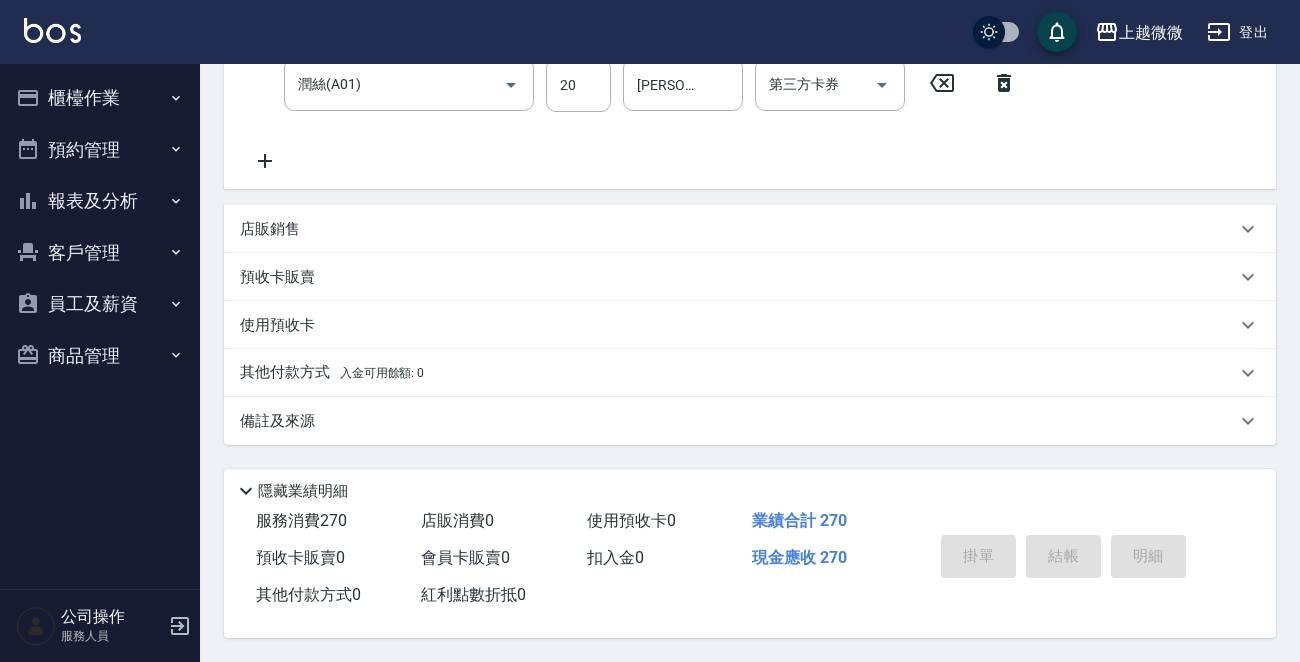 type 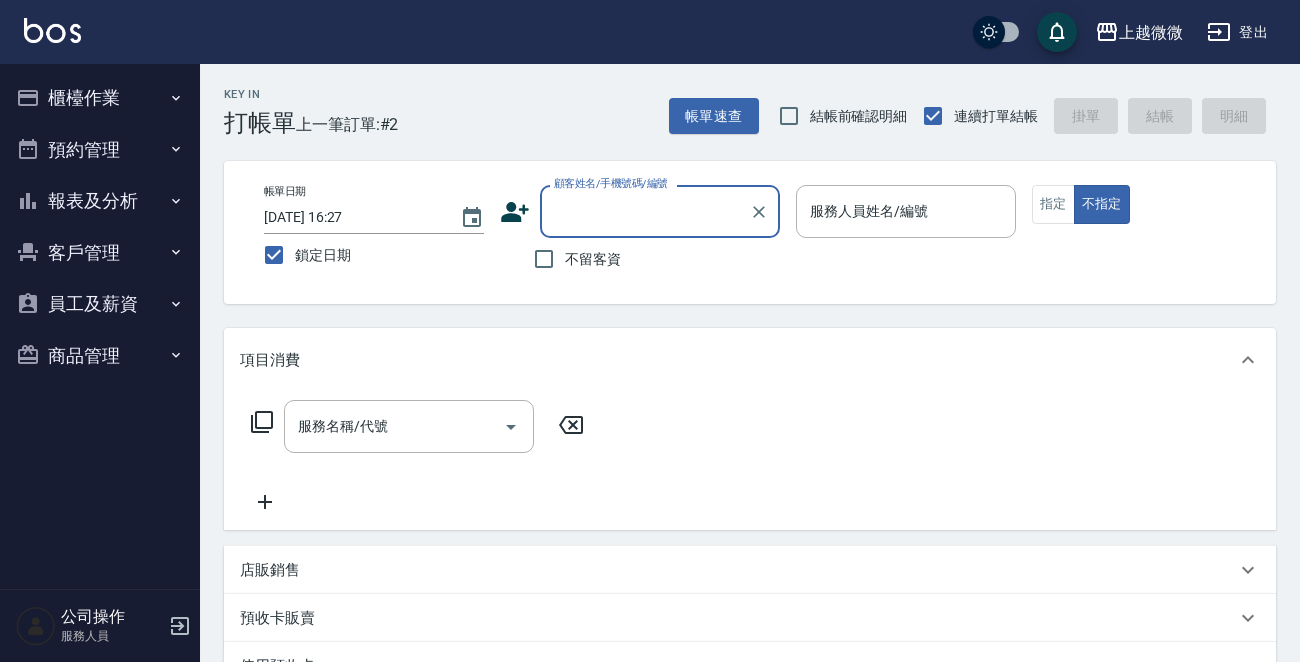 click on "服務人員姓名/編號 服務人員姓名/編號" at bounding box center [906, 211] 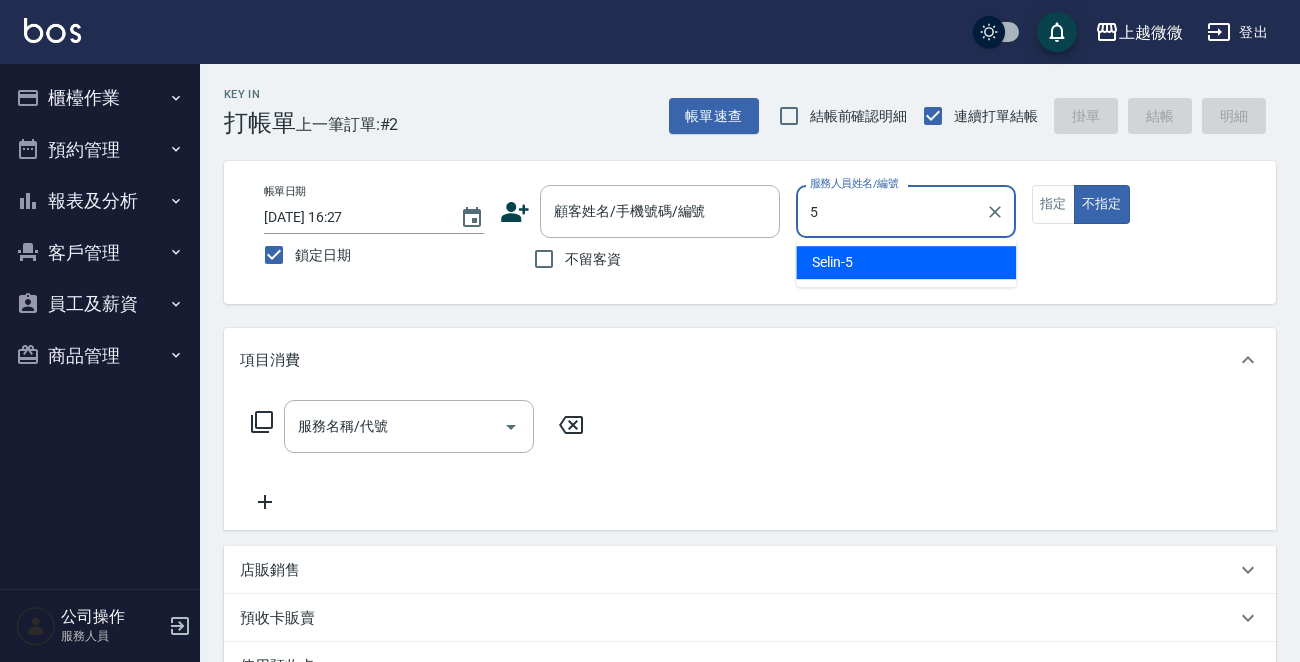 click on "Selin -5" at bounding box center [906, 262] 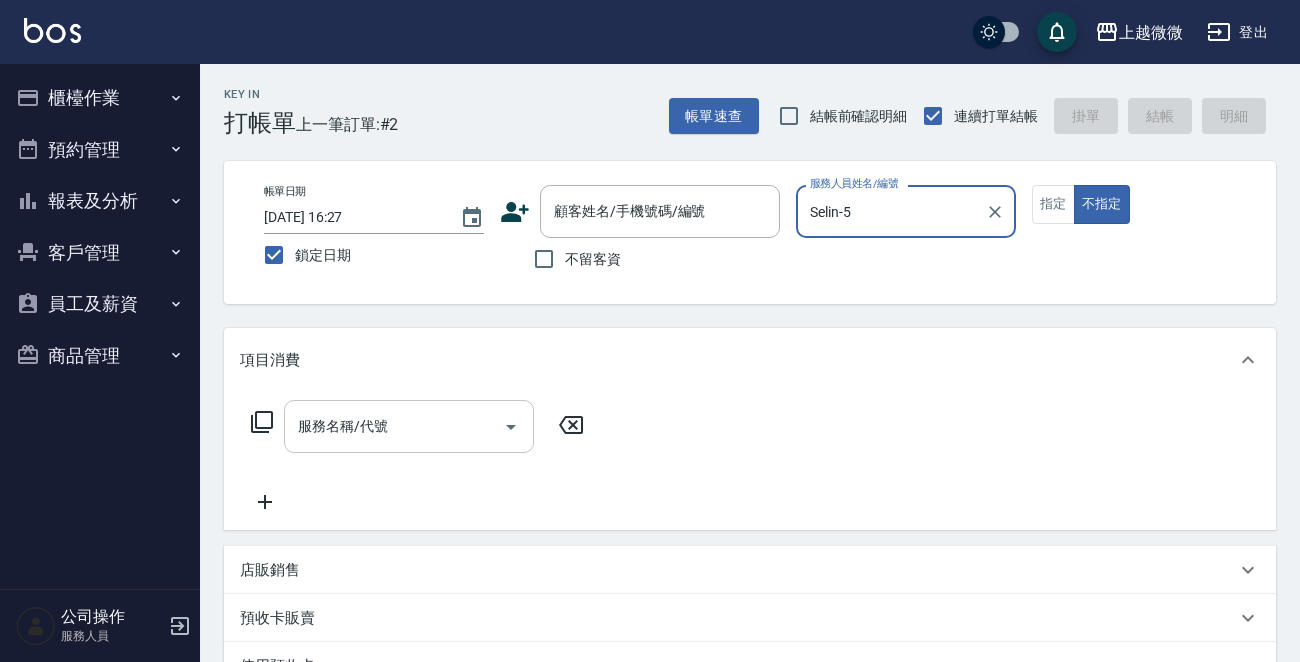 type on "Selin-5" 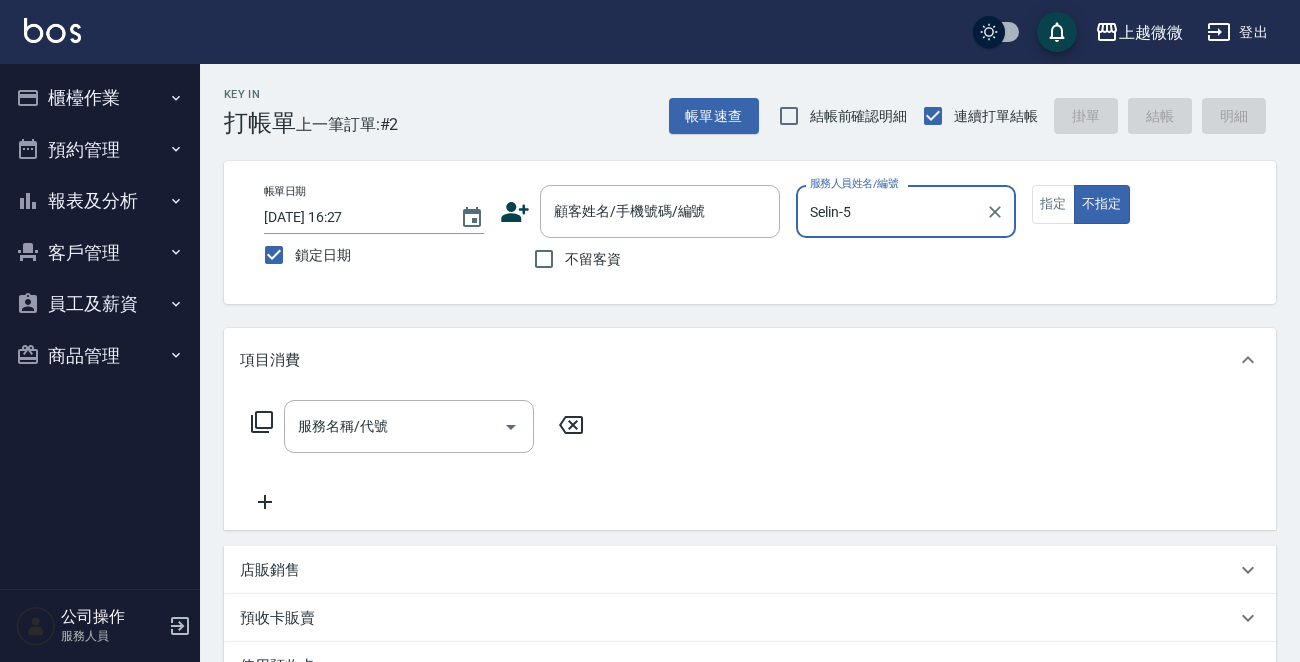 click on "服務名稱/代號 服務名稱/代號" at bounding box center (409, 426) 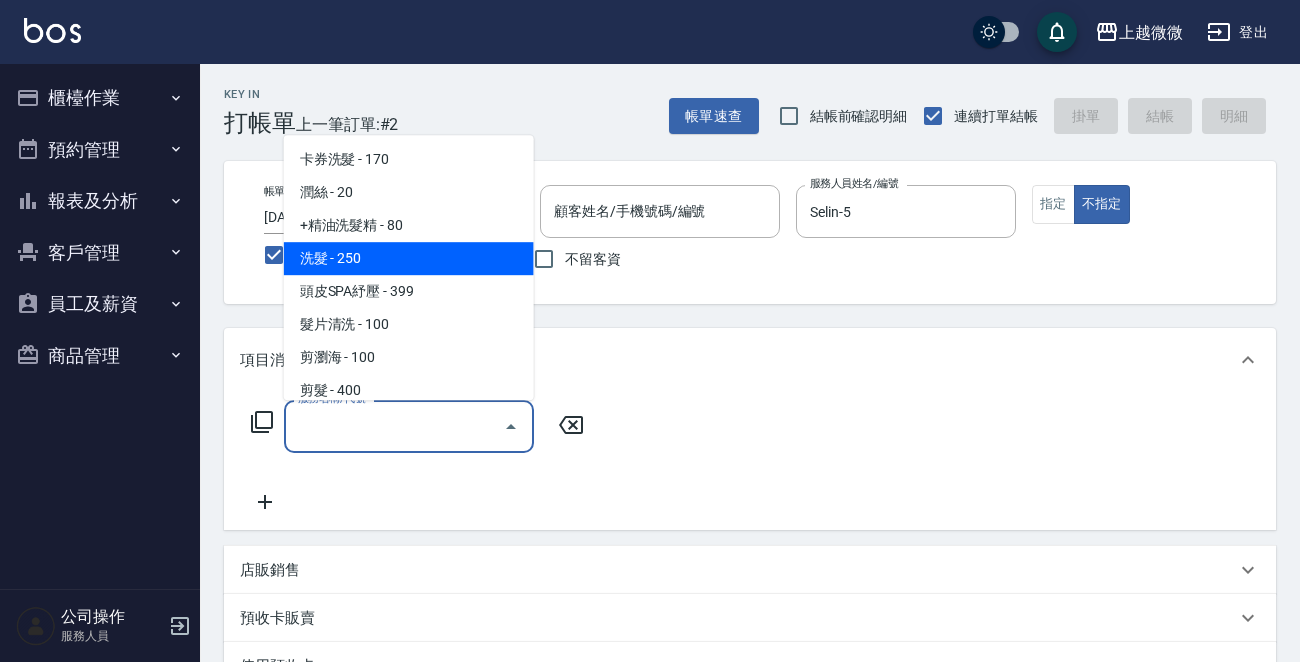 click on "洗髮 - 250" at bounding box center (409, 258) 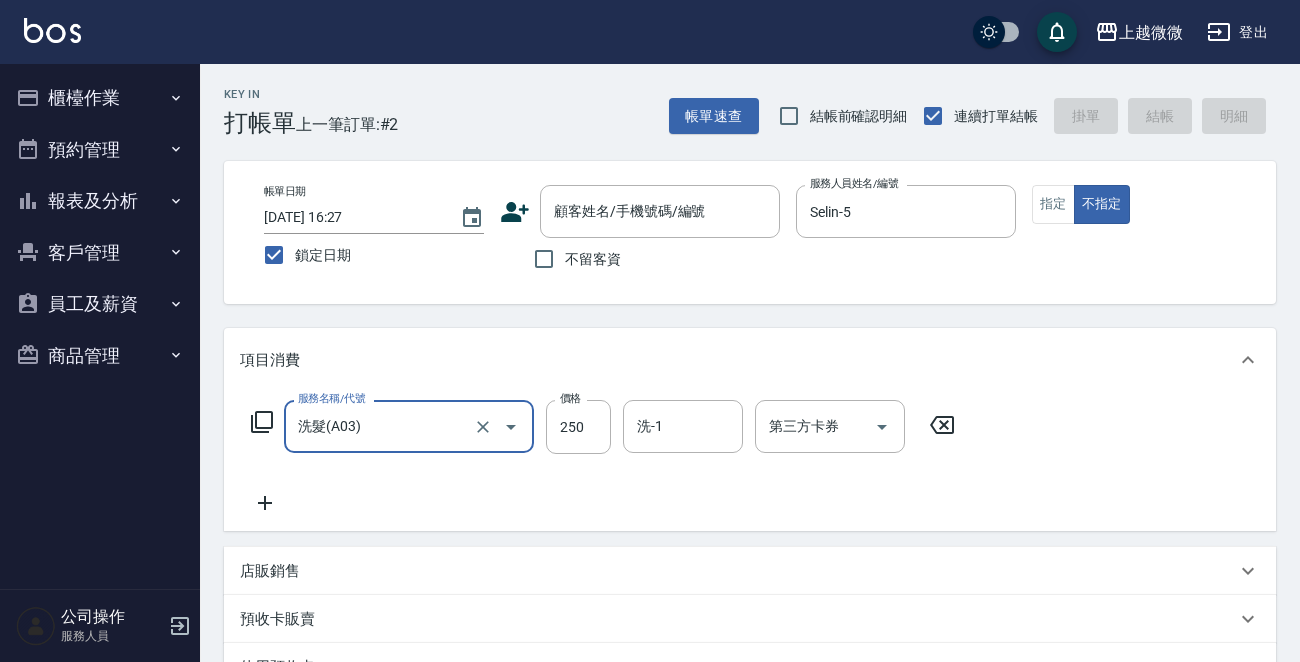 click on "服務名稱/代號 洗髮(A03) 服務名稱/代號 價格 250 價格 洗-1 洗-1 第三方卡券 第三方卡券" at bounding box center [603, 457] 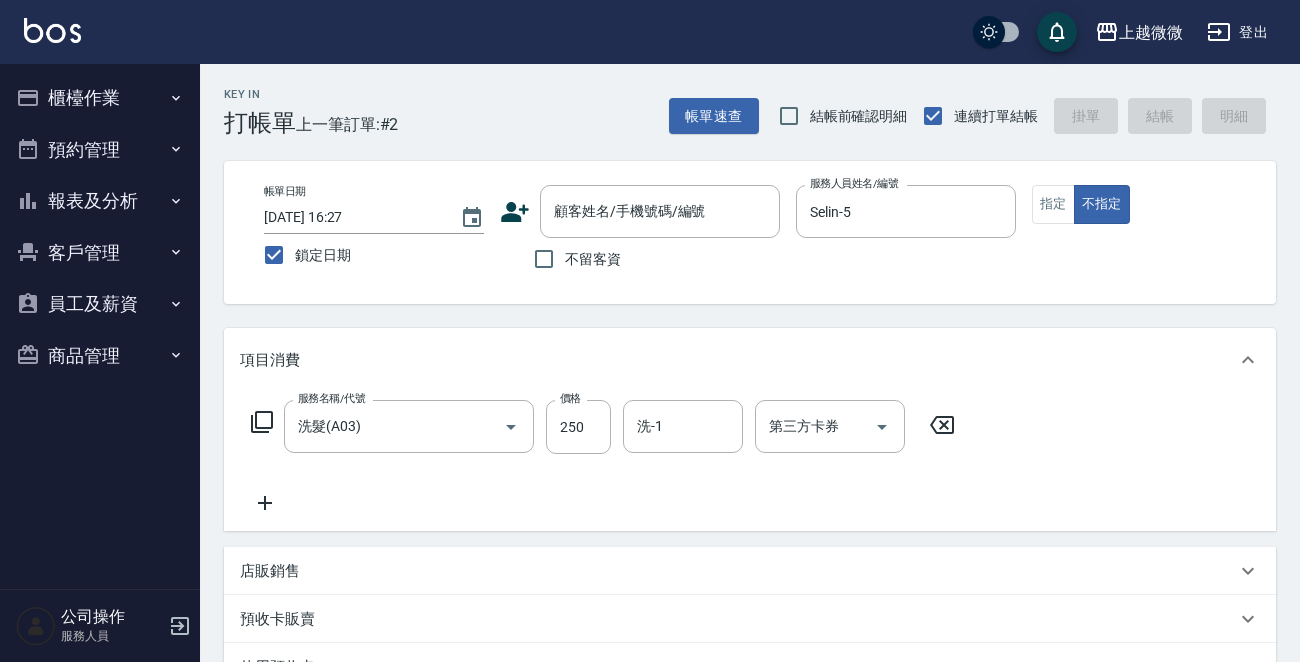 click 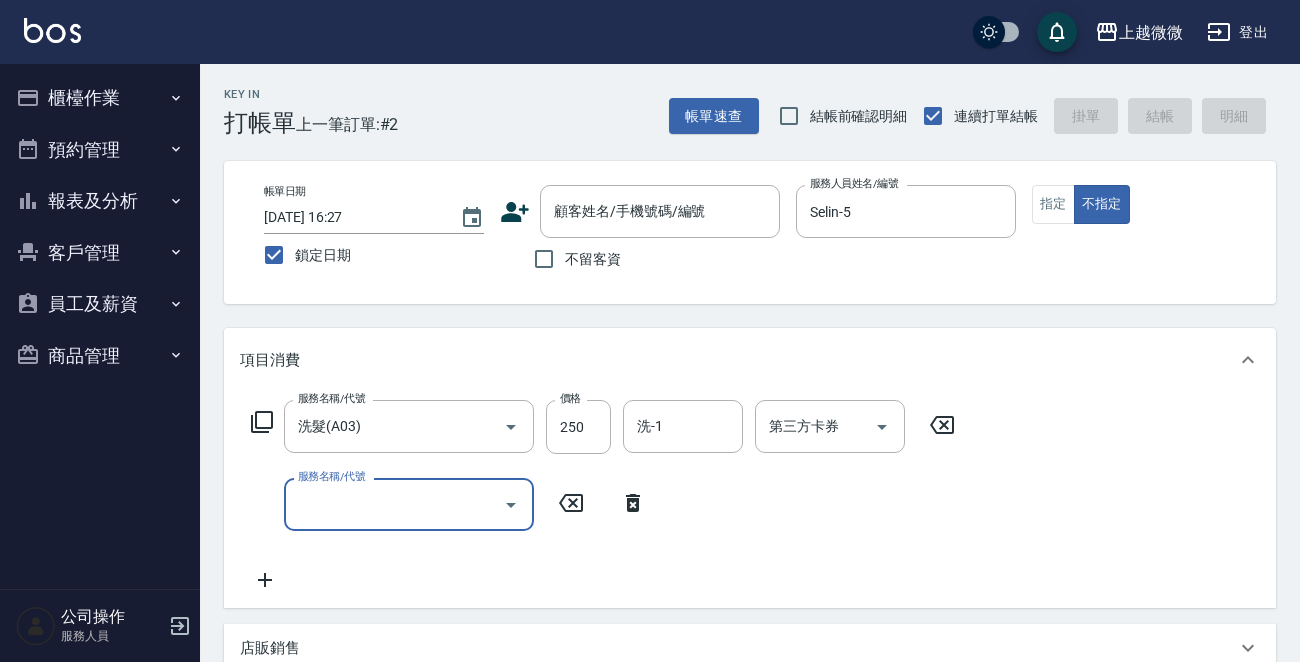 click on "服務名稱/代號" at bounding box center (394, 504) 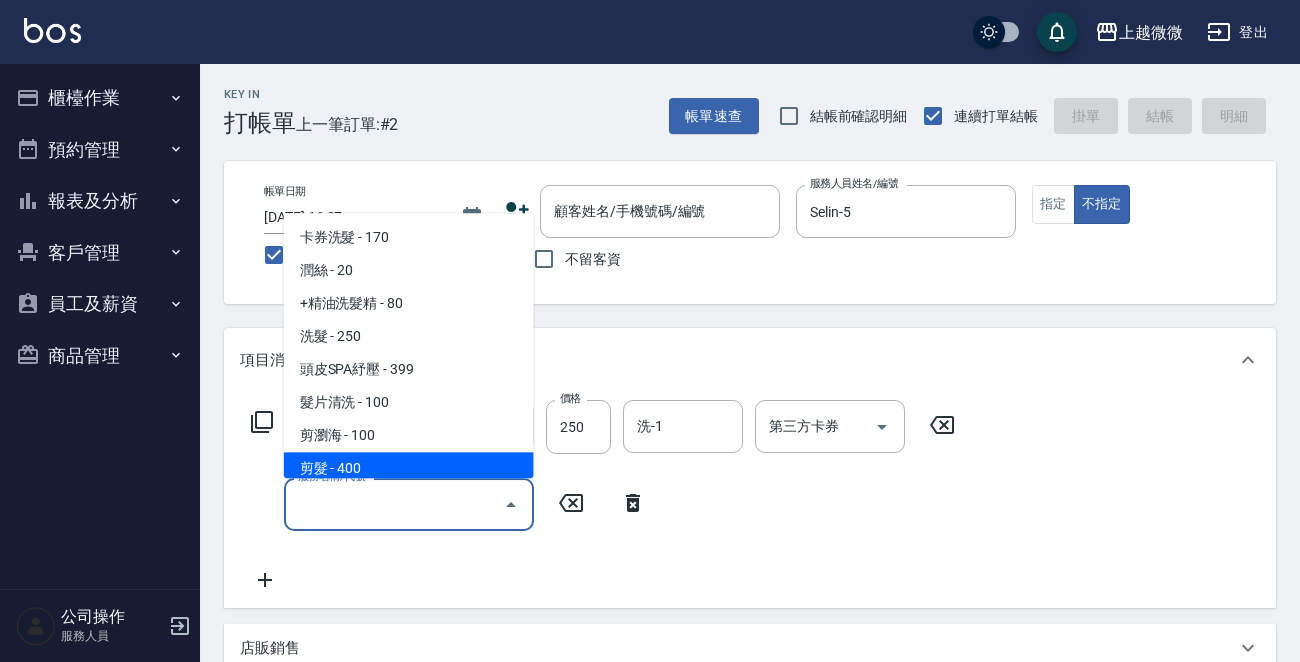 click on "剪髮 - 400" at bounding box center (409, 469) 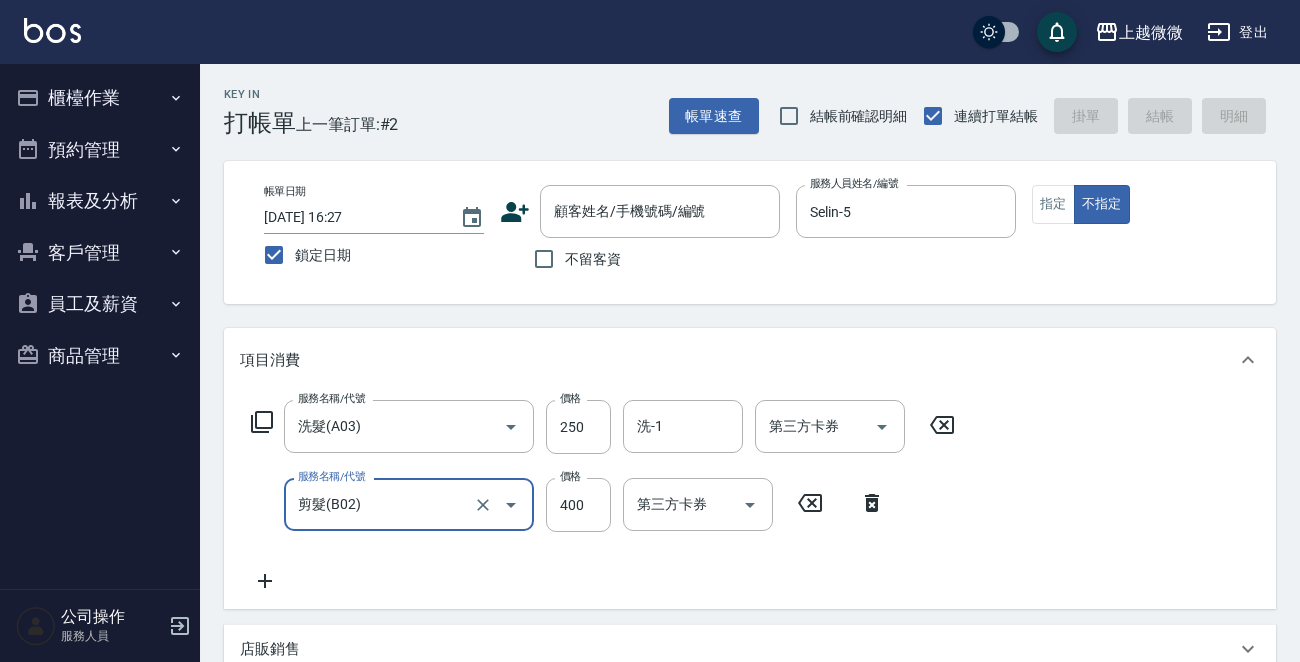 click 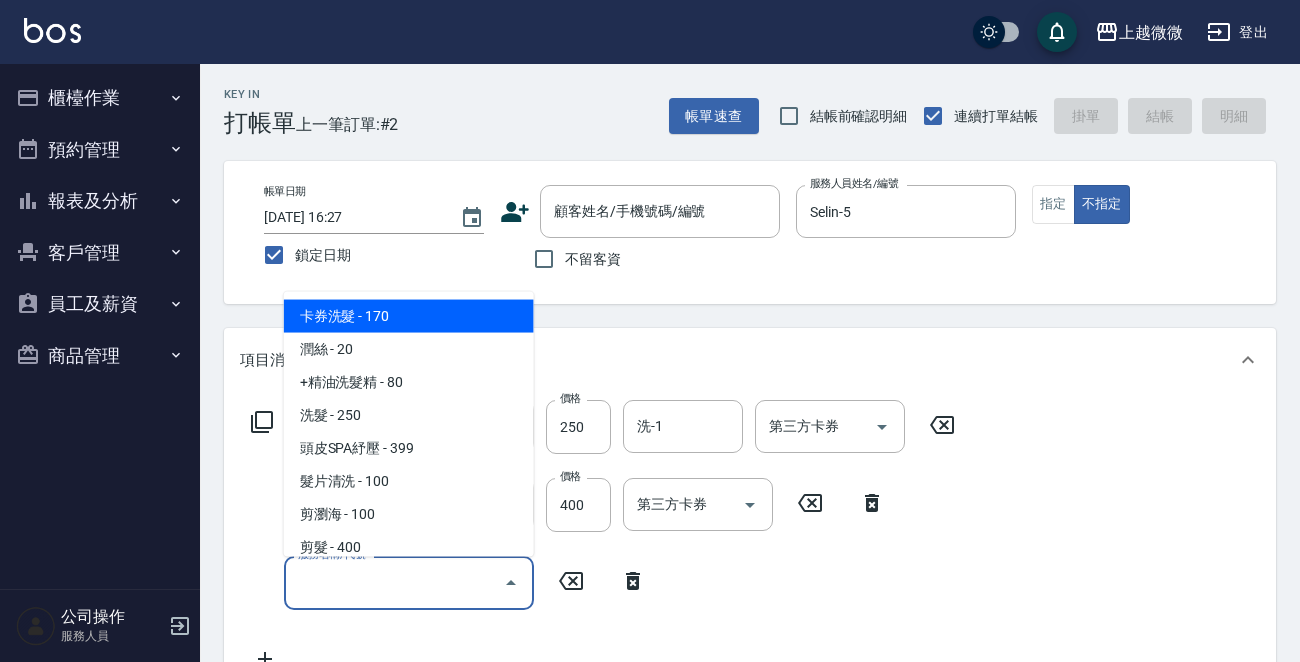 click on "服務名稱/代號" at bounding box center (394, 582) 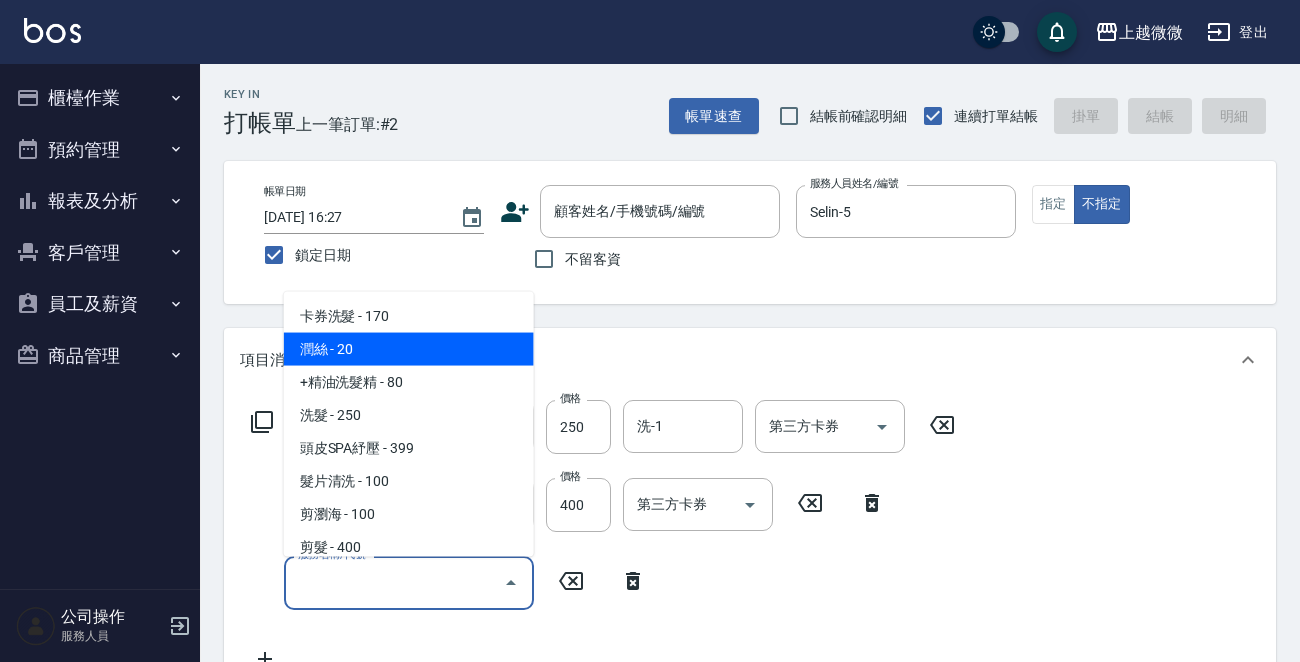 click on "潤絲 - 20" at bounding box center (409, 349) 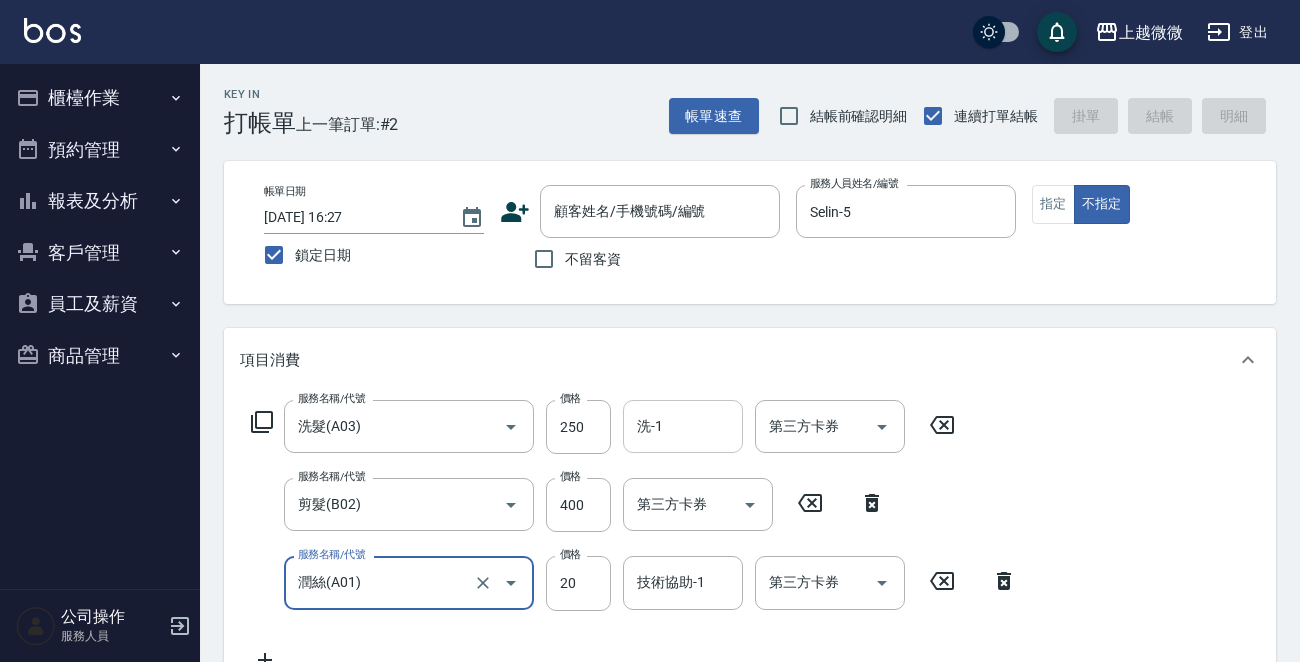 click on "洗-1" at bounding box center [683, 426] 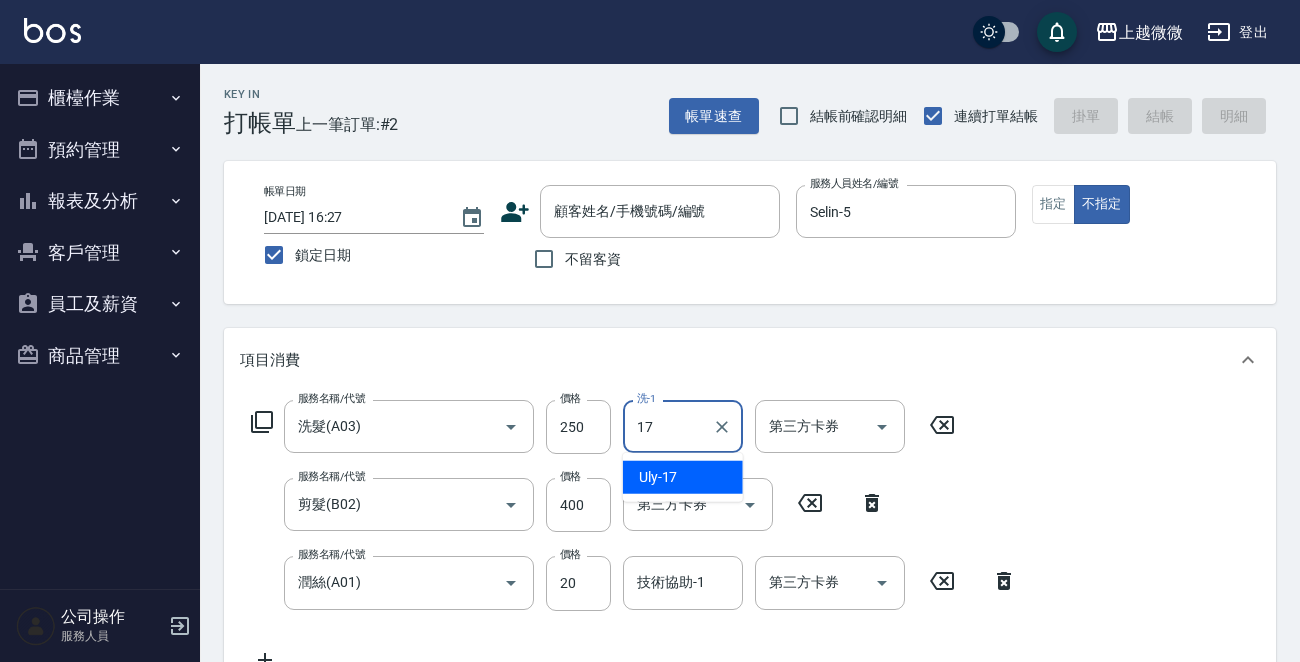 click on "Uly -17" at bounding box center [658, 477] 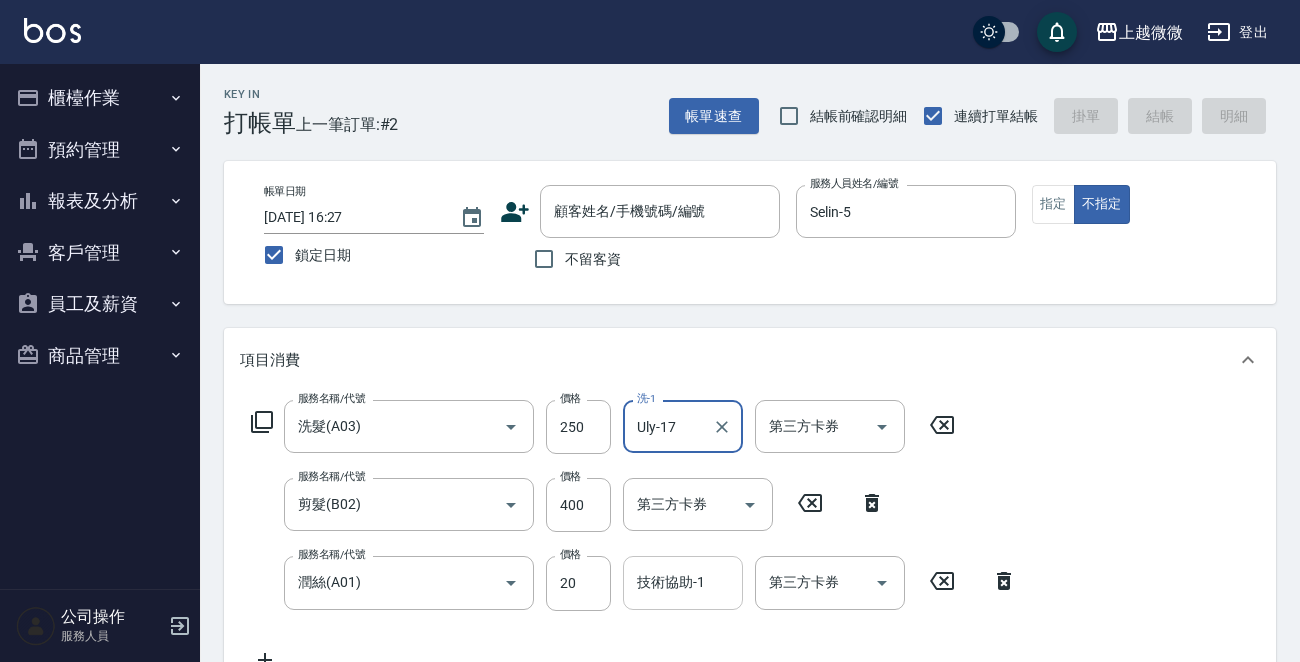 type on "Uly-17" 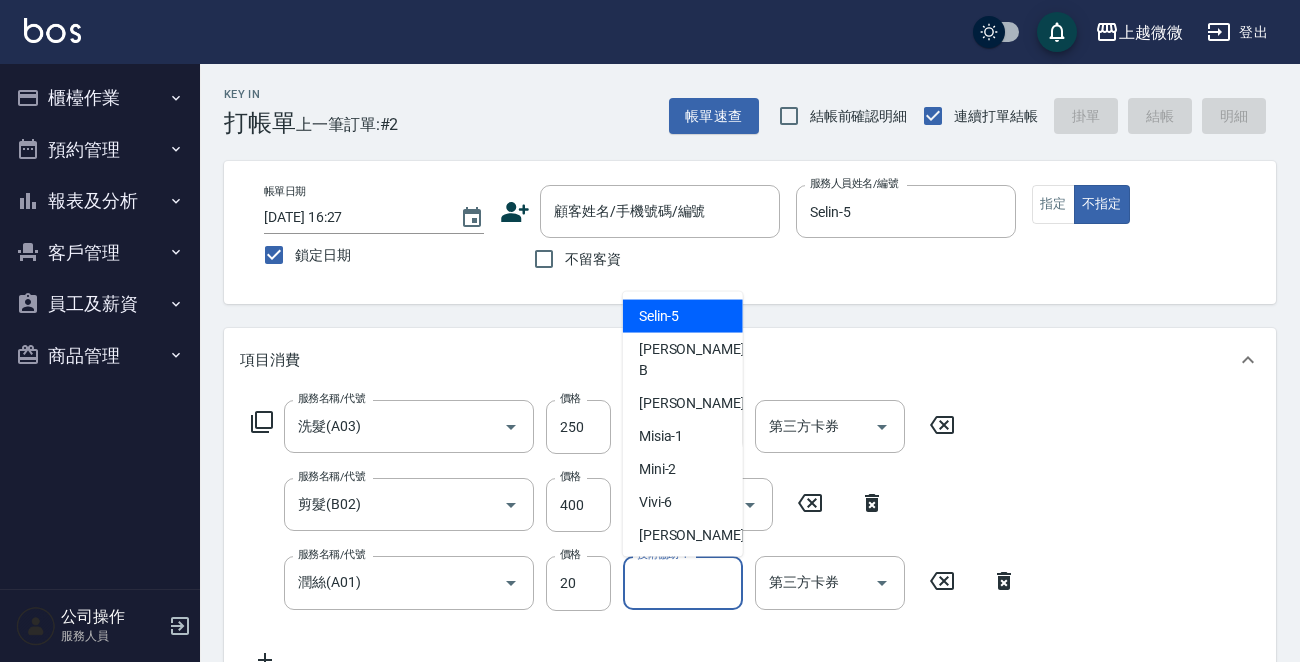 click on "技術協助-1 技術協助-1" at bounding box center (683, 582) 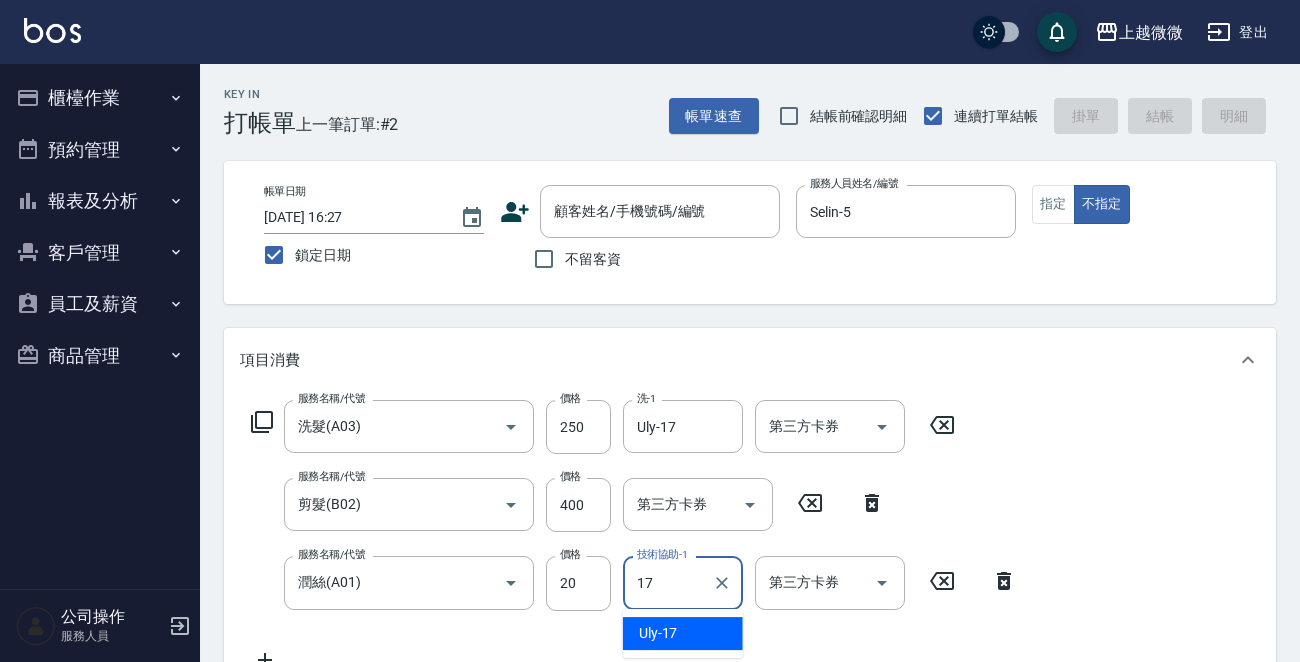 click on "Uly -17" at bounding box center [683, 633] 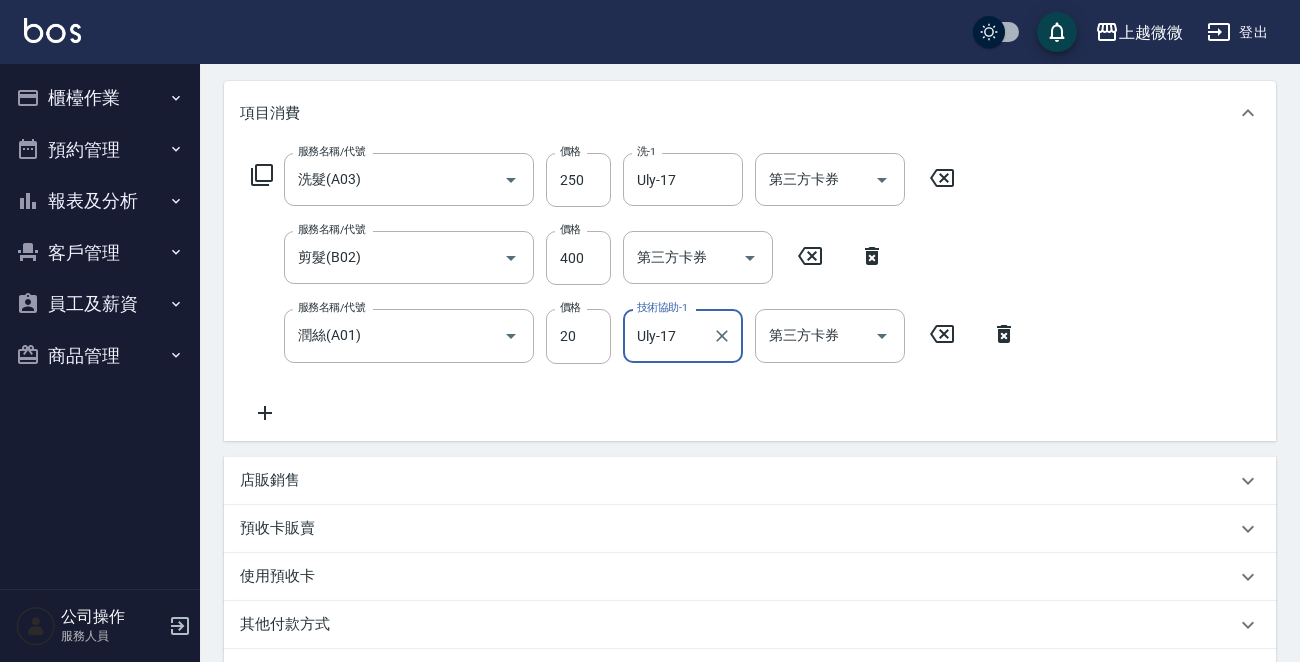 scroll, scrollTop: 0, scrollLeft: 0, axis: both 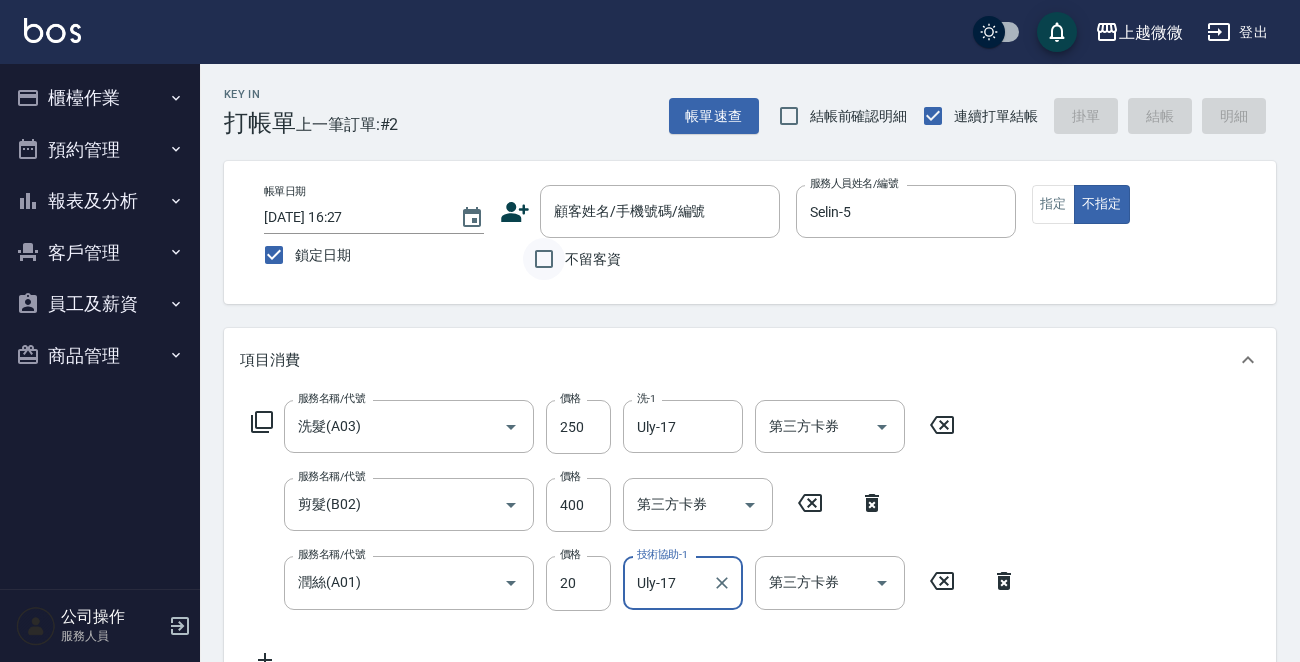 type on "Uly-17" 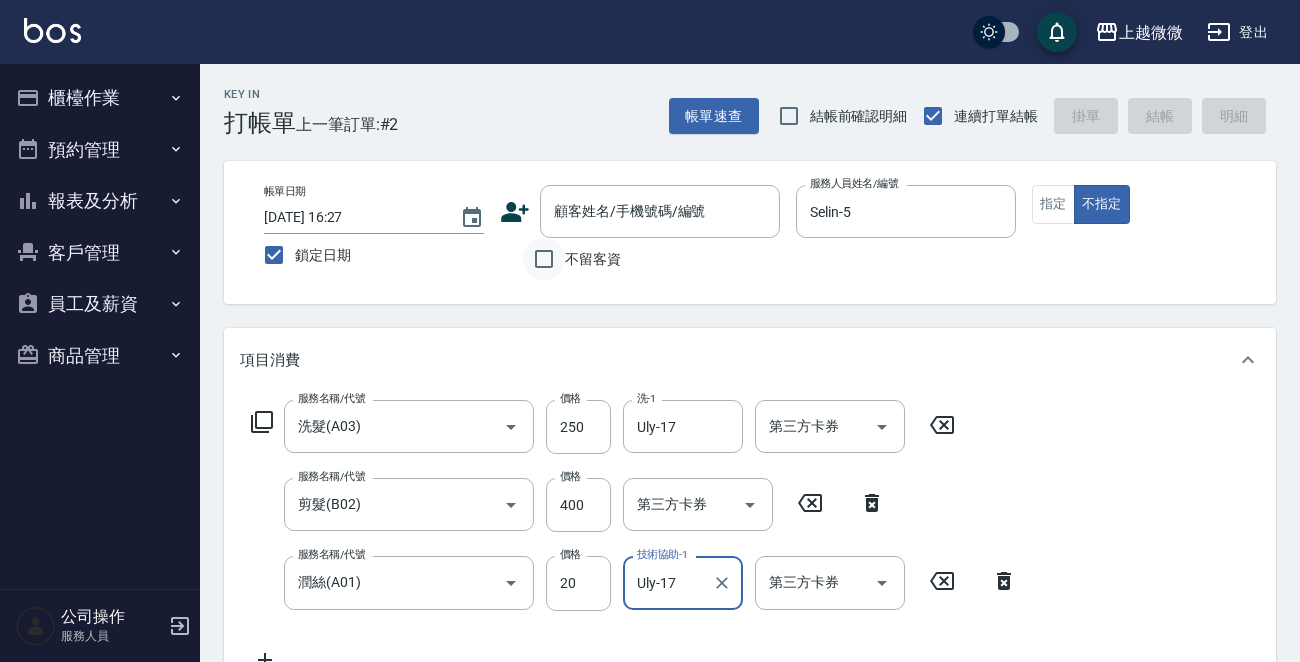 click on "不留客資" at bounding box center (544, 259) 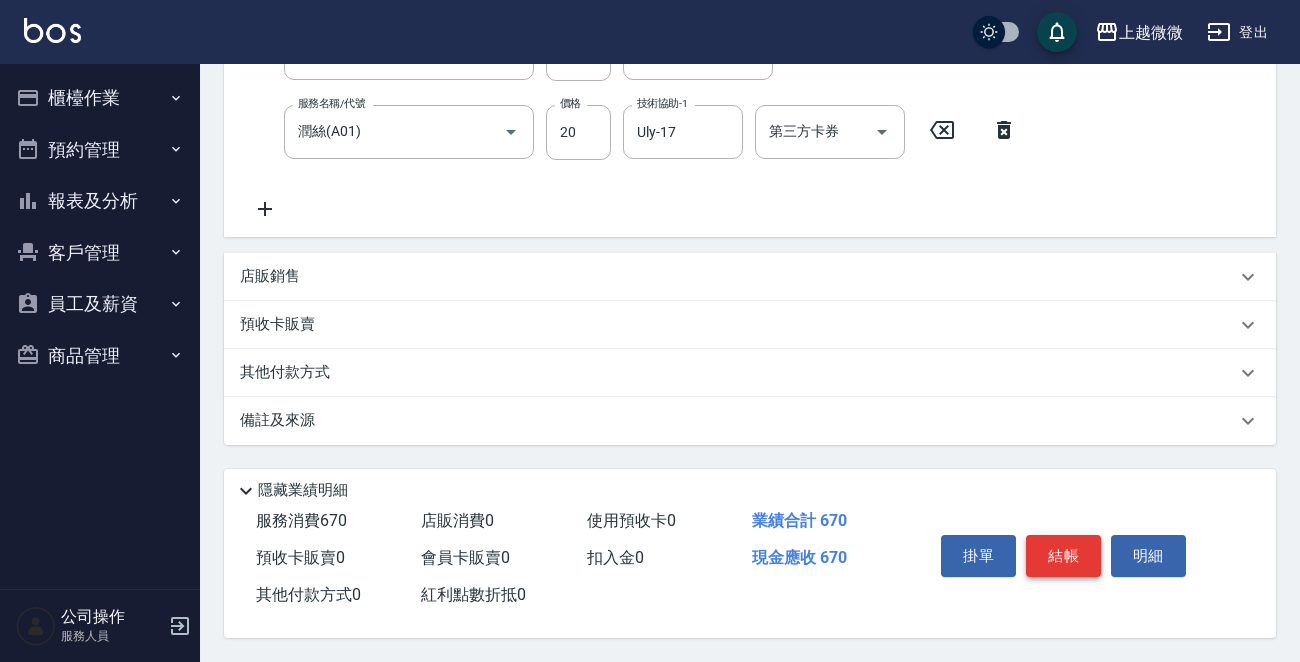 scroll, scrollTop: 455, scrollLeft: 0, axis: vertical 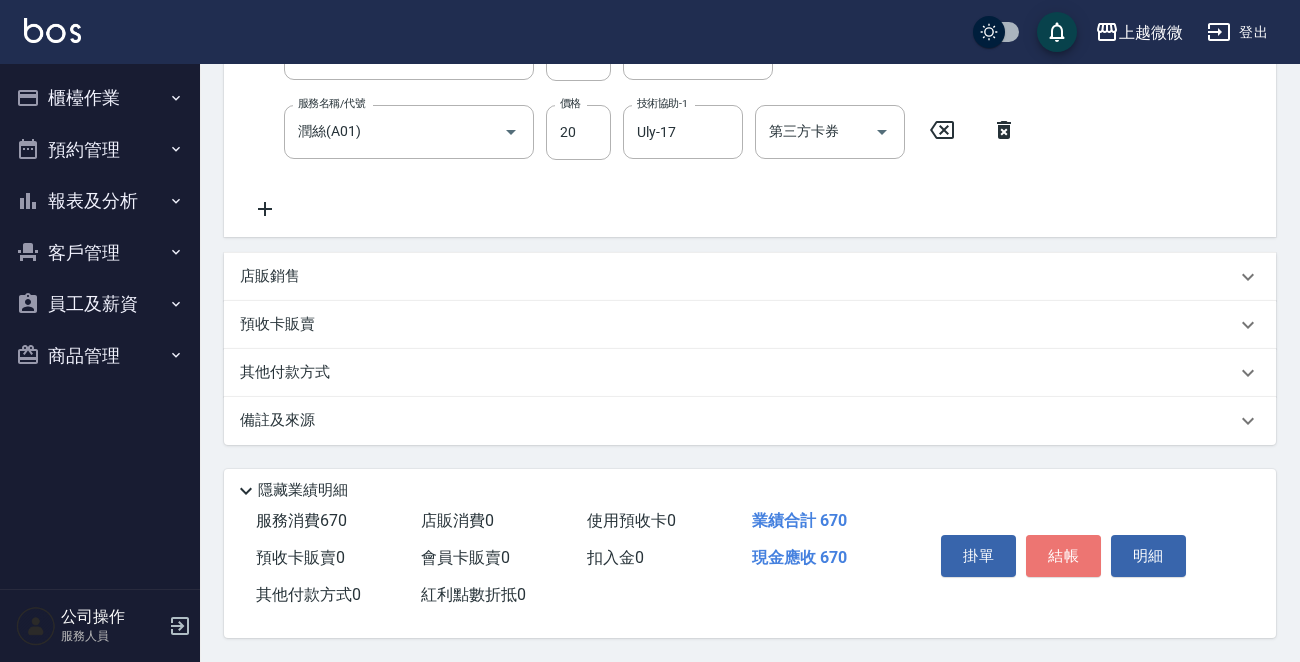 click on "結帳" at bounding box center [1063, 556] 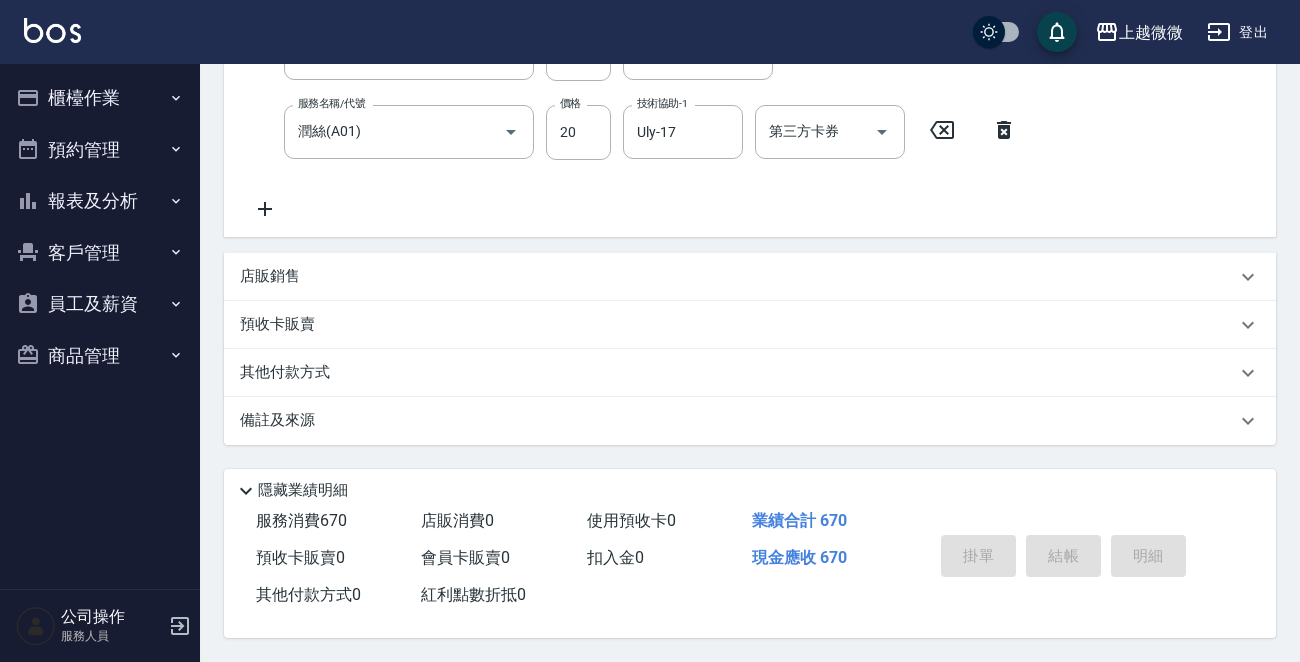 type 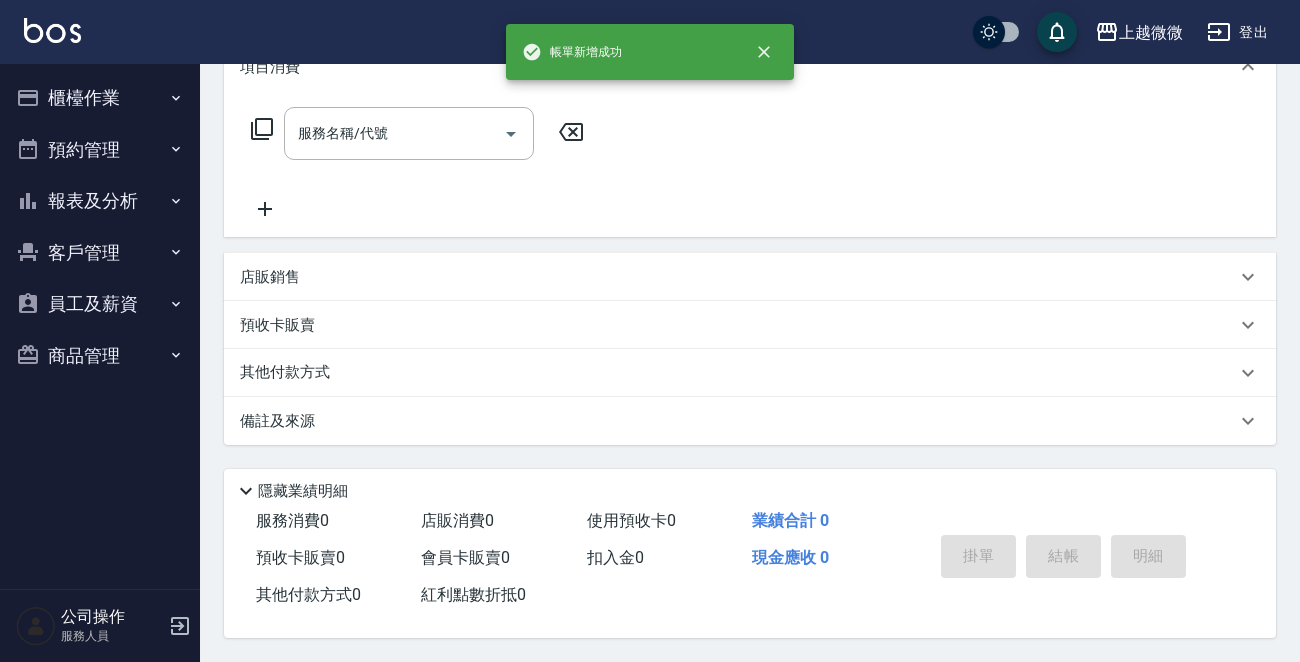 scroll, scrollTop: 0, scrollLeft: 0, axis: both 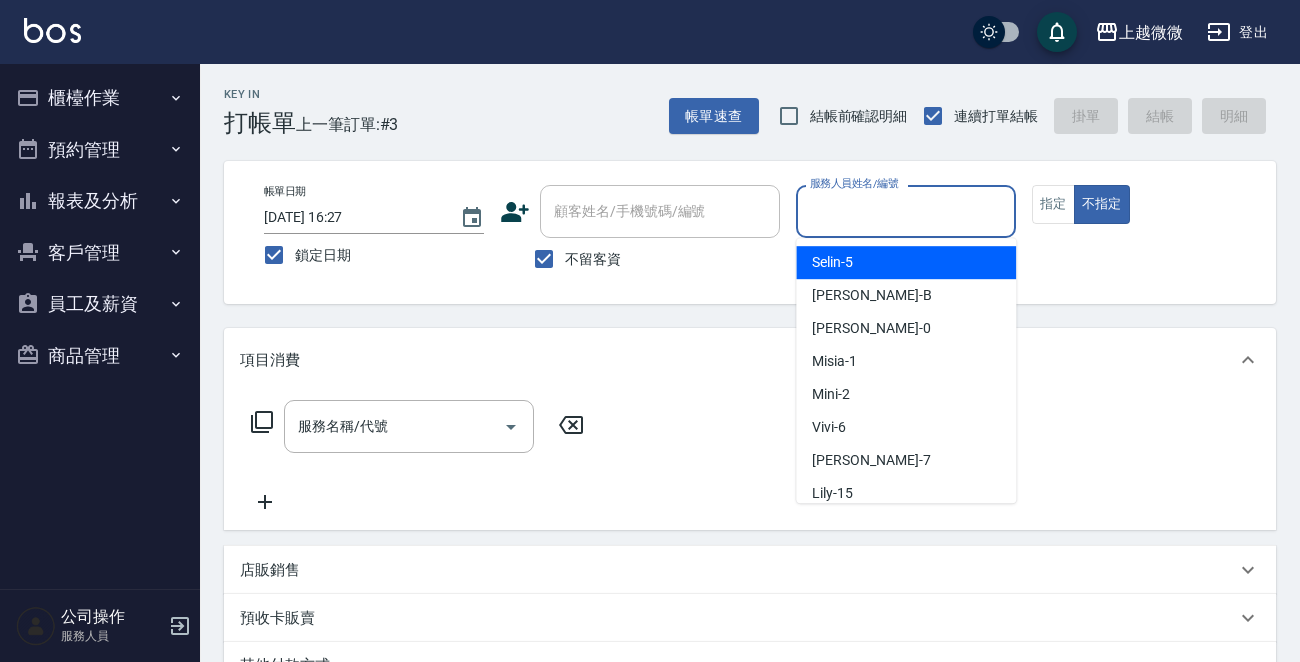 click on "服務人員姓名/編號" at bounding box center (906, 211) 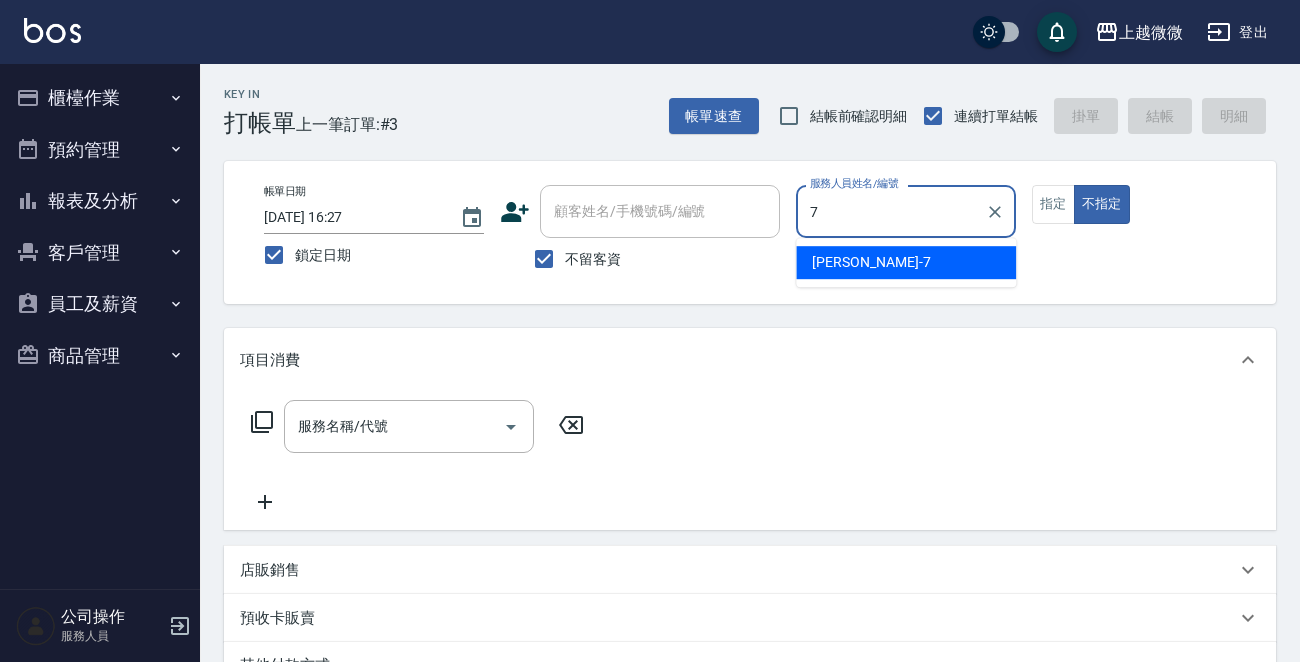 click on "[PERSON_NAME] -7" at bounding box center (906, 262) 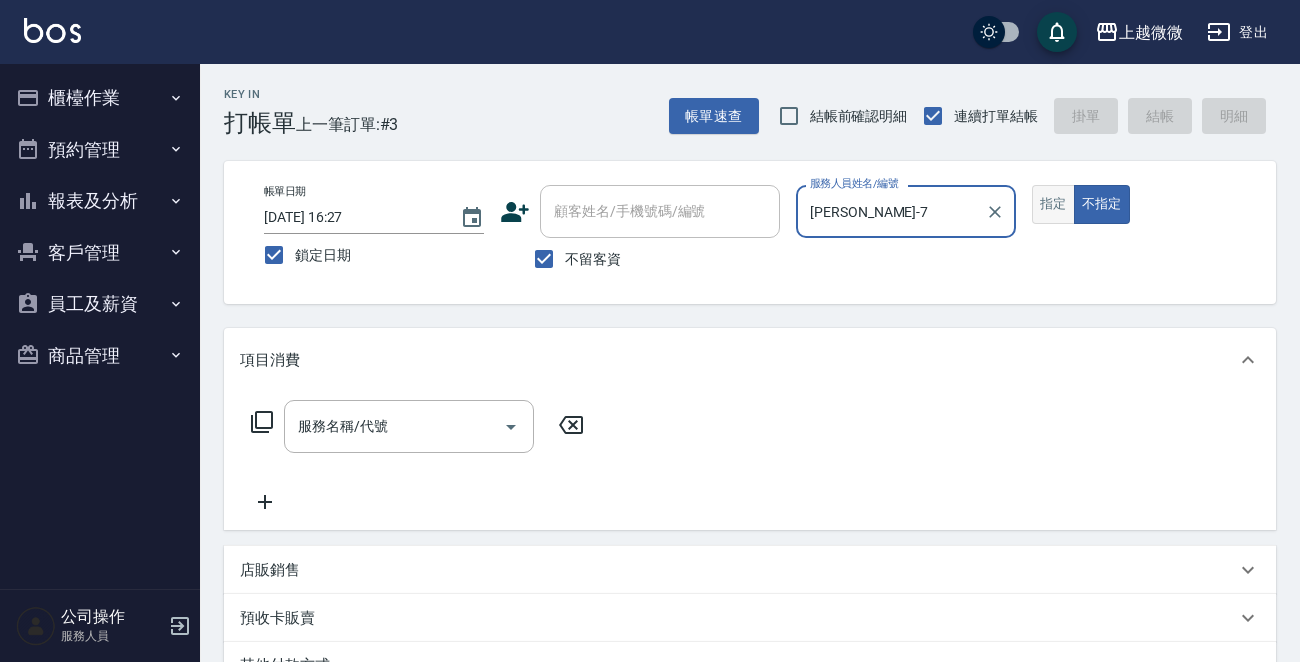 type on "[PERSON_NAME]-7" 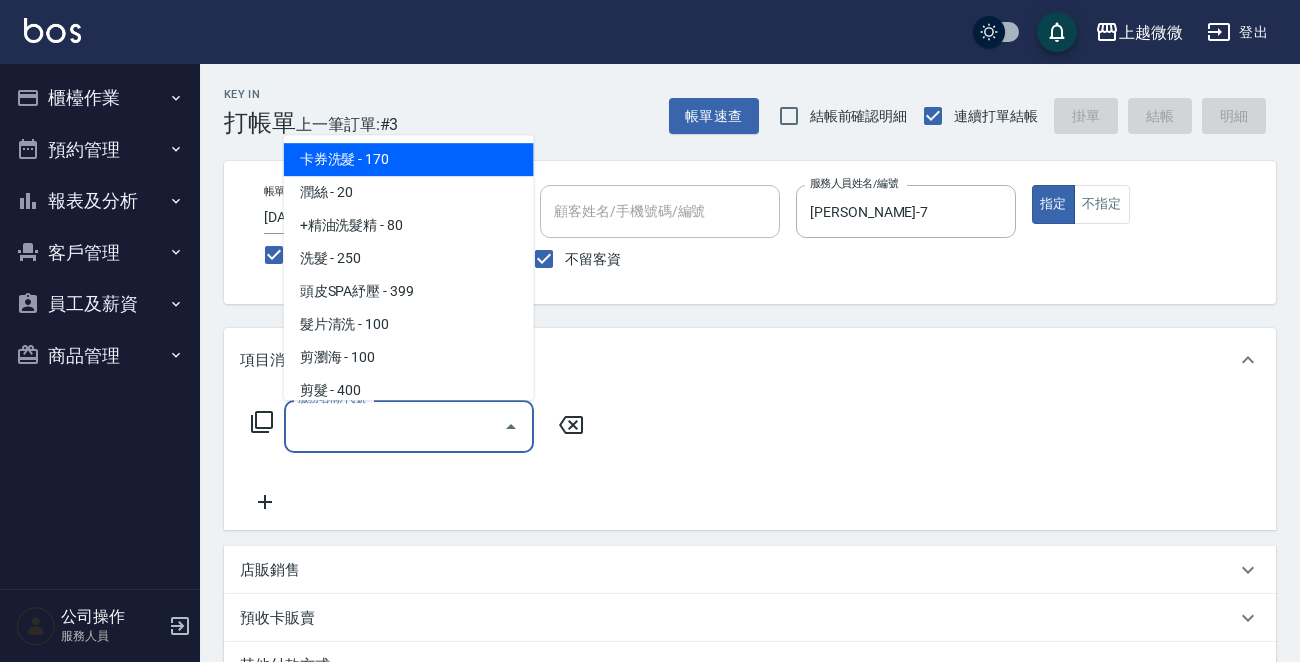 click on "服務名稱/代號" at bounding box center (394, 426) 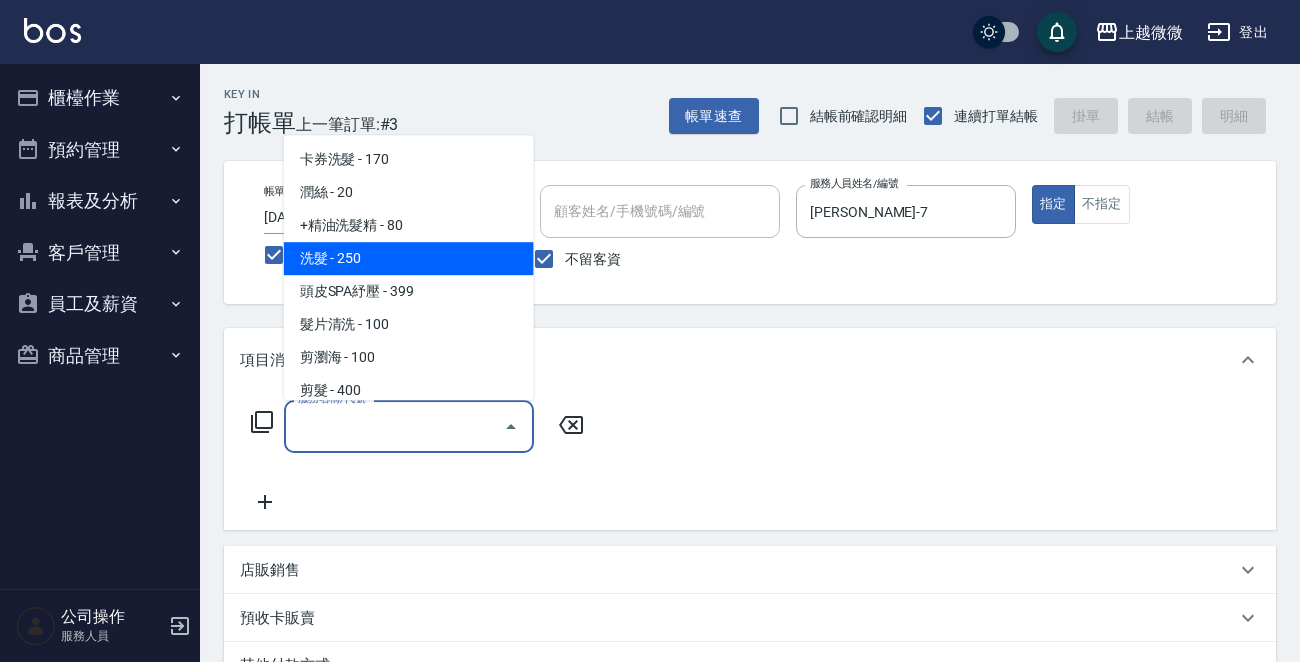 click on "洗髮 - 250" at bounding box center [409, 258] 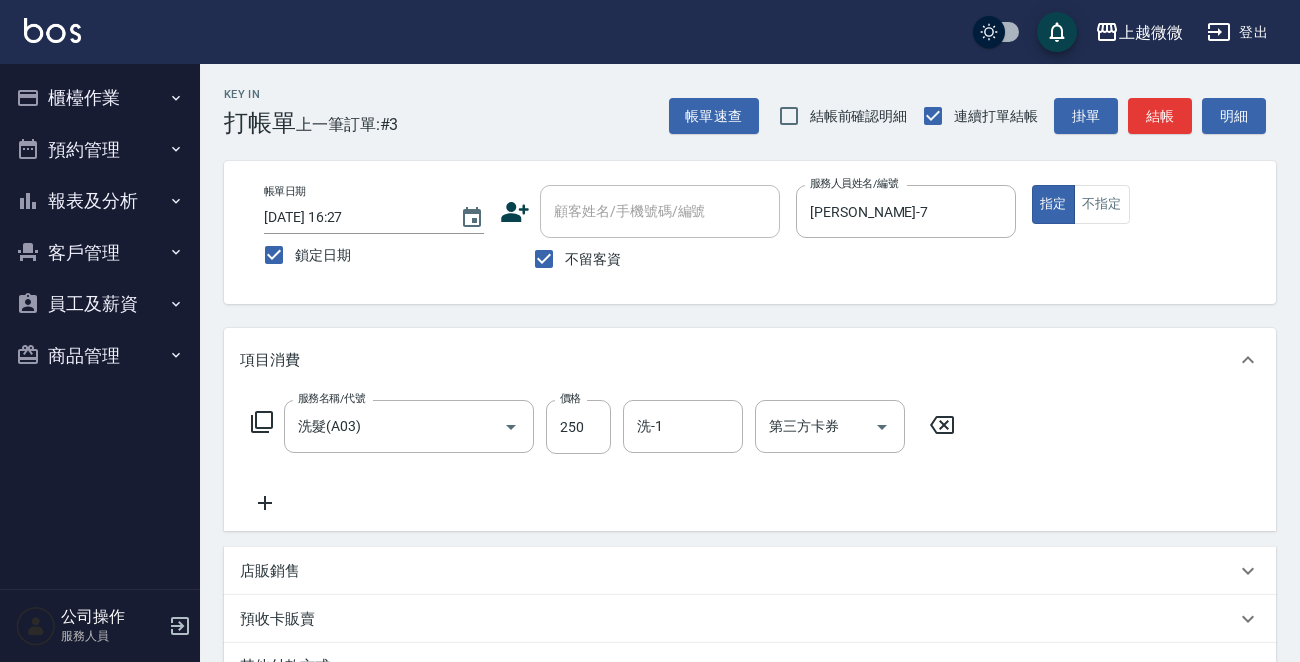 click 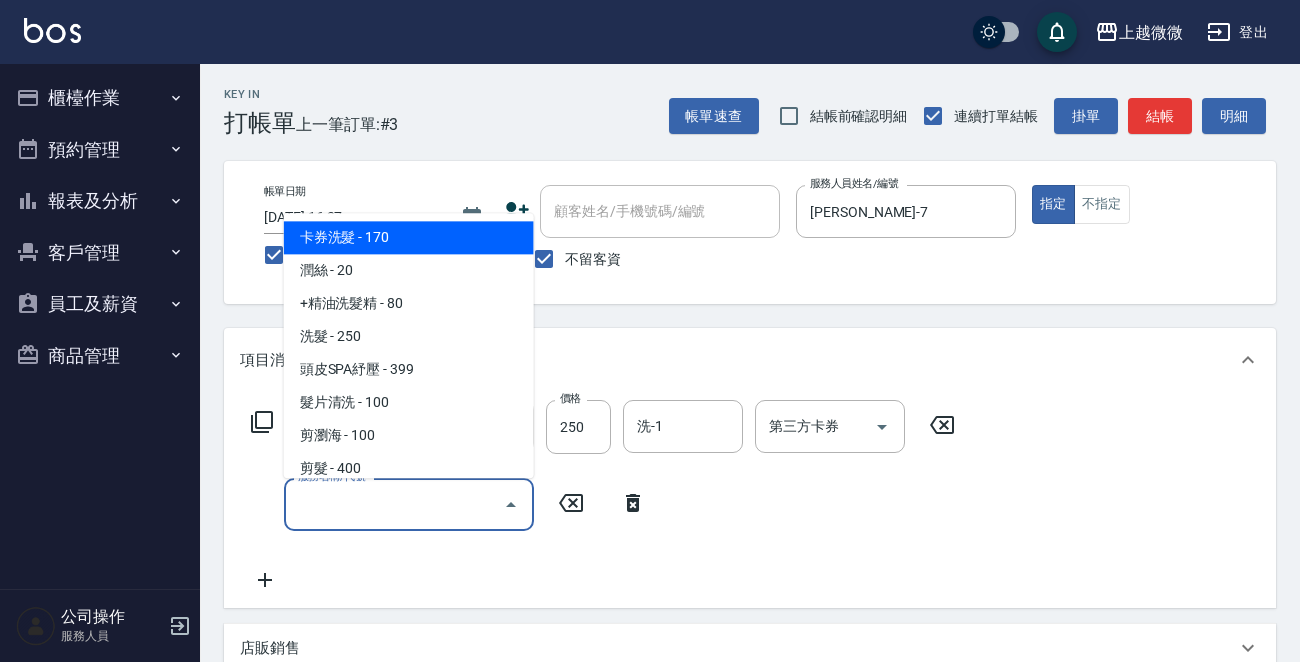 click on "服務名稱/代號" at bounding box center [394, 504] 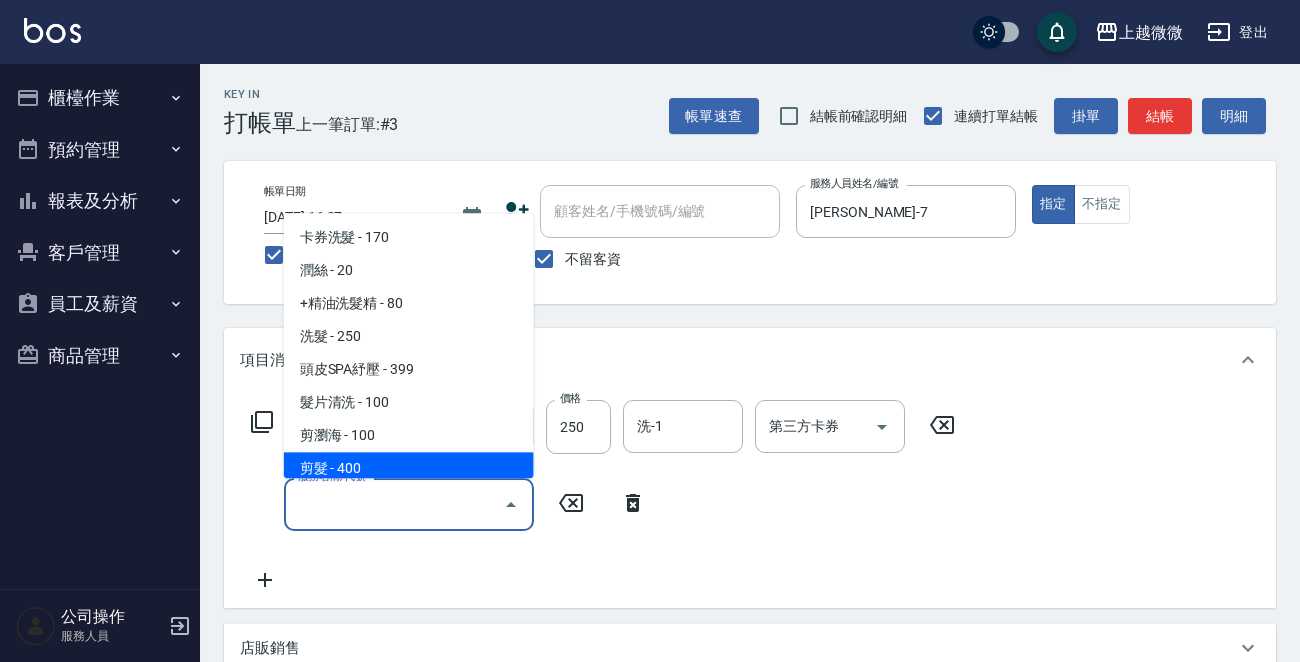 click on "剪髮 - 400" at bounding box center [409, 469] 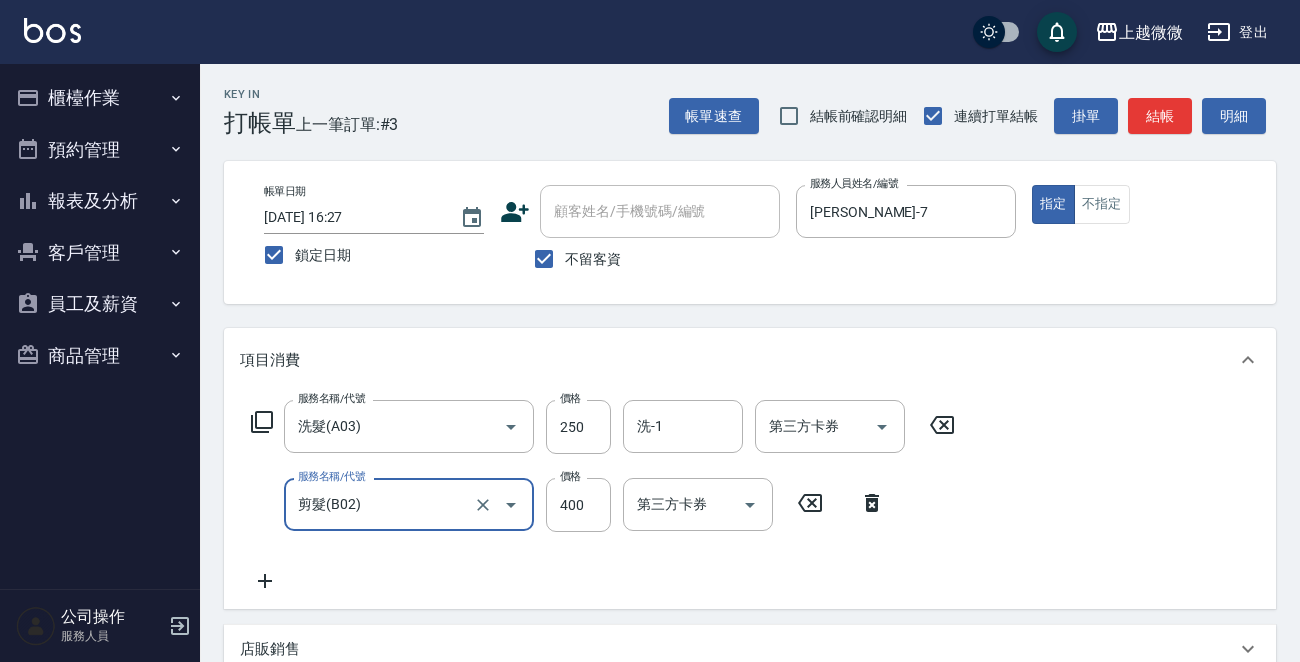 click 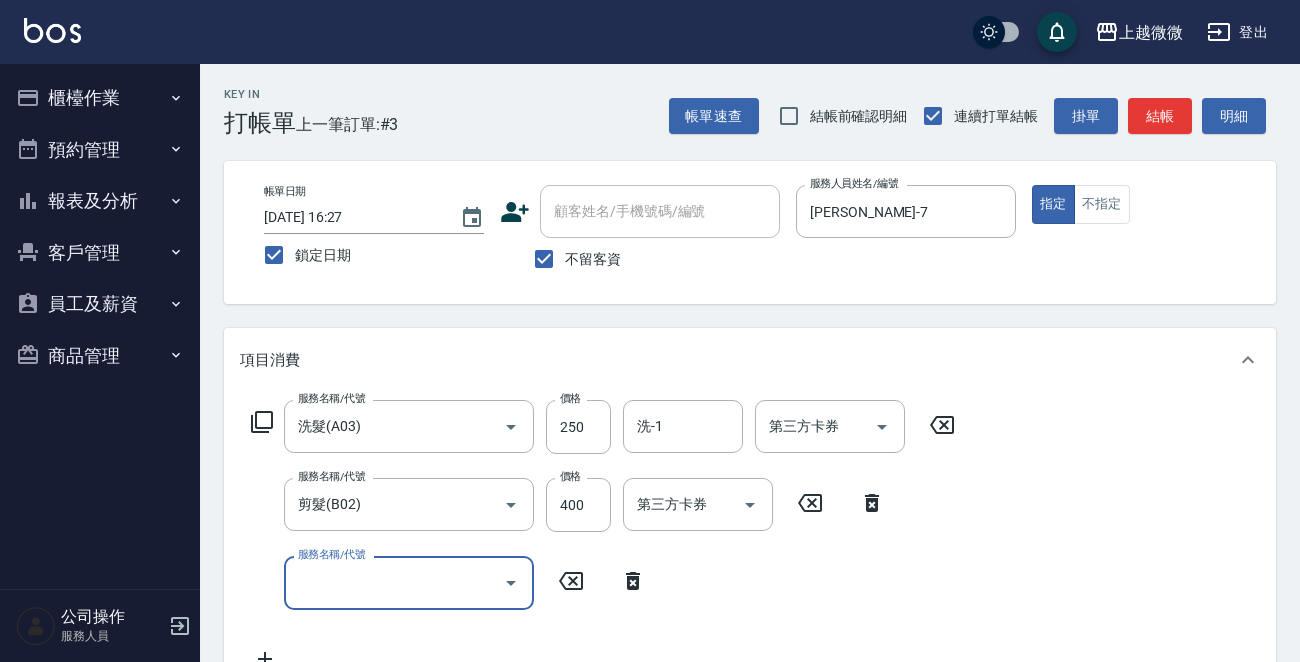 click on "服務名稱/代號" at bounding box center (394, 582) 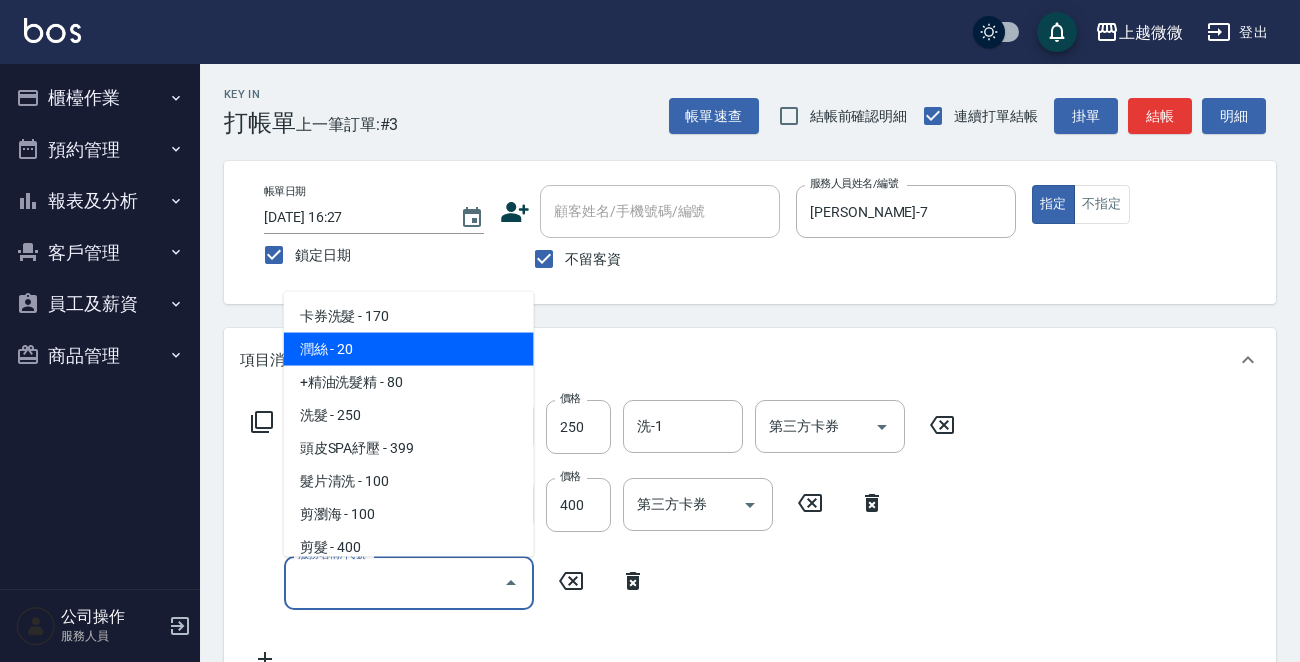 click on "潤絲 - 20" at bounding box center (409, 349) 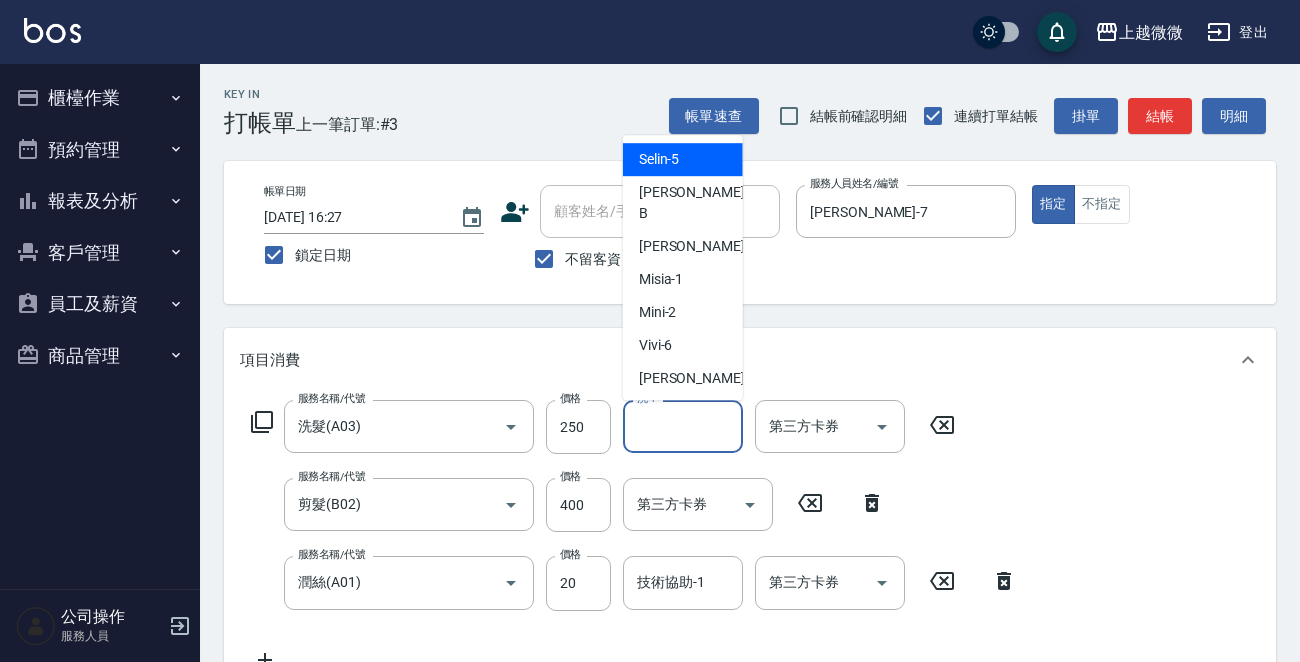 click on "洗-1" at bounding box center (683, 426) 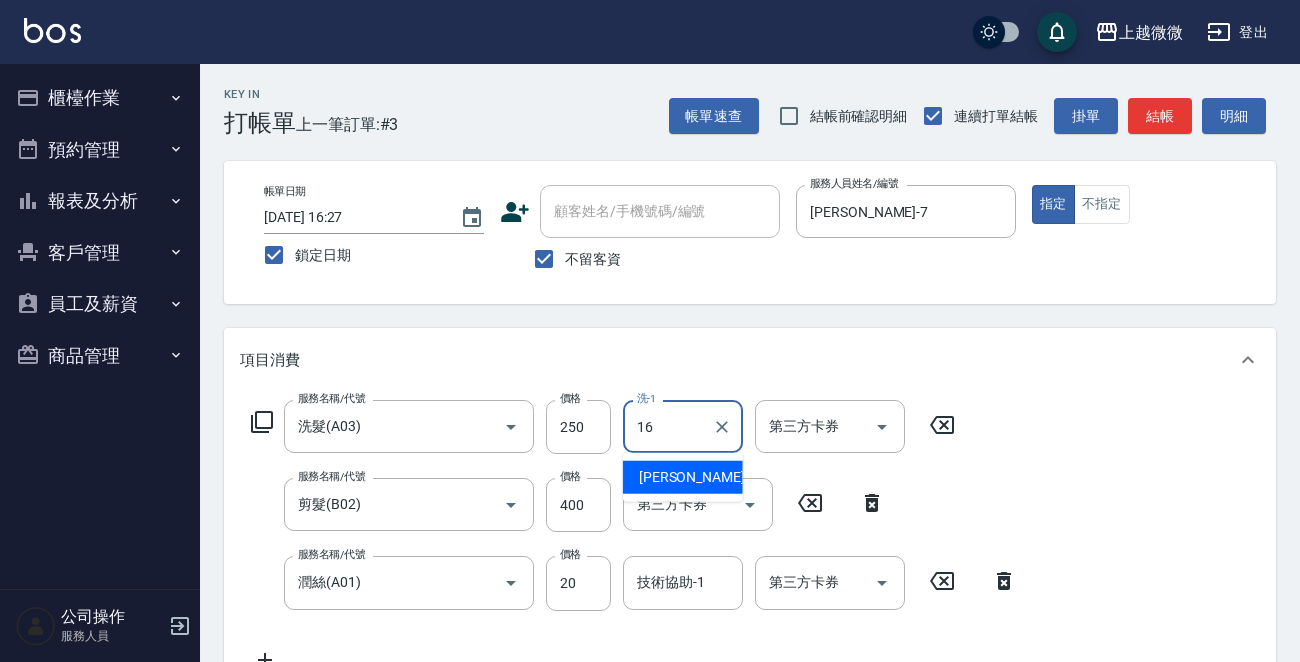 click on "[PERSON_NAME] -16" at bounding box center [683, 477] 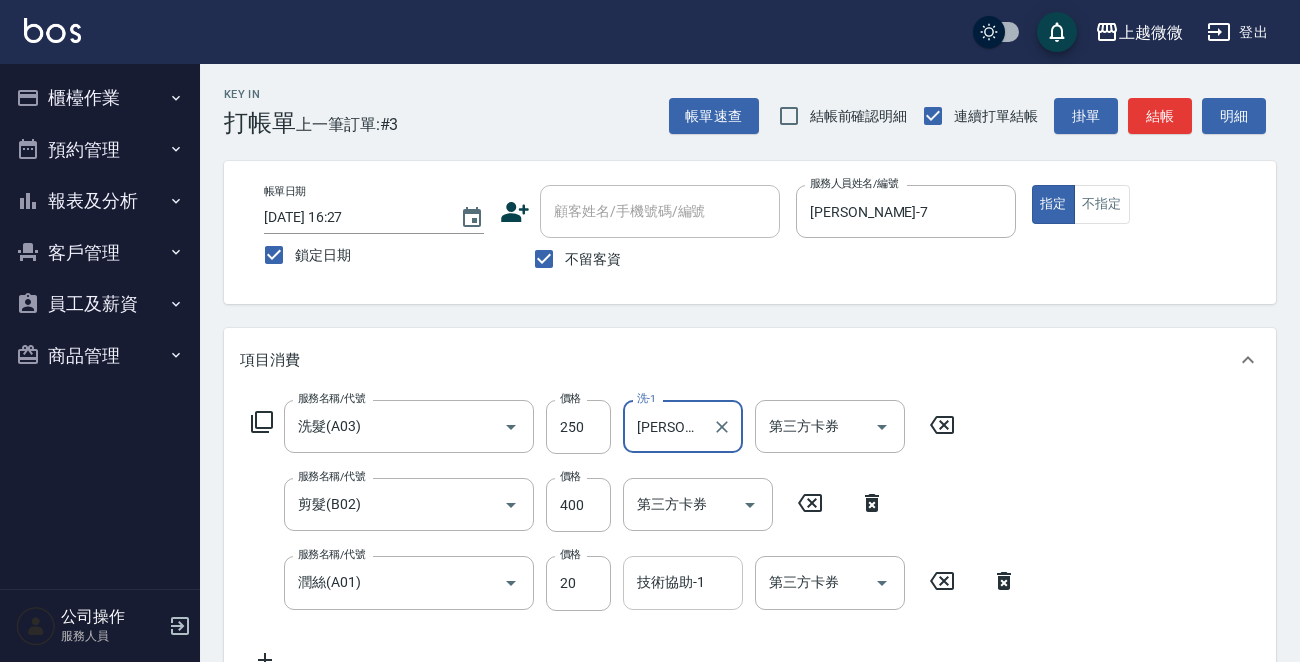 type on "[PERSON_NAME]-16" 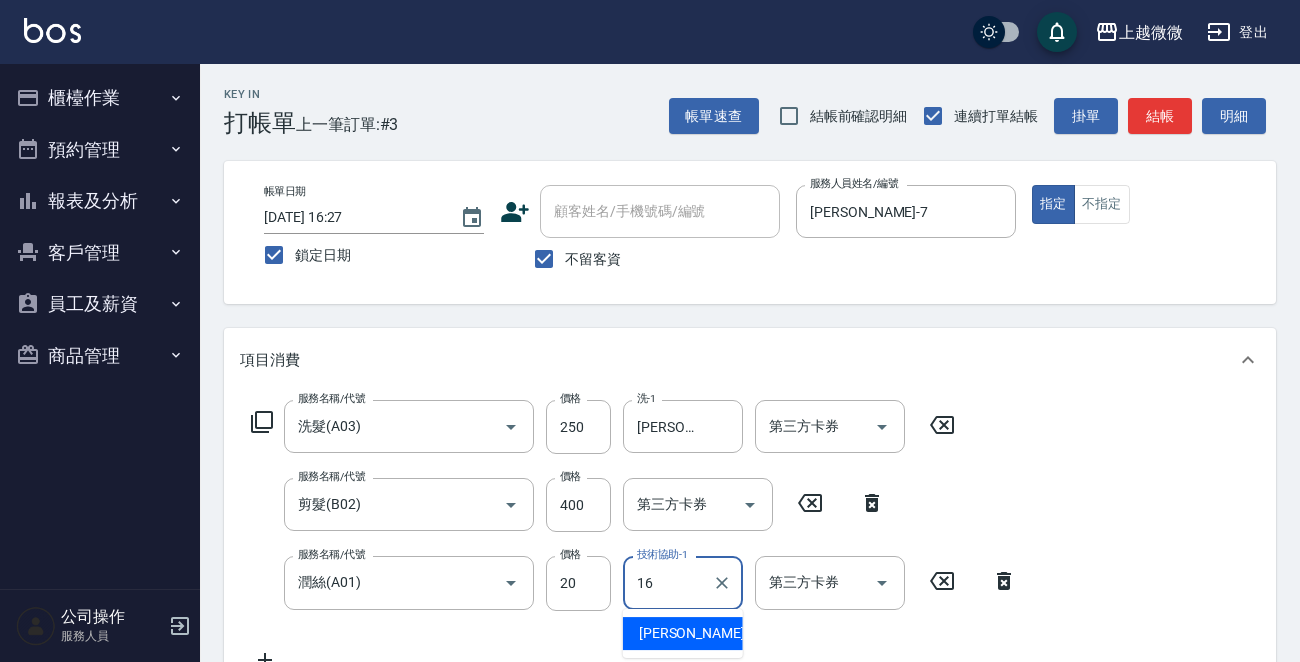 click on "[PERSON_NAME] -16" at bounding box center [683, 633] 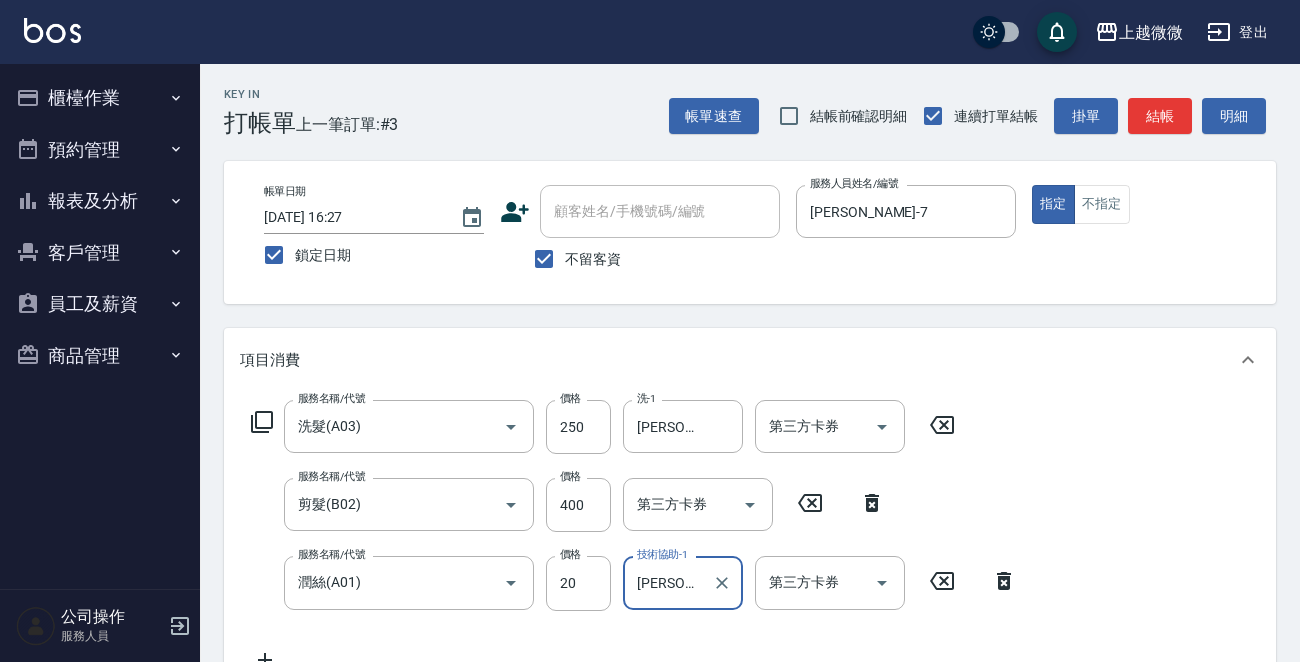 scroll, scrollTop: 455, scrollLeft: 0, axis: vertical 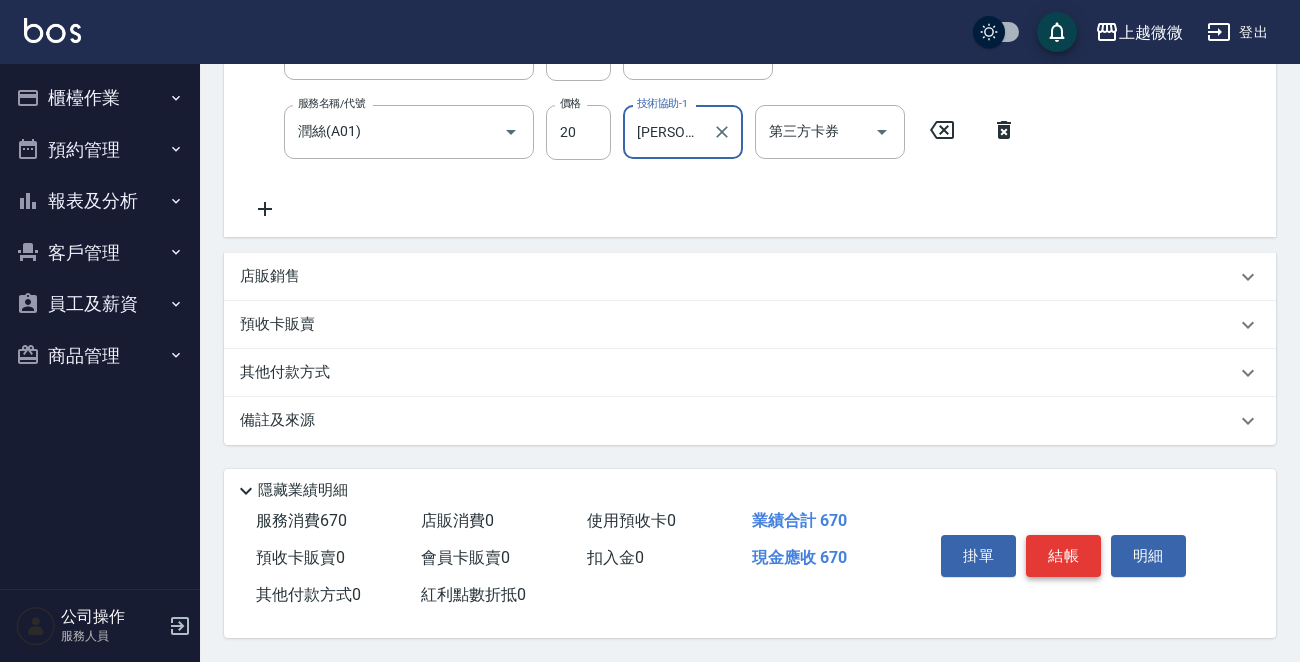 type on "[PERSON_NAME]-16" 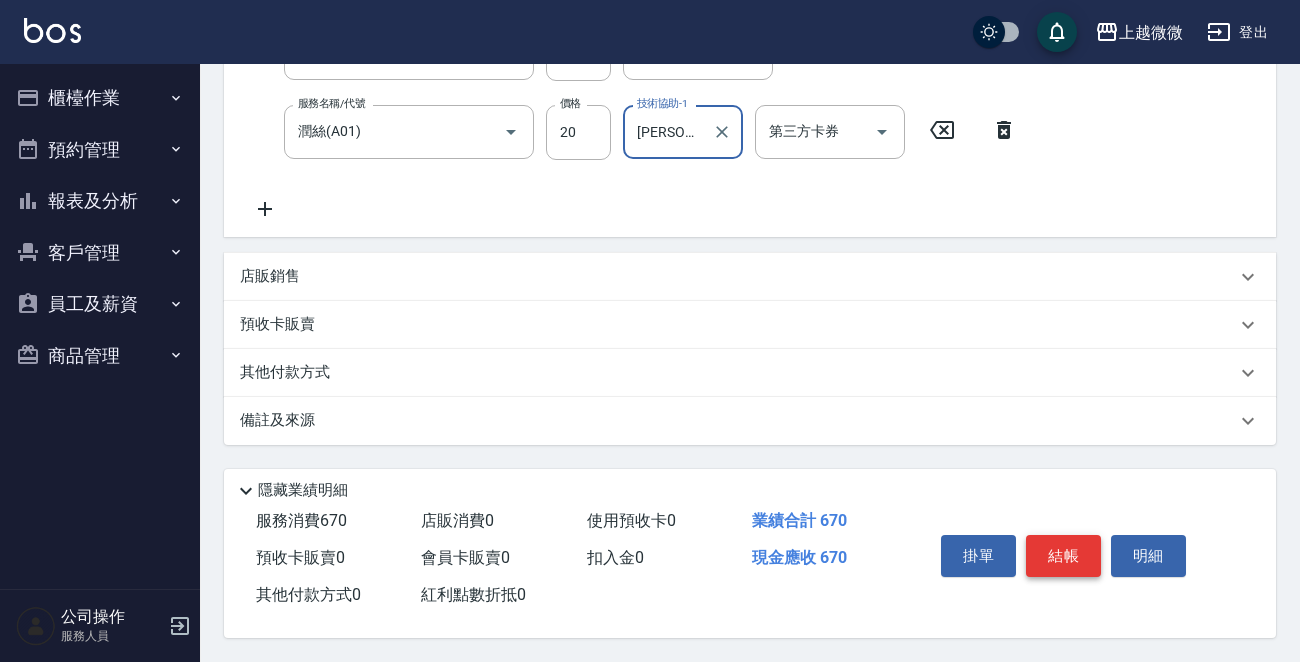 click on "結帳" at bounding box center (1063, 556) 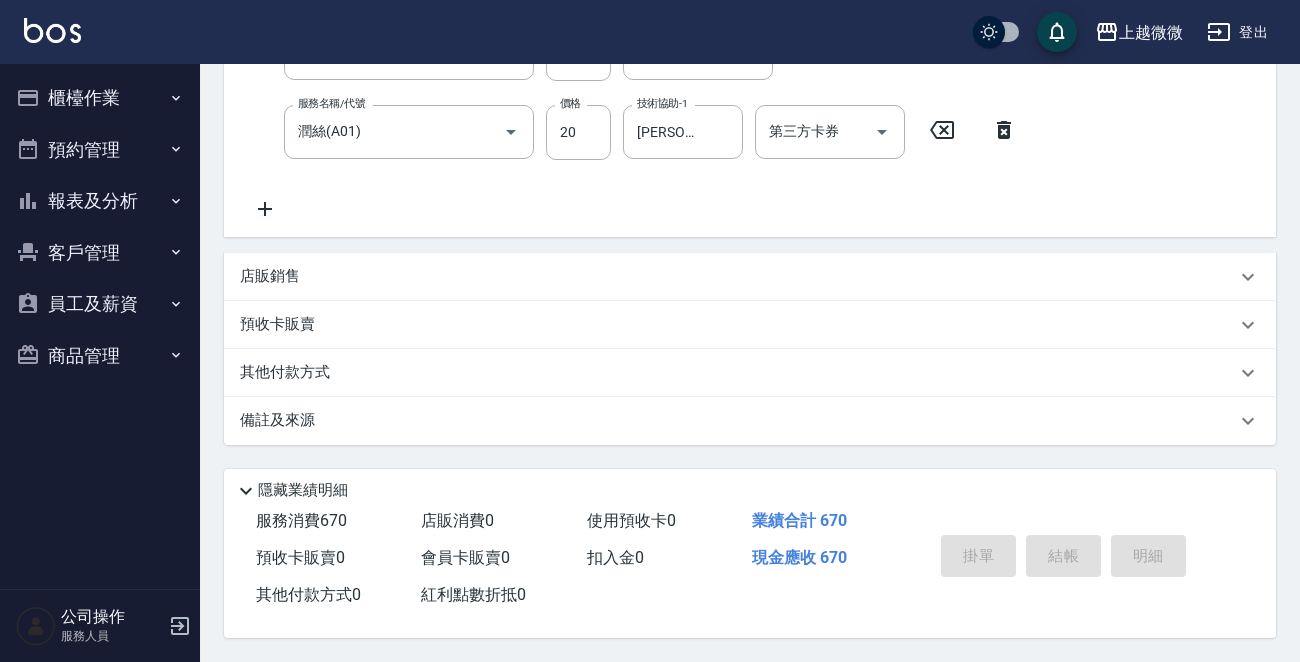 type 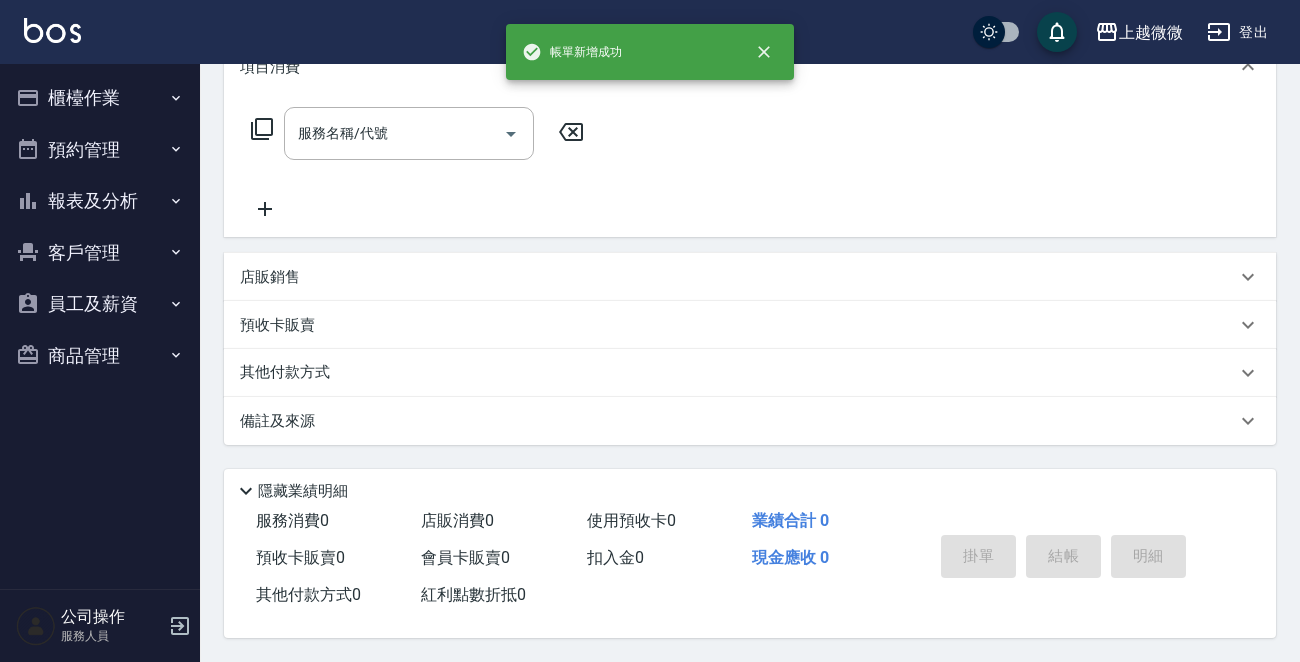 scroll, scrollTop: 0, scrollLeft: 0, axis: both 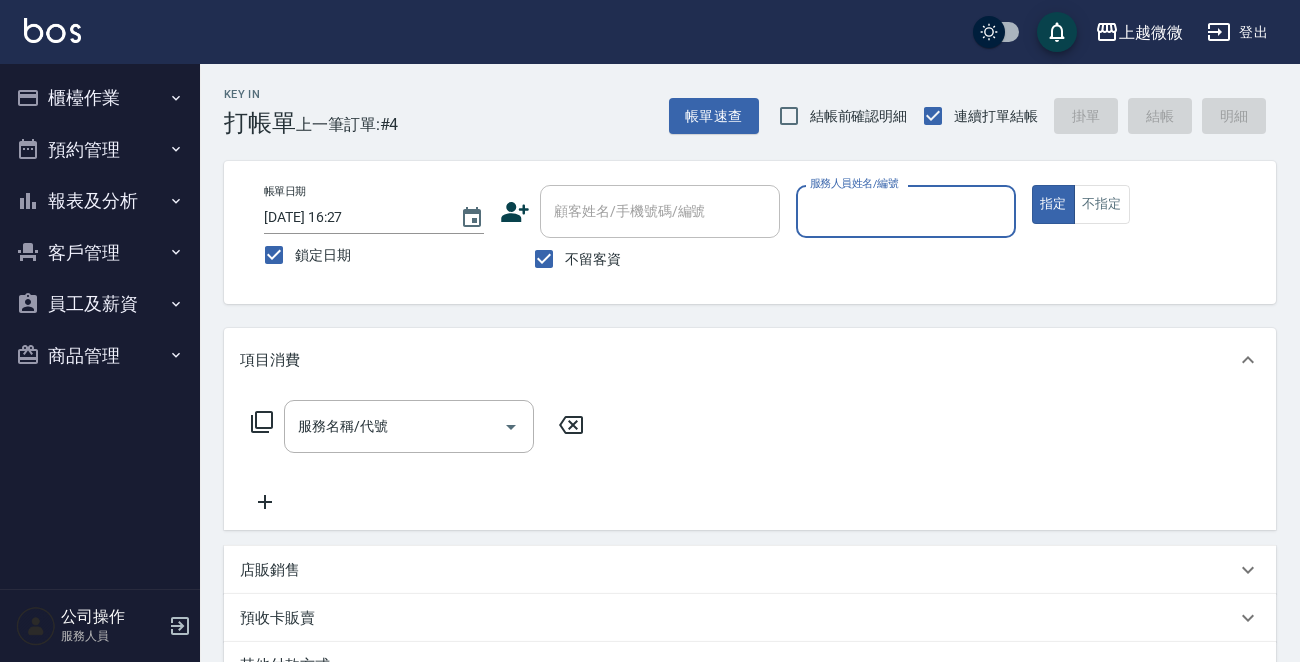 click on "服務人員姓名/編號" at bounding box center [906, 211] 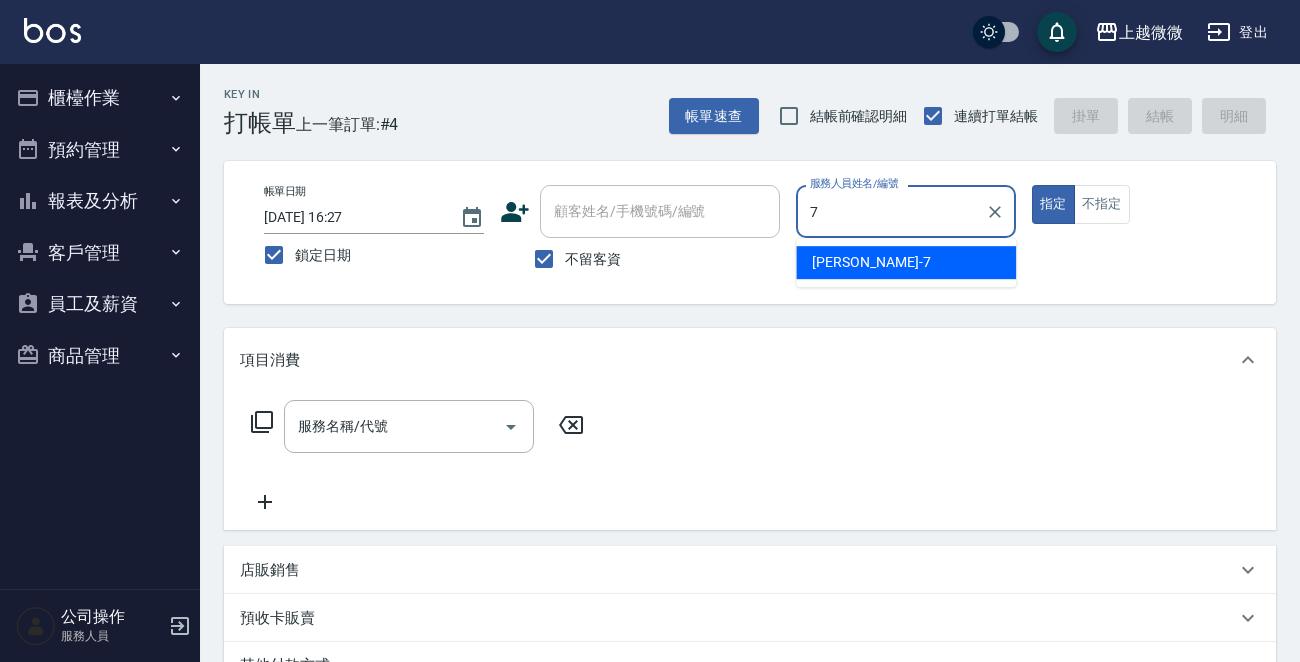 click on "[PERSON_NAME] -7" at bounding box center (906, 262) 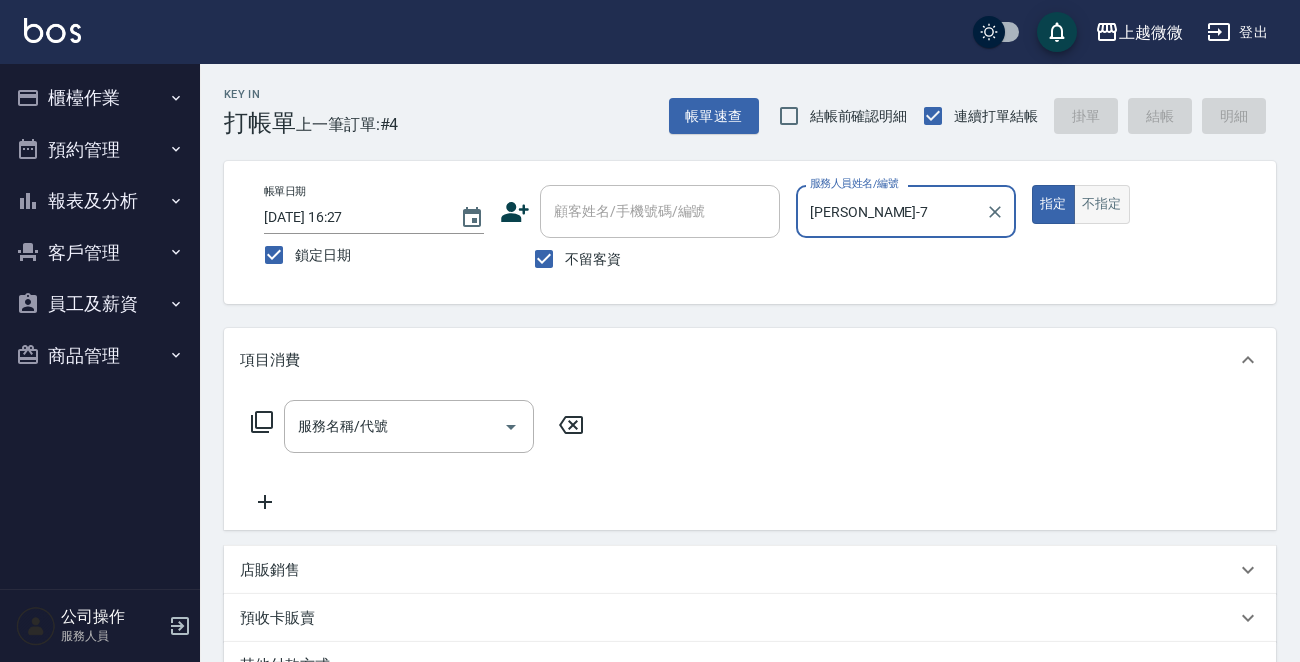 type on "[PERSON_NAME]-7" 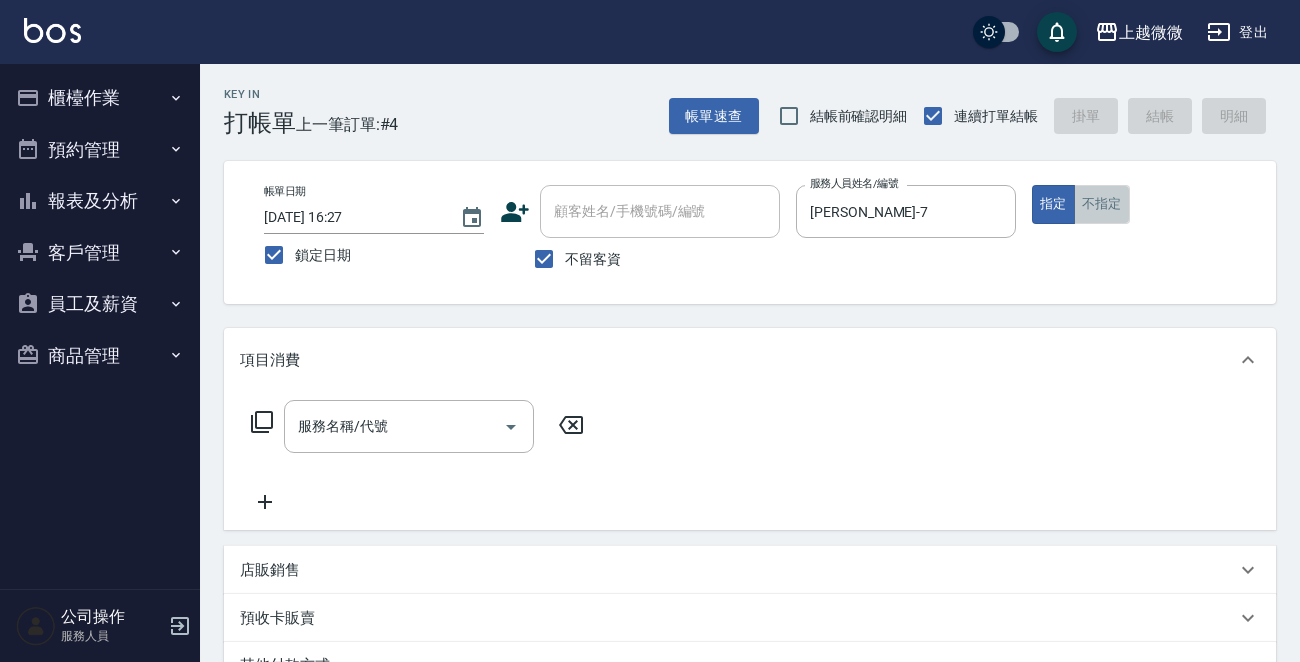 click on "不指定" at bounding box center [1102, 204] 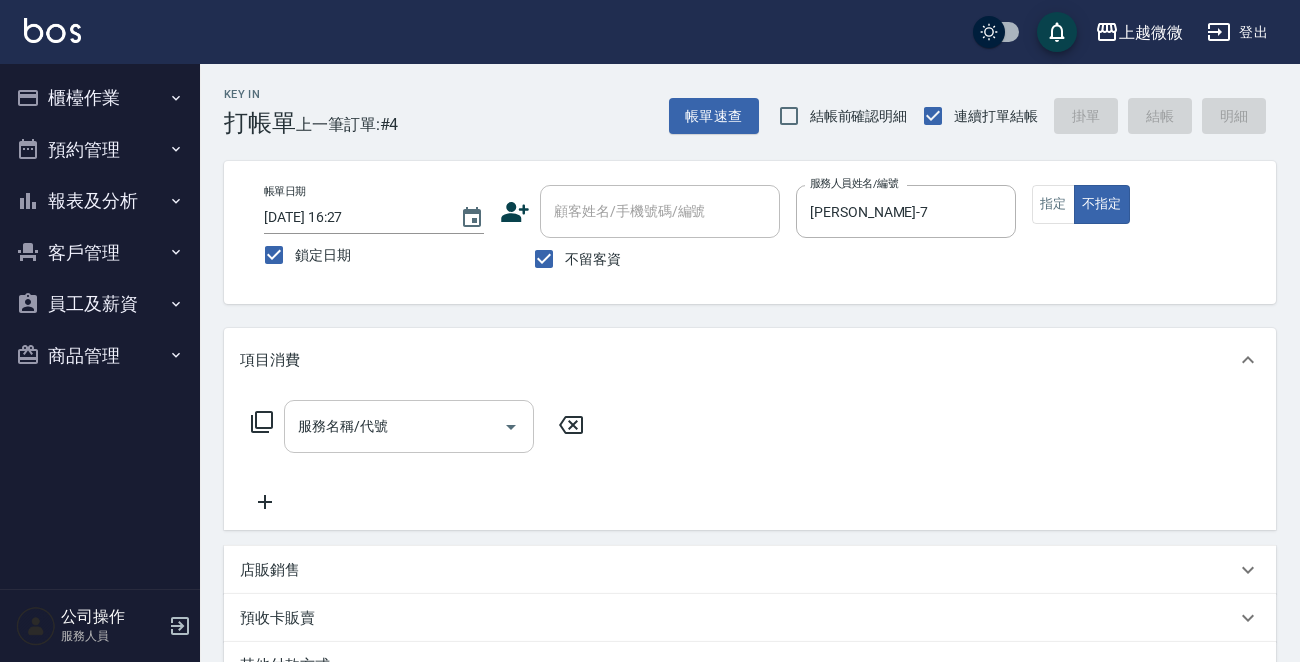 click on "服務名稱/代號" at bounding box center [394, 426] 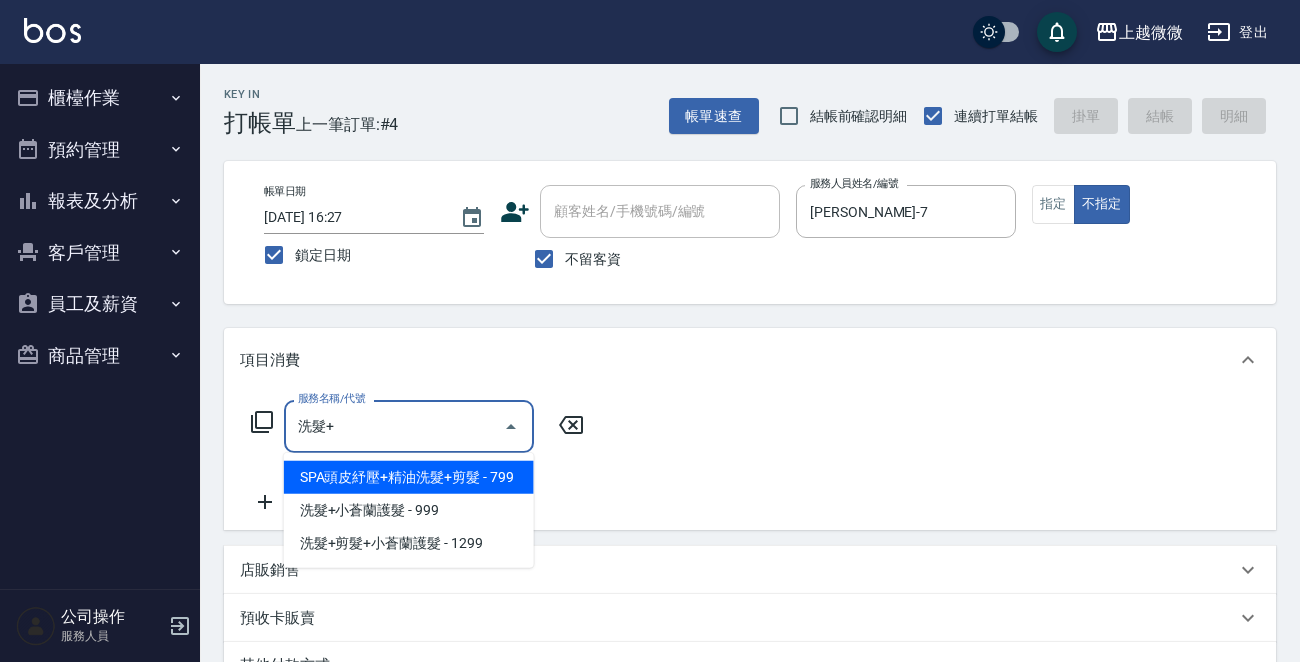 click on "SPA頭皮紓壓+精油洗髮+剪髮 - 799" at bounding box center [409, 477] 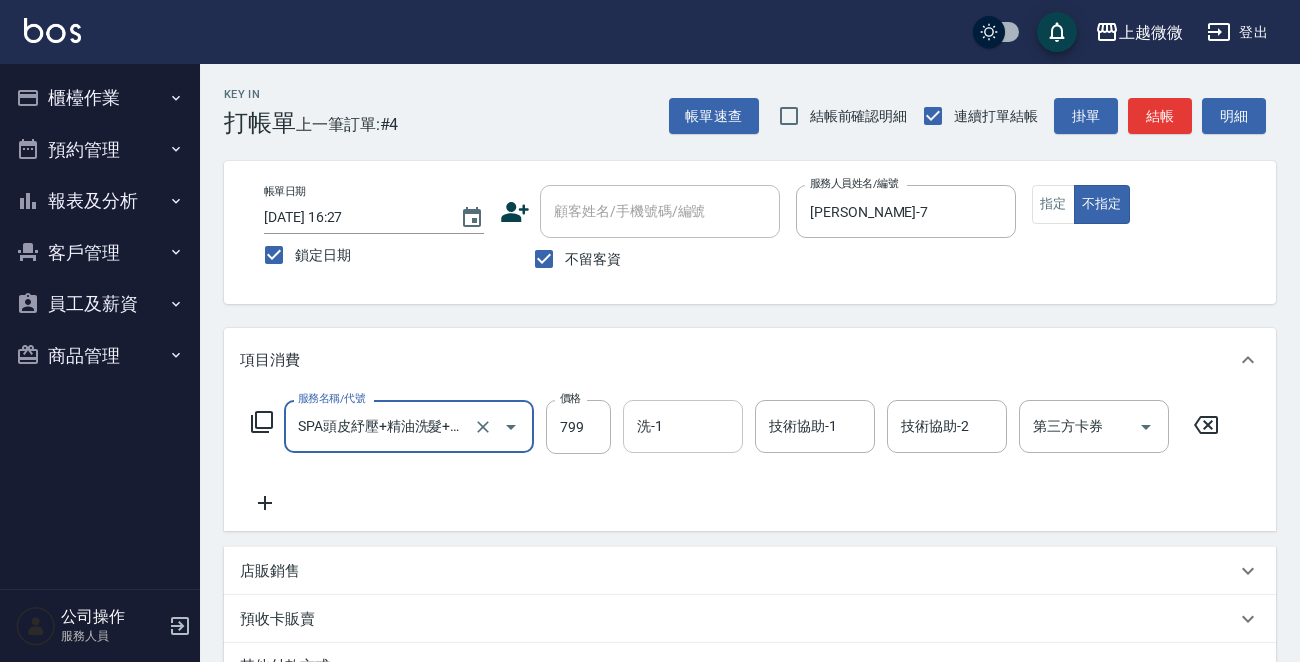 type on "SPA頭皮紓壓+精油洗髮+剪髮(I13)" 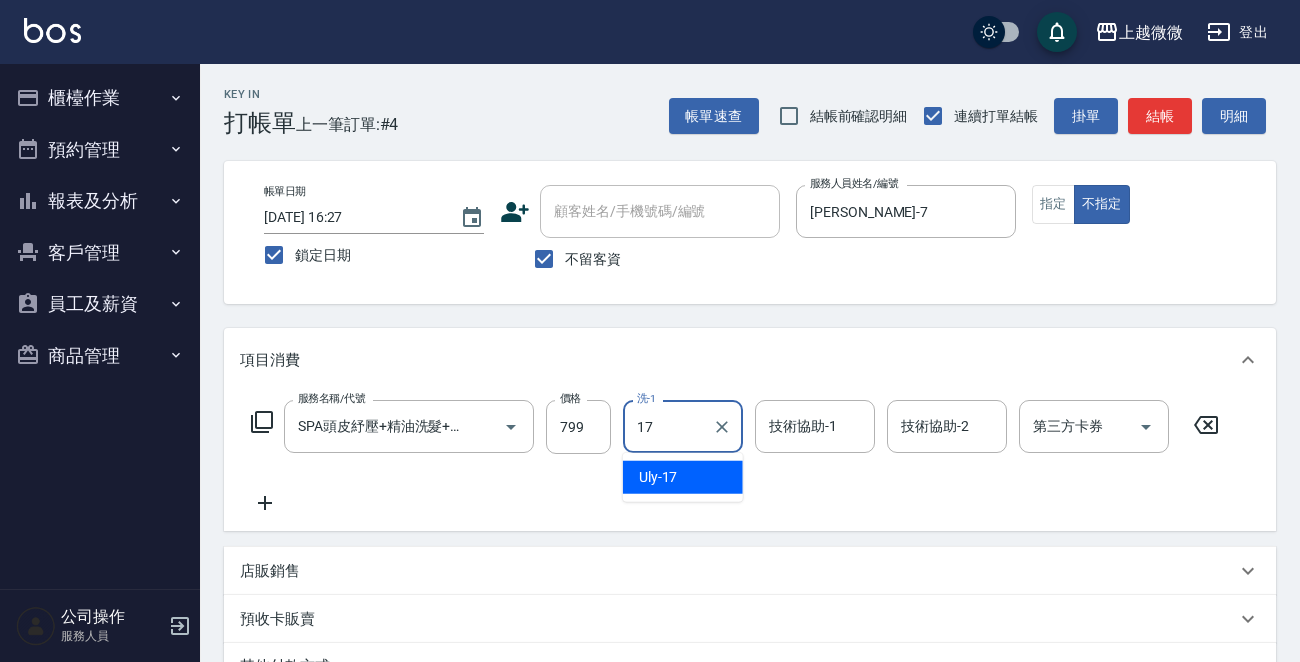 click on "Uly -17" at bounding box center (658, 477) 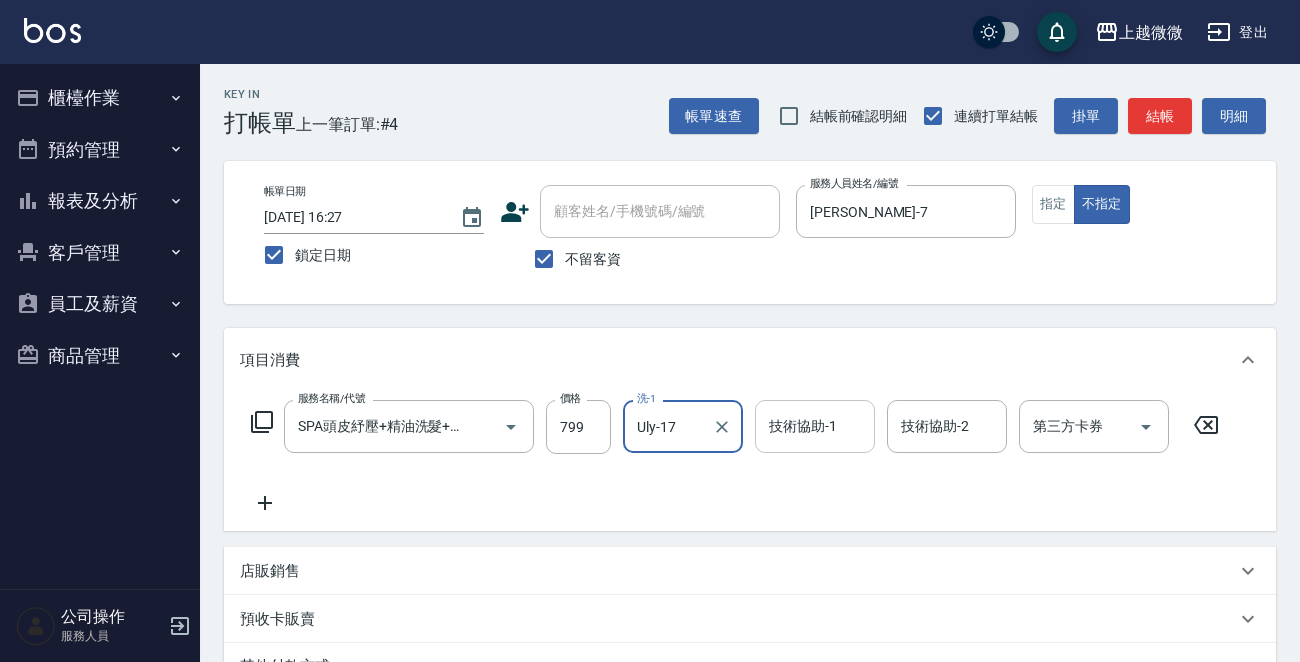type on "Uly-17" 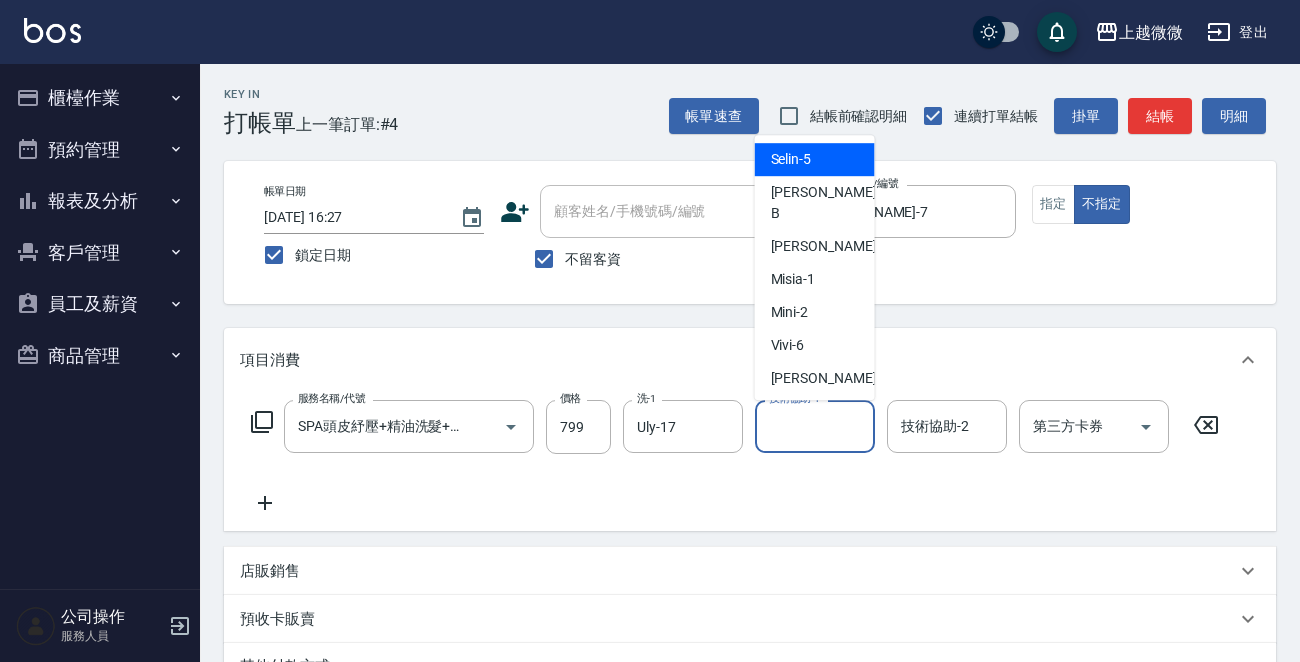 click on "技術協助-1" at bounding box center (815, 426) 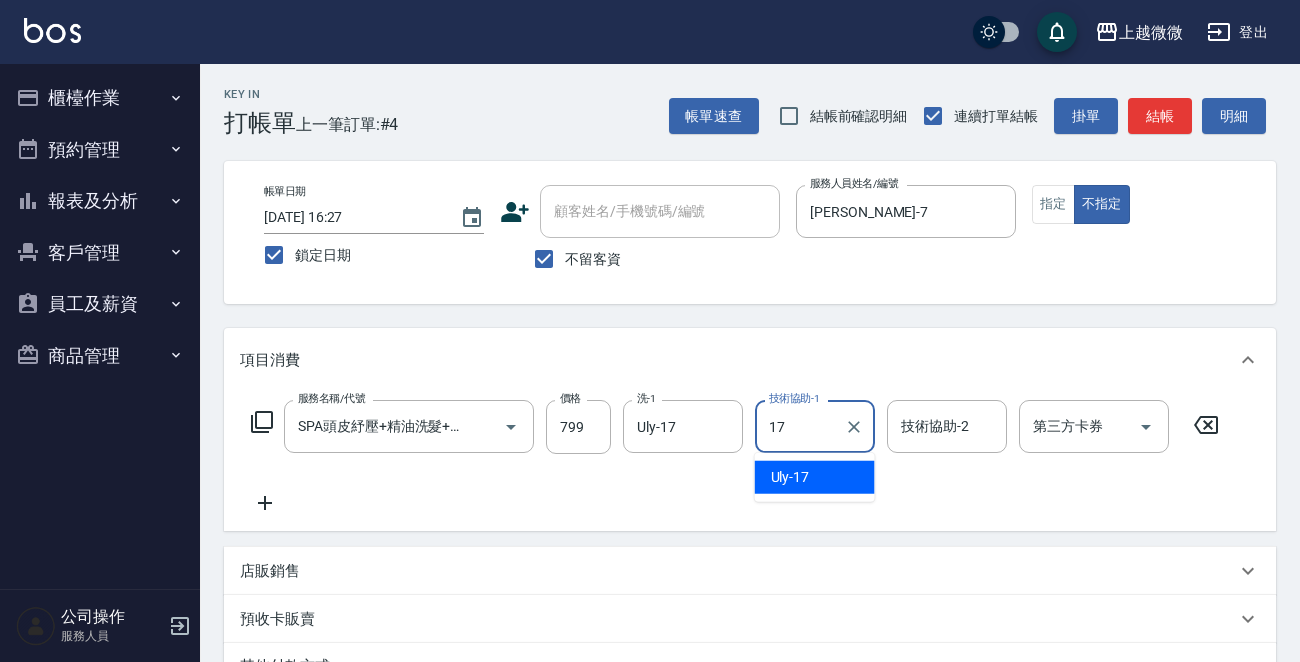 drag, startPoint x: 817, startPoint y: 474, endPoint x: 864, endPoint y: 463, distance: 48.270073 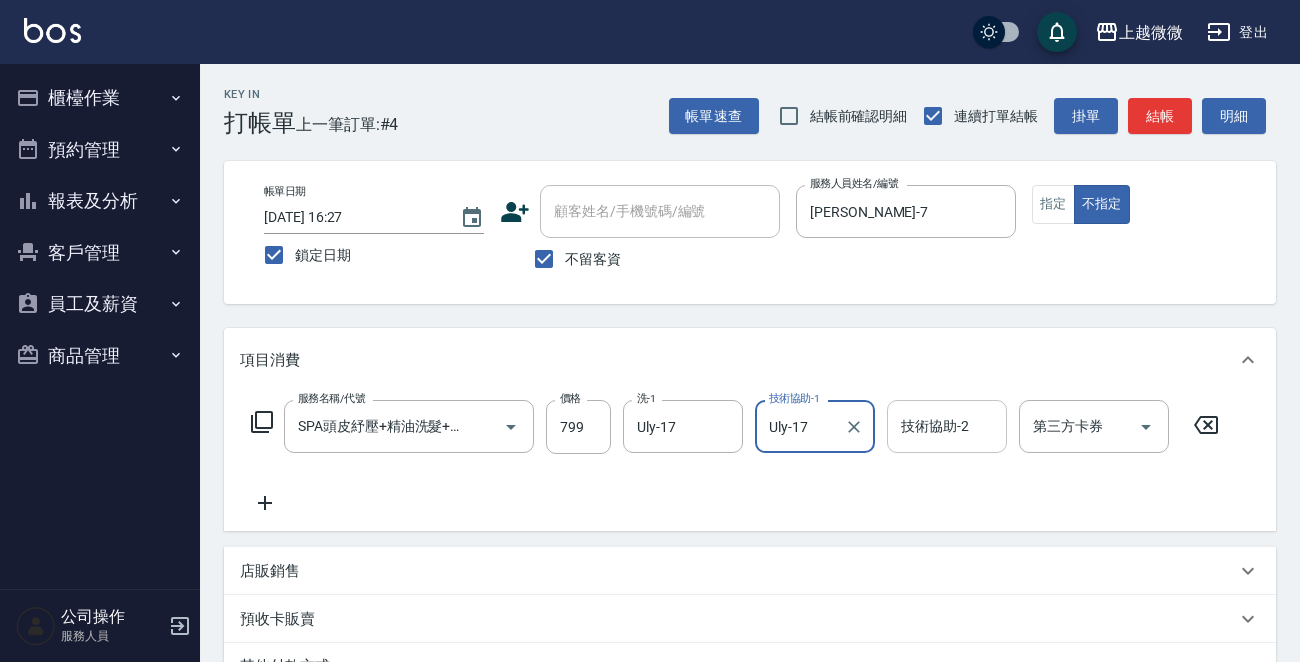 type on "Uly-17" 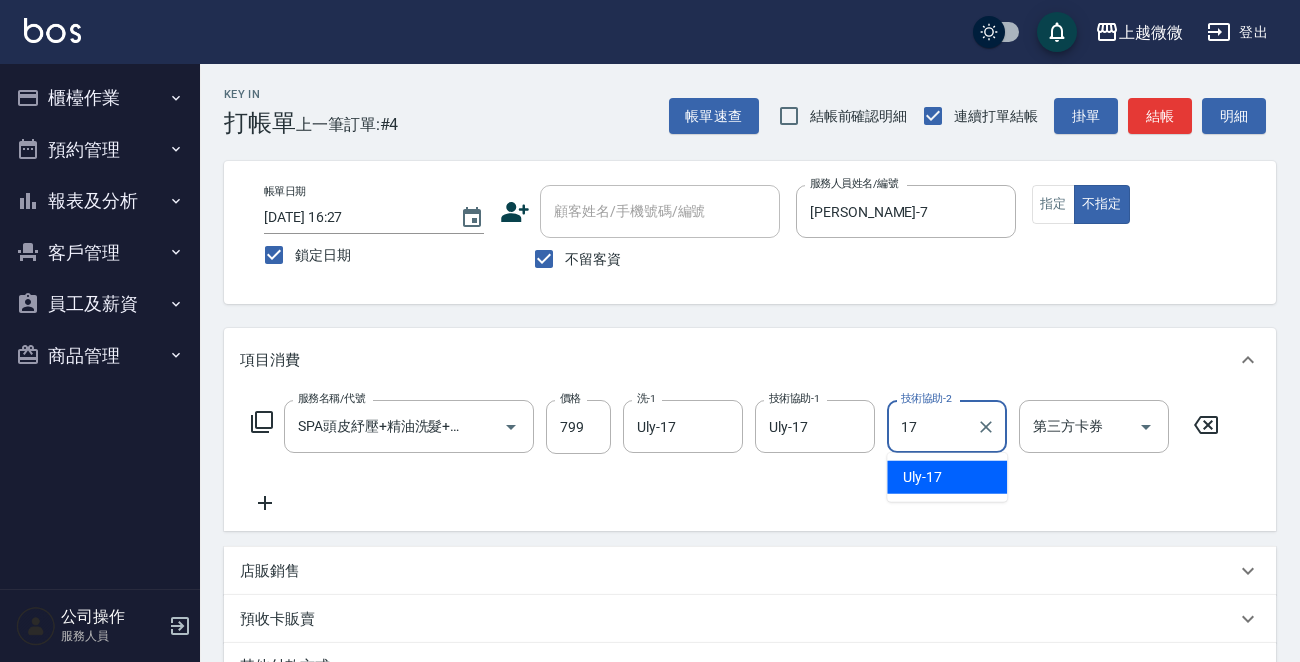 click on "Uly -17" at bounding box center (947, 477) 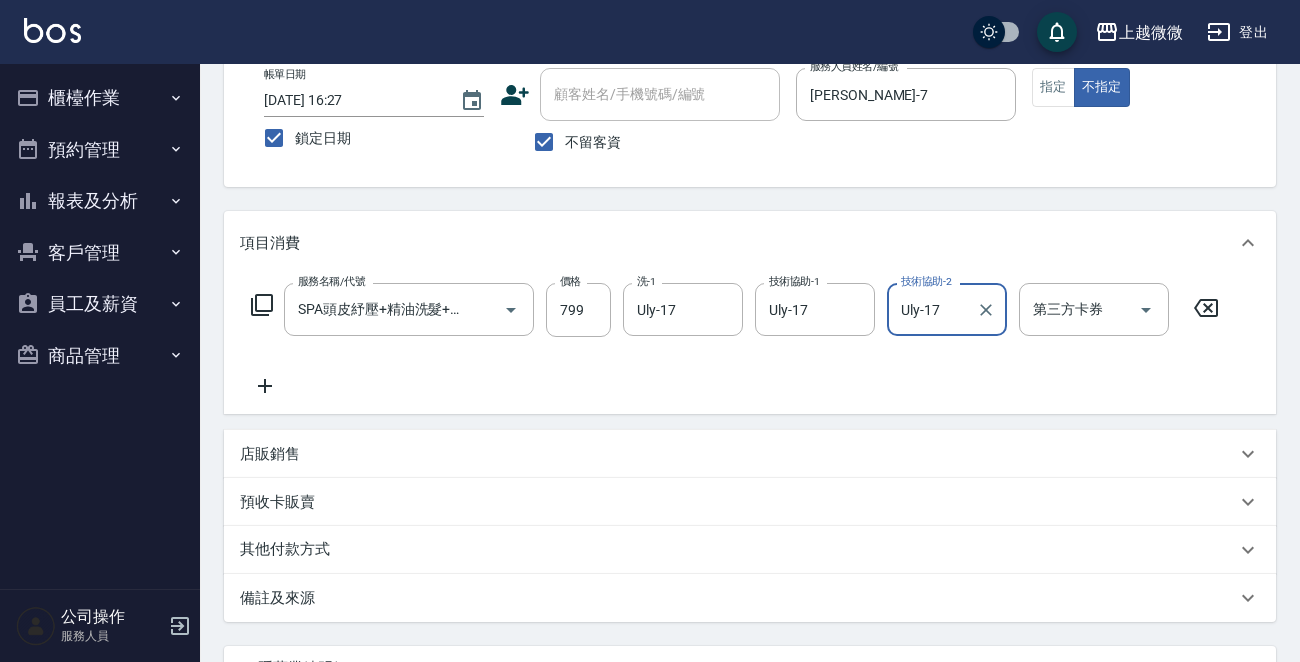 scroll, scrollTop: 299, scrollLeft: 0, axis: vertical 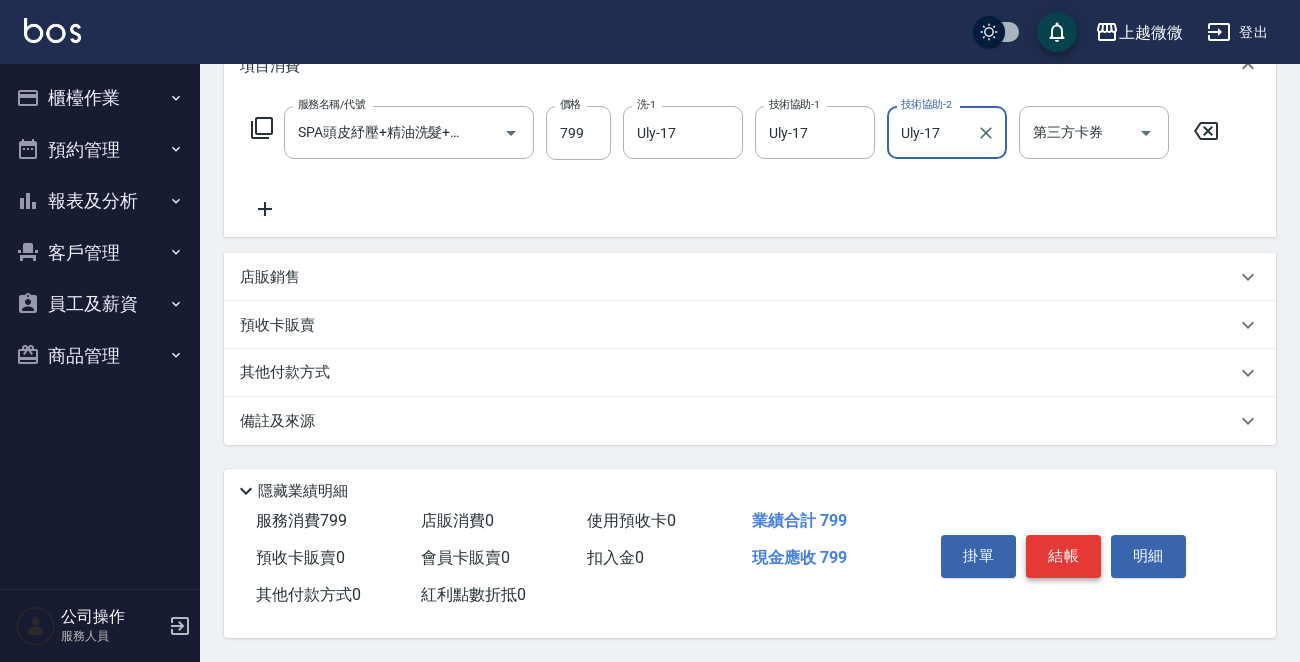 type on "Uly-17" 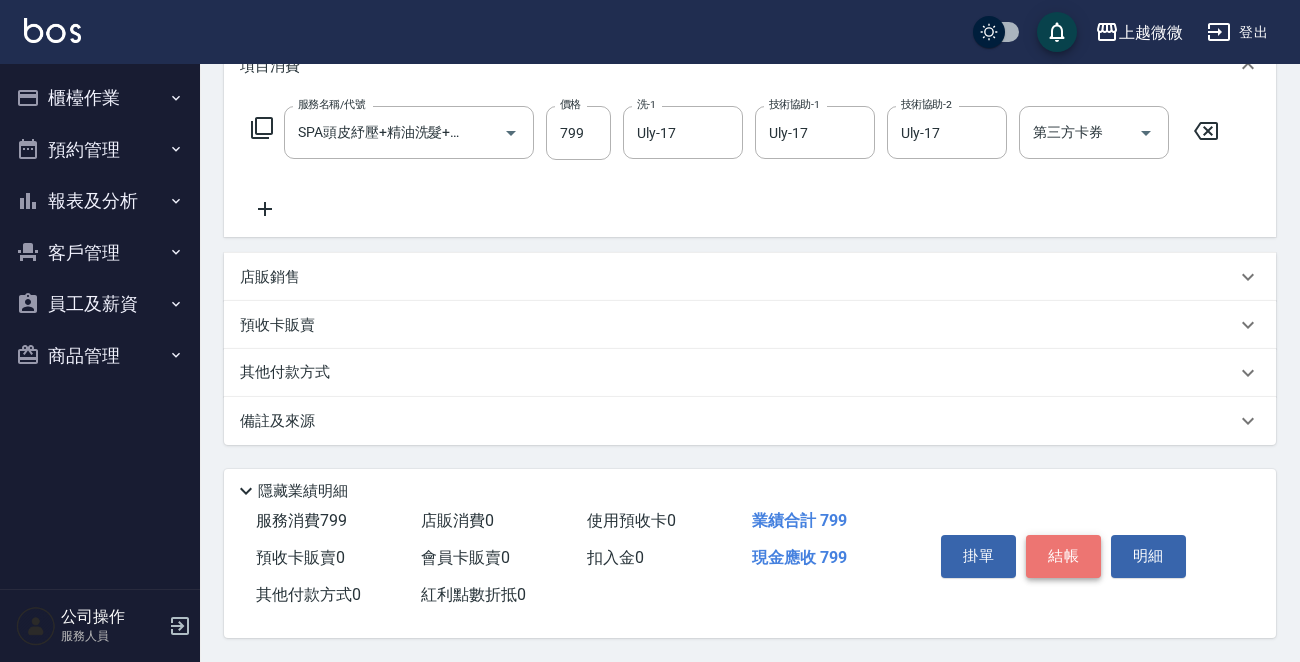 click on "結帳" at bounding box center (1063, 556) 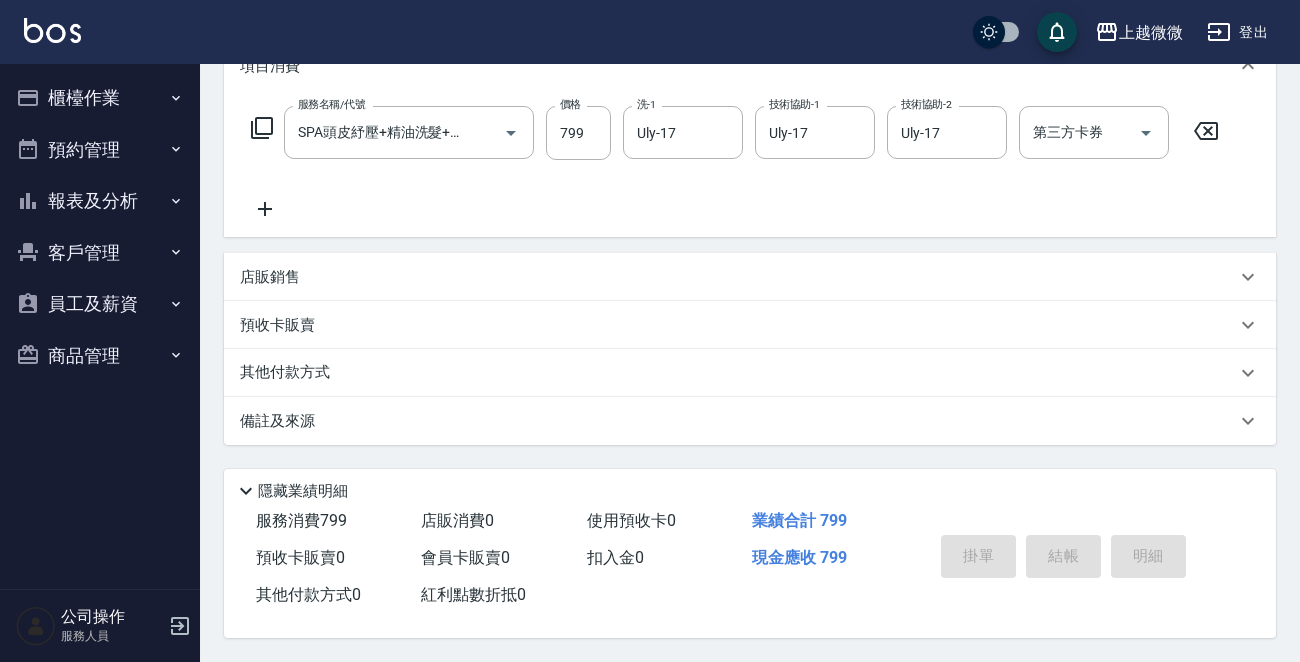 type 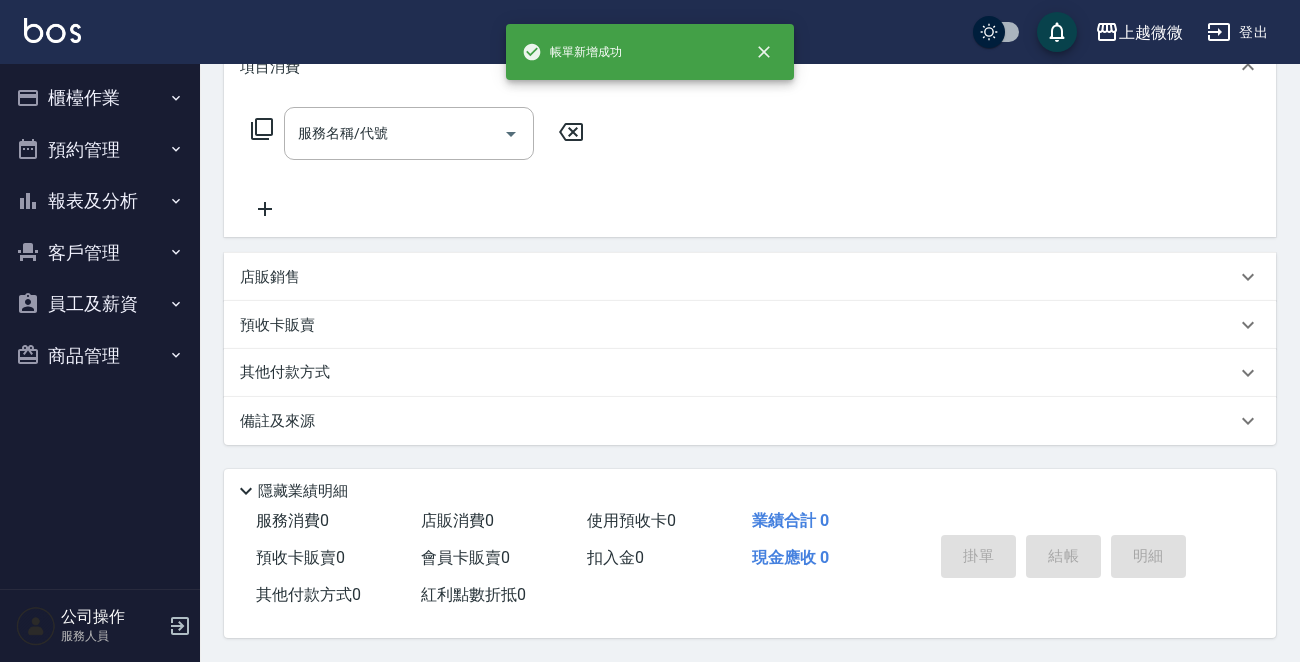 scroll, scrollTop: 0, scrollLeft: 0, axis: both 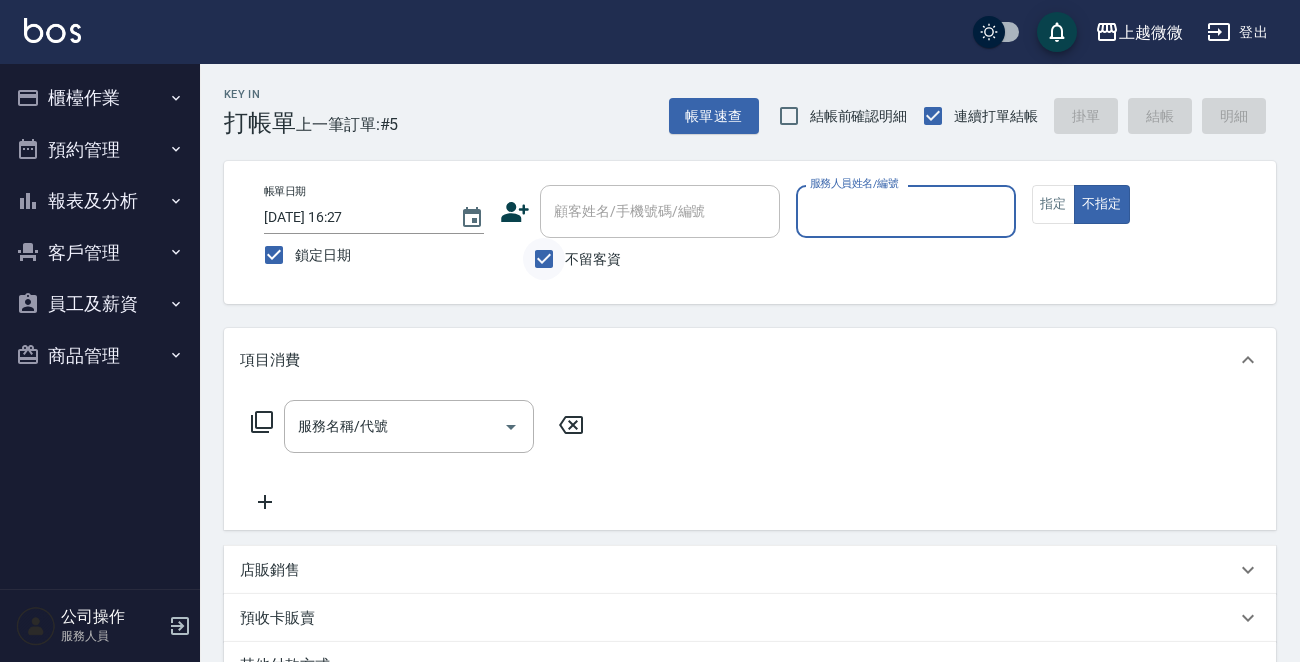 click on "不留客資" at bounding box center (544, 259) 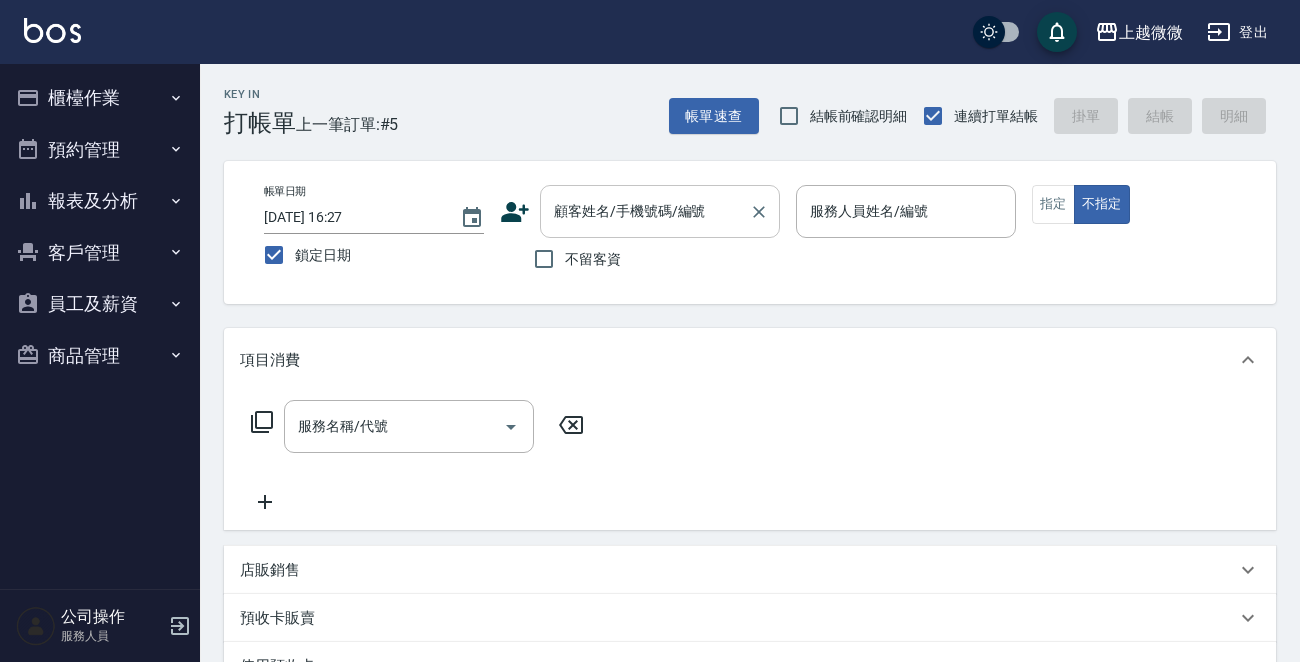 click on "顧客姓名/手機號碼/編號" at bounding box center (645, 211) 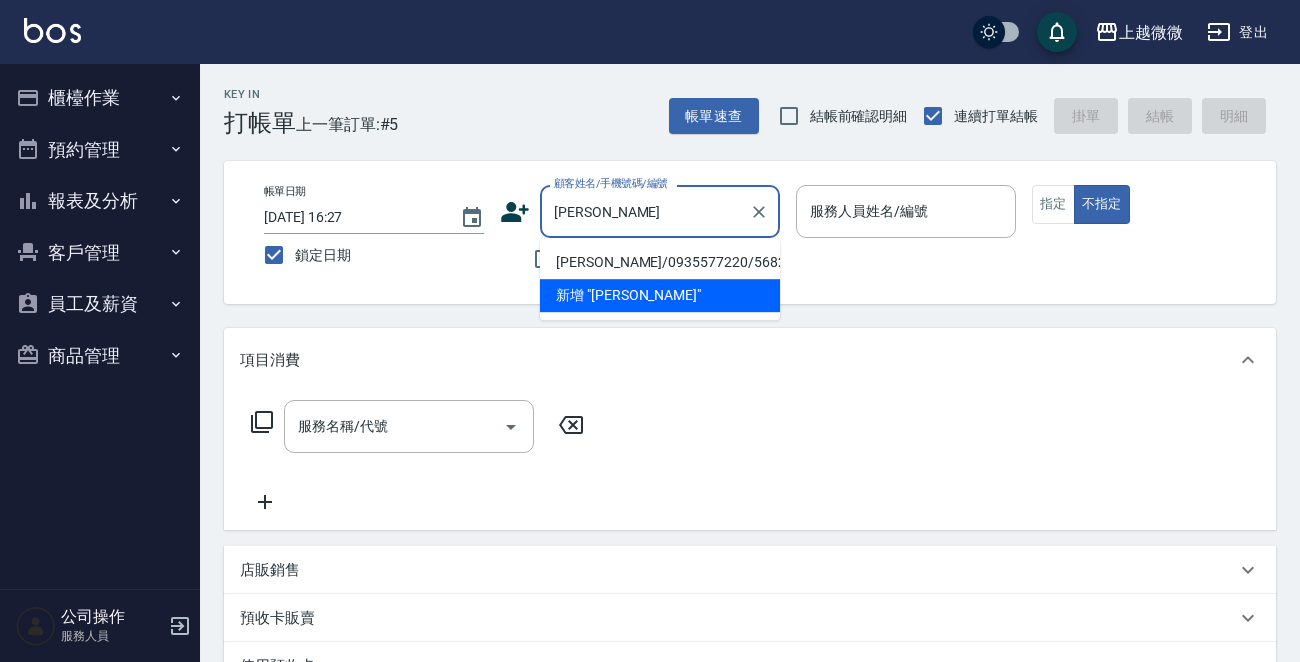 click on "[PERSON_NAME]/0935577220/5682" at bounding box center [660, 262] 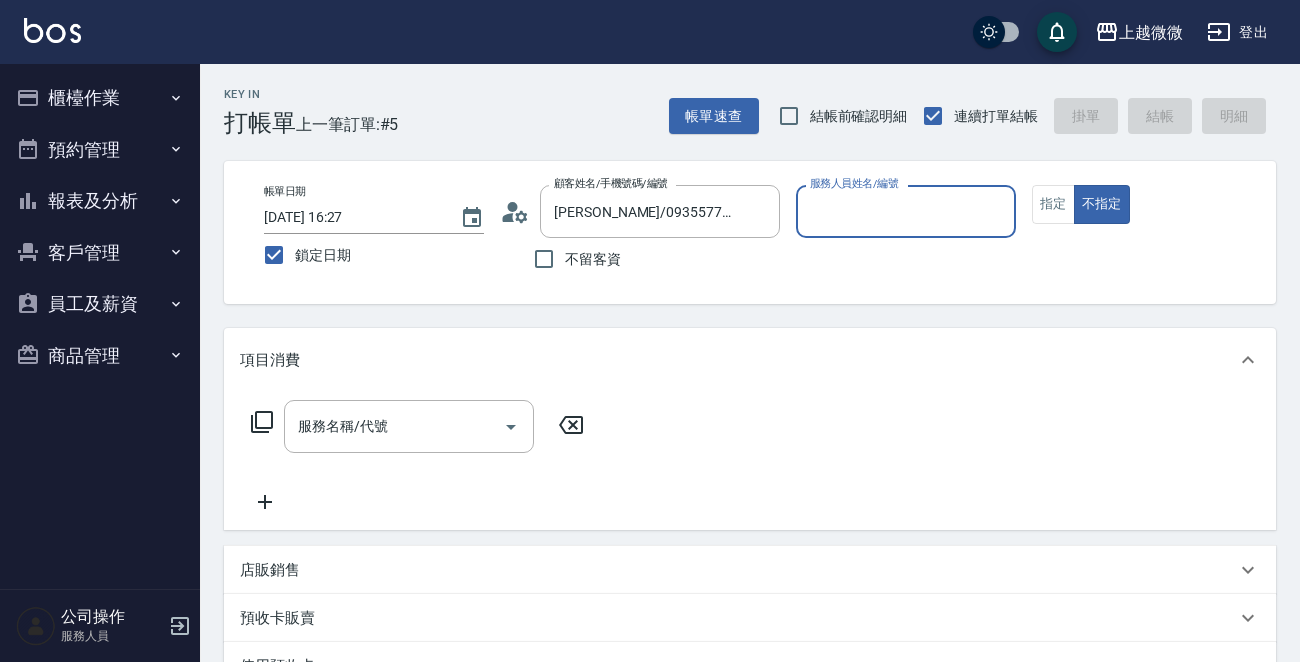 type on "[PERSON_NAME]-7" 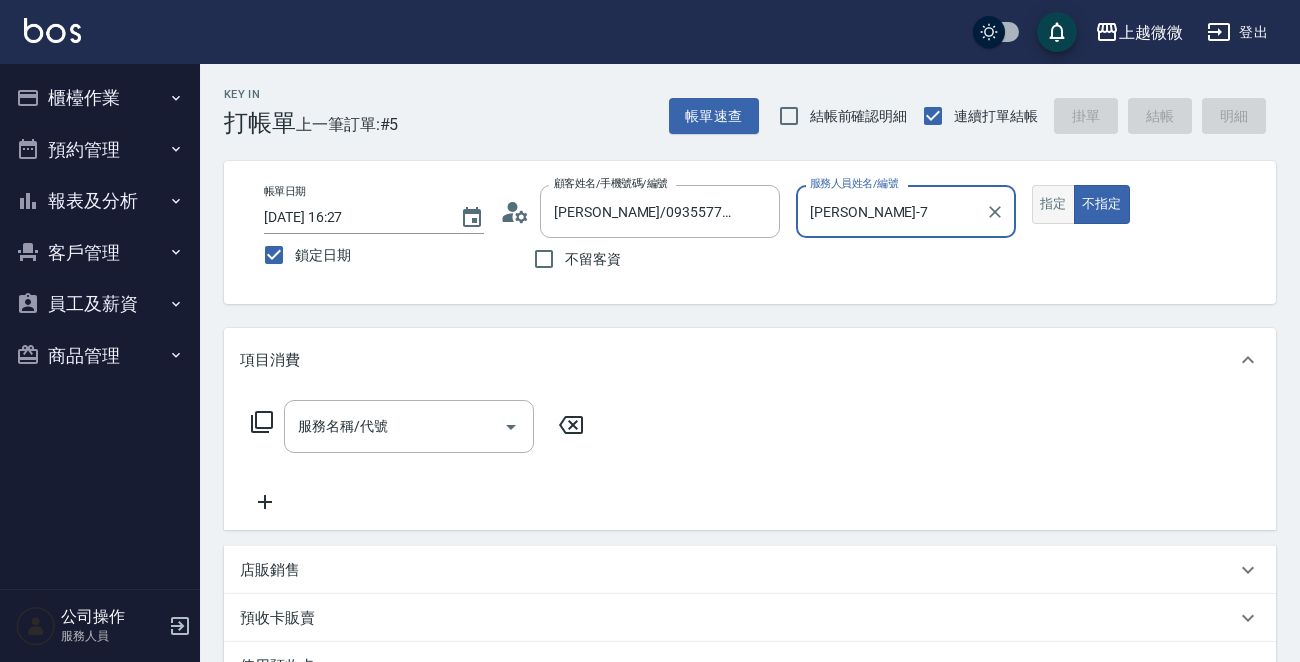 click on "指定" at bounding box center (1053, 204) 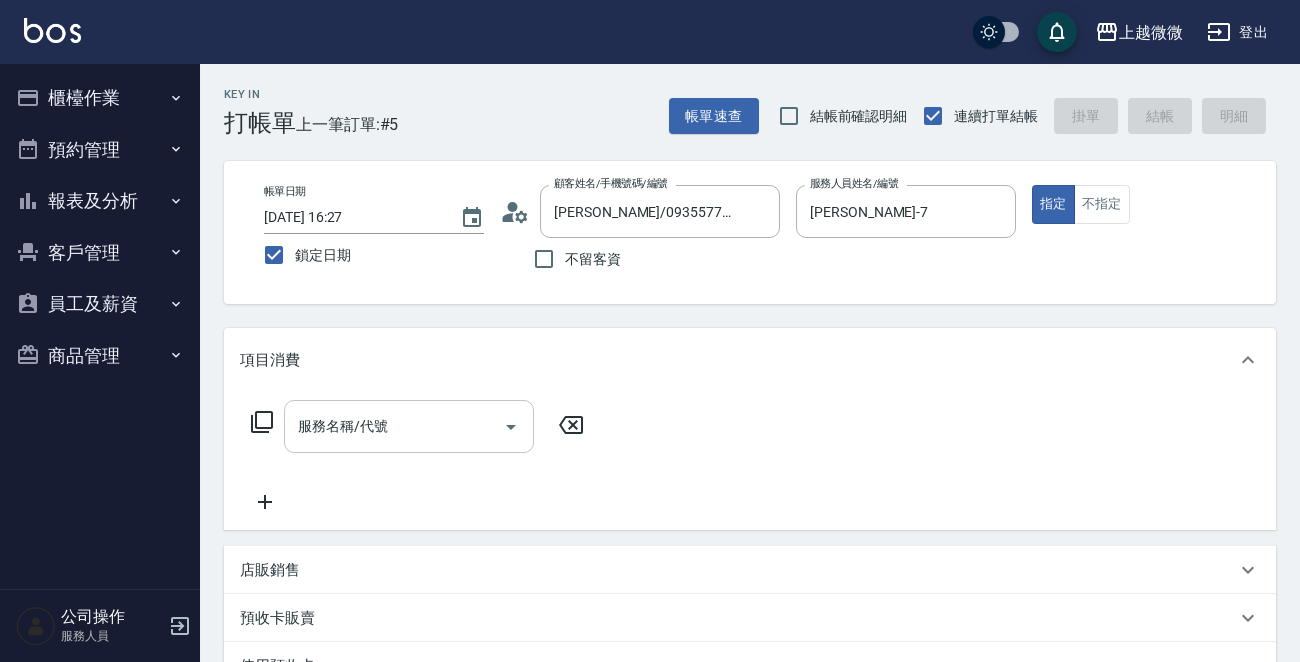 click on "服務名稱/代號" at bounding box center (394, 426) 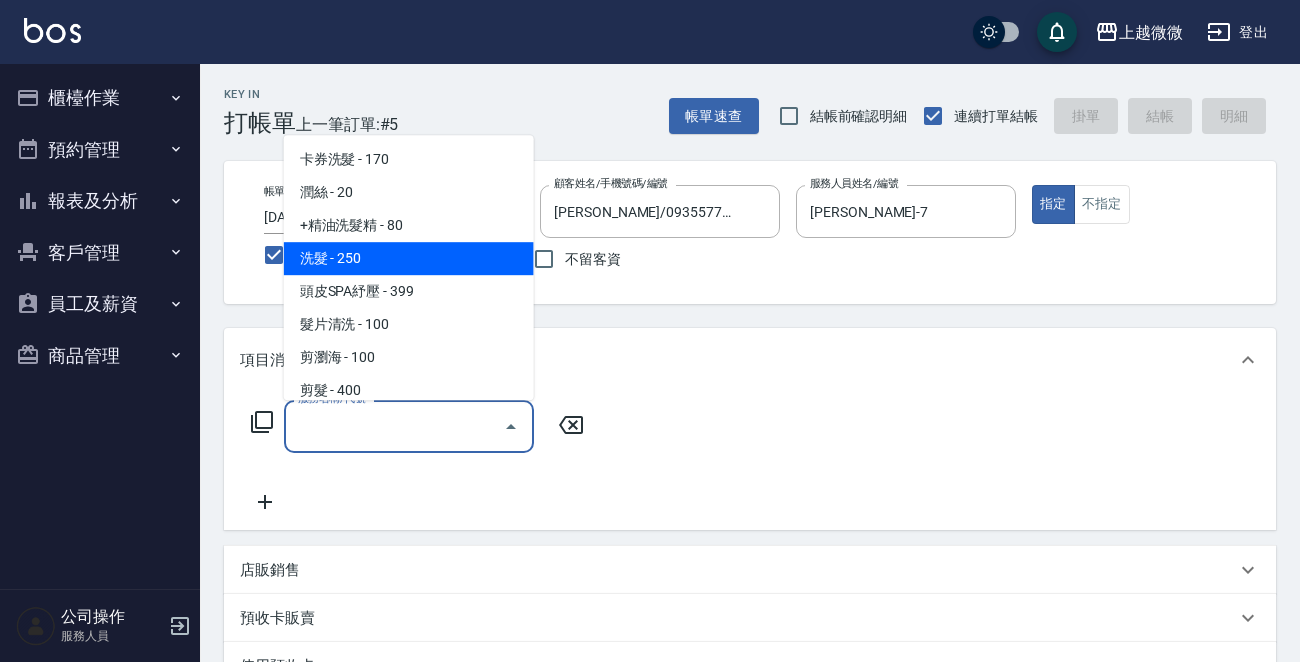 click on "洗髮 - 250" at bounding box center [409, 258] 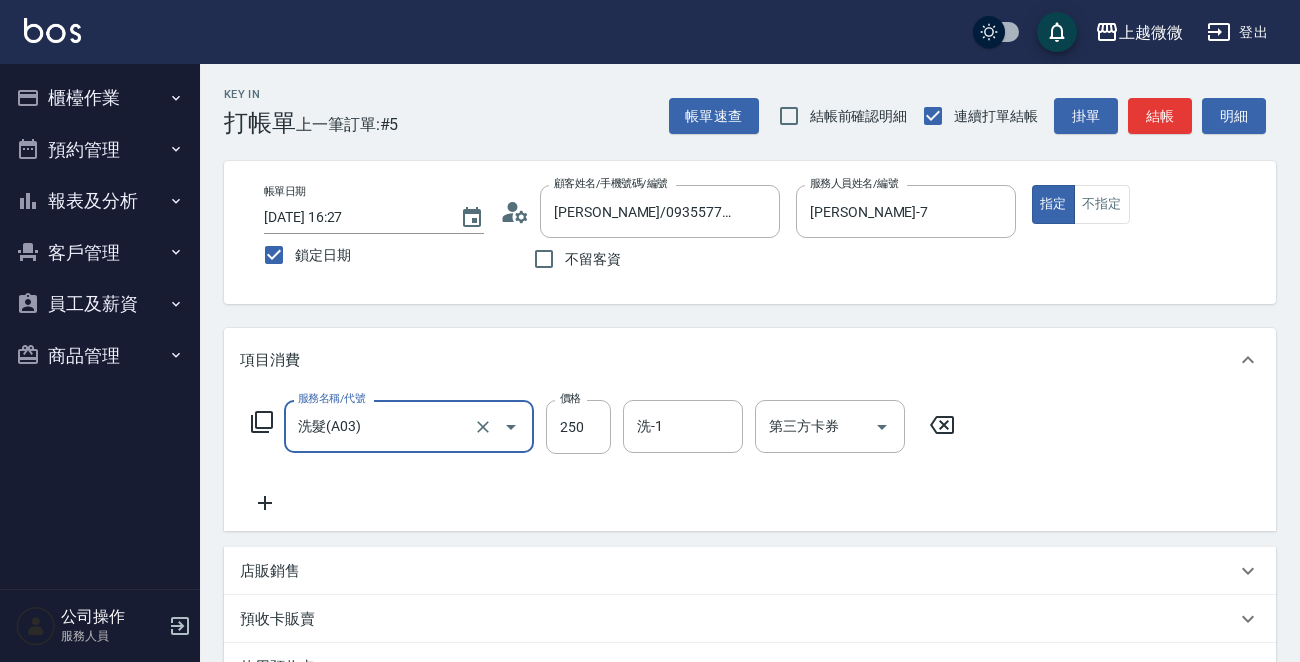 click 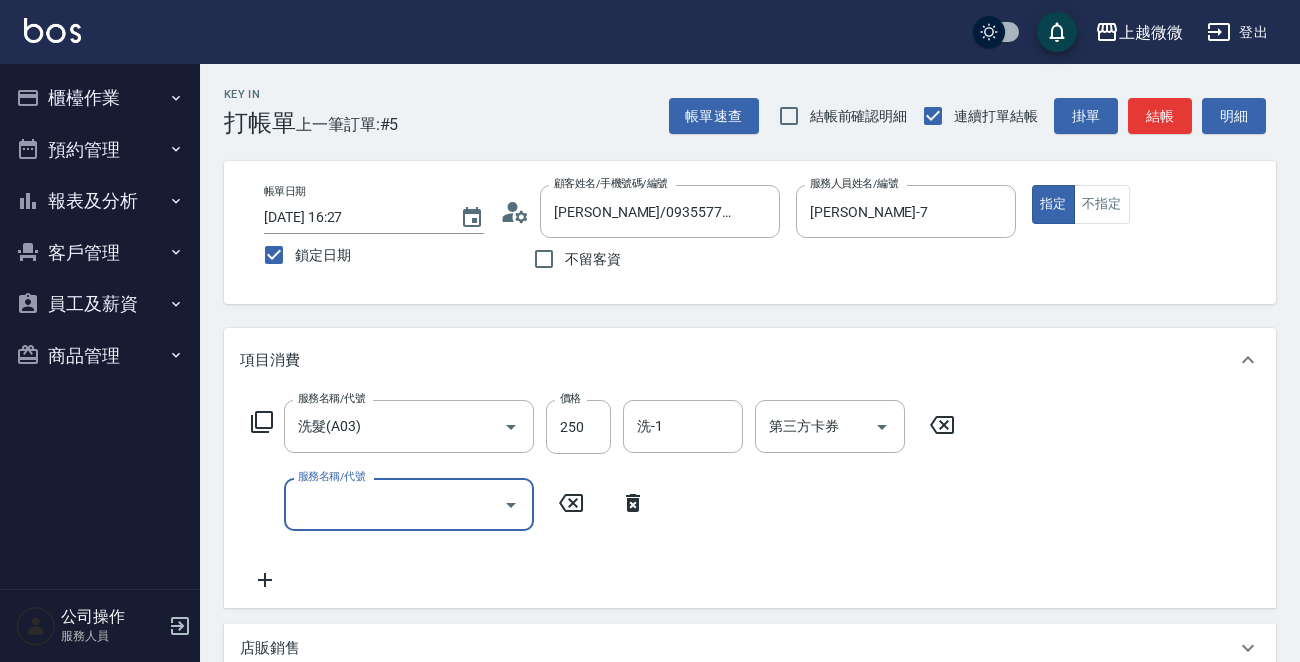 click on "服務名稱/代號" at bounding box center [394, 504] 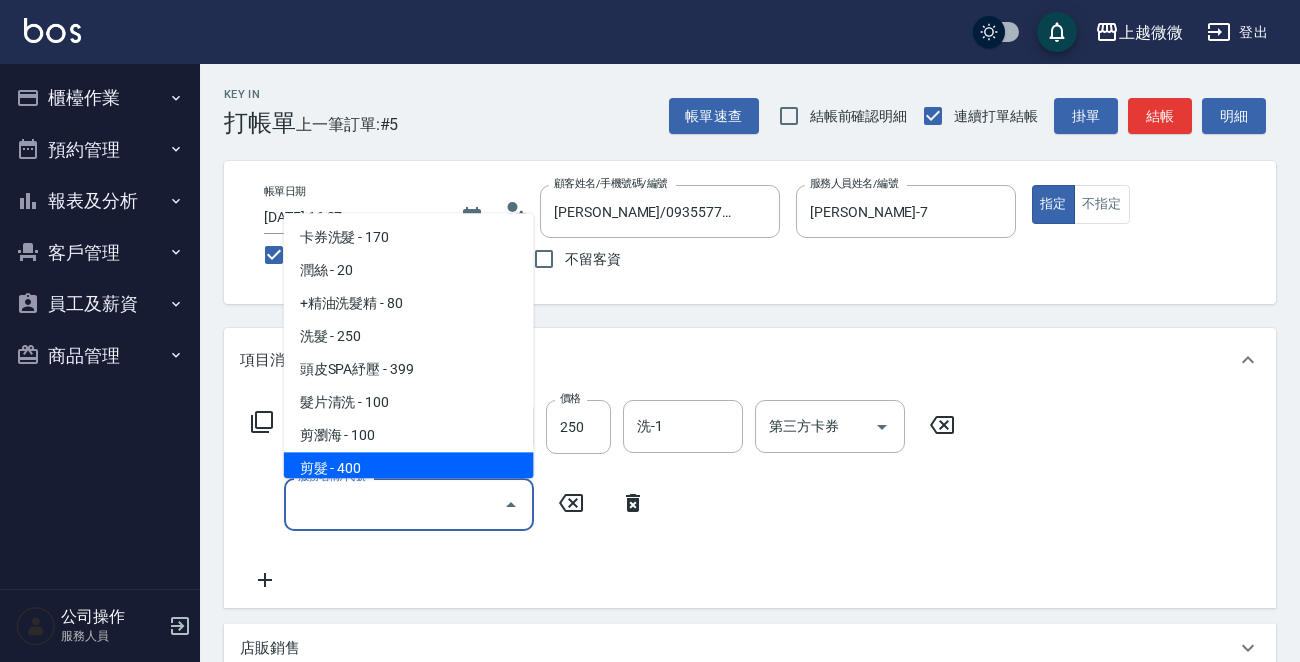 click on "剪髮 - 400" at bounding box center [409, 469] 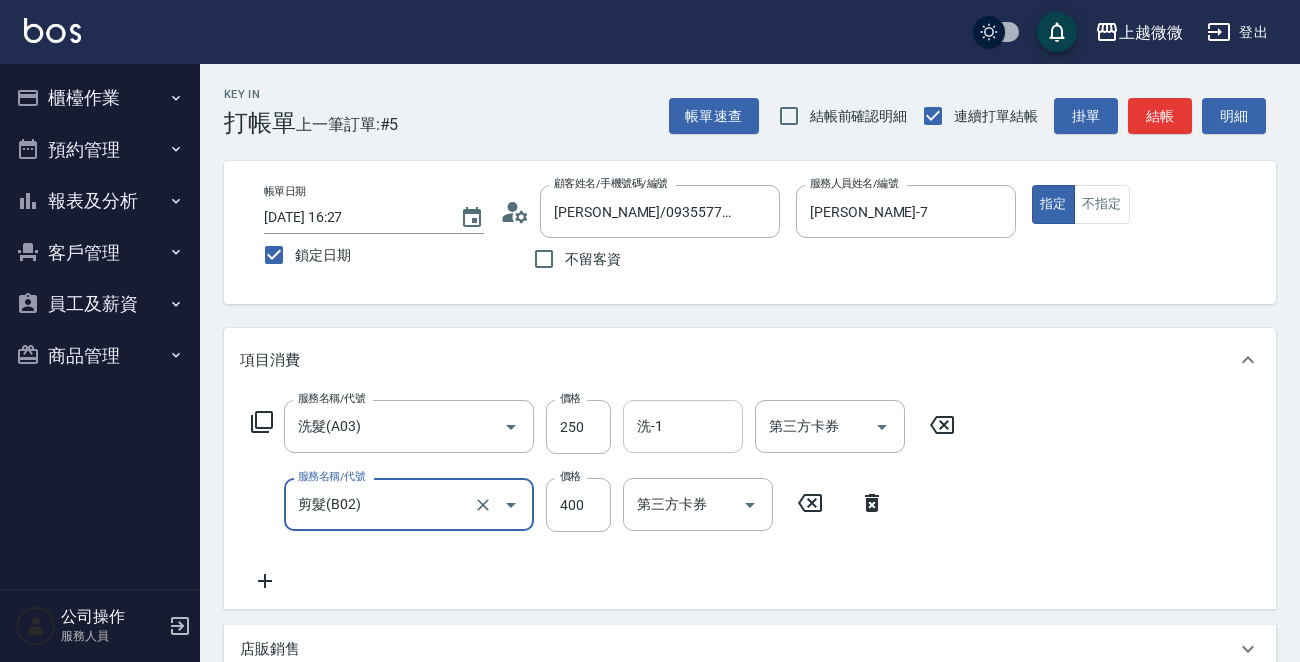 click on "洗-1" at bounding box center [683, 426] 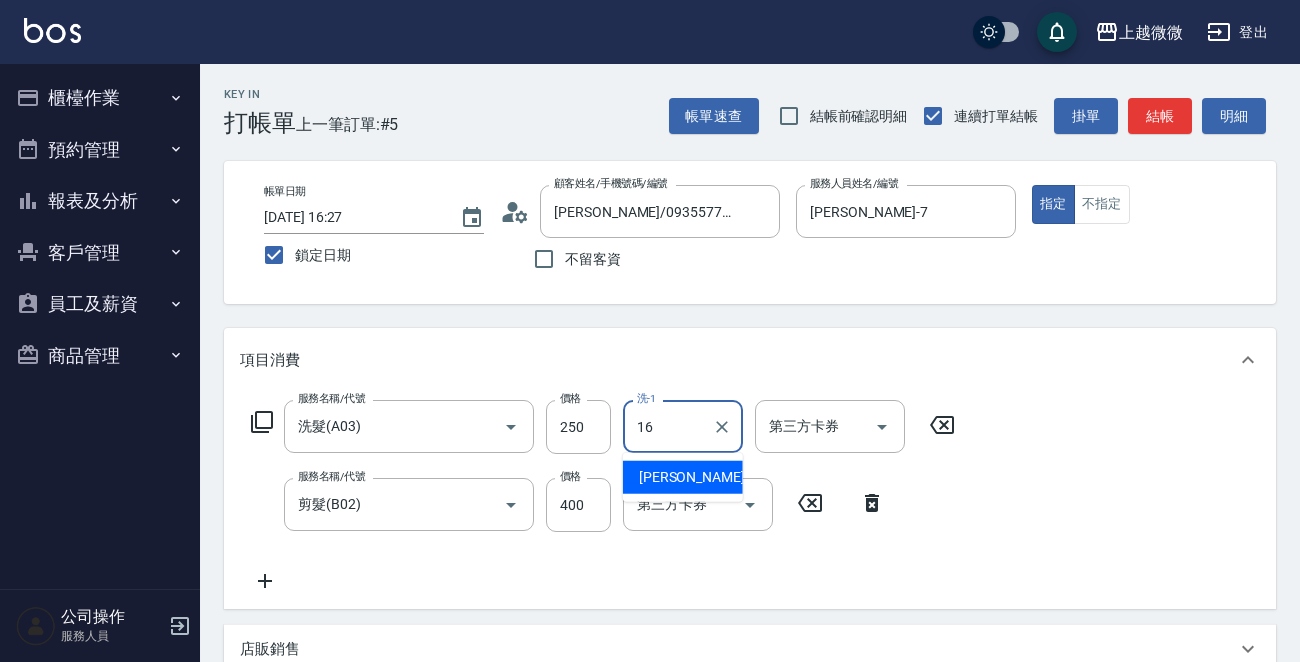 click on "[PERSON_NAME] -16" at bounding box center [683, 477] 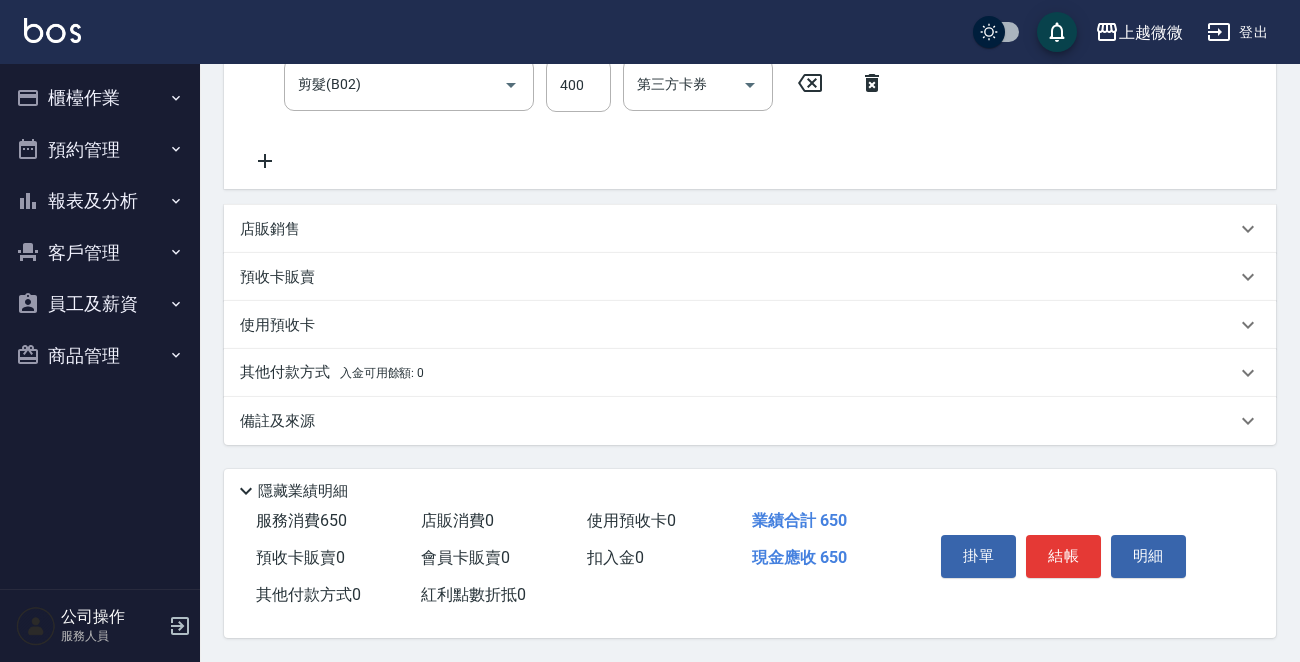 scroll, scrollTop: 425, scrollLeft: 0, axis: vertical 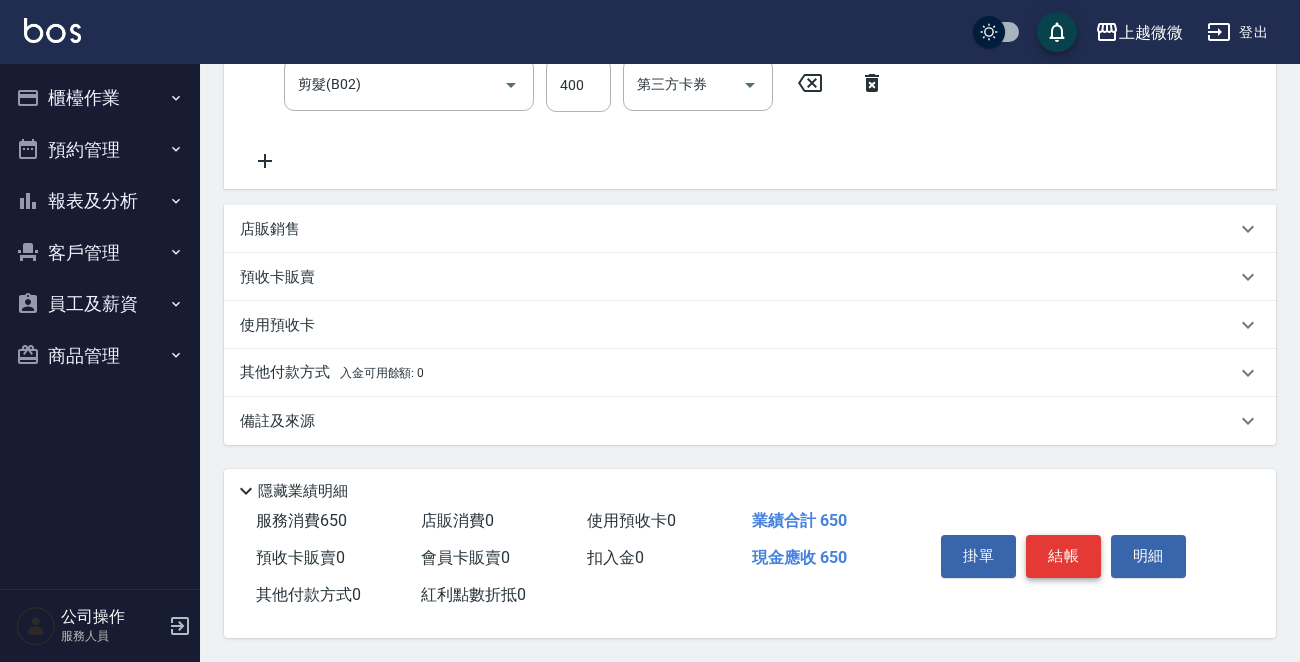 type on "[PERSON_NAME]-16" 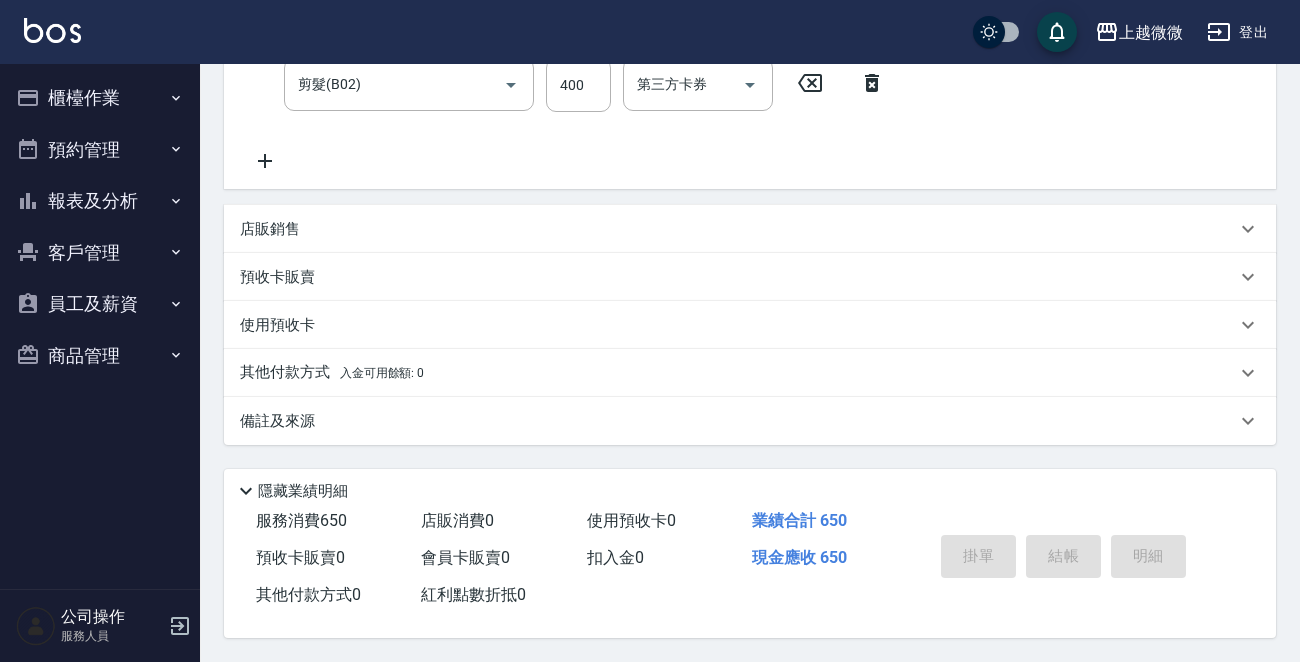 type 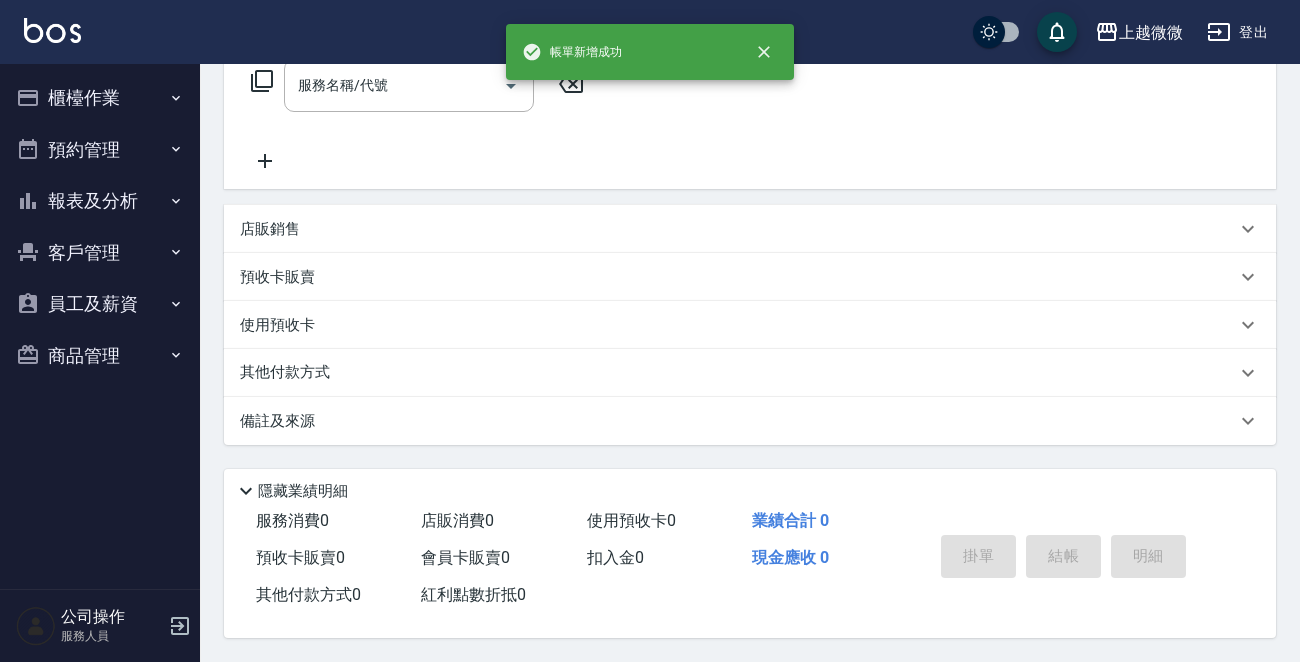 scroll, scrollTop: 0, scrollLeft: 0, axis: both 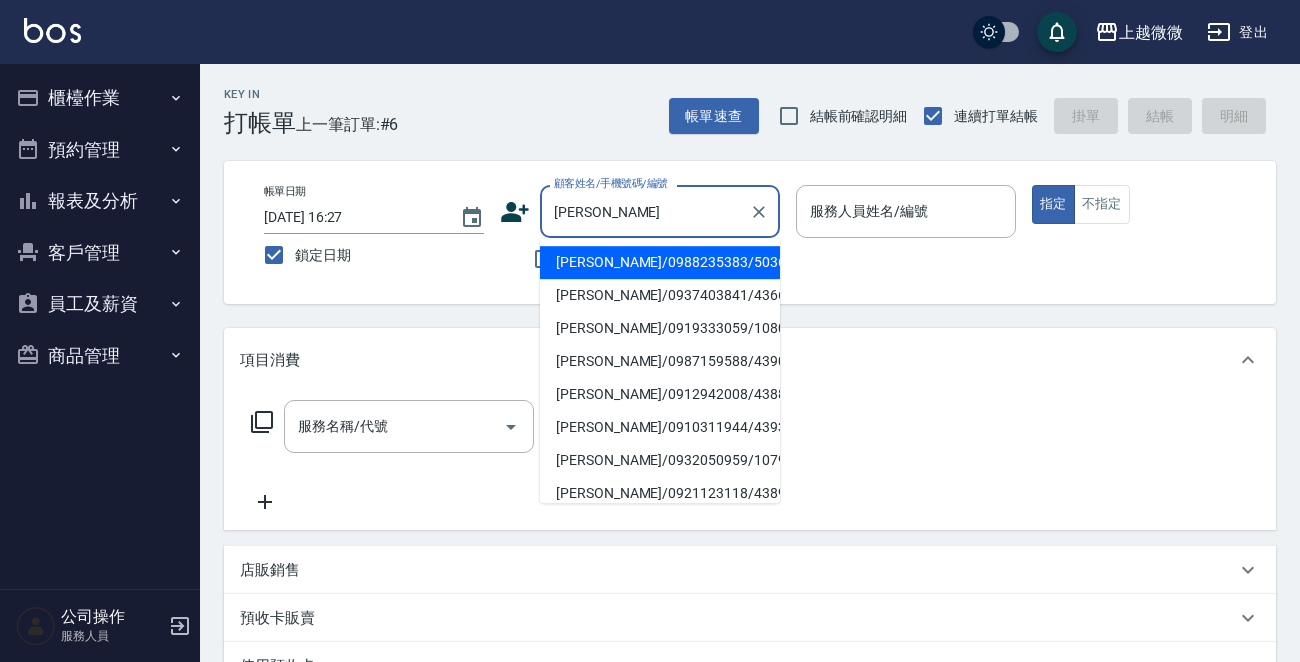click on "[PERSON_NAME]/0988235383/5036" at bounding box center [660, 262] 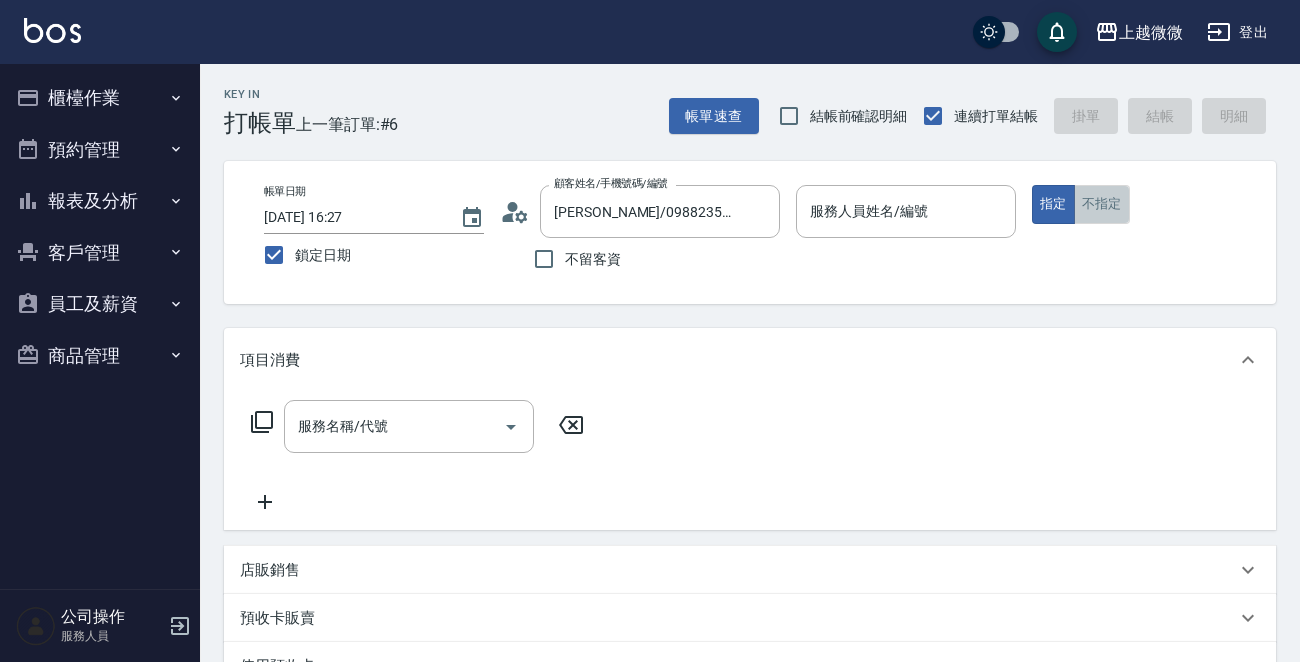 click on "不指定" at bounding box center [1102, 204] 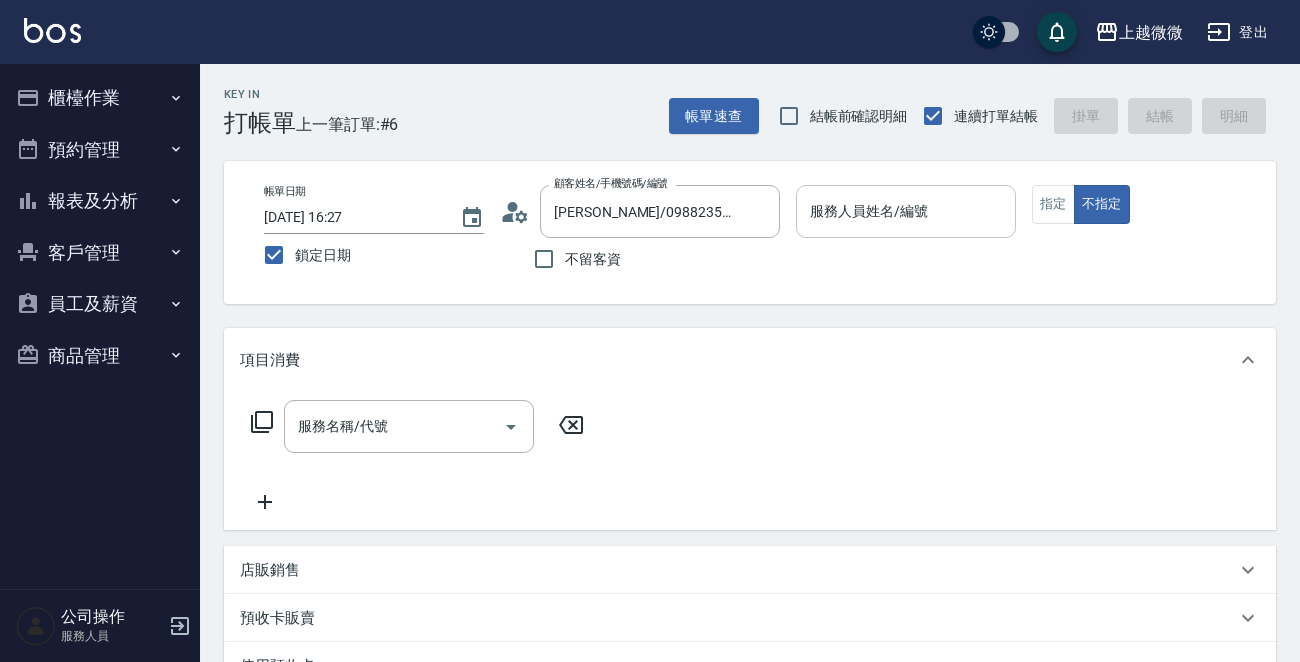click on "服務人員姓名/編號" at bounding box center (906, 211) 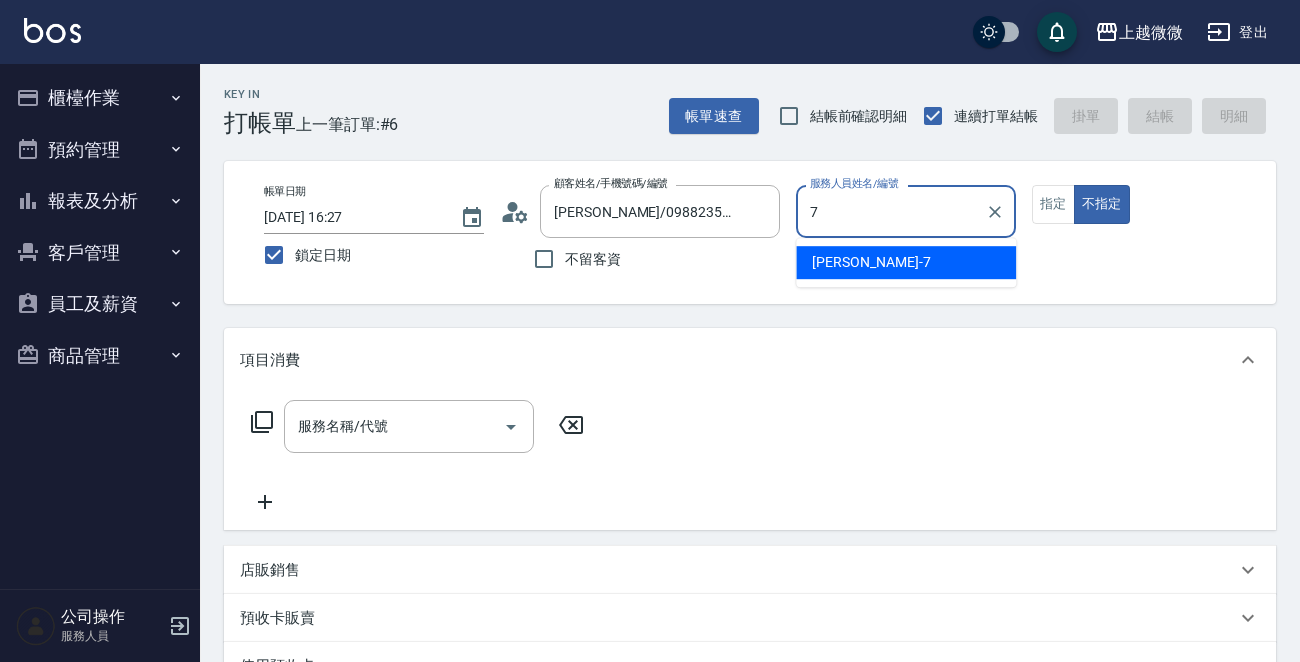 click on "[PERSON_NAME] -7" at bounding box center (906, 262) 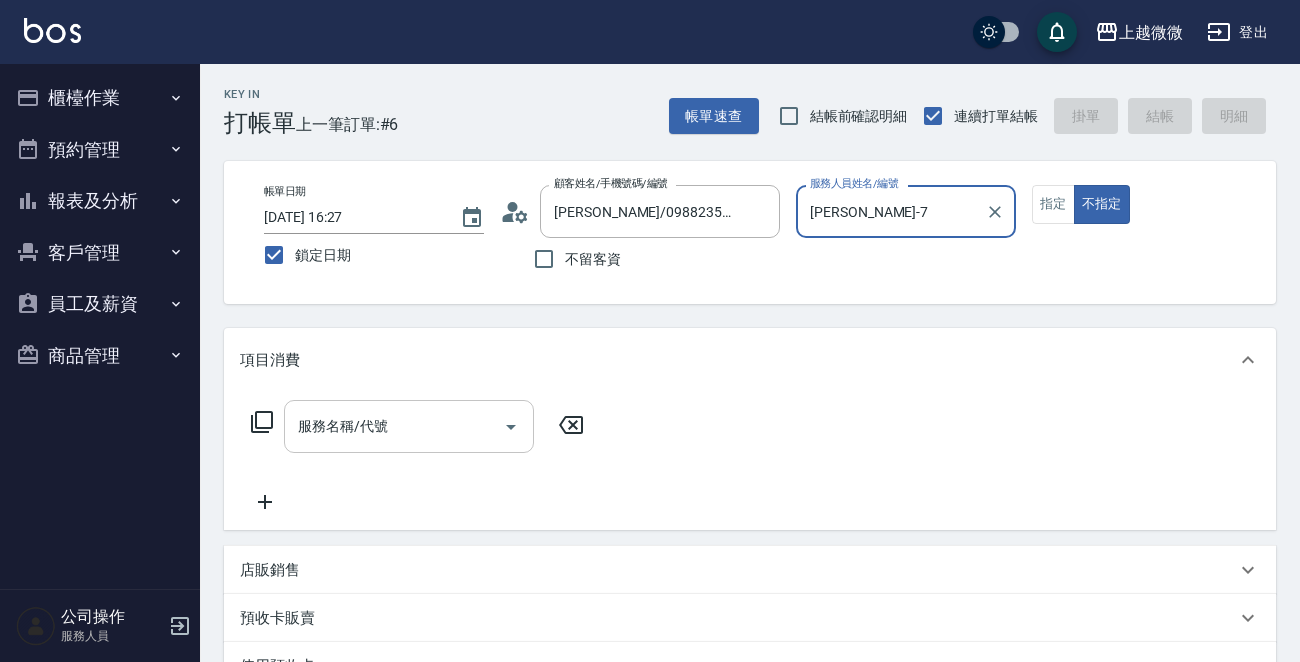 type on "[PERSON_NAME]-7" 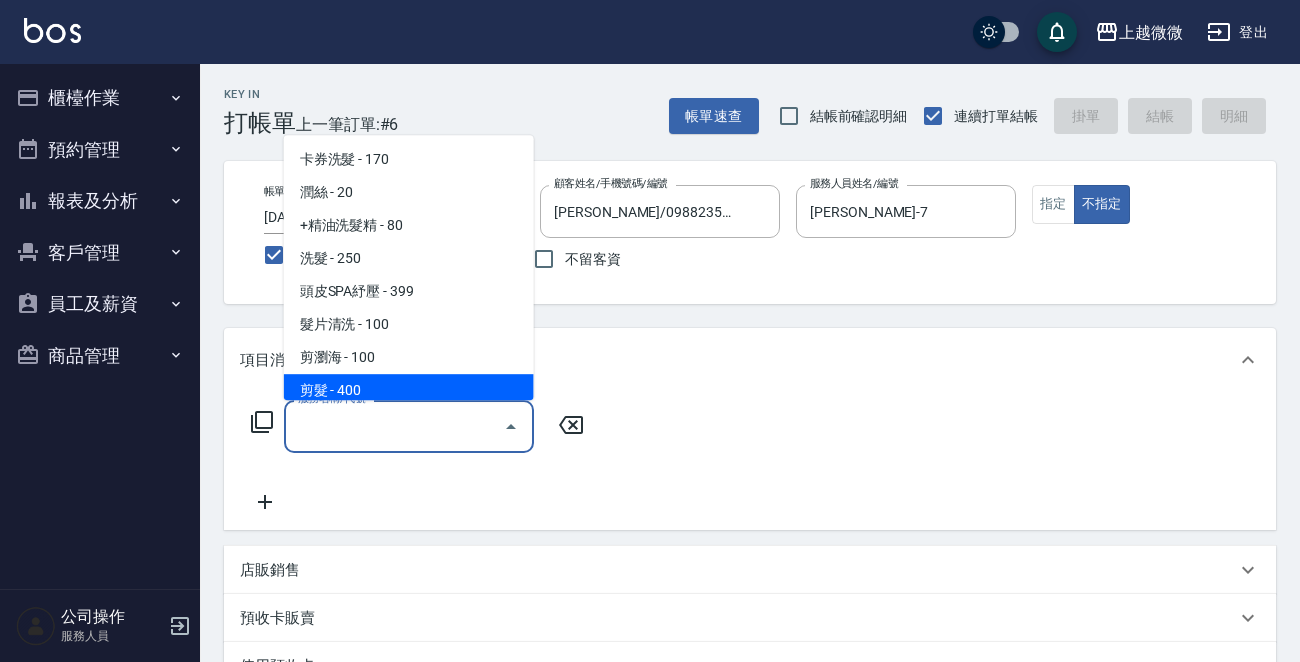 drag, startPoint x: 366, startPoint y: 378, endPoint x: 330, endPoint y: 434, distance: 66.573265 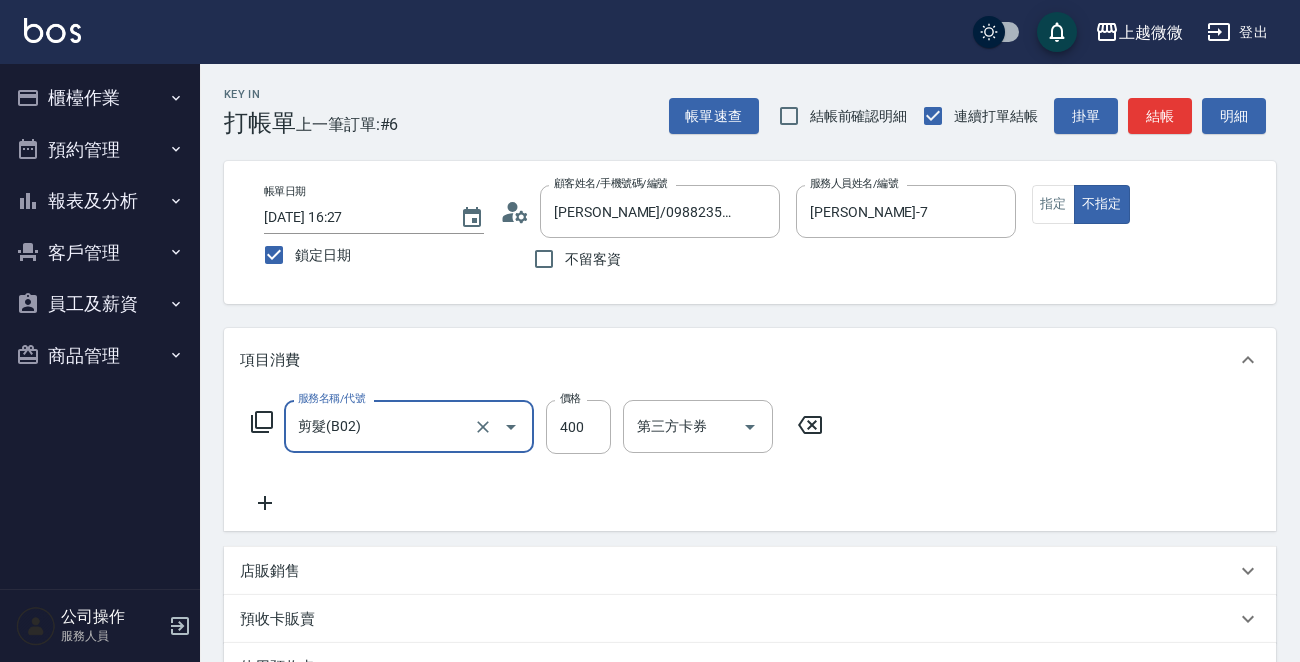 click 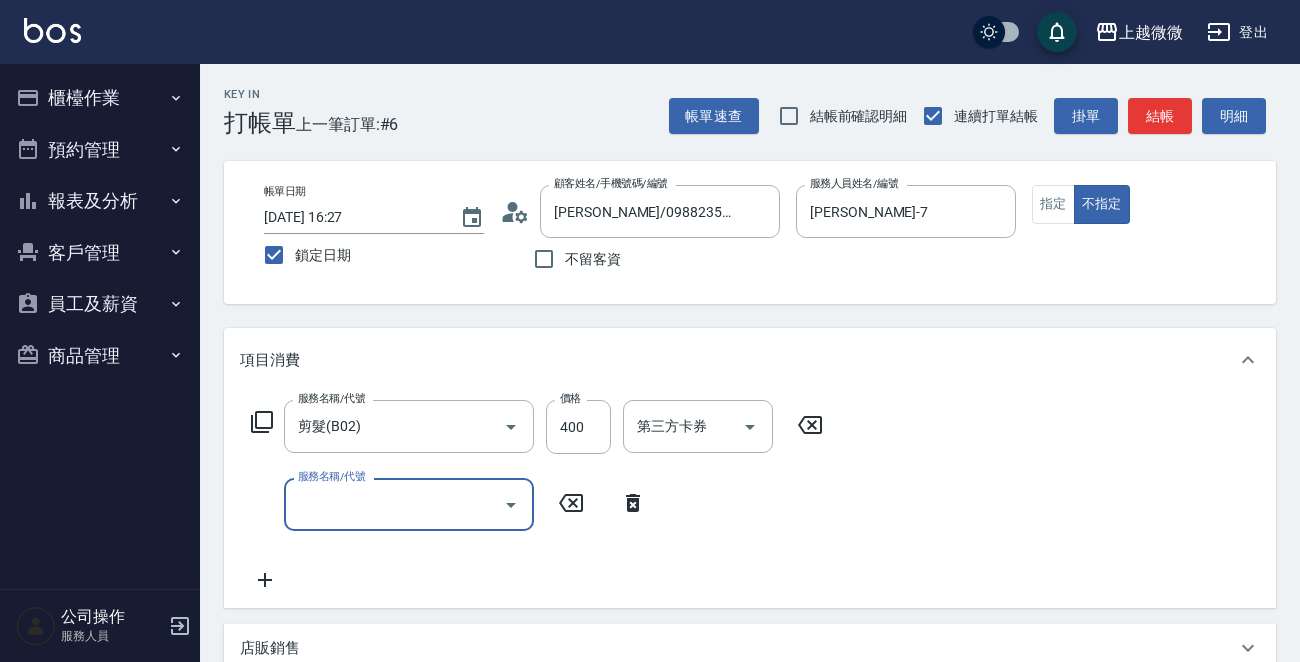 click on "服務名稱/代號" at bounding box center [394, 504] 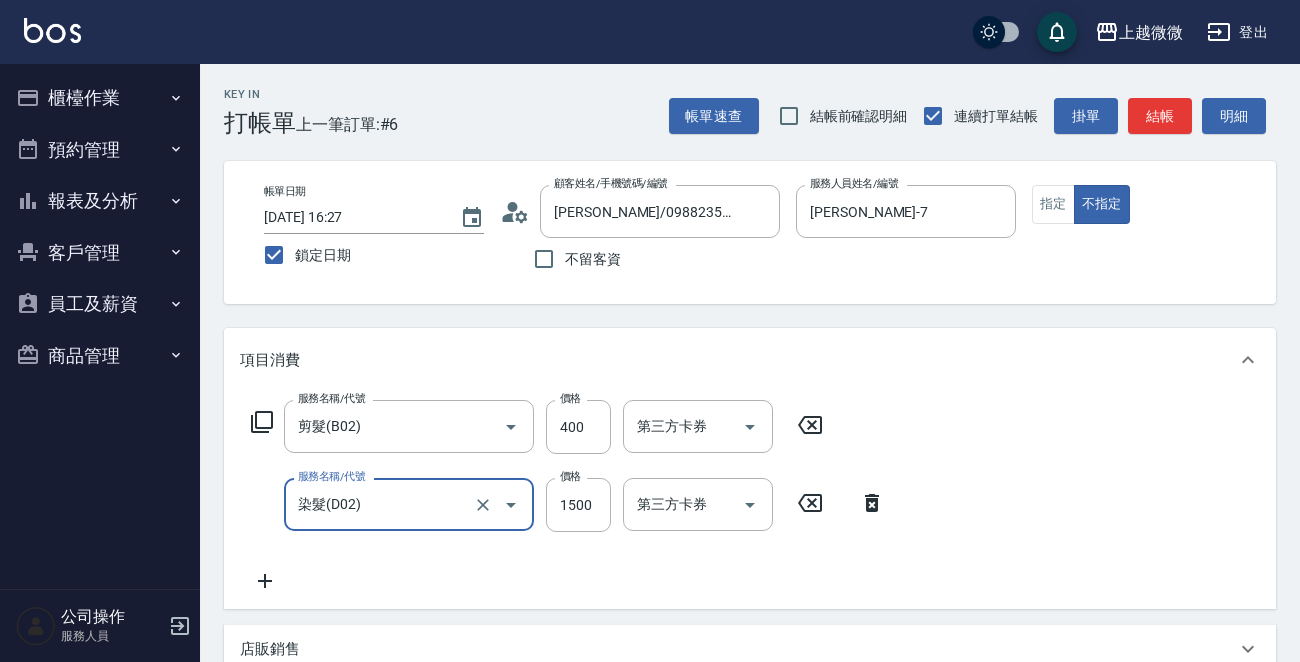 type on "染髮(D02)" 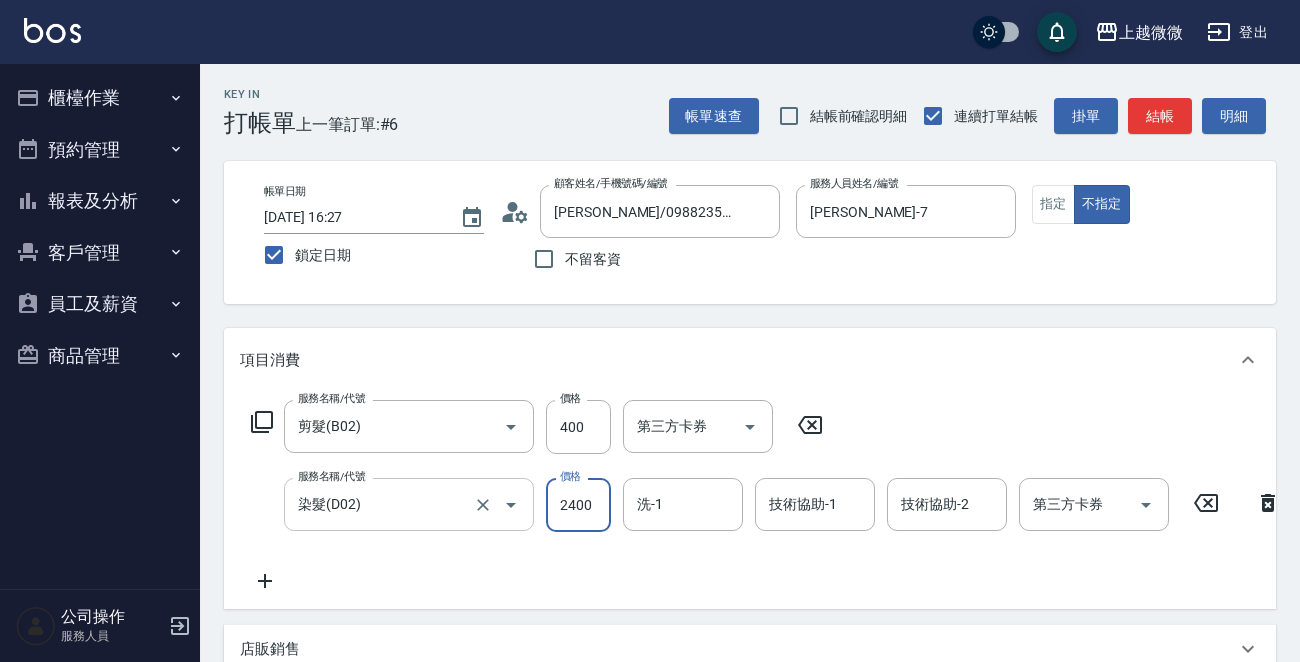 type on "2400" 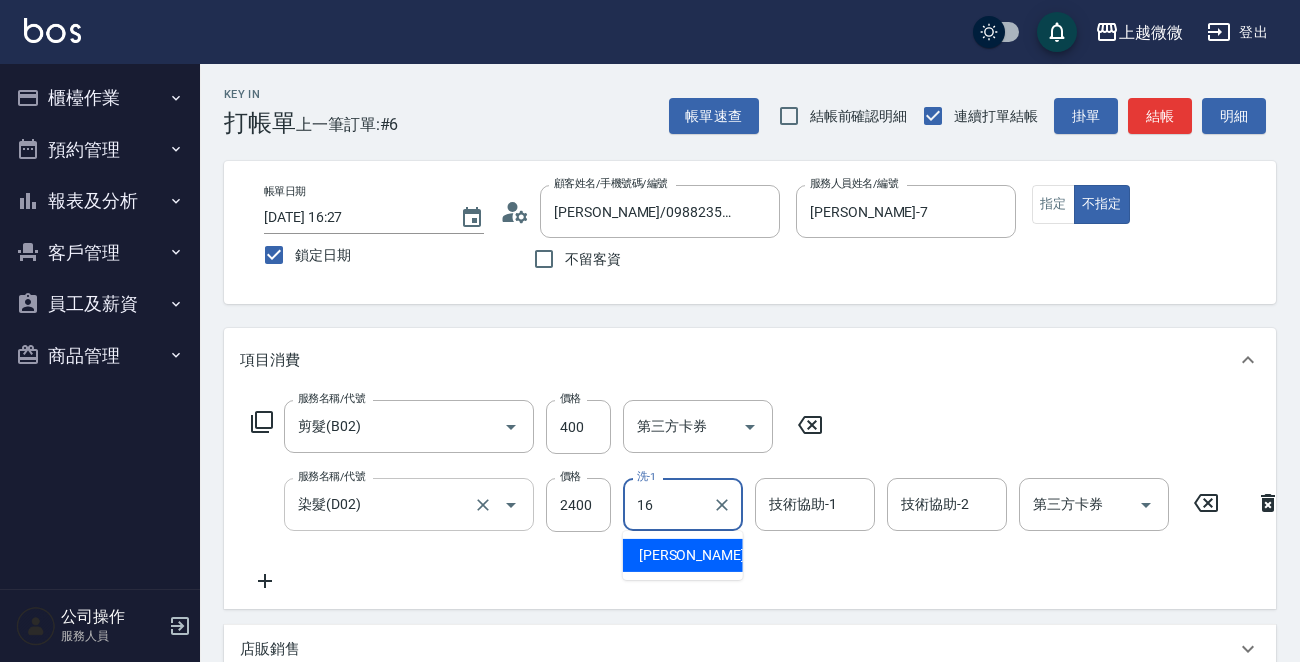 type on "[PERSON_NAME]-16" 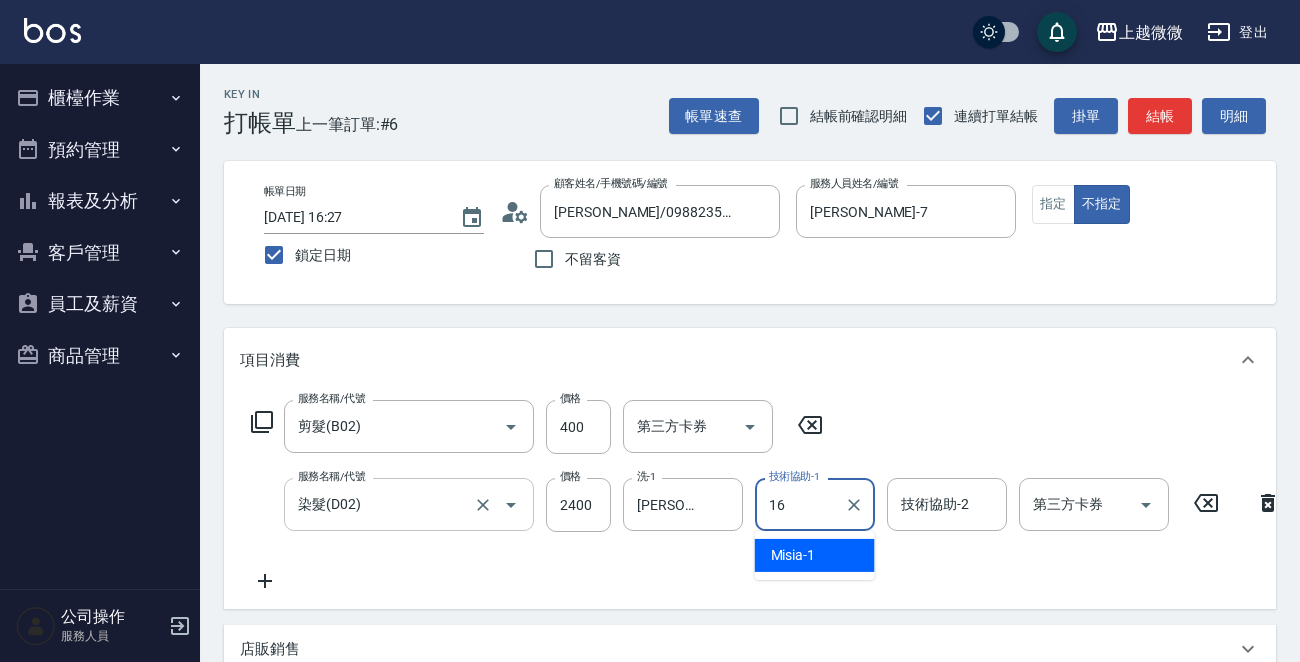 type on "[PERSON_NAME]-16" 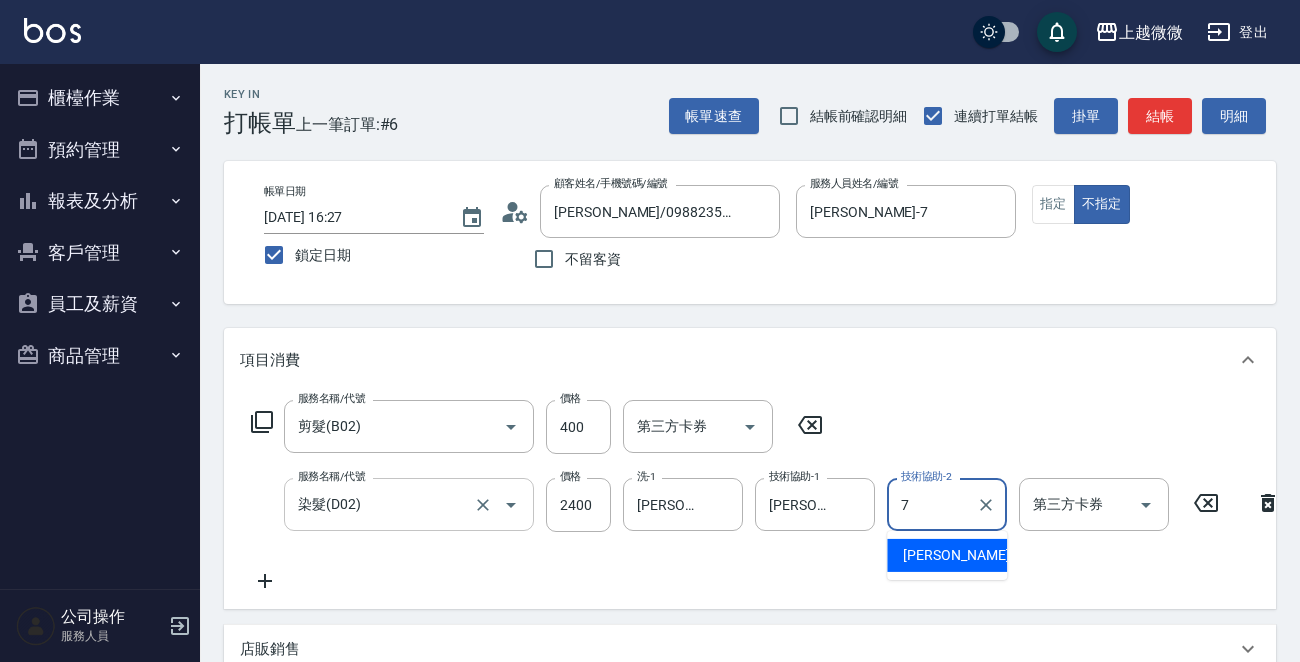 type on "[PERSON_NAME]-7" 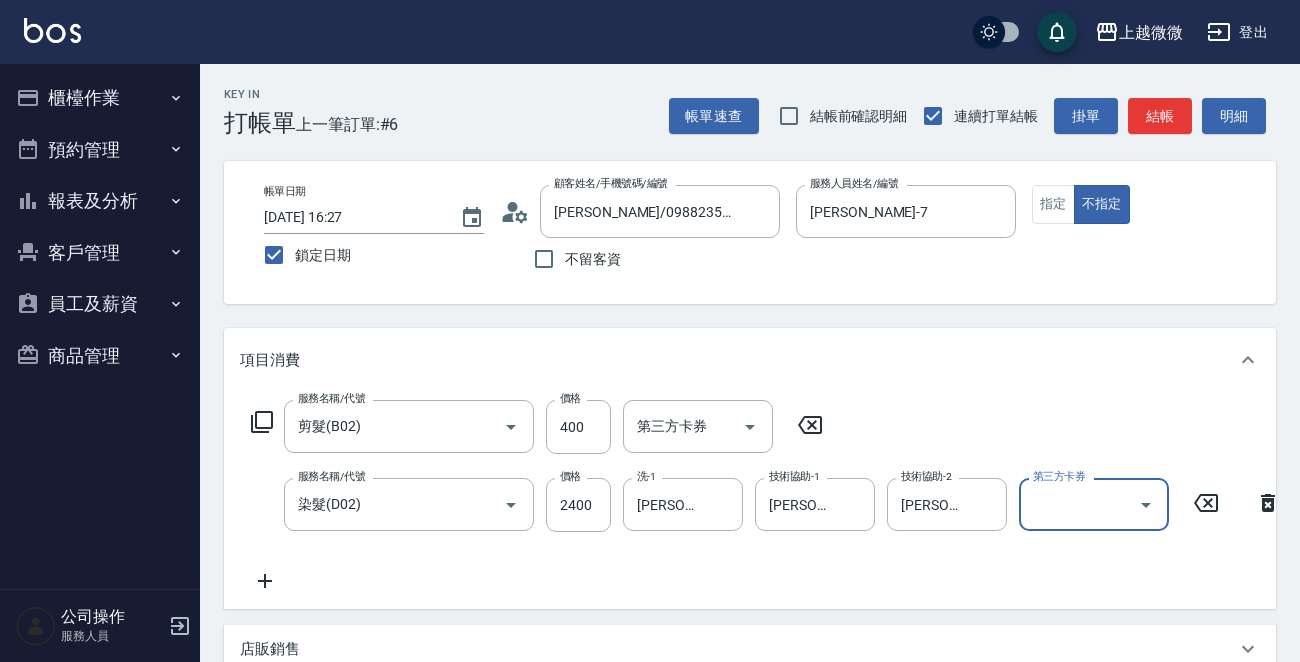 drag, startPoint x: 264, startPoint y: 563, endPoint x: 260, endPoint y: 573, distance: 10.770329 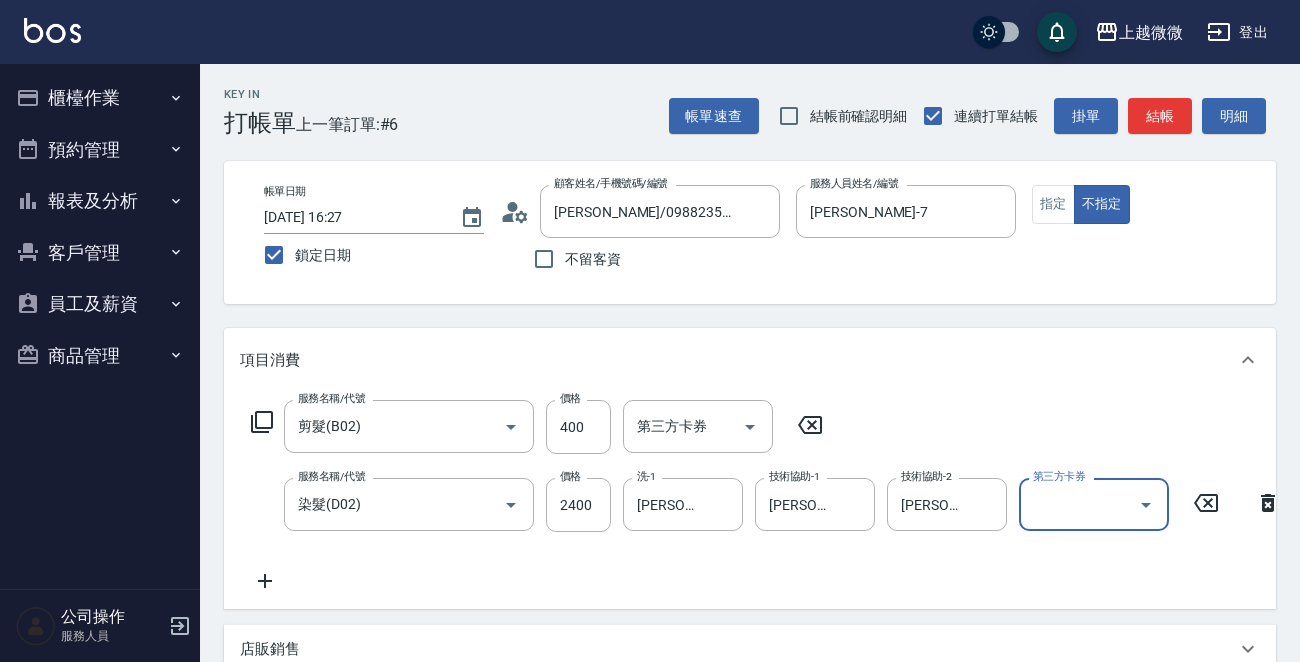 click on "服務名稱/代號 剪髮(B02) 服務名稱/代號 價格 400 價格 第三方卡券 第三方卡券 服務名稱/代號 染髮(D02) 服務名稱/代號 價格 2400 價格 洗-1 Joan-16 洗-1 技術協助-1 Joan-16 技術協助-1 技術協助-2 [PERSON_NAME]-7 技術協助-2 第三方卡券 第三方卡券" at bounding box center [766, 496] 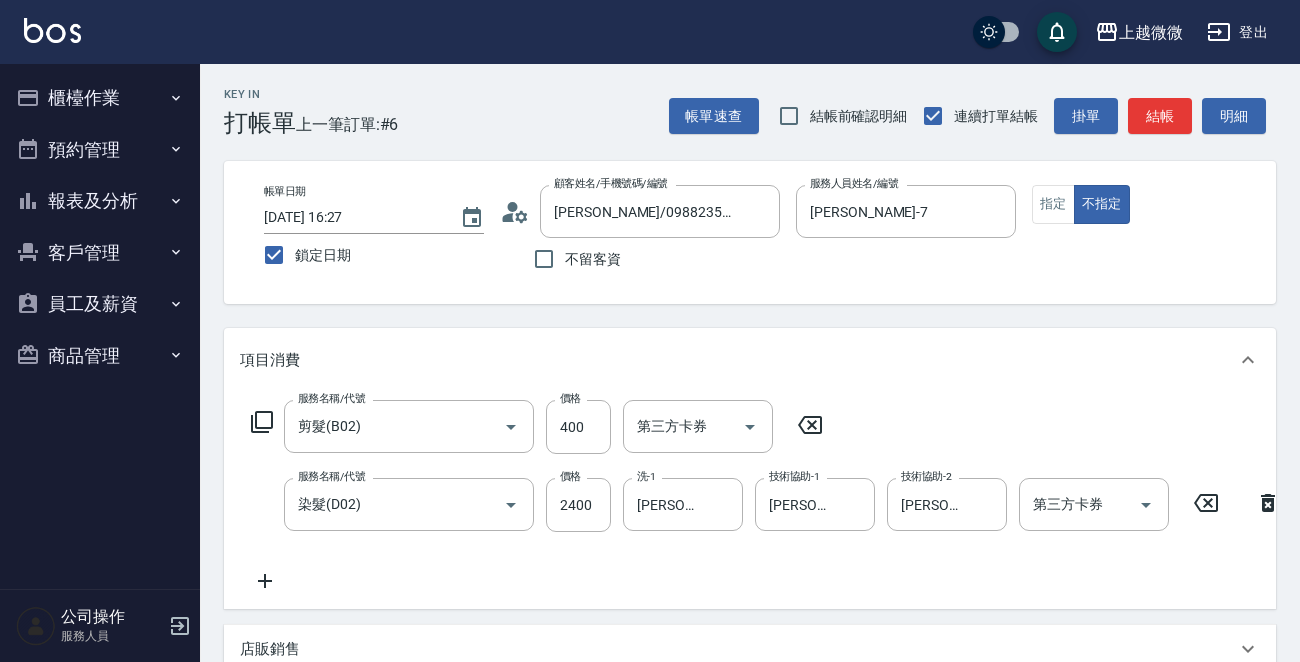 click 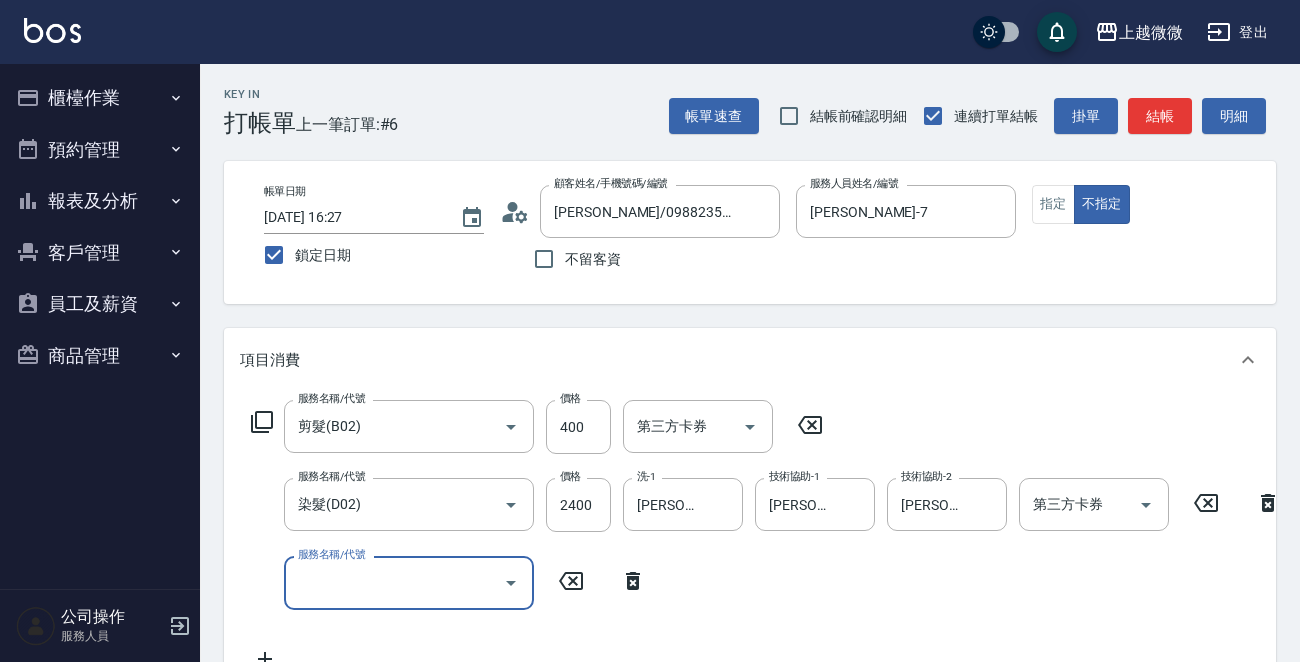 click on "服務名稱/代號" at bounding box center (394, 582) 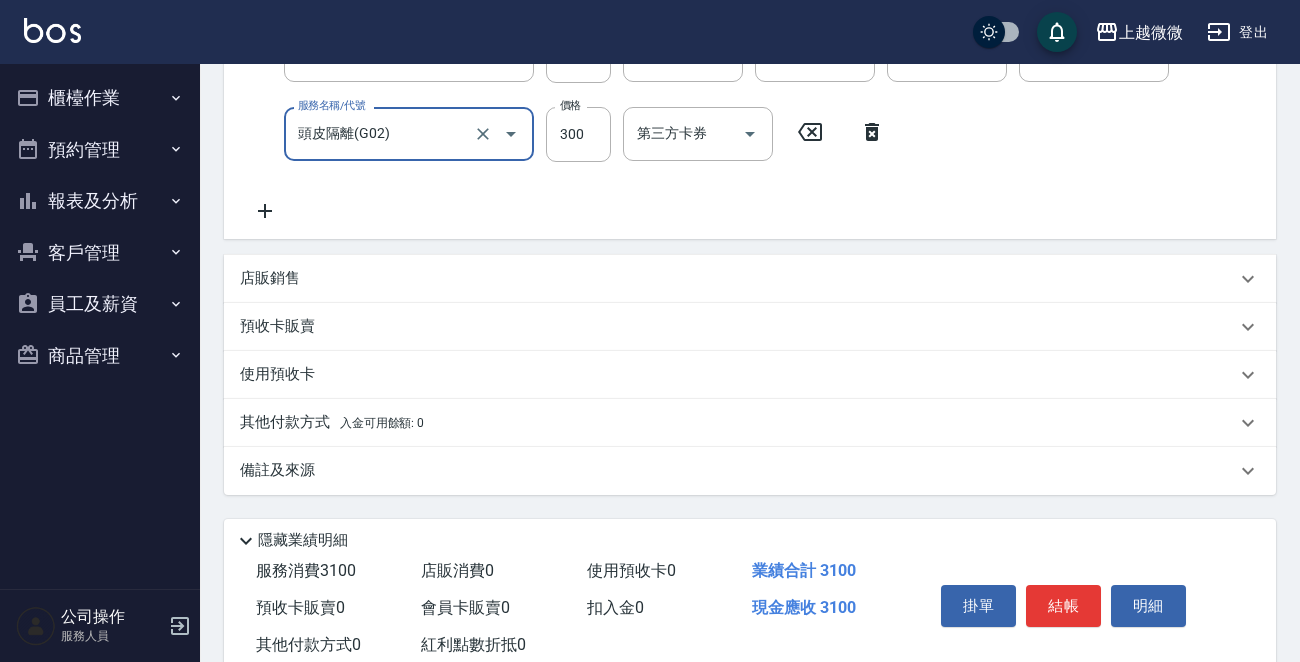 scroll, scrollTop: 519, scrollLeft: 0, axis: vertical 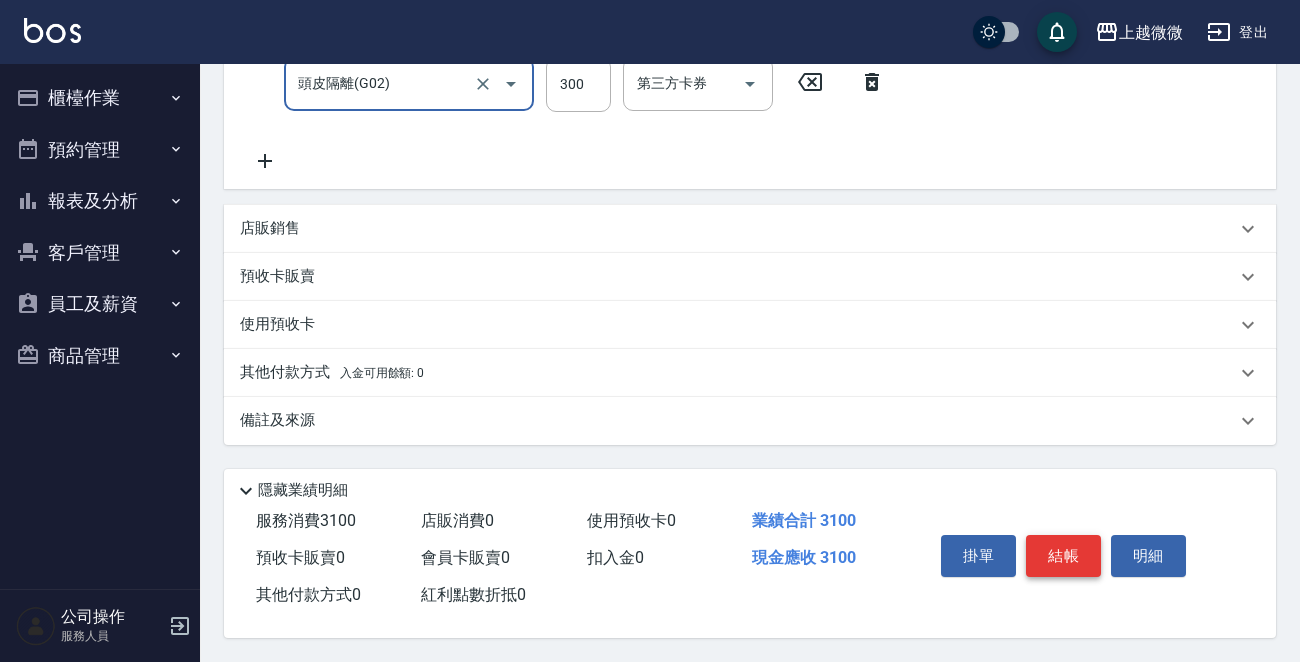 type on "頭皮隔離(G02)" 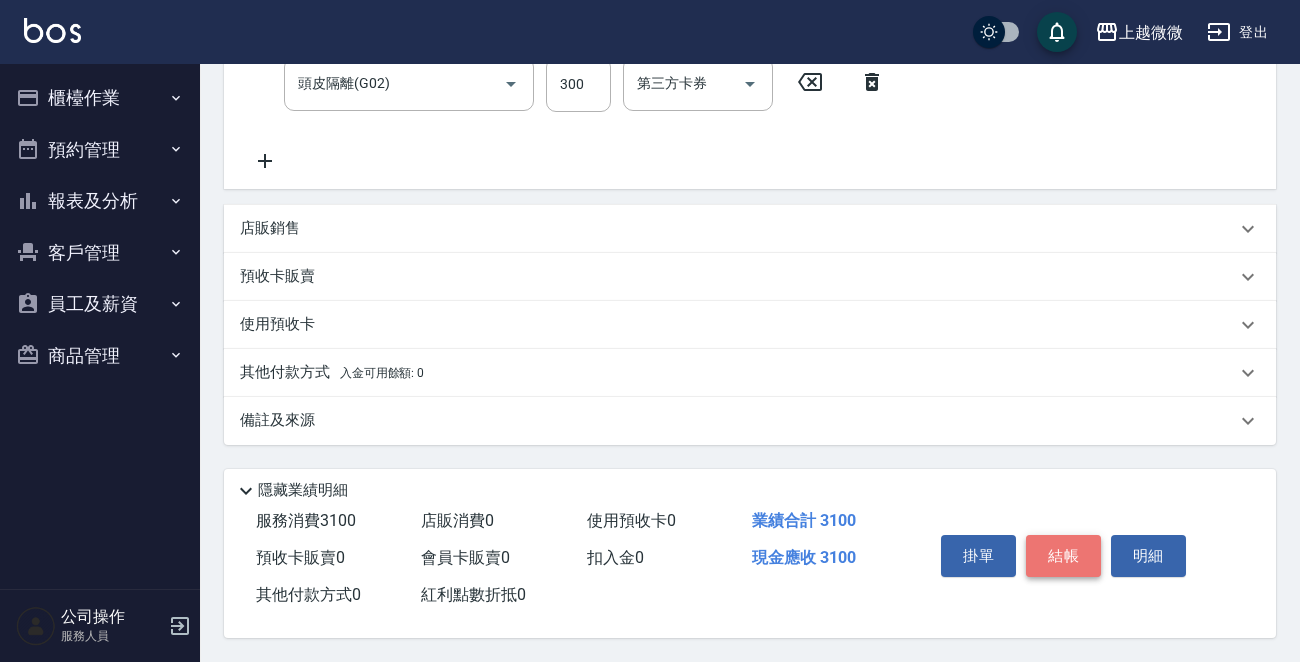 click on "結帳" at bounding box center [1063, 556] 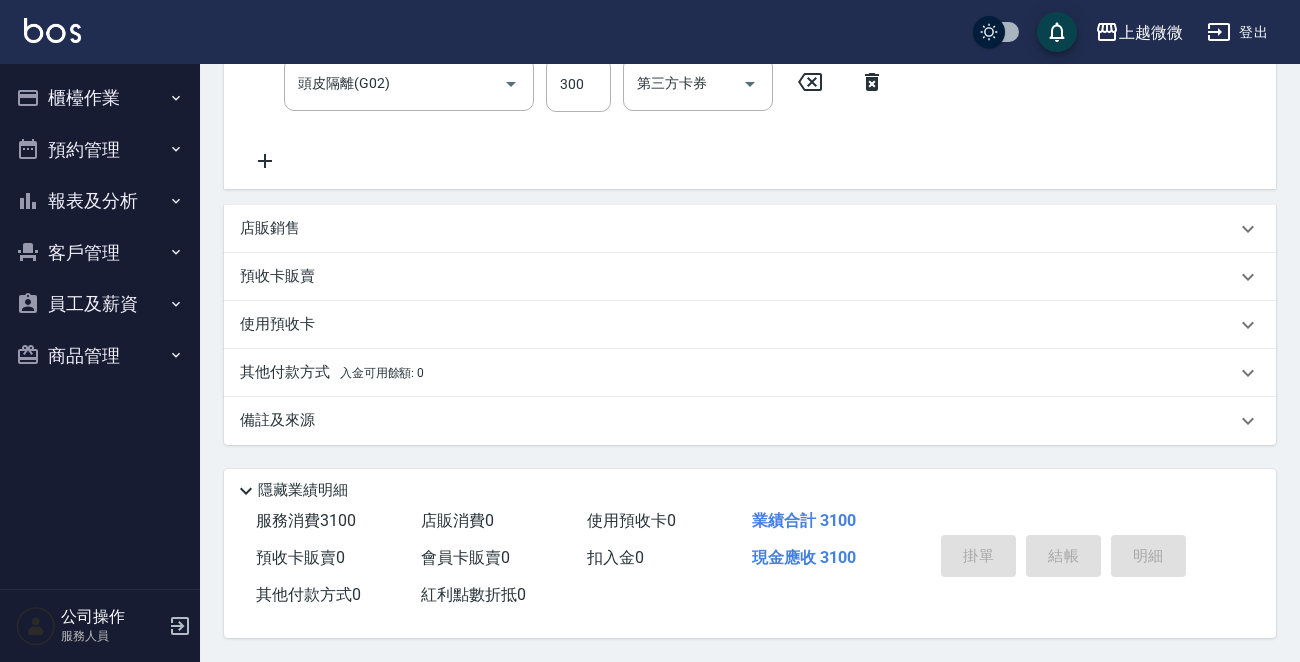 type 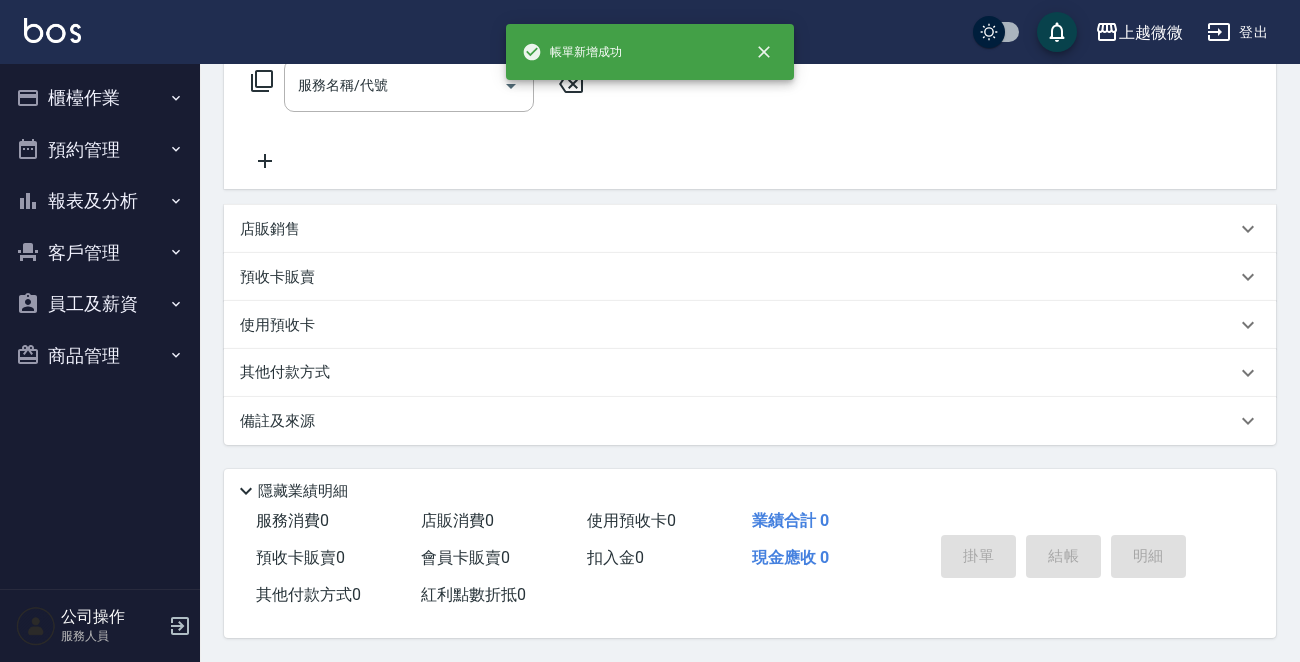scroll, scrollTop: 0, scrollLeft: 0, axis: both 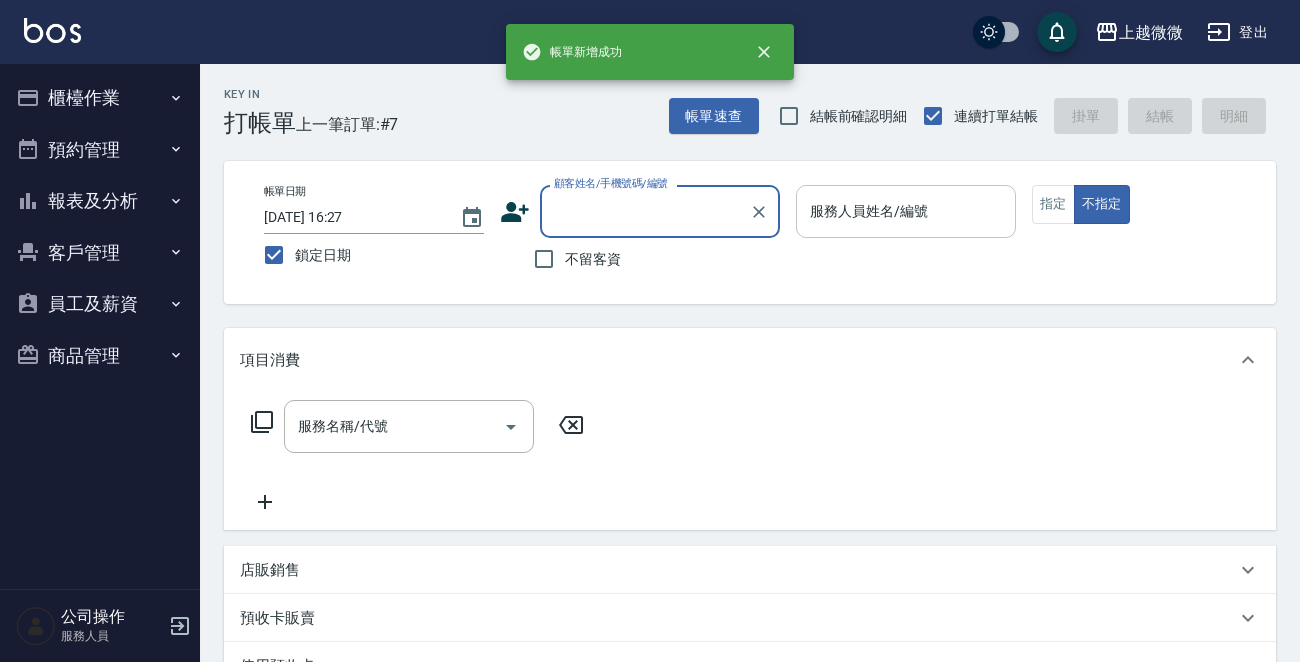 click on "服務人員姓名/編號 服務人員姓名/編號" at bounding box center [906, 211] 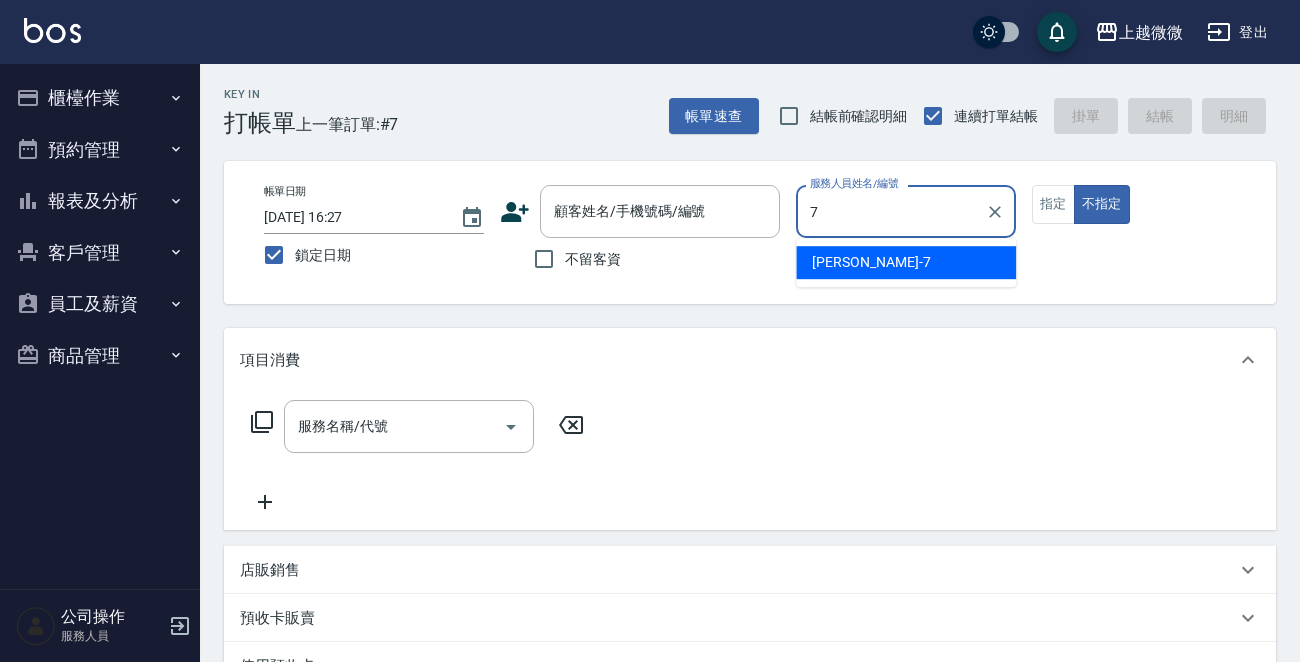 click on "[PERSON_NAME] -7" at bounding box center (906, 262) 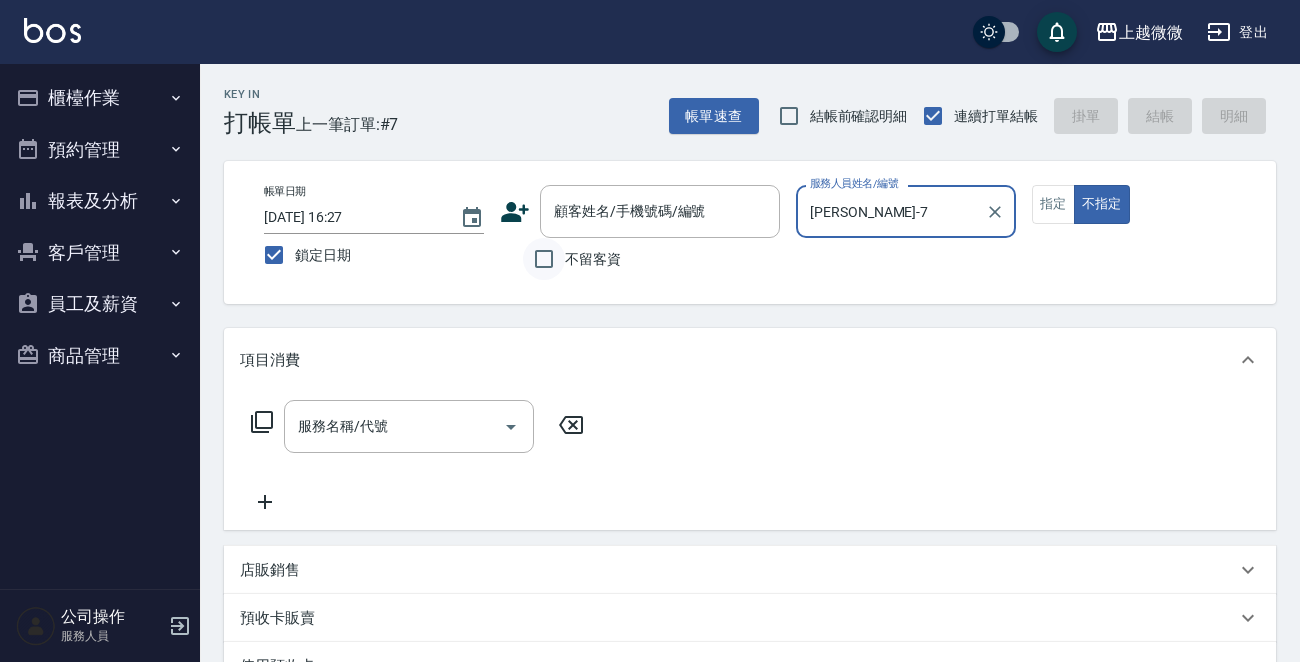 type on "[PERSON_NAME]-7" 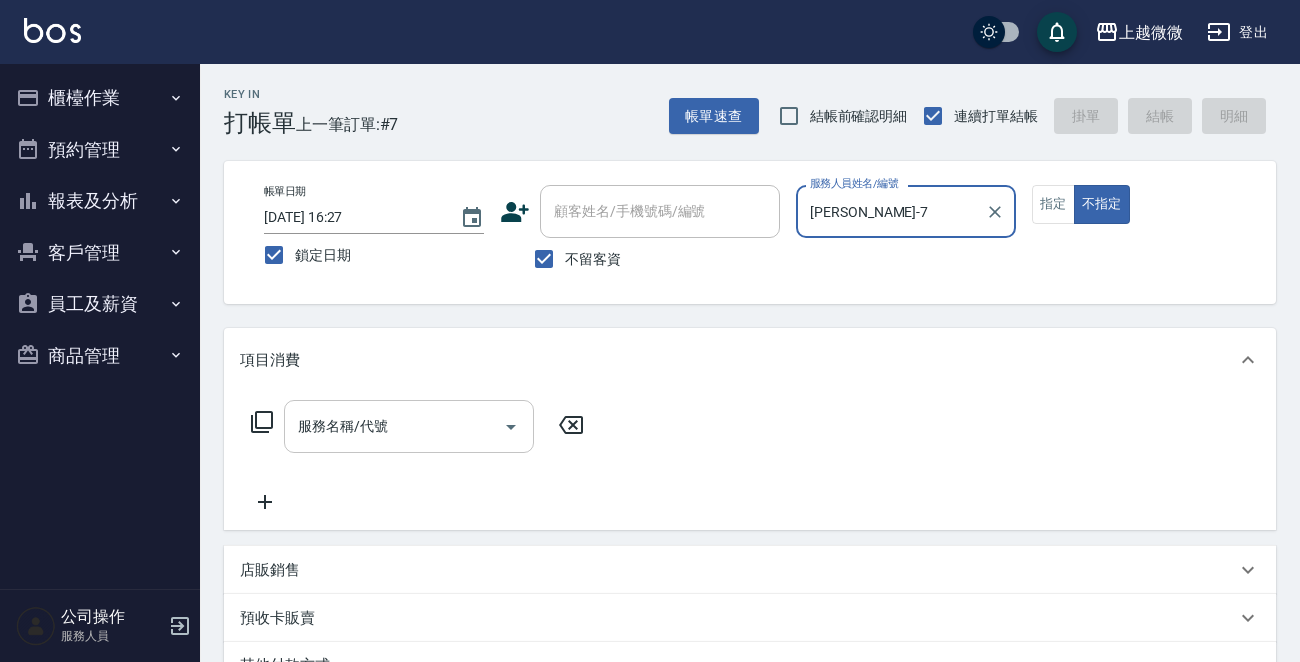click on "服務名稱/代號" at bounding box center [409, 426] 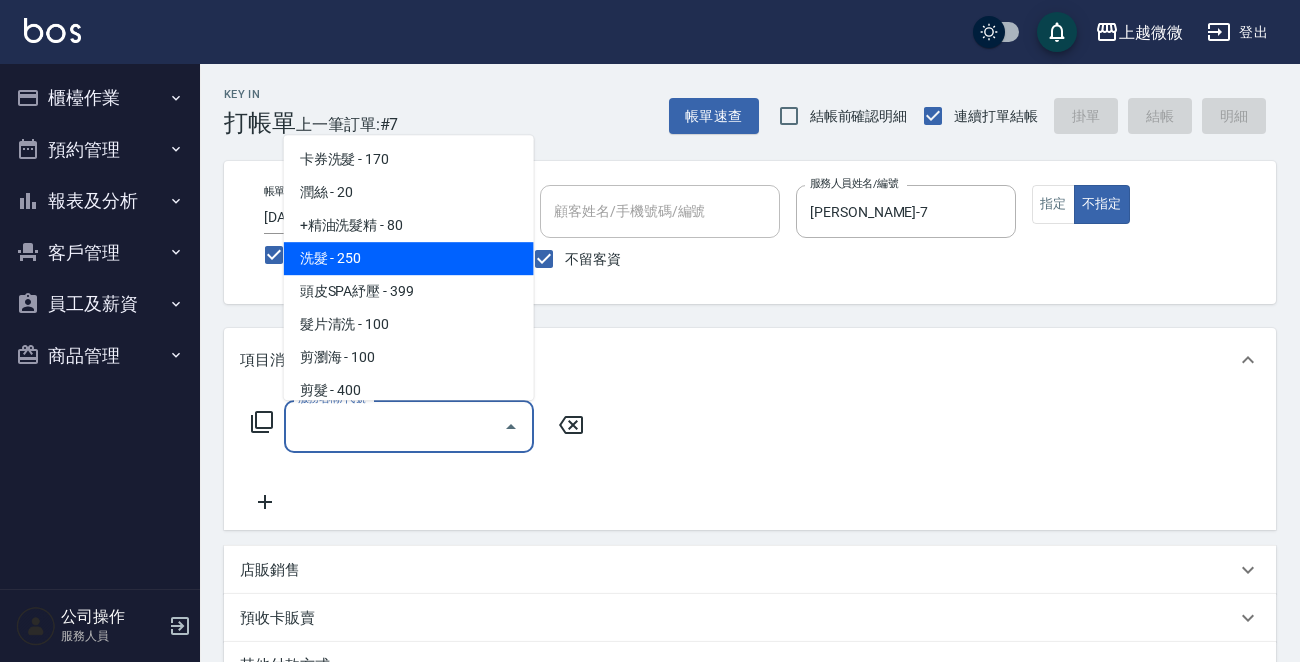 click on "洗髮 - 250" at bounding box center (409, 258) 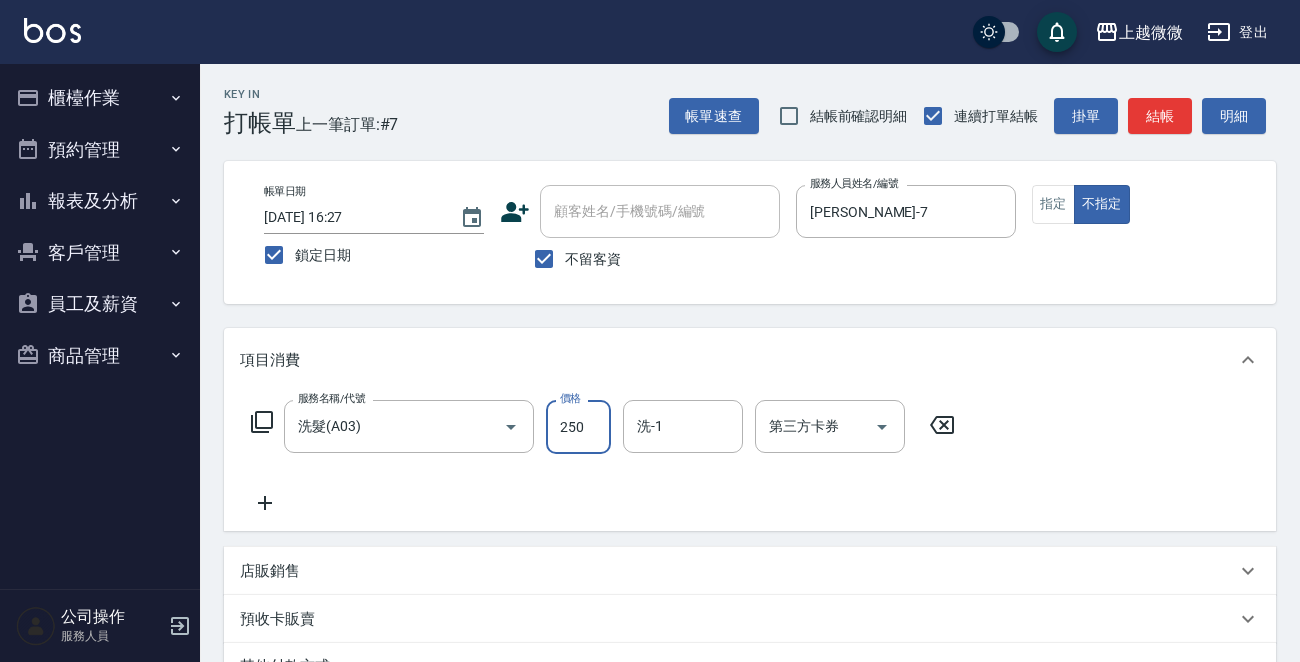 drag, startPoint x: 582, startPoint y: 419, endPoint x: 611, endPoint y: 432, distance: 31.780497 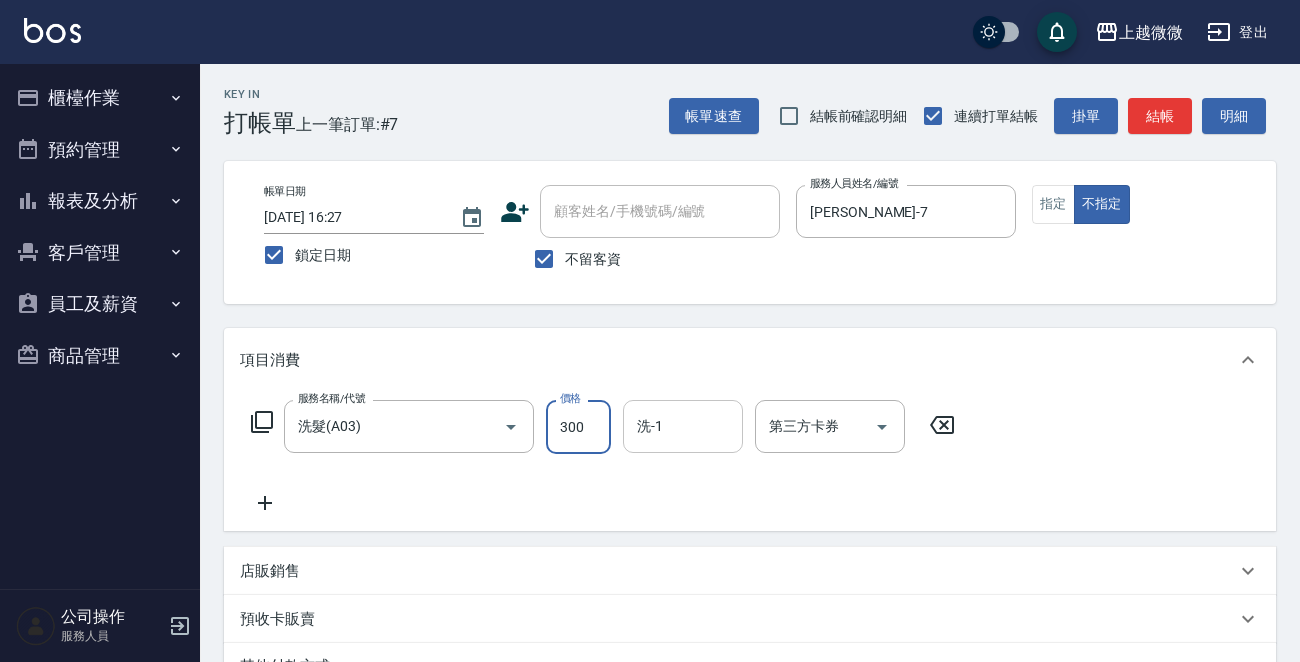 type on "300" 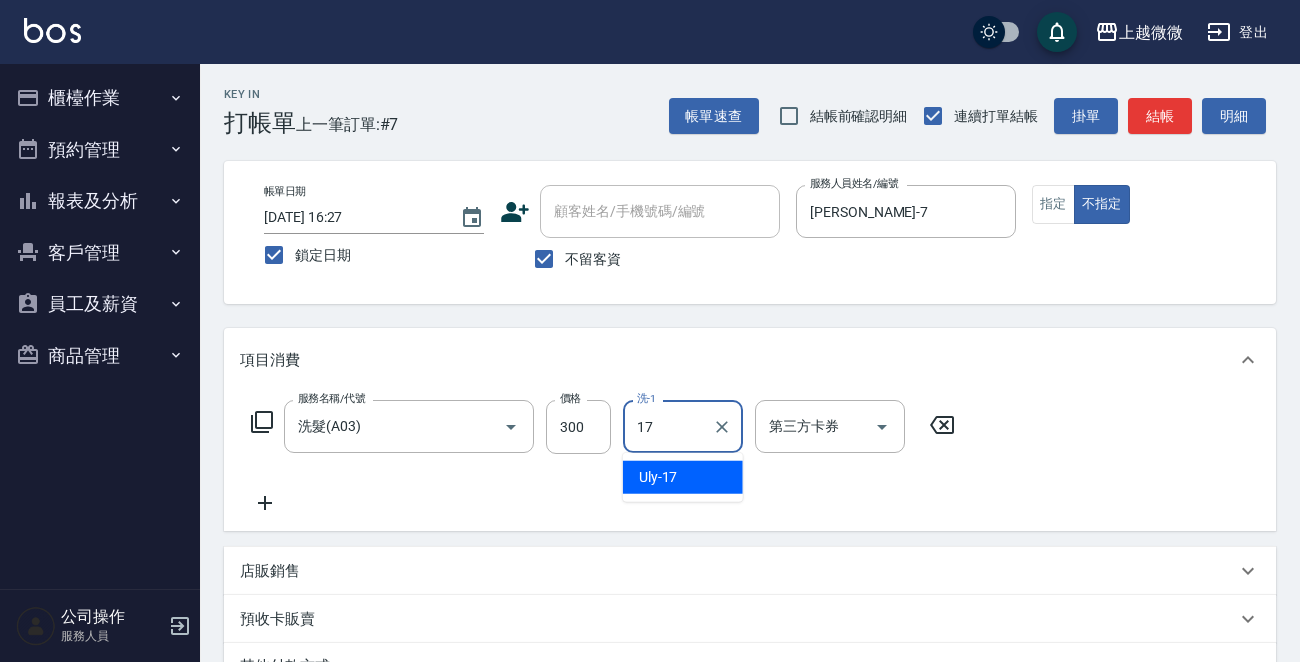 click on "Uly -17" at bounding box center (683, 477) 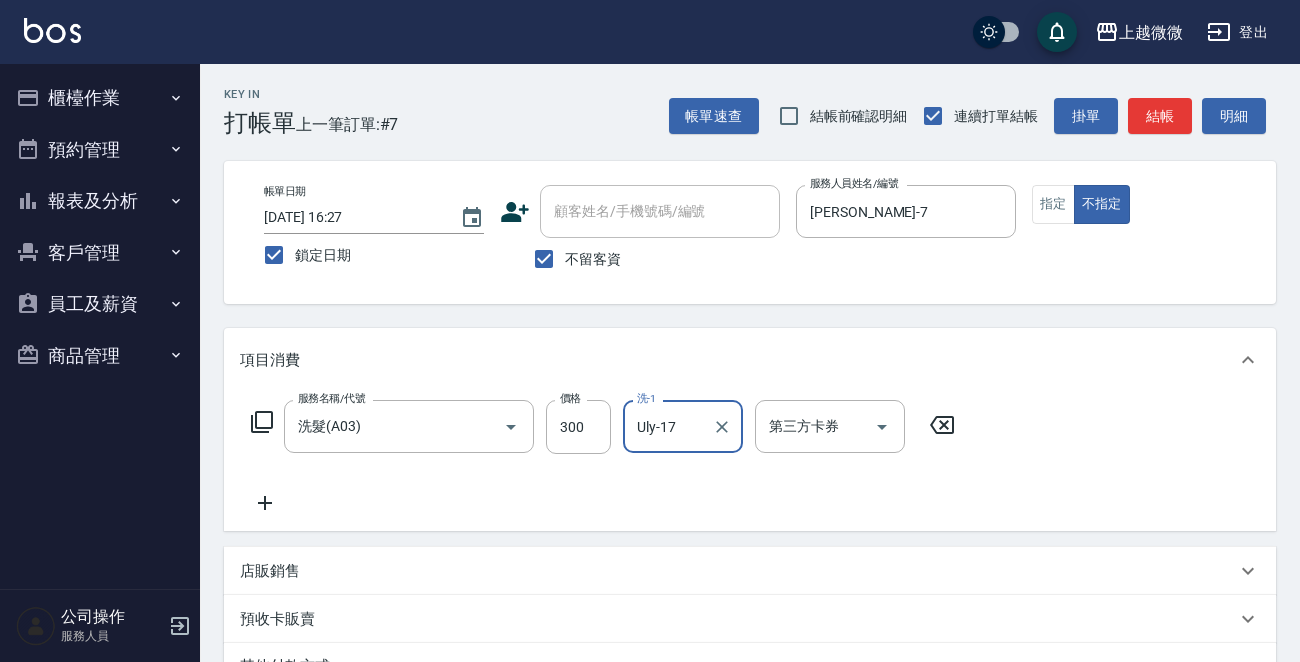 type on "Uly-17" 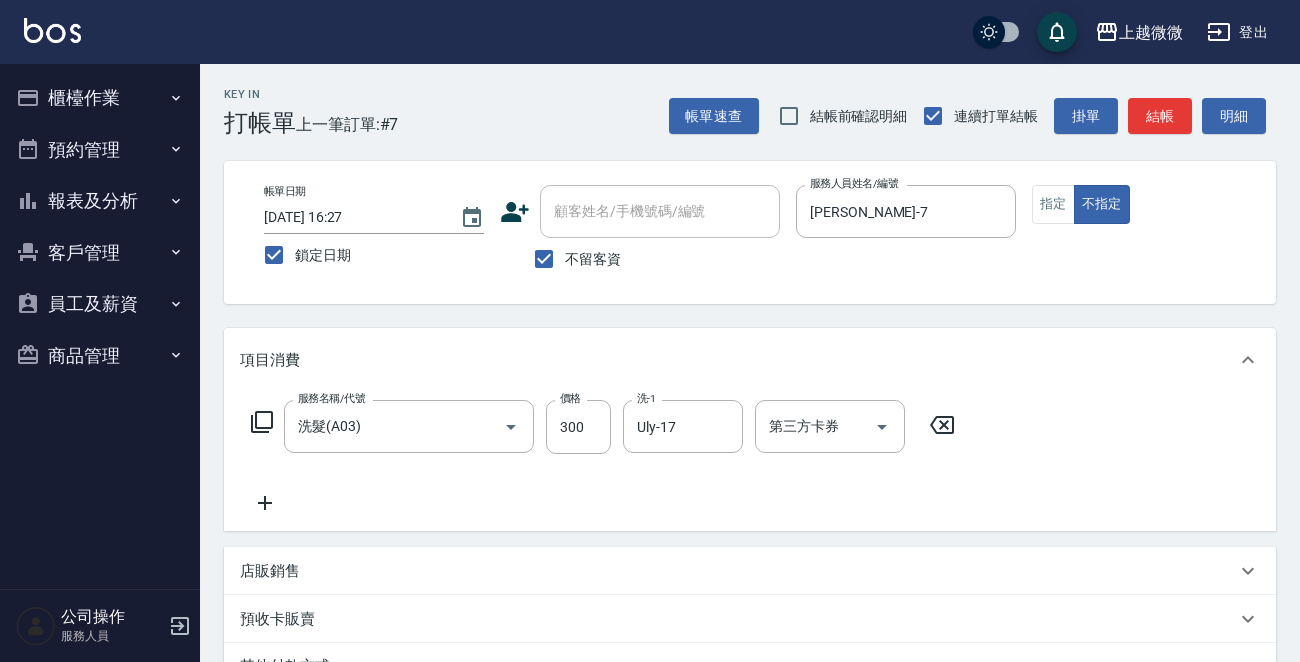 click 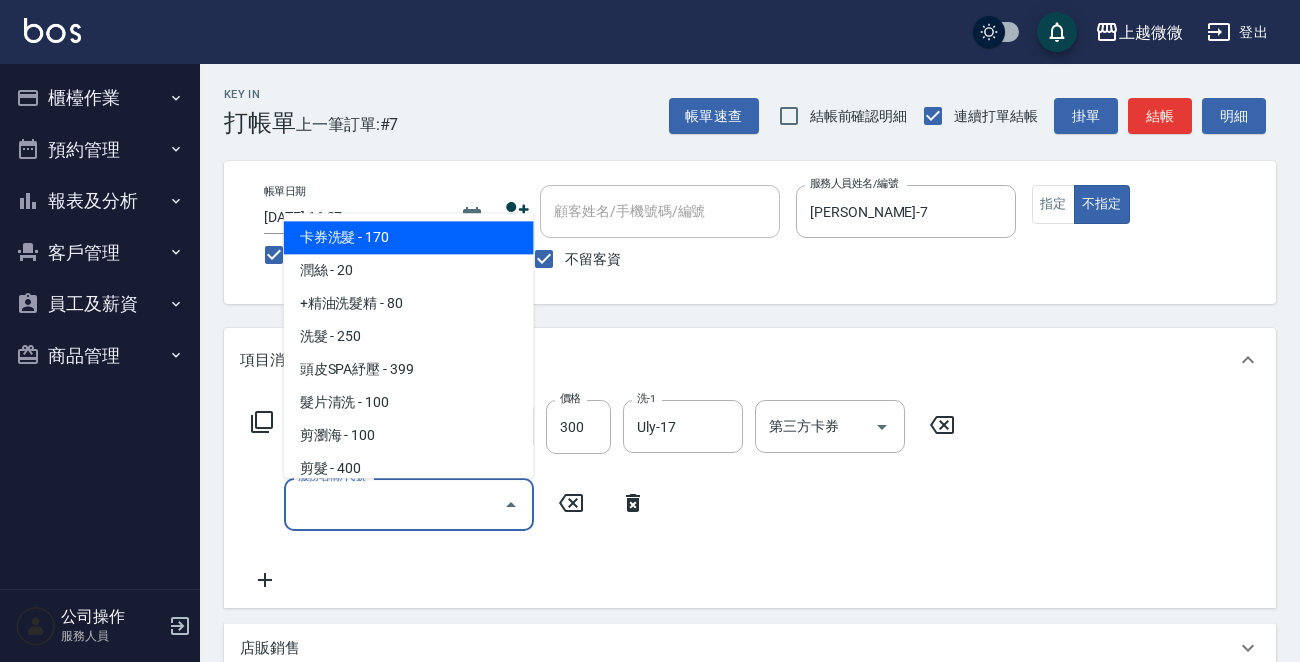 click on "服務名稱/代號" at bounding box center (394, 504) 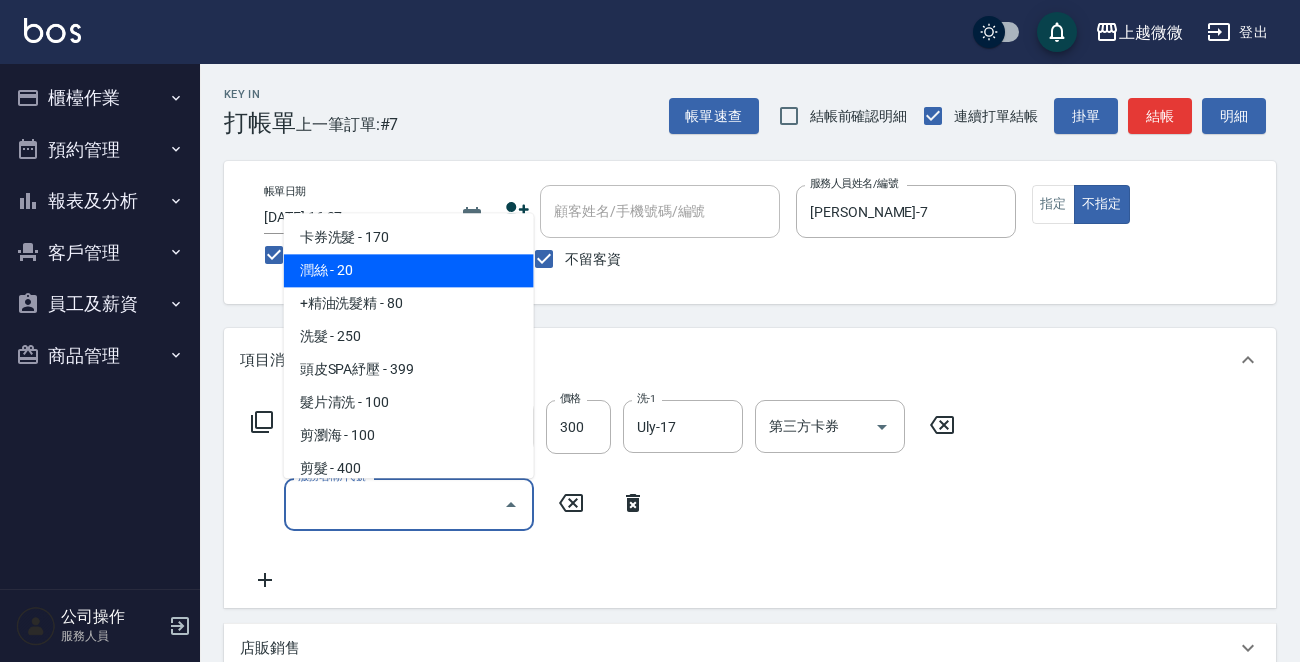 click on "潤絲 - 20" at bounding box center (409, 271) 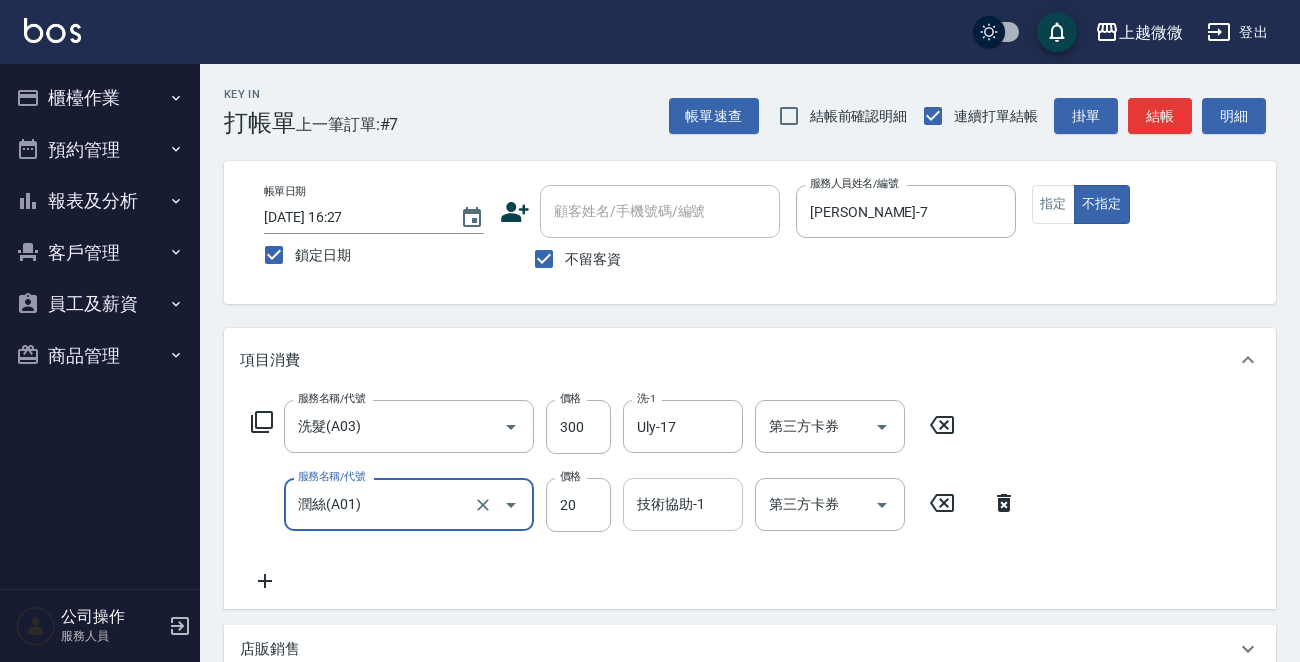 click on "技術協助-1 技術協助-1" at bounding box center [683, 504] 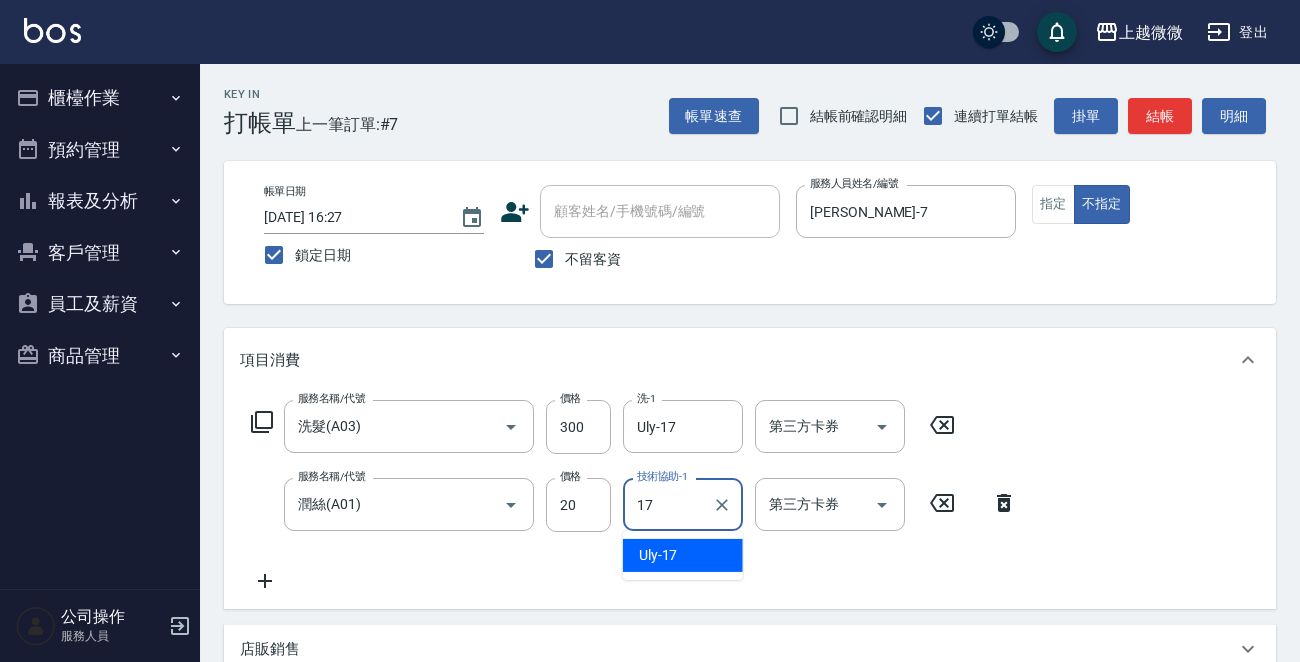 click on "Uly -17" at bounding box center (658, 555) 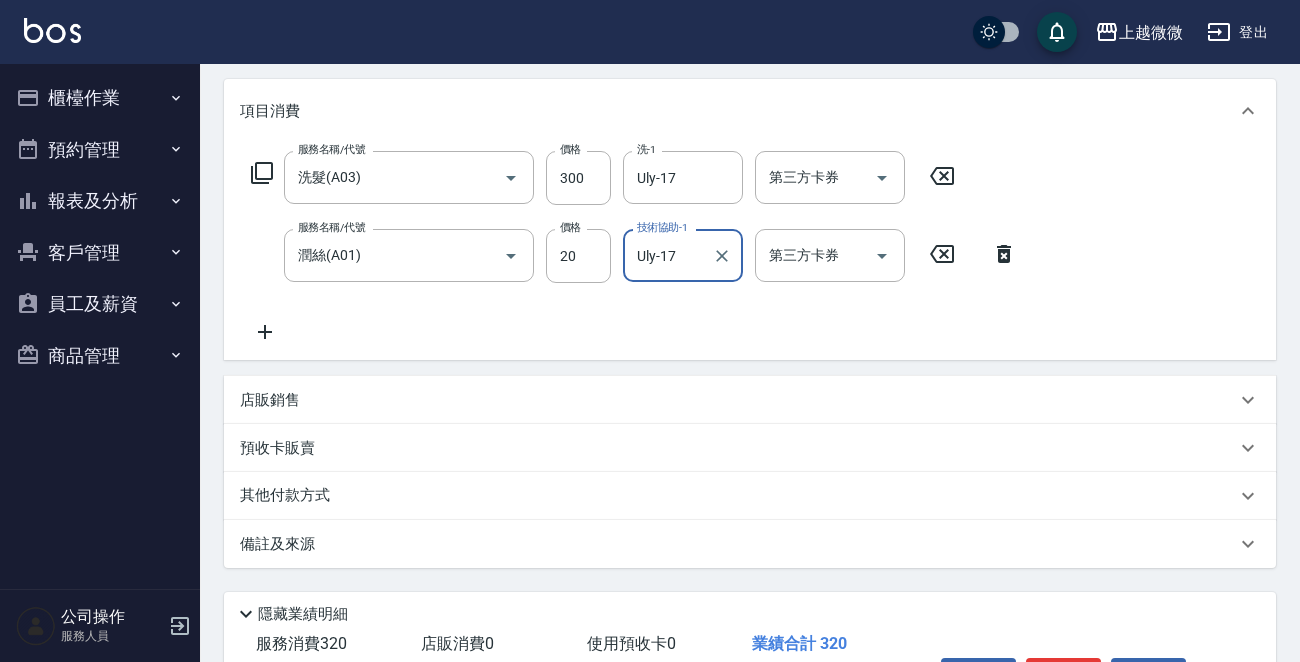 scroll, scrollTop: 377, scrollLeft: 0, axis: vertical 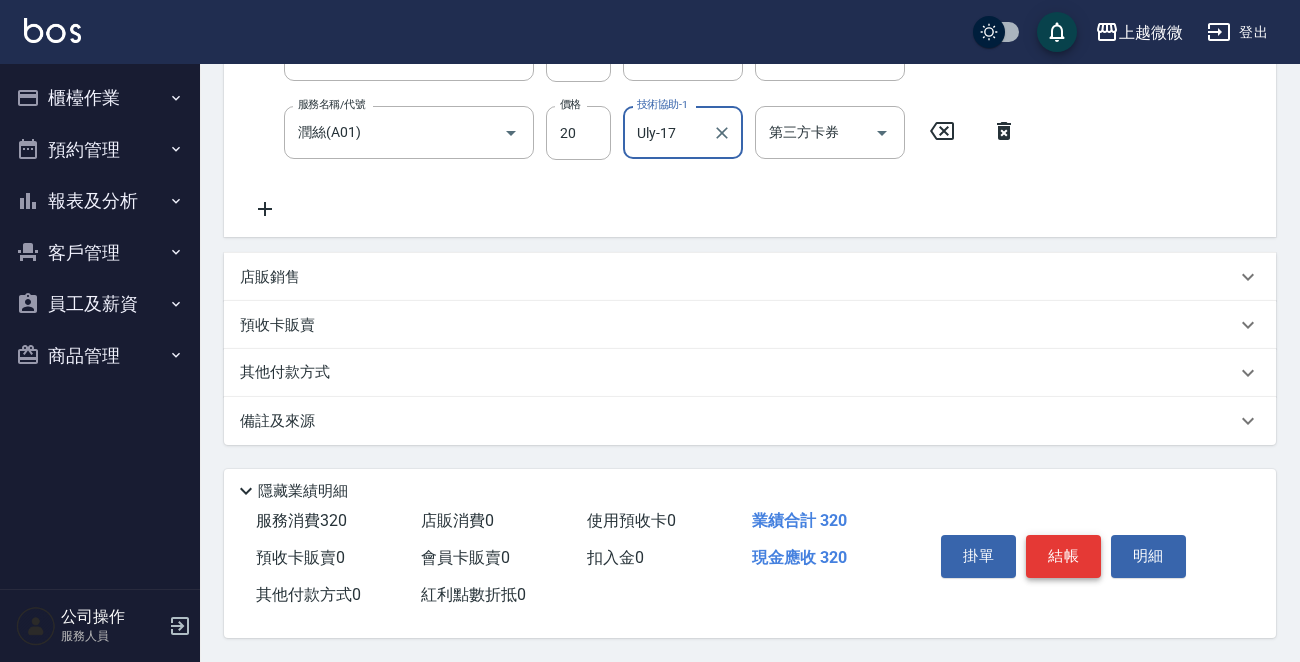 type on "Uly-17" 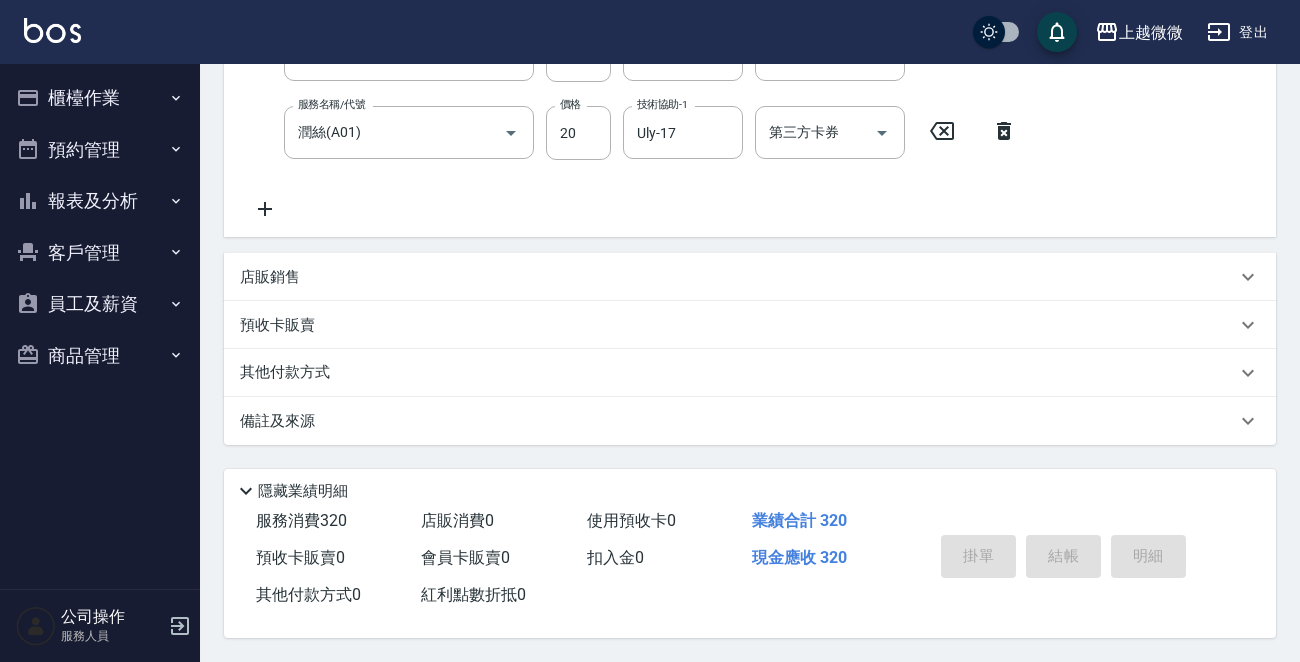 type 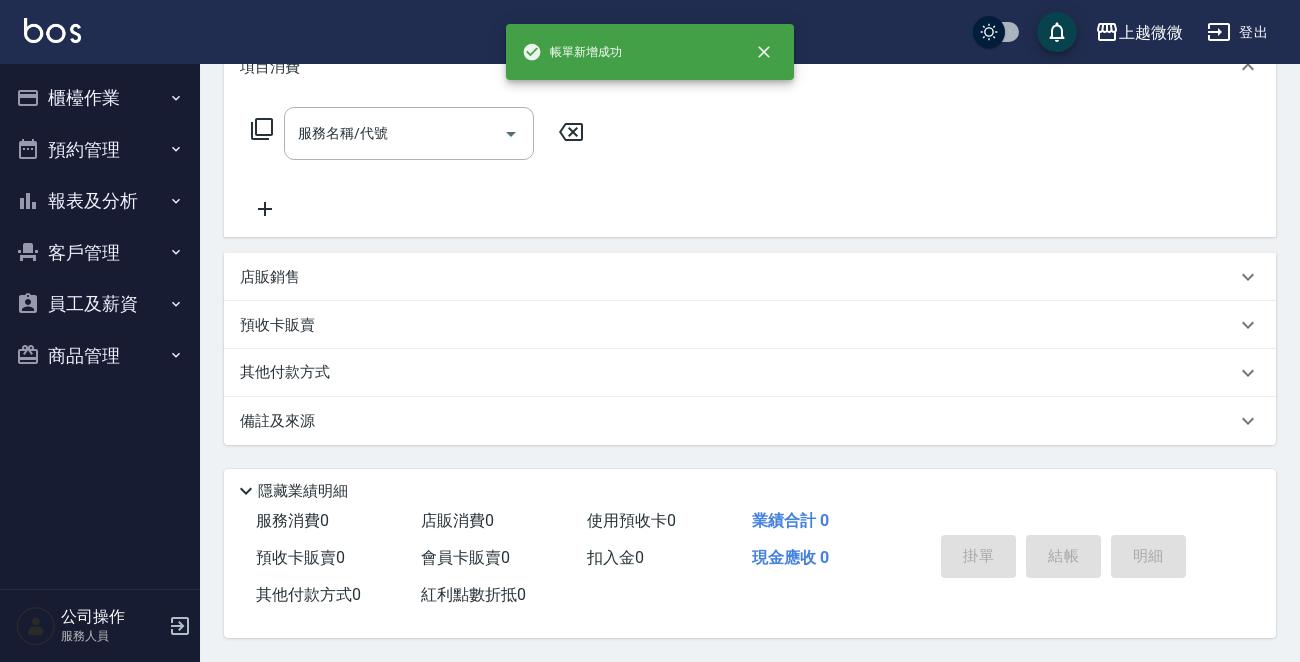 scroll, scrollTop: 0, scrollLeft: 0, axis: both 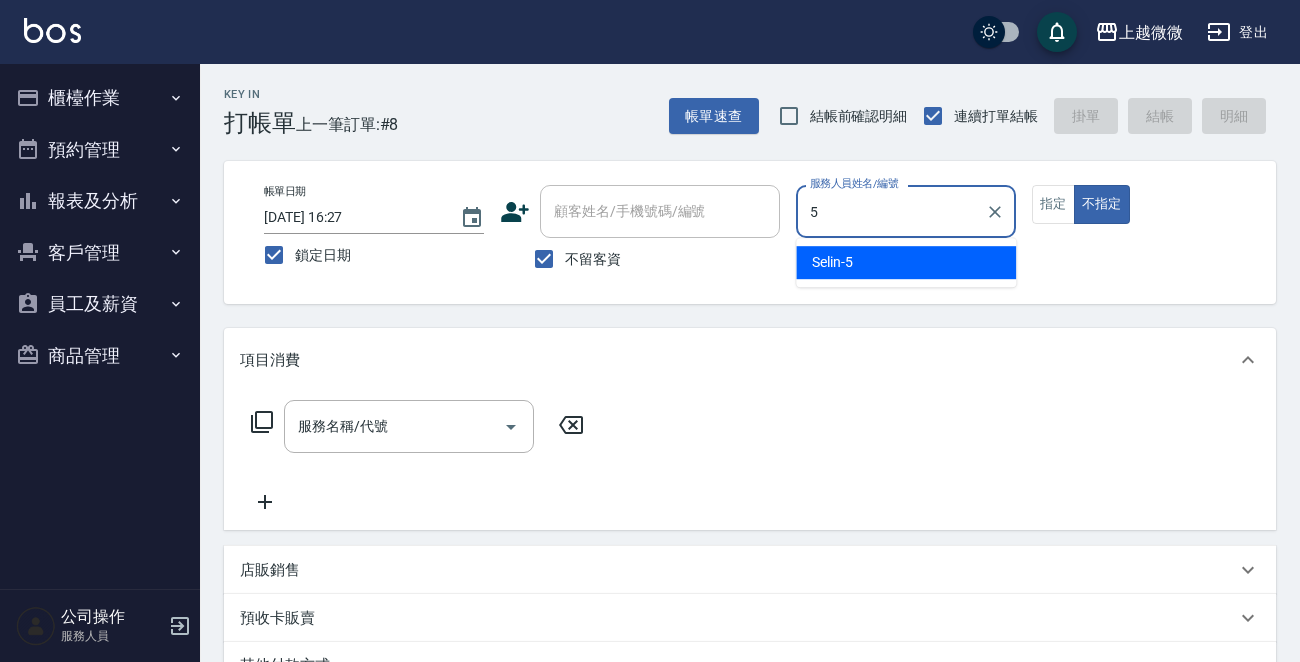 click on "Selin -5" at bounding box center (832, 262) 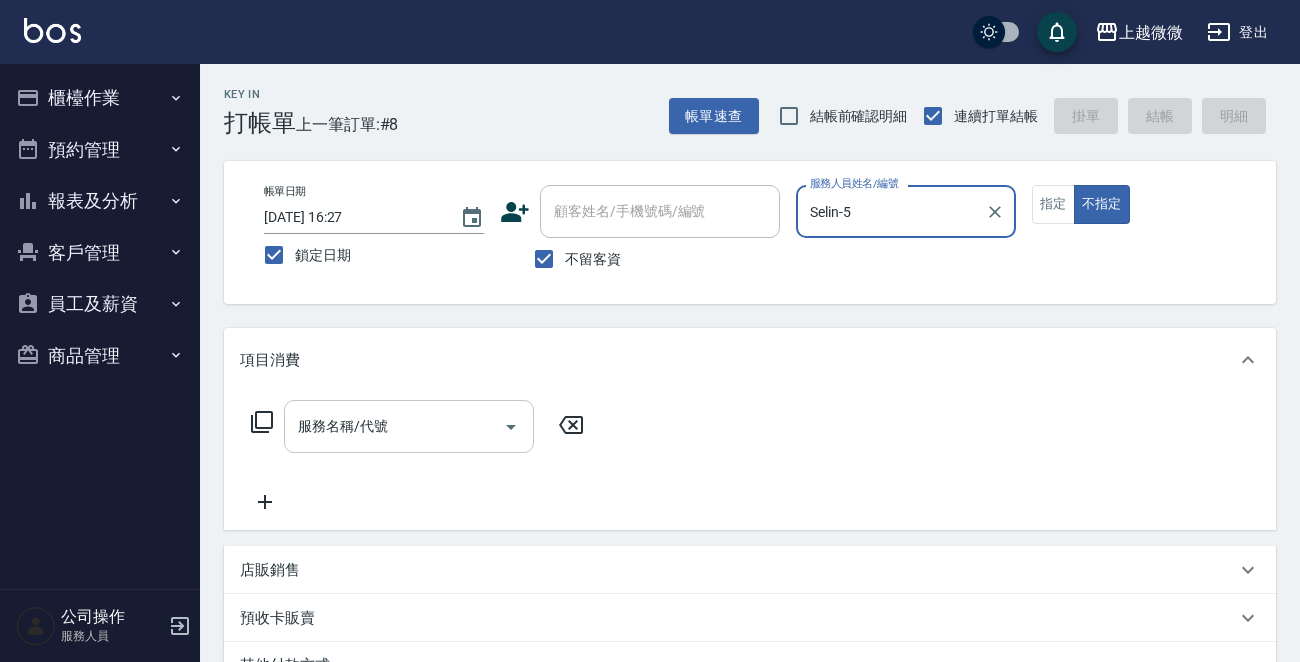 type on "Selin-5" 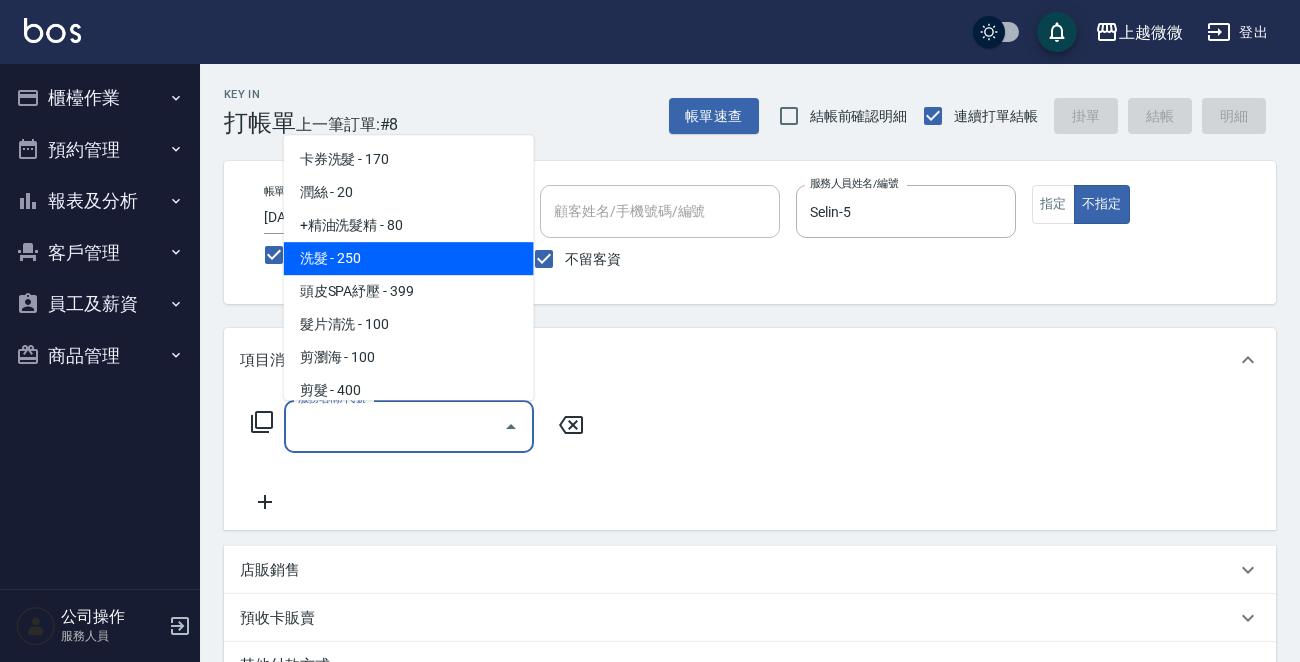 click on "洗髮 - 250" at bounding box center (409, 258) 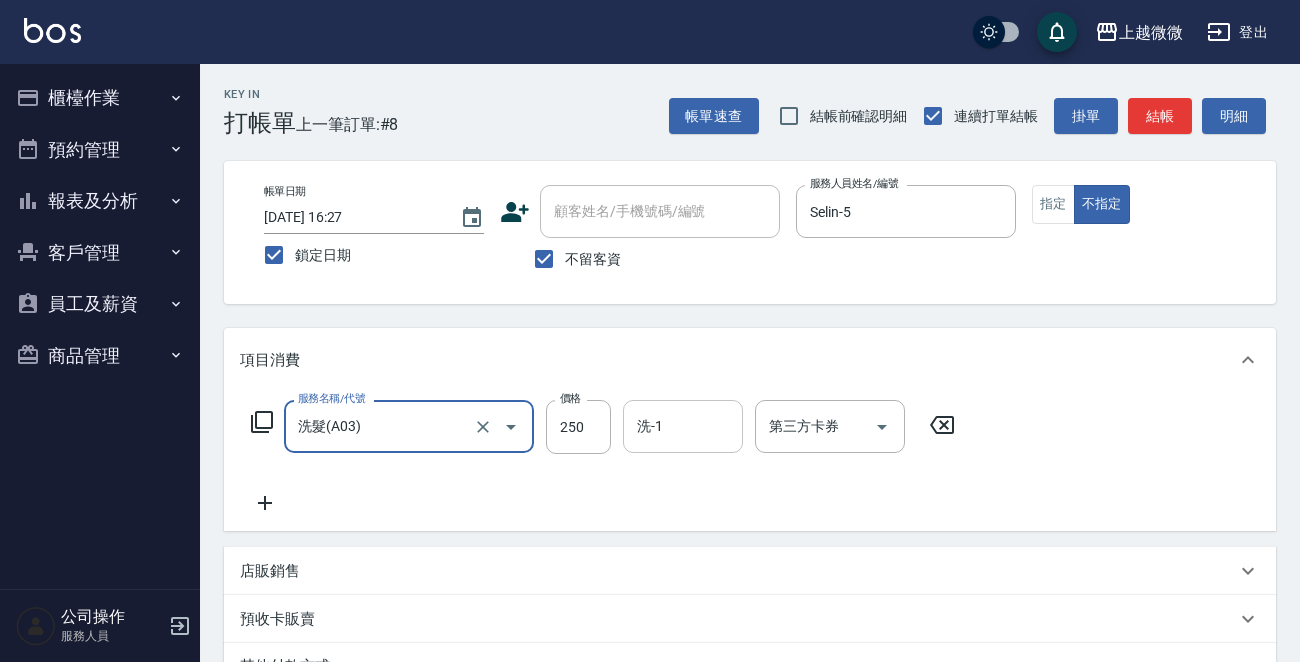 click on "洗-1" at bounding box center (683, 426) 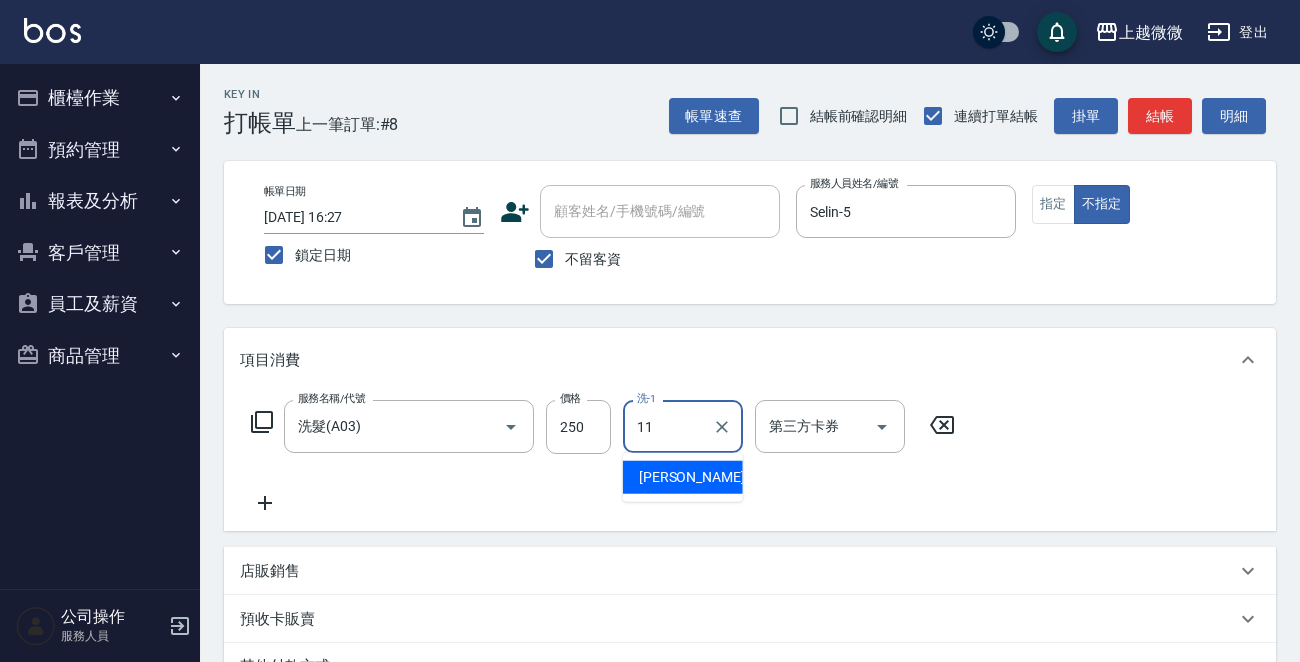 click on "[PERSON_NAME] -11" at bounding box center (702, 477) 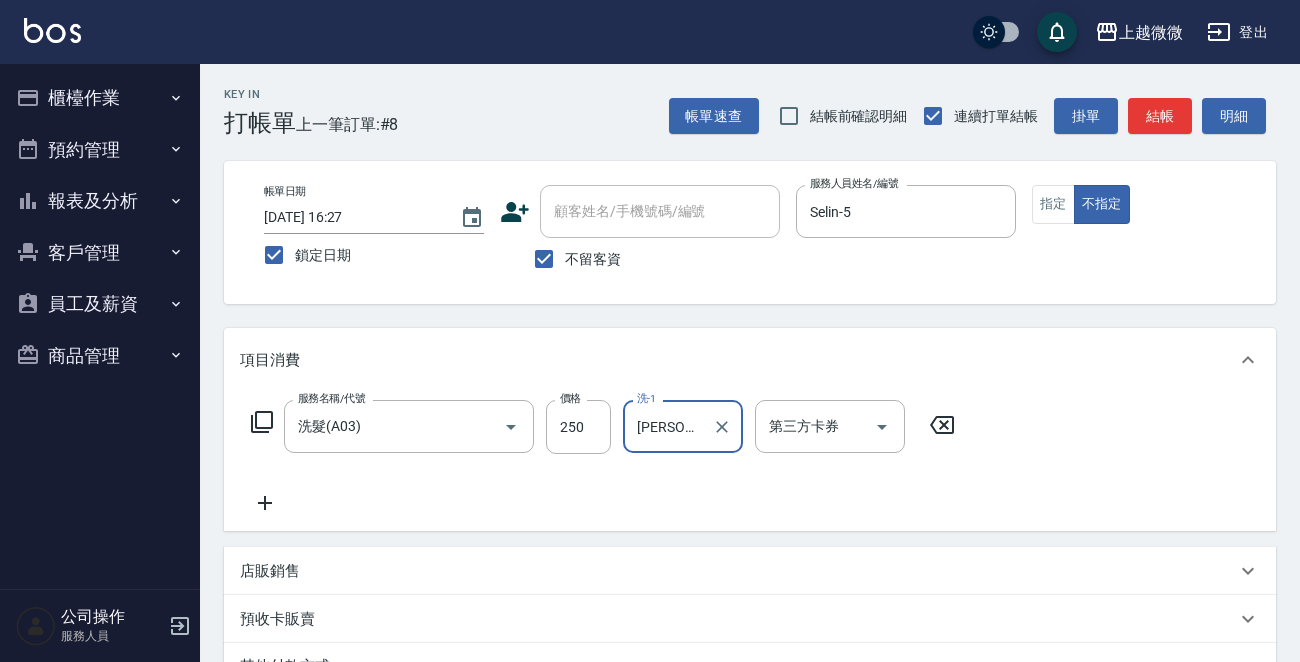 scroll, scrollTop: 299, scrollLeft: 0, axis: vertical 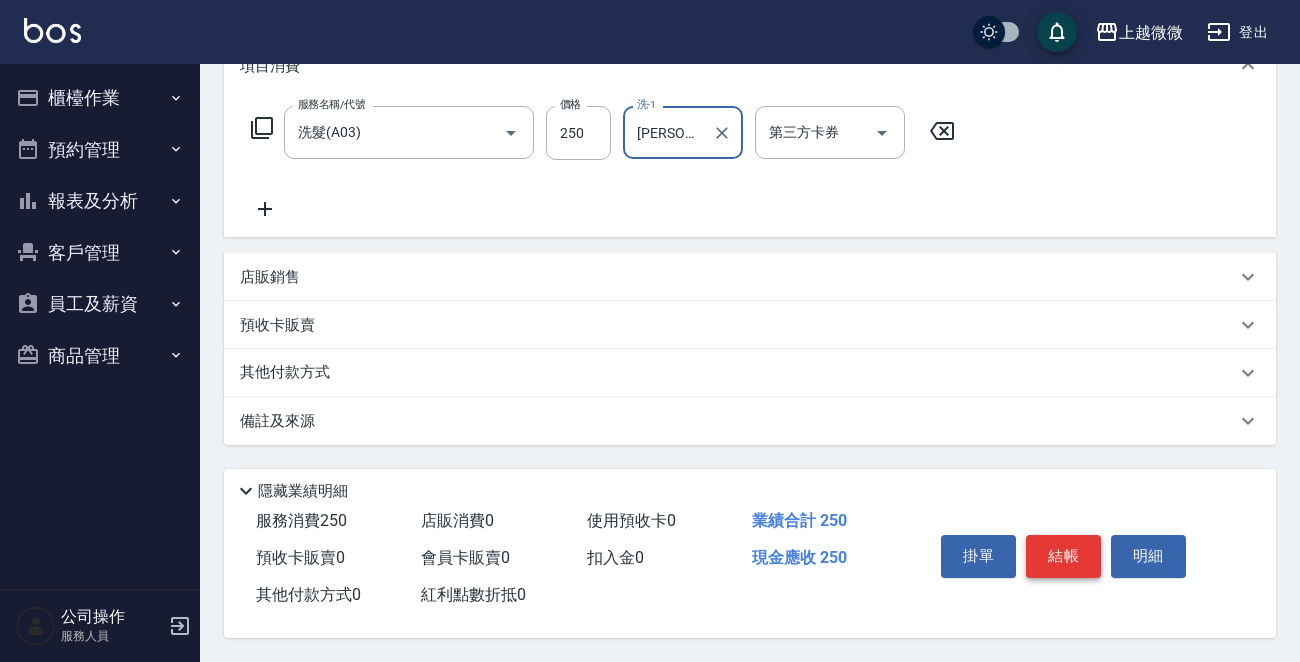 type on "[PERSON_NAME]-11" 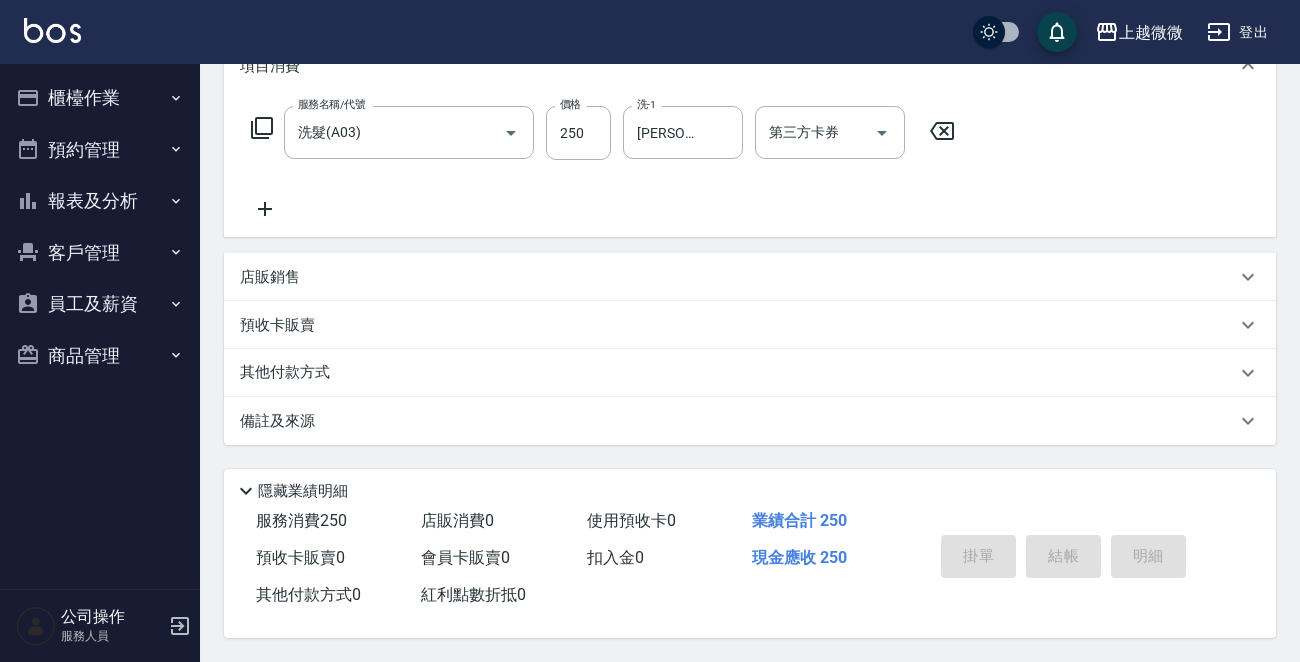 type 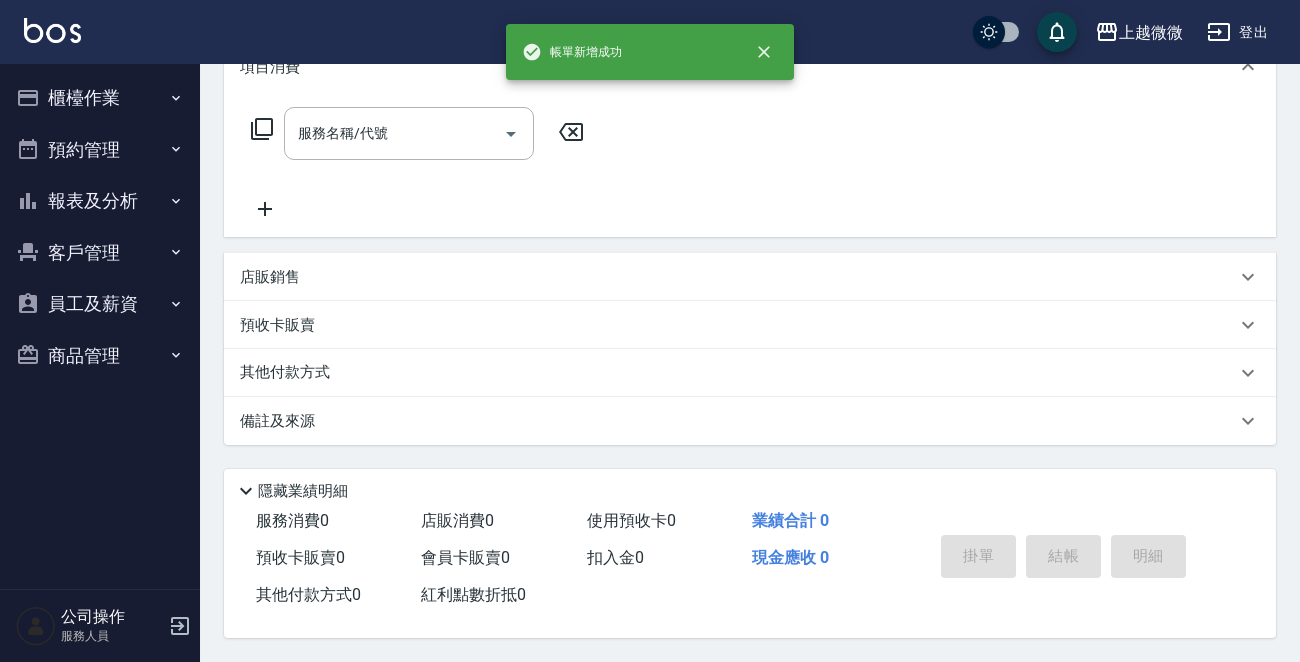 scroll, scrollTop: 0, scrollLeft: 0, axis: both 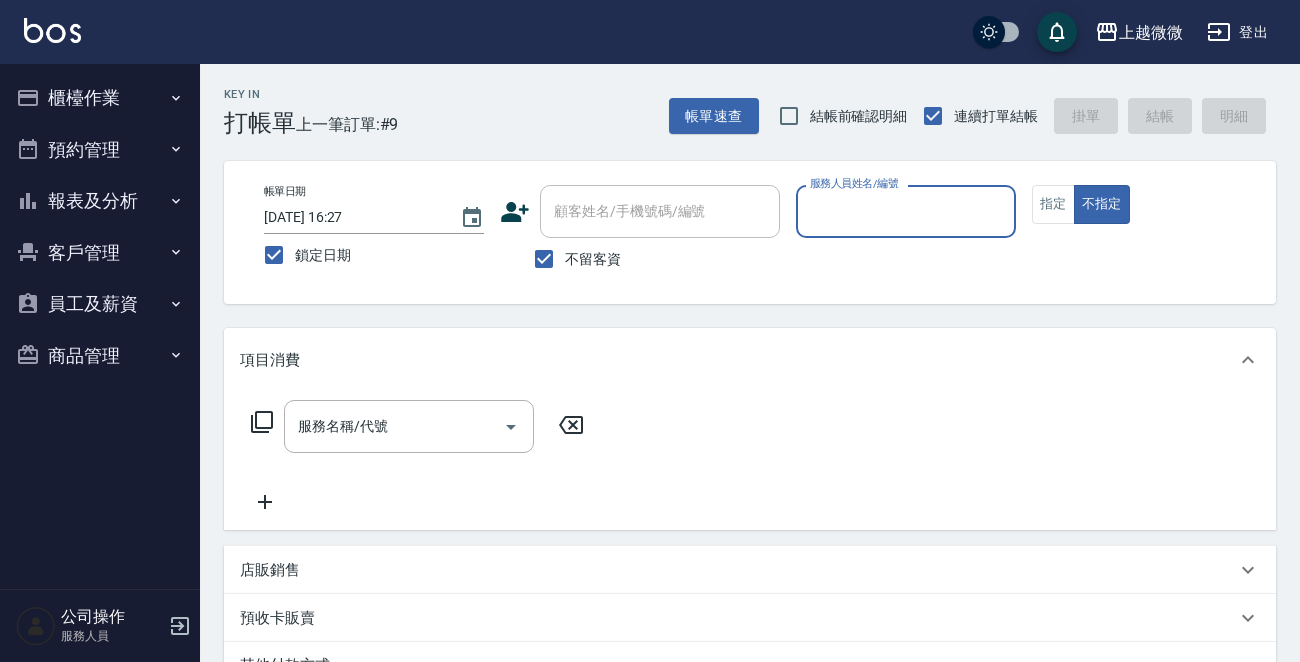 click on "服務人員姓名/編號" at bounding box center [906, 211] 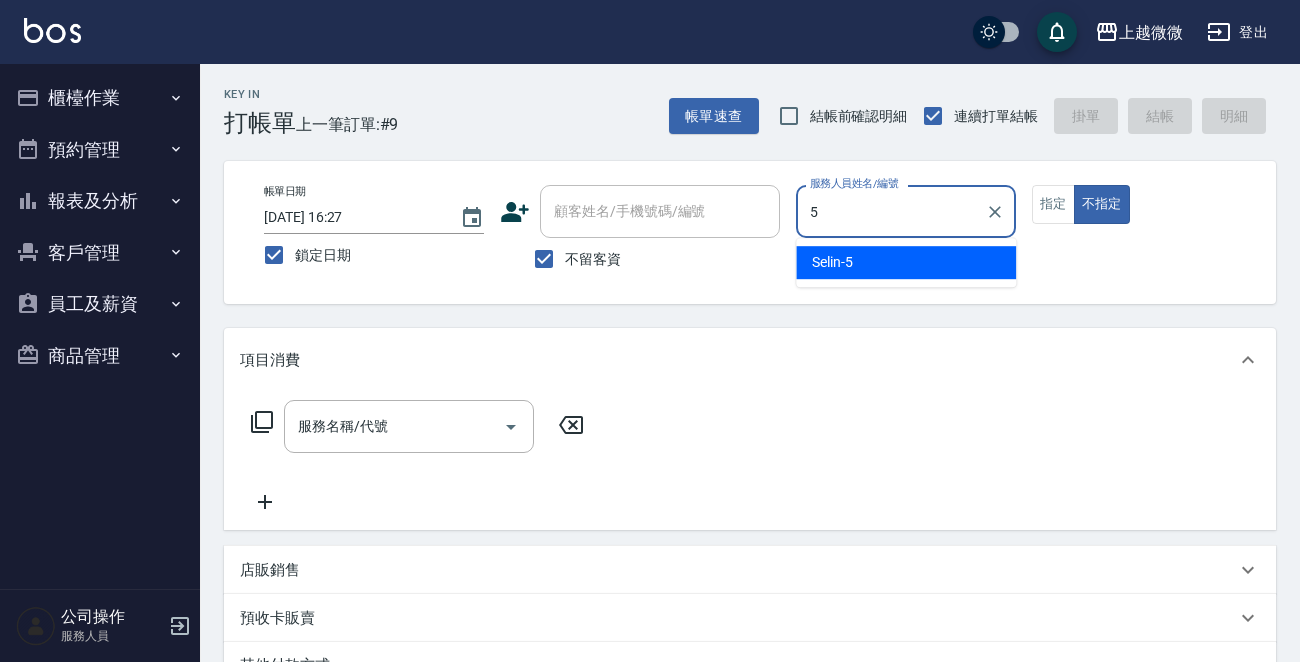 click on "Selin -5" at bounding box center (906, 262) 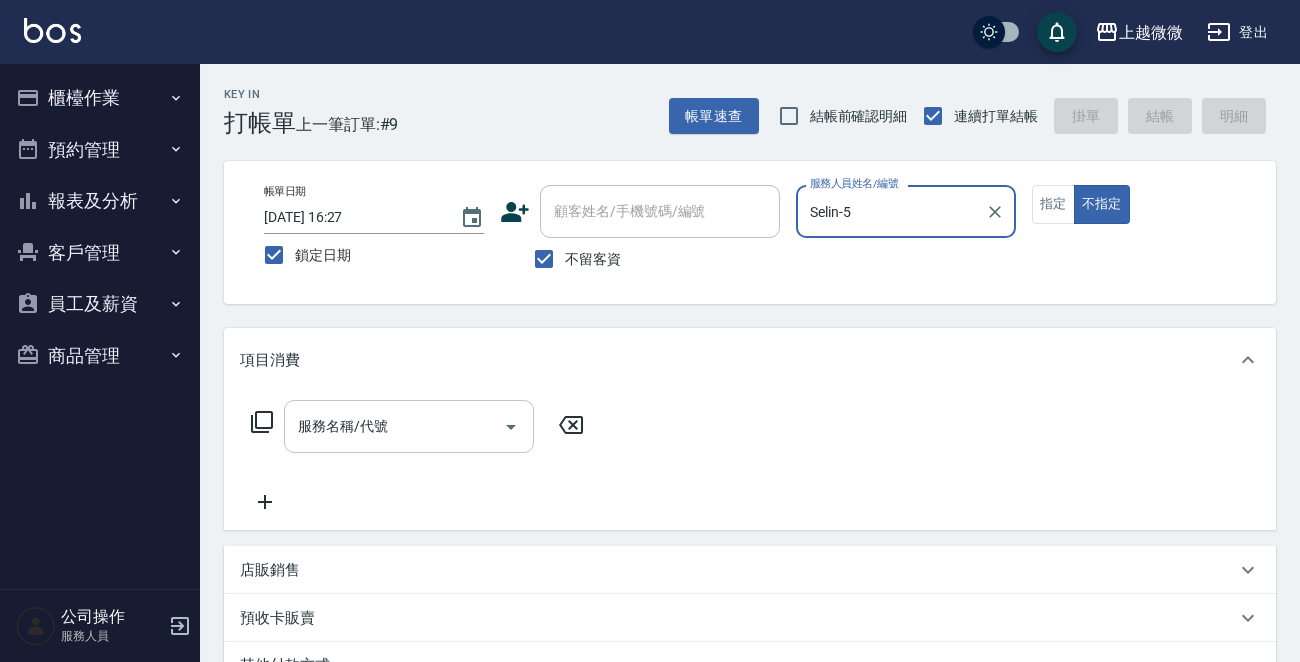 type on "Selin-5" 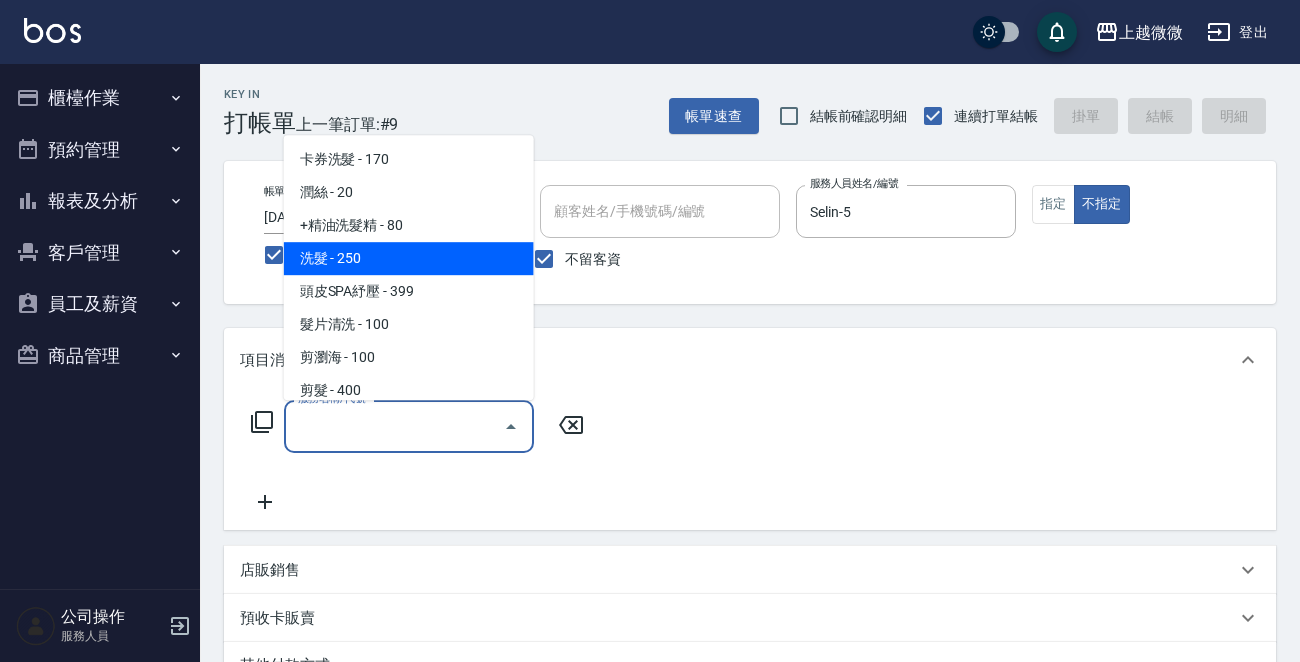 click on "洗髮 - 250" at bounding box center [409, 258] 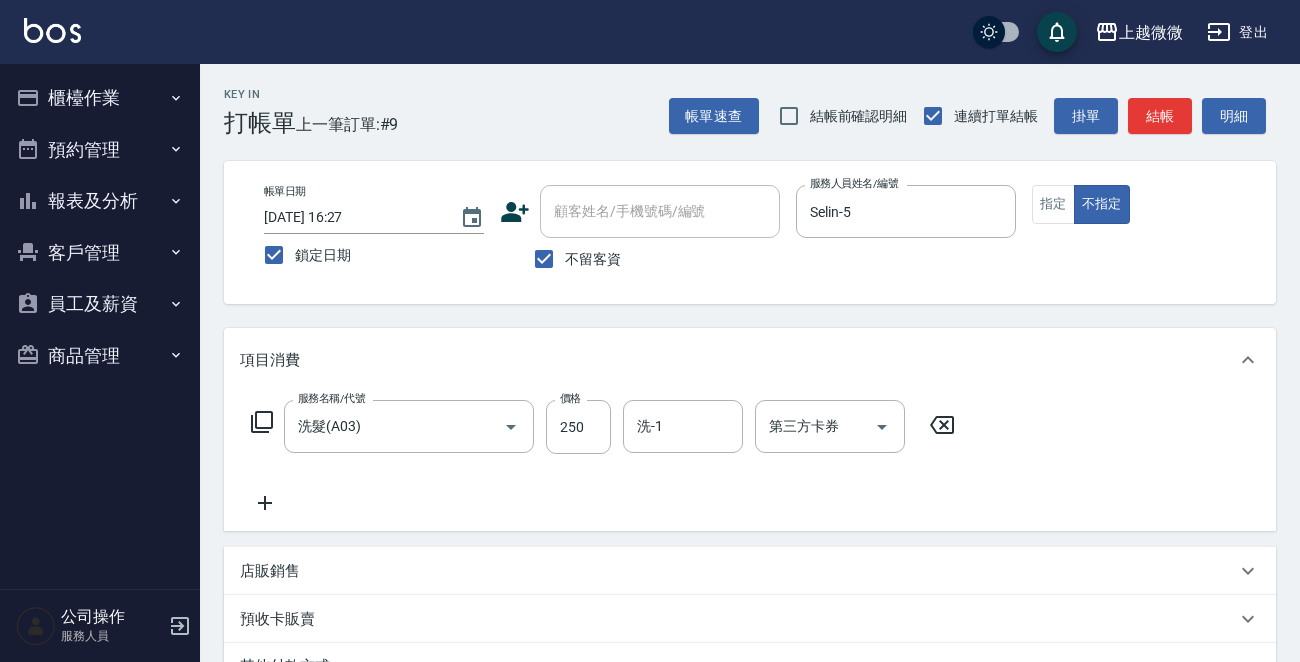 click 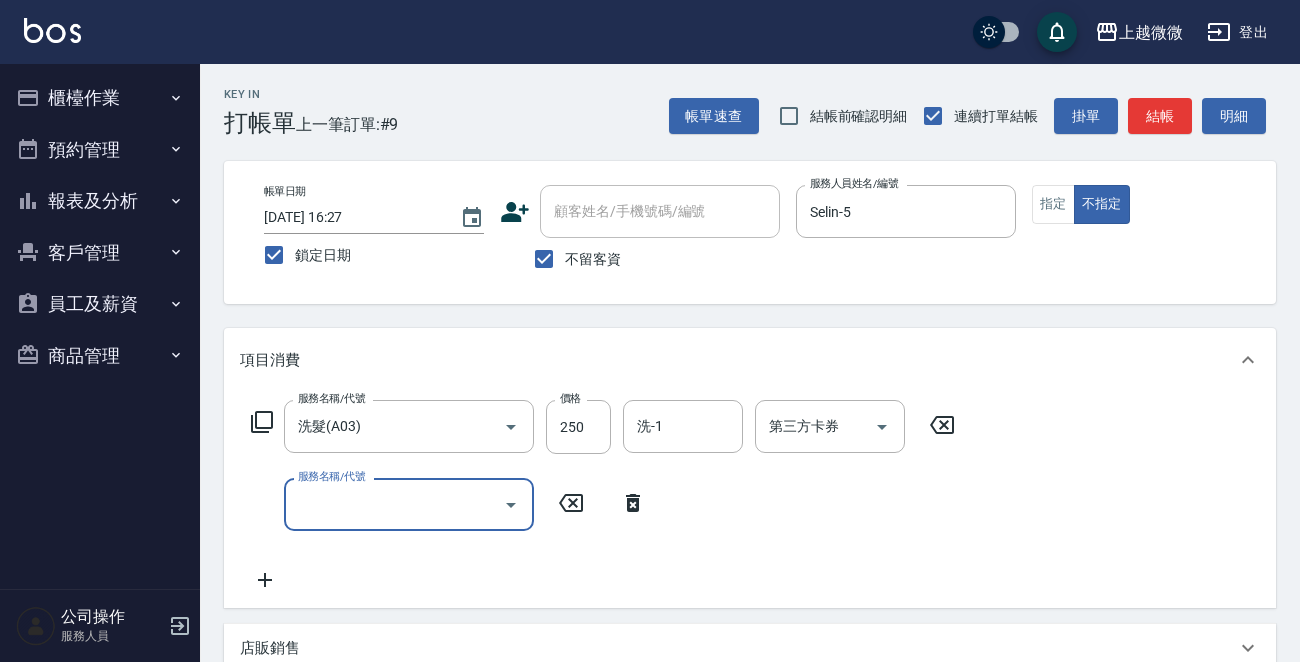 click on "服務名稱/代號" at bounding box center [394, 504] 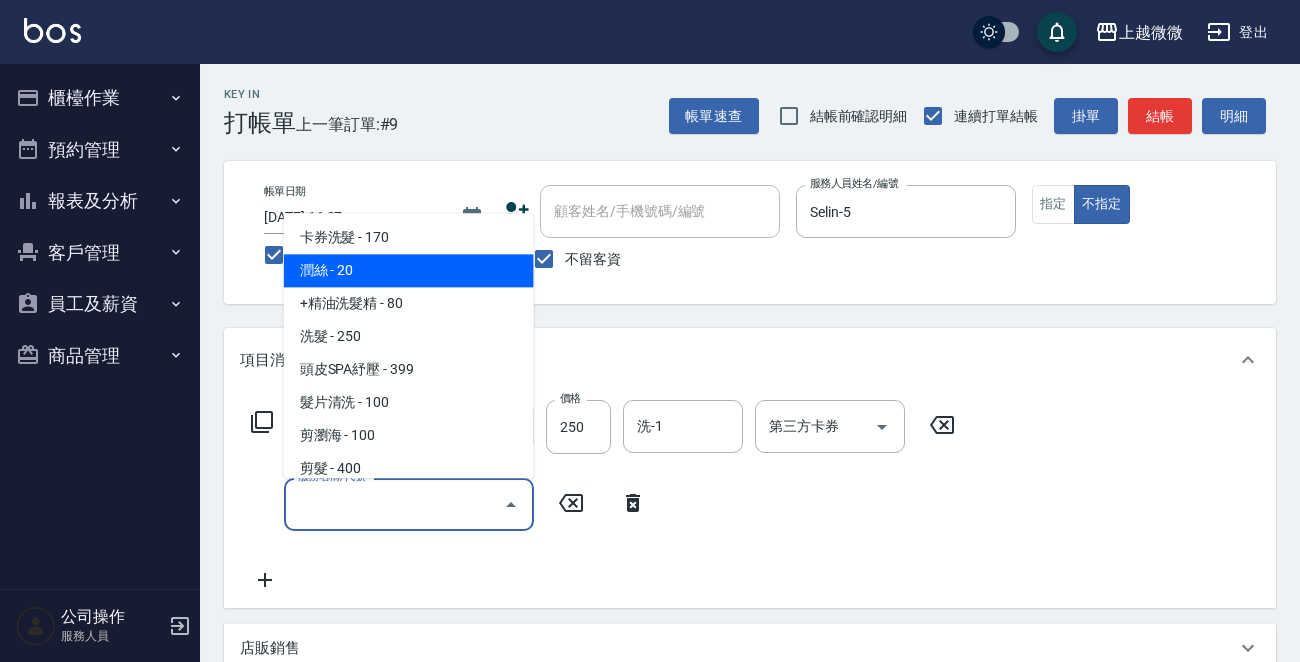 click on "潤絲 - 20" at bounding box center [409, 271] 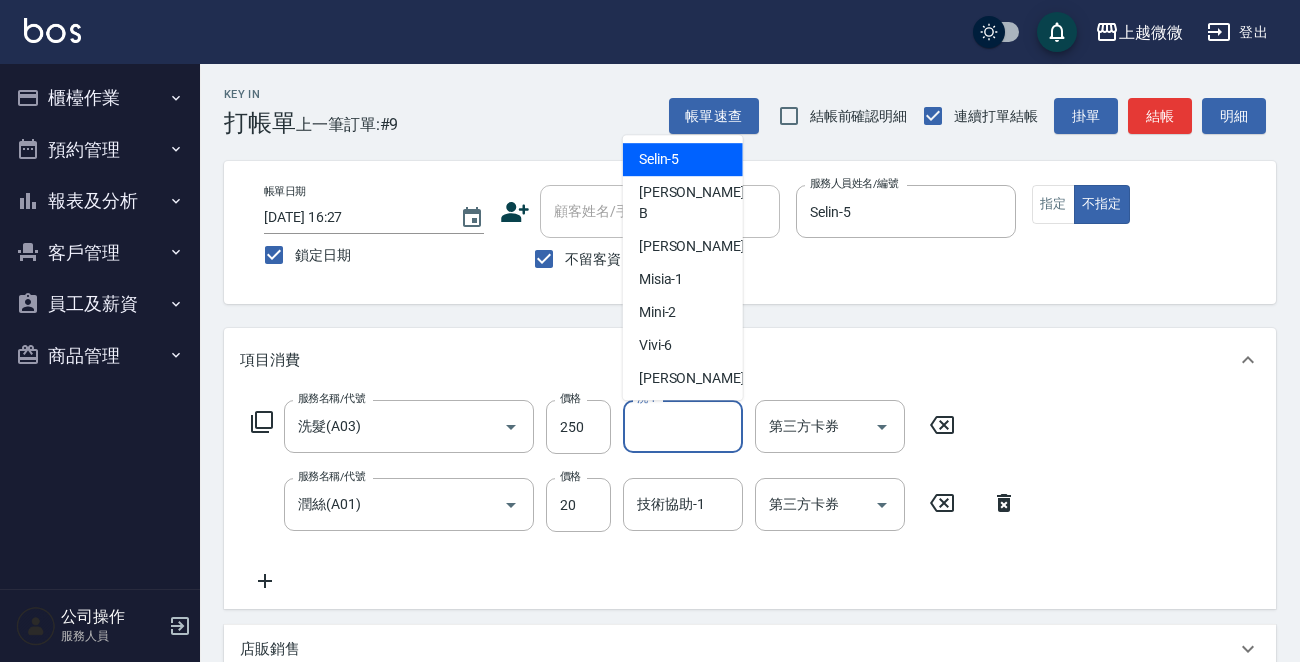 click on "洗-1 洗-1" at bounding box center (683, 426) 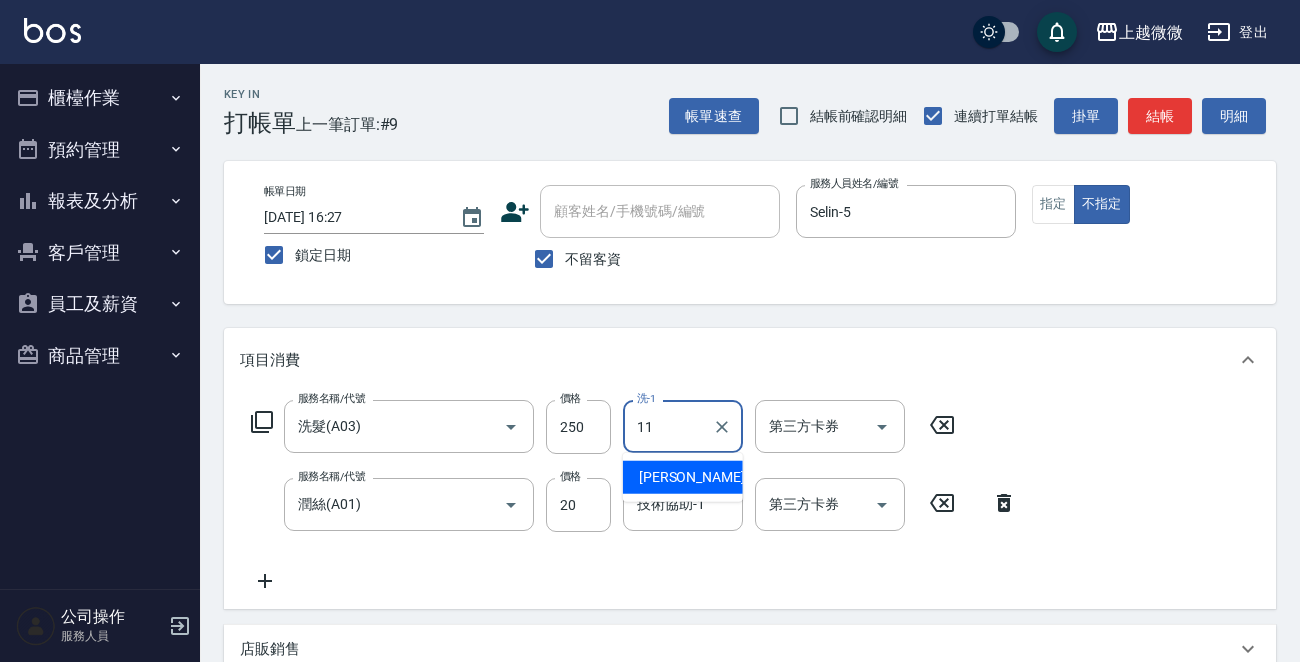 drag, startPoint x: 677, startPoint y: 454, endPoint x: 678, endPoint y: 477, distance: 23.021729 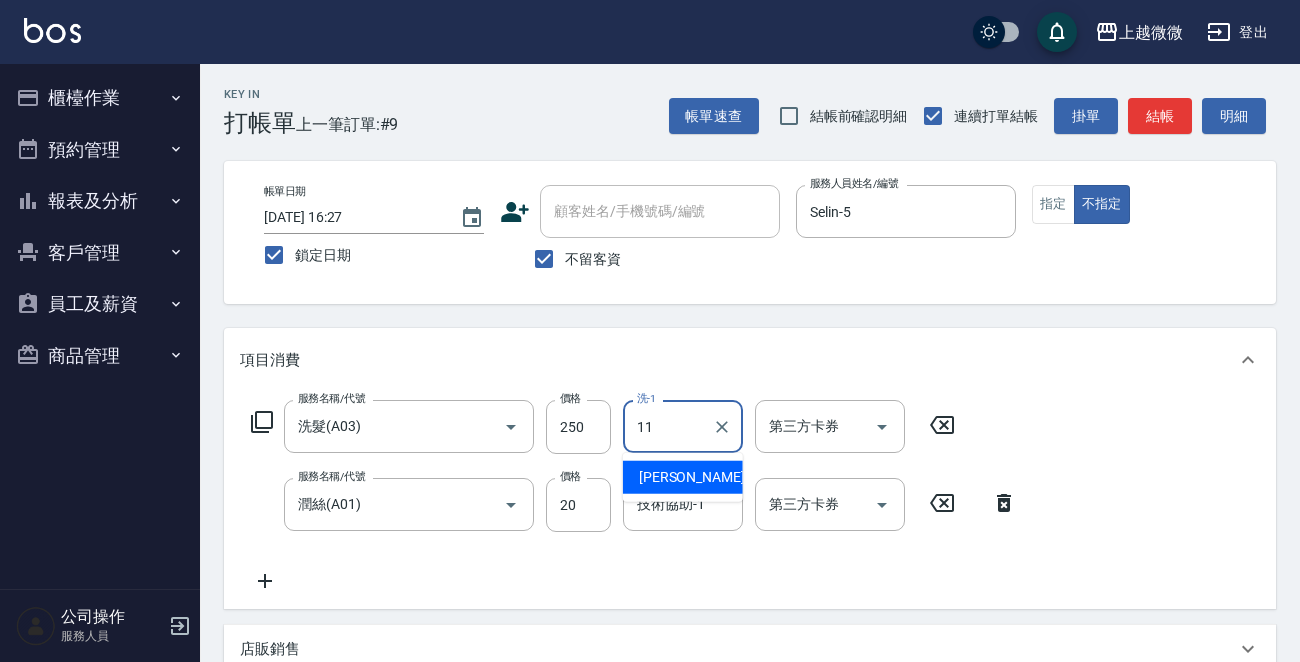 click on "[PERSON_NAME] -11" at bounding box center (683, 477) 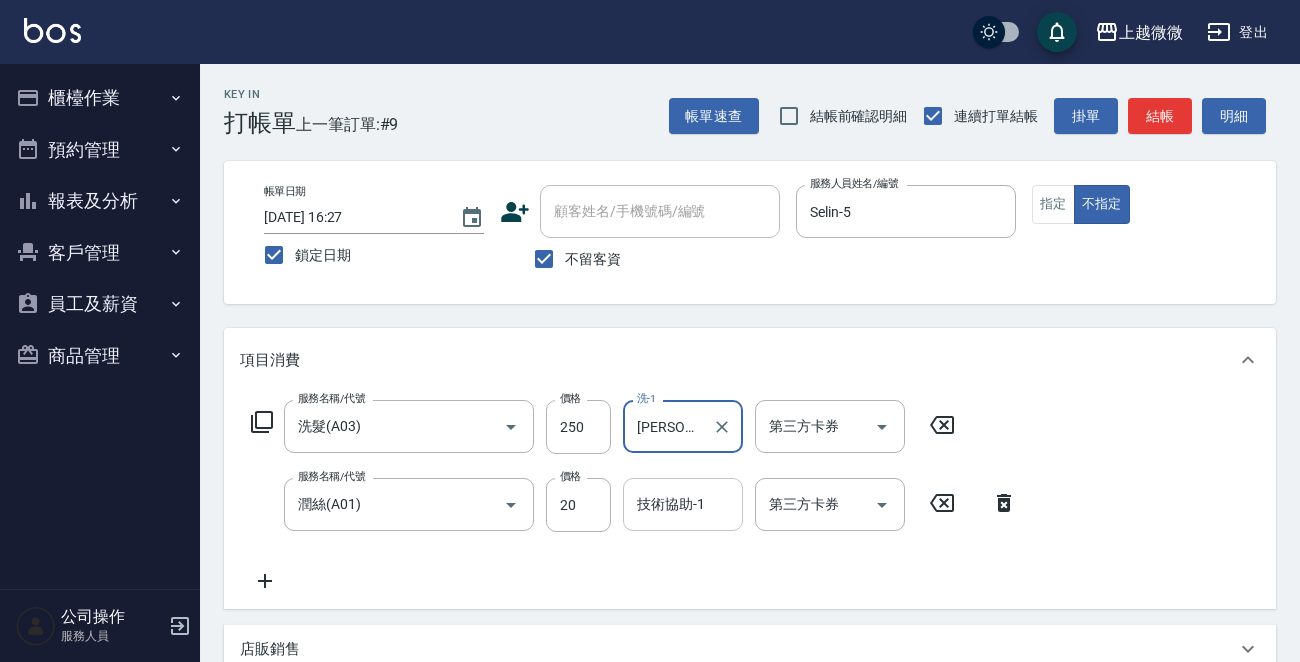 type on "[PERSON_NAME]-11" 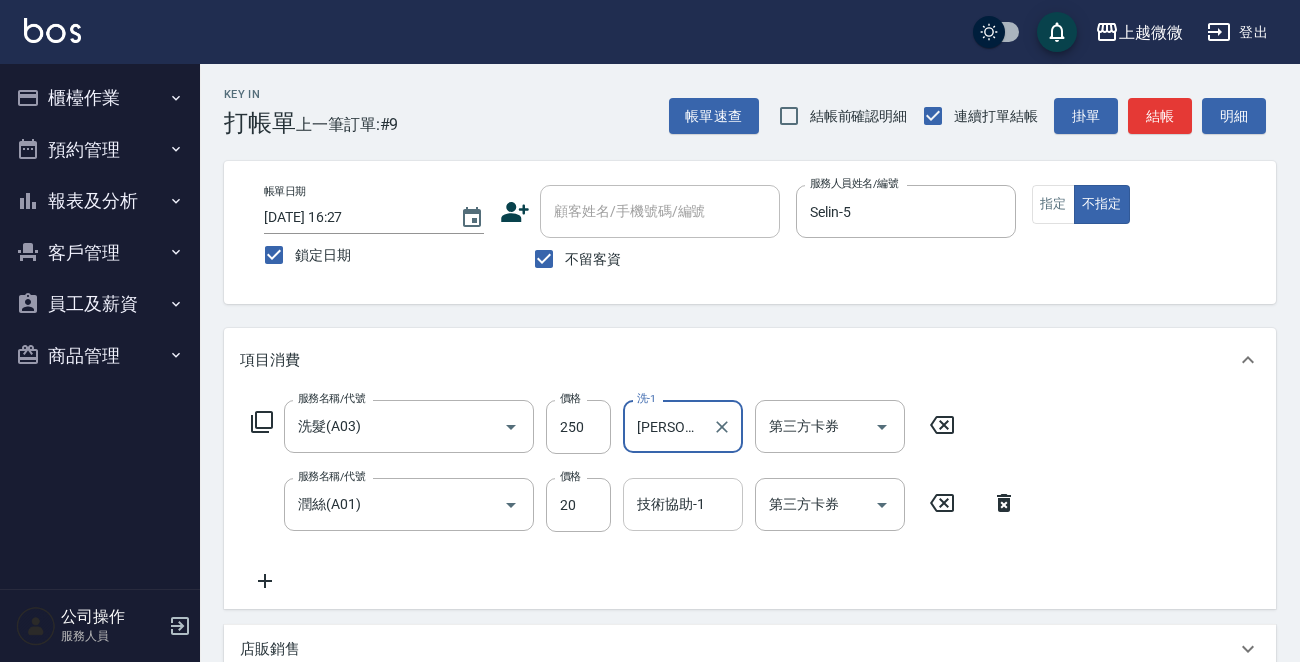 click on "技術協助-1 技術協助-1" at bounding box center (683, 504) 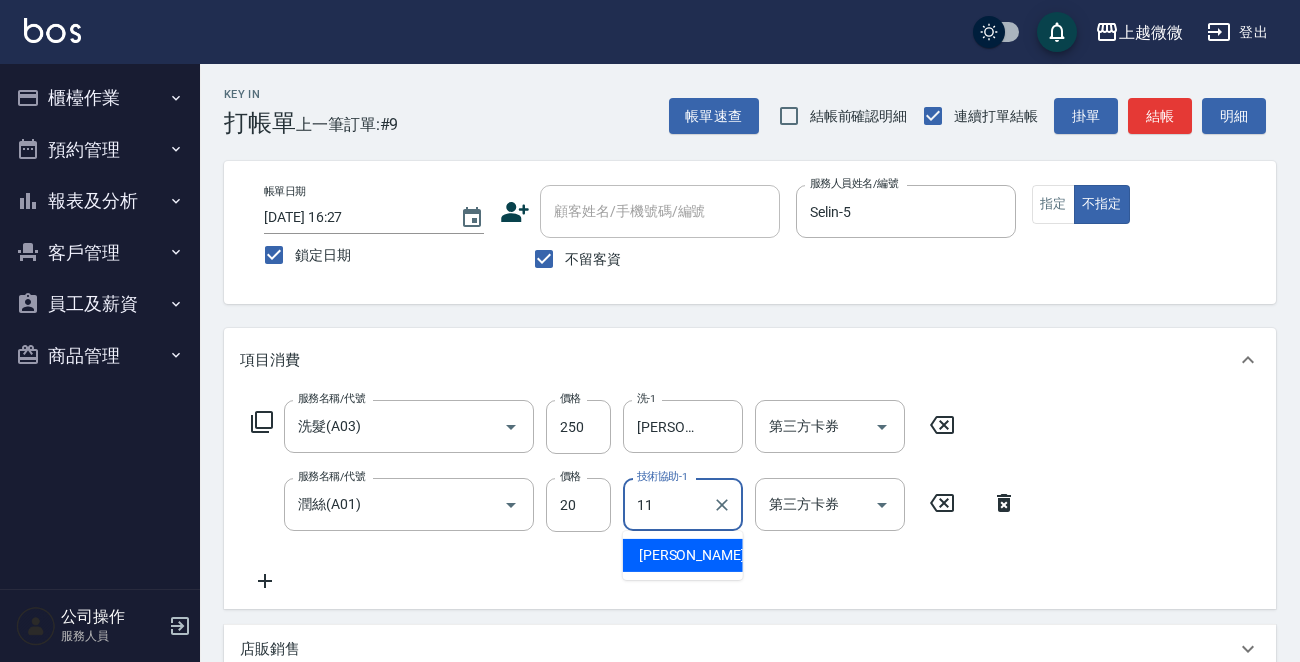 click on "[PERSON_NAME] -11" at bounding box center (702, 555) 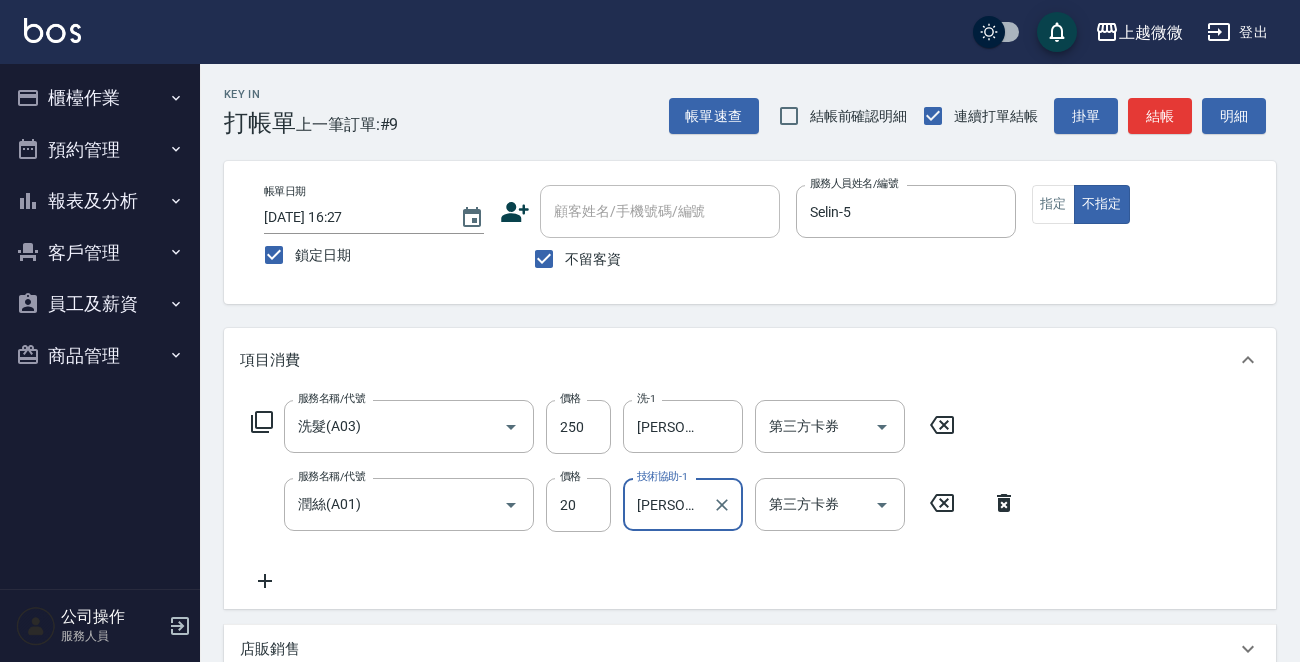 scroll, scrollTop: 377, scrollLeft: 0, axis: vertical 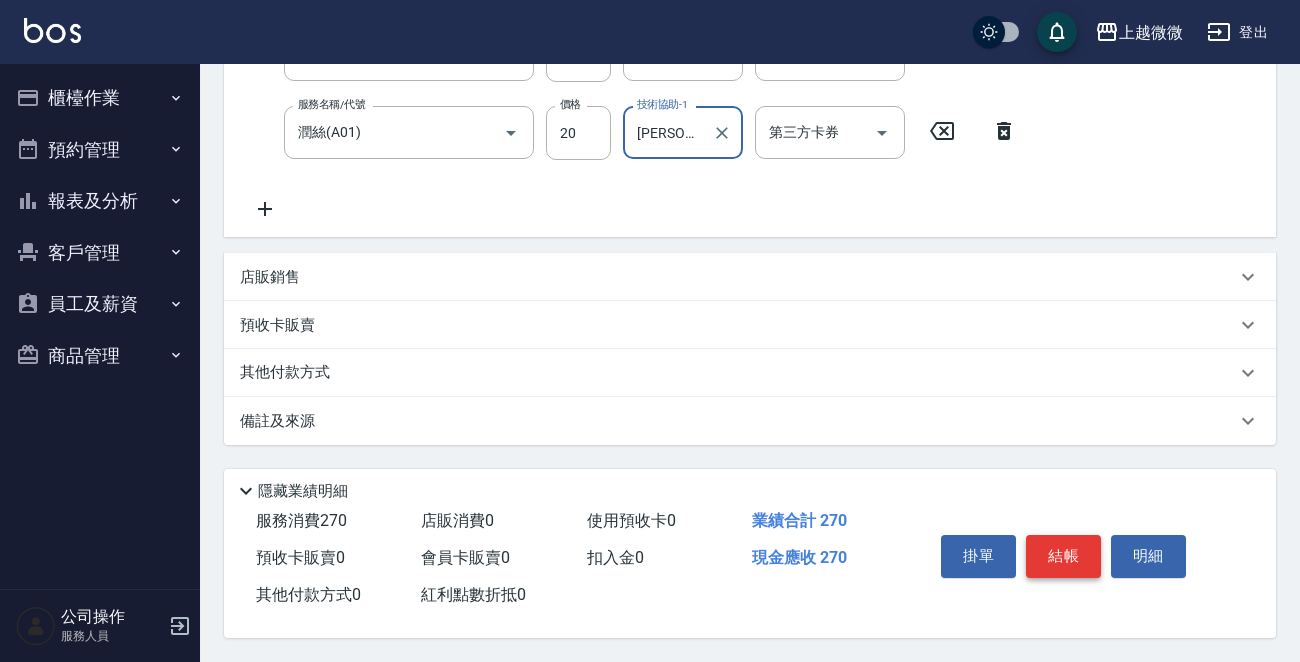 type on "[PERSON_NAME]-11" 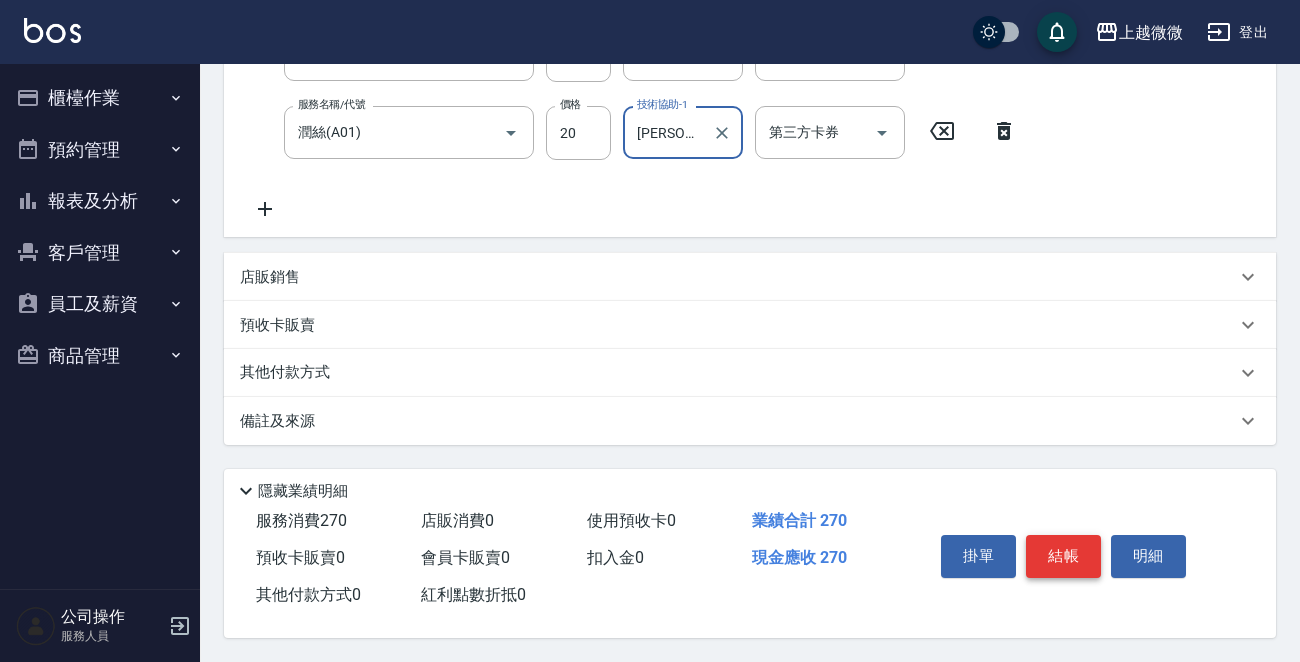 click on "結帳" at bounding box center [1063, 556] 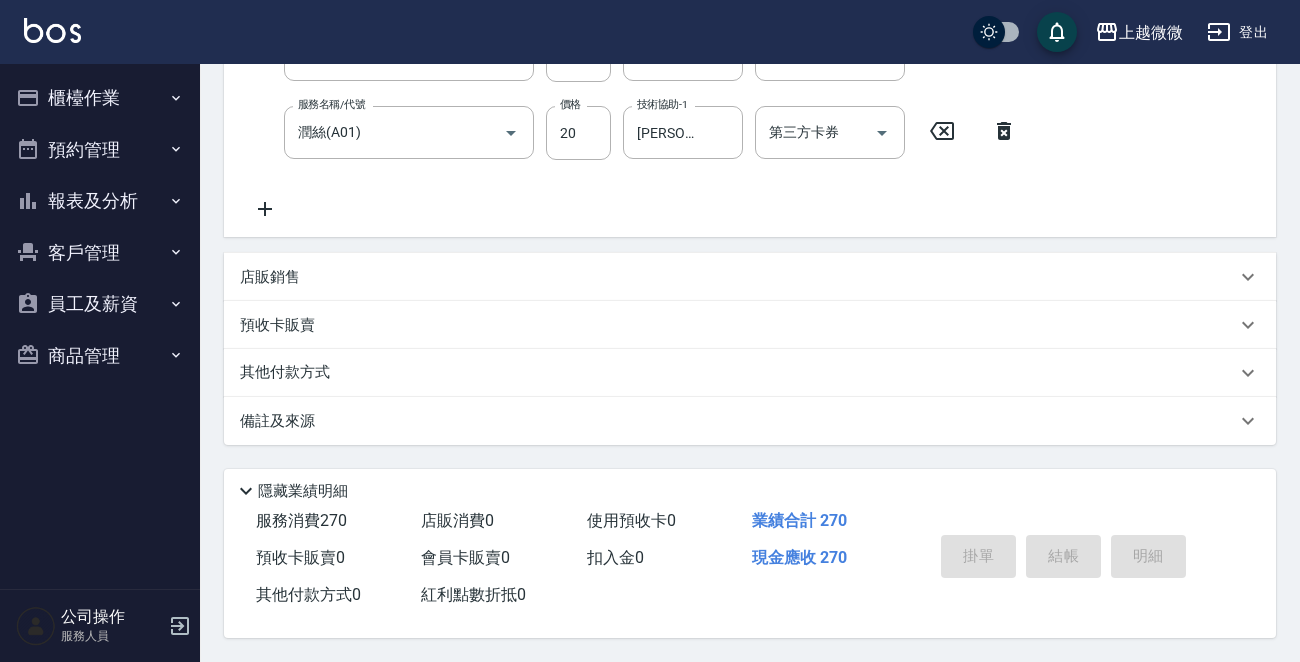 type 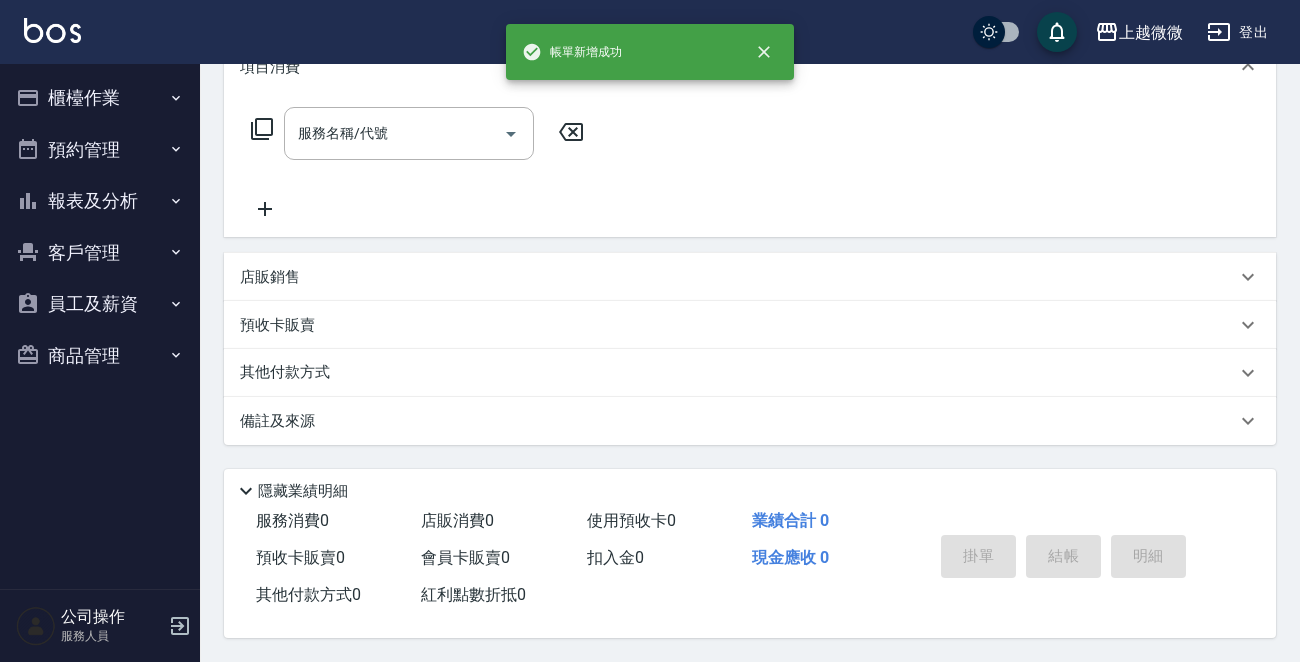 scroll, scrollTop: 0, scrollLeft: 0, axis: both 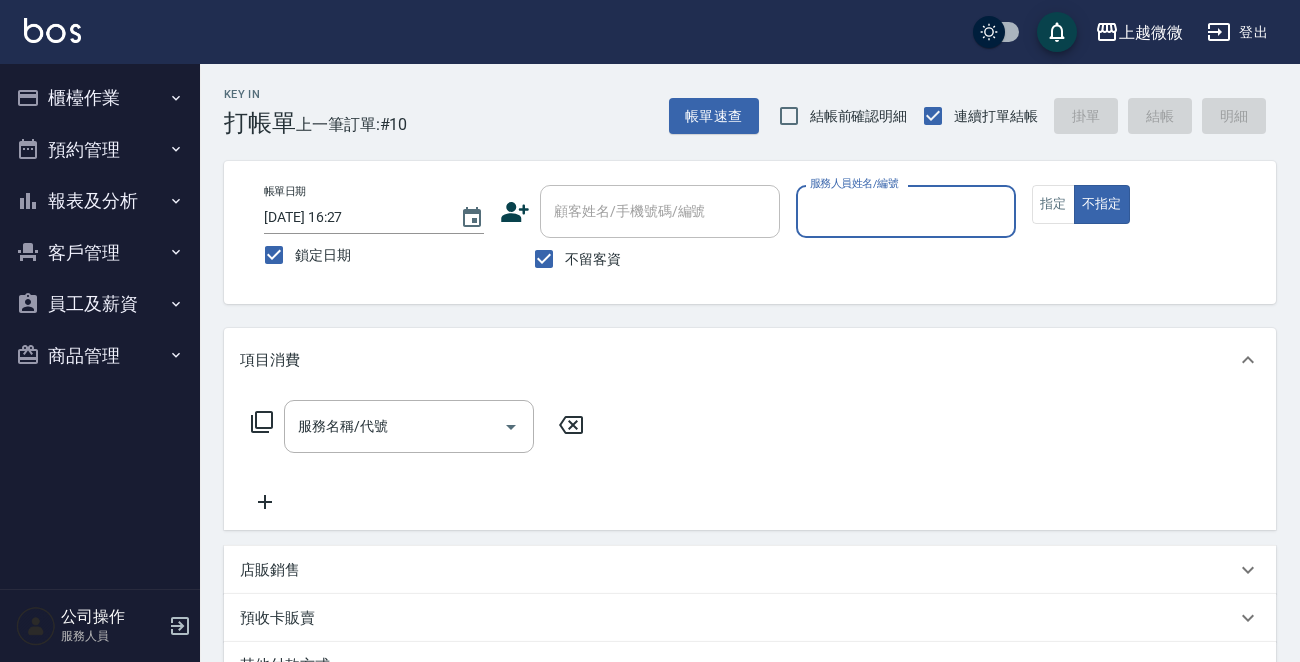 click on "服務人員姓名/編號" at bounding box center (906, 211) 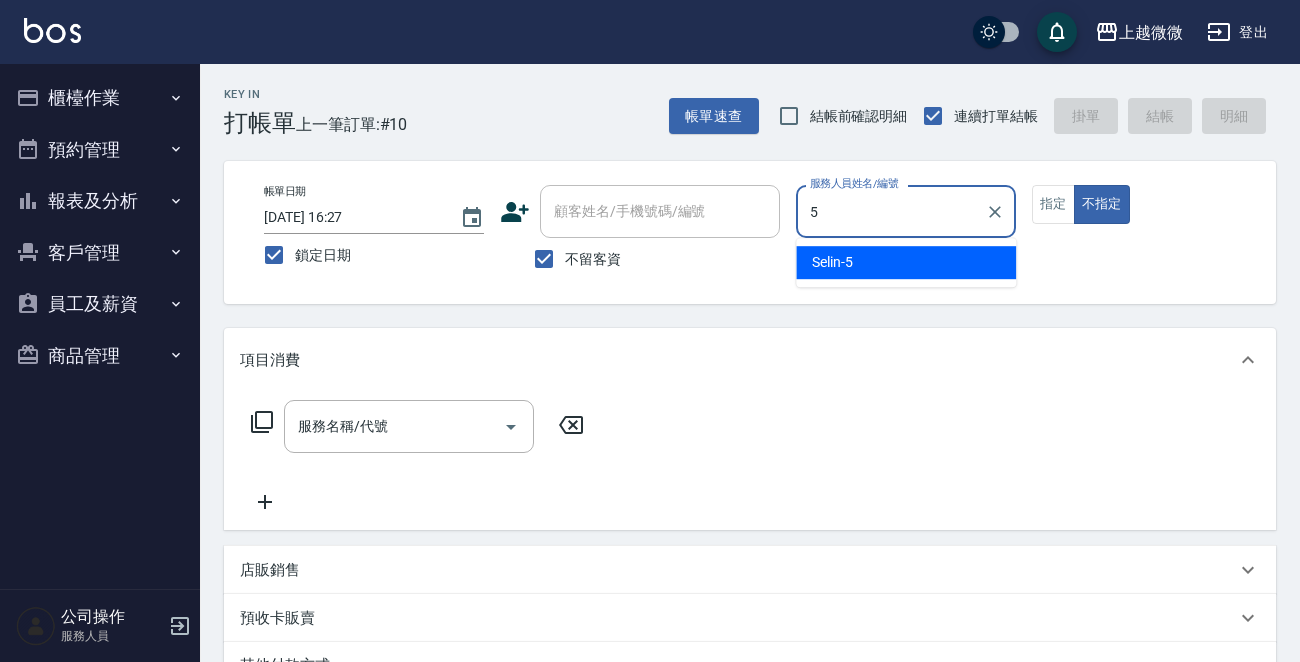 click on "Selin -5" at bounding box center (906, 262) 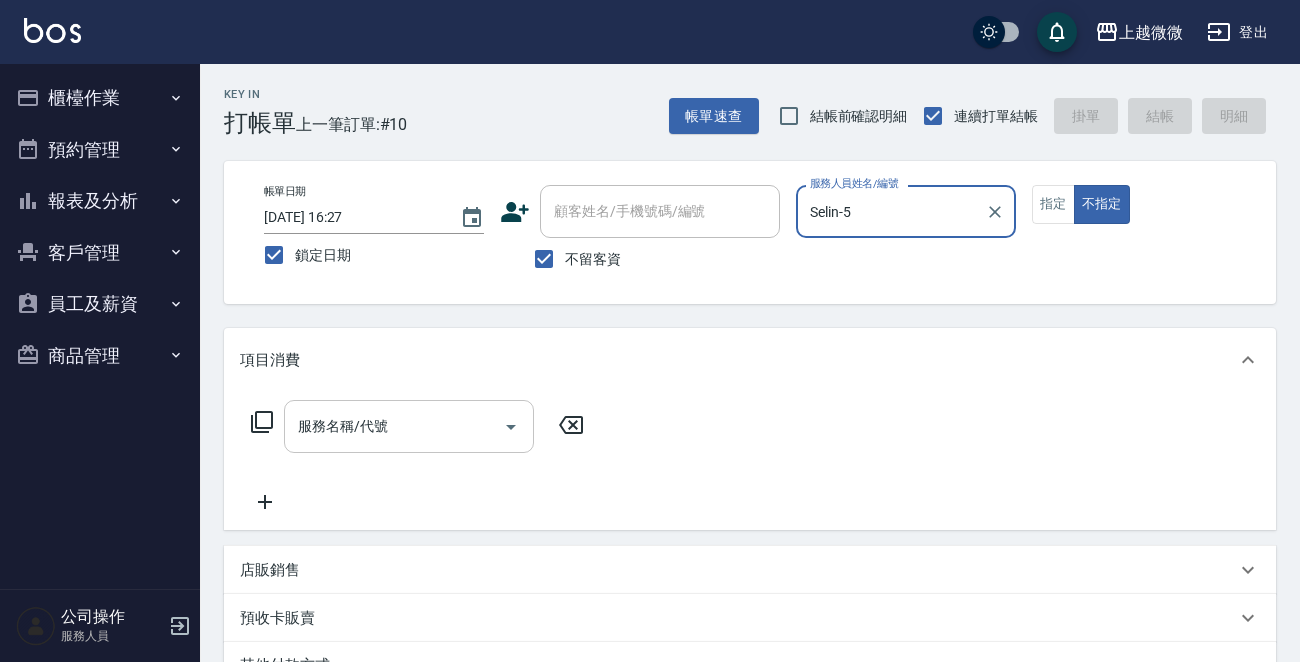 type on "Selin-5" 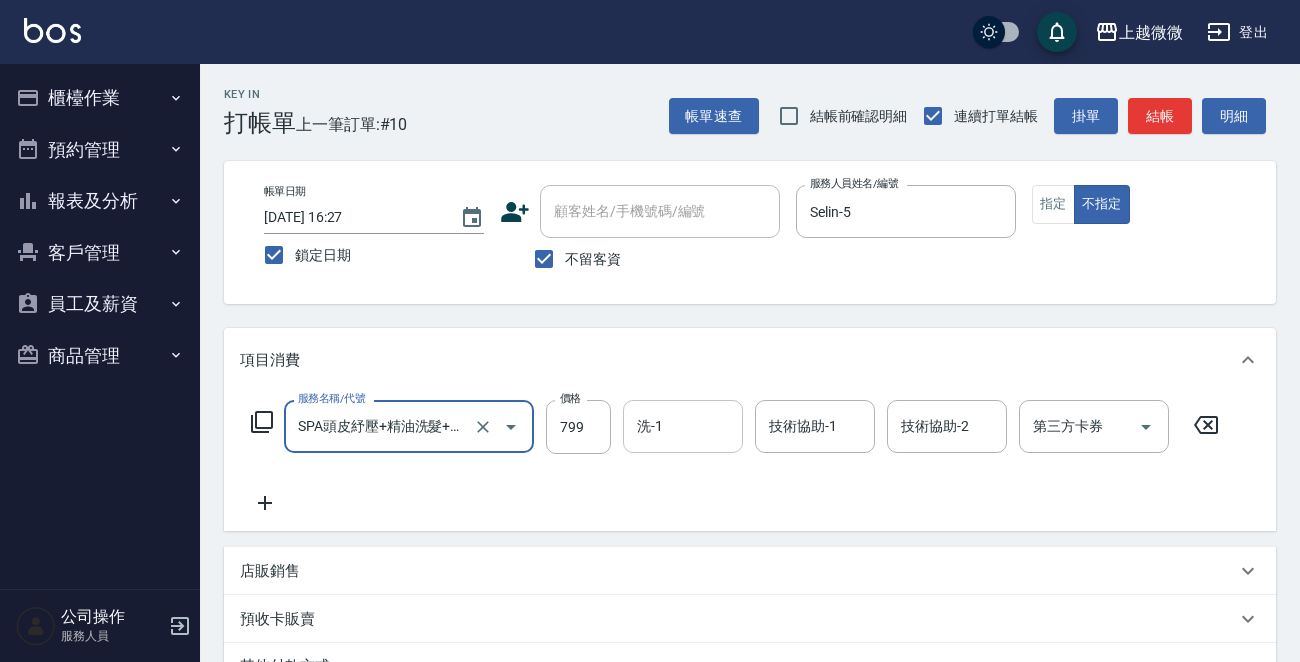 type on "SPA頭皮紓壓+精油洗髮+剪髮(I13)" 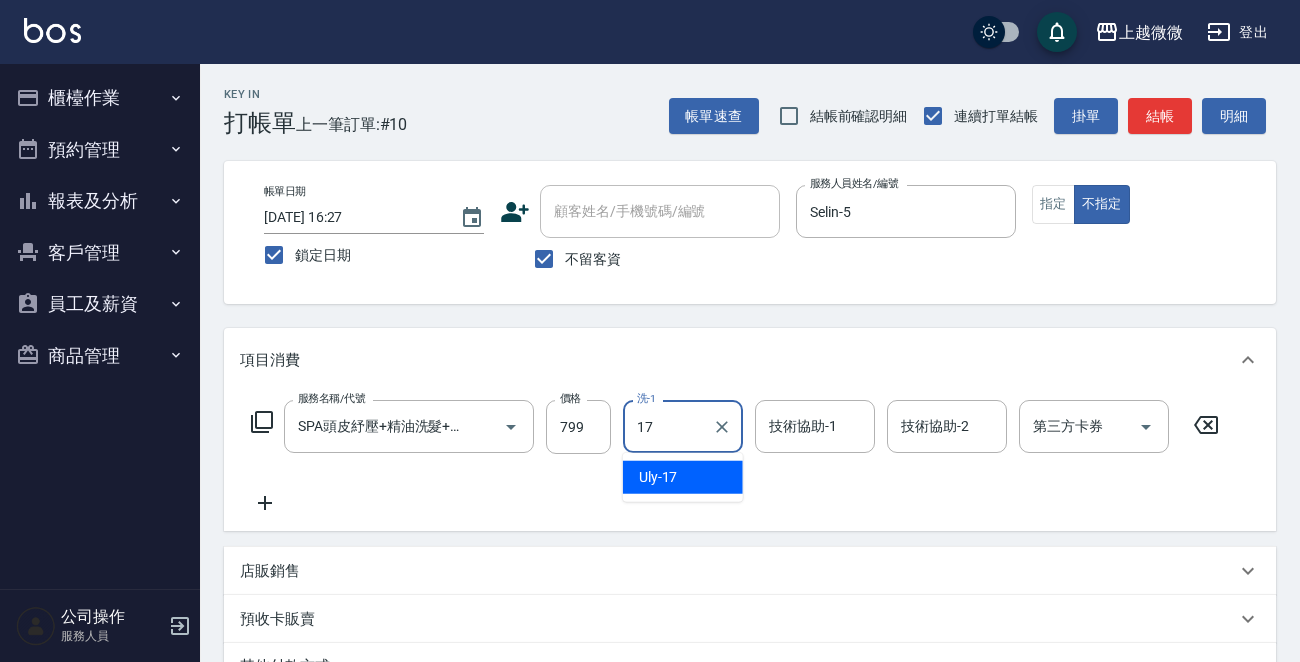 click on "Uly -17" at bounding box center (683, 477) 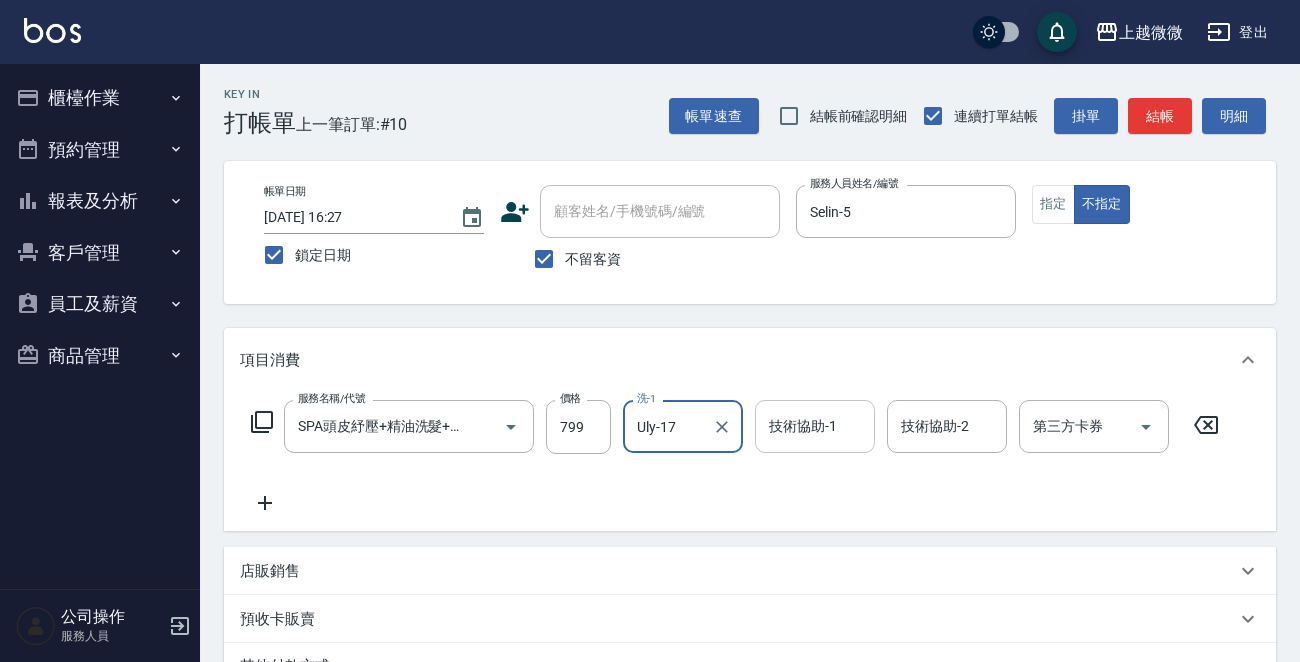 type on "Uly-17" 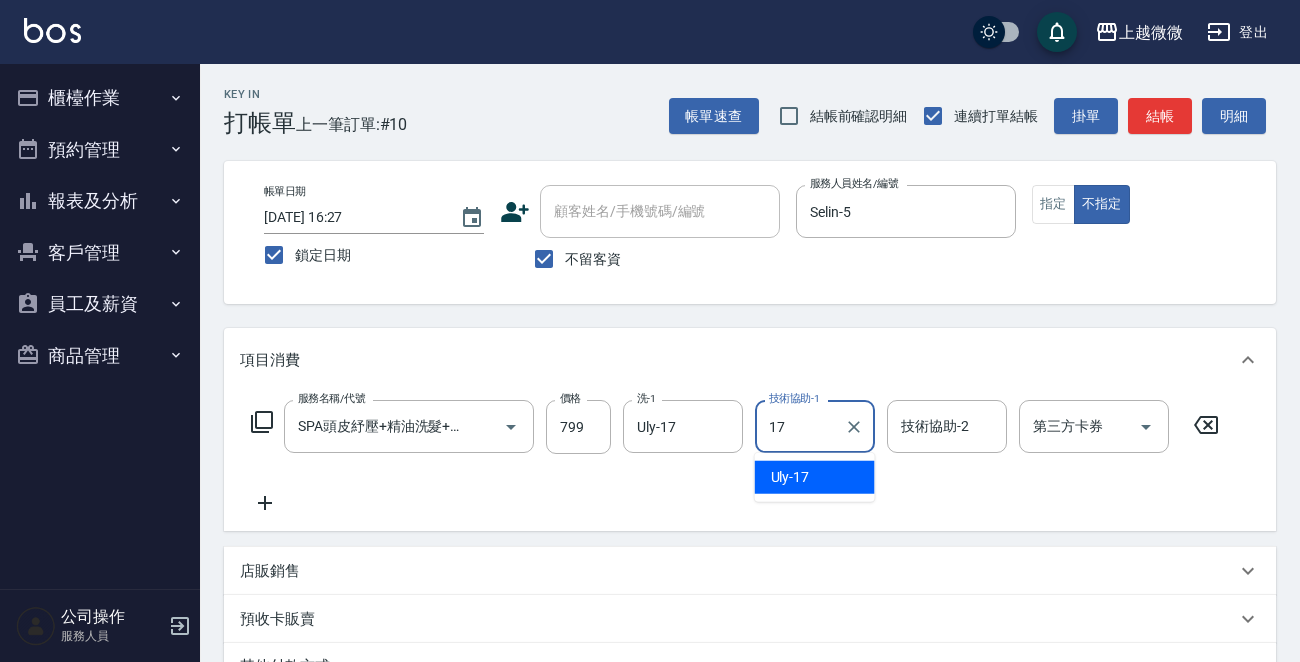 click on "Uly -17" at bounding box center (815, 477) 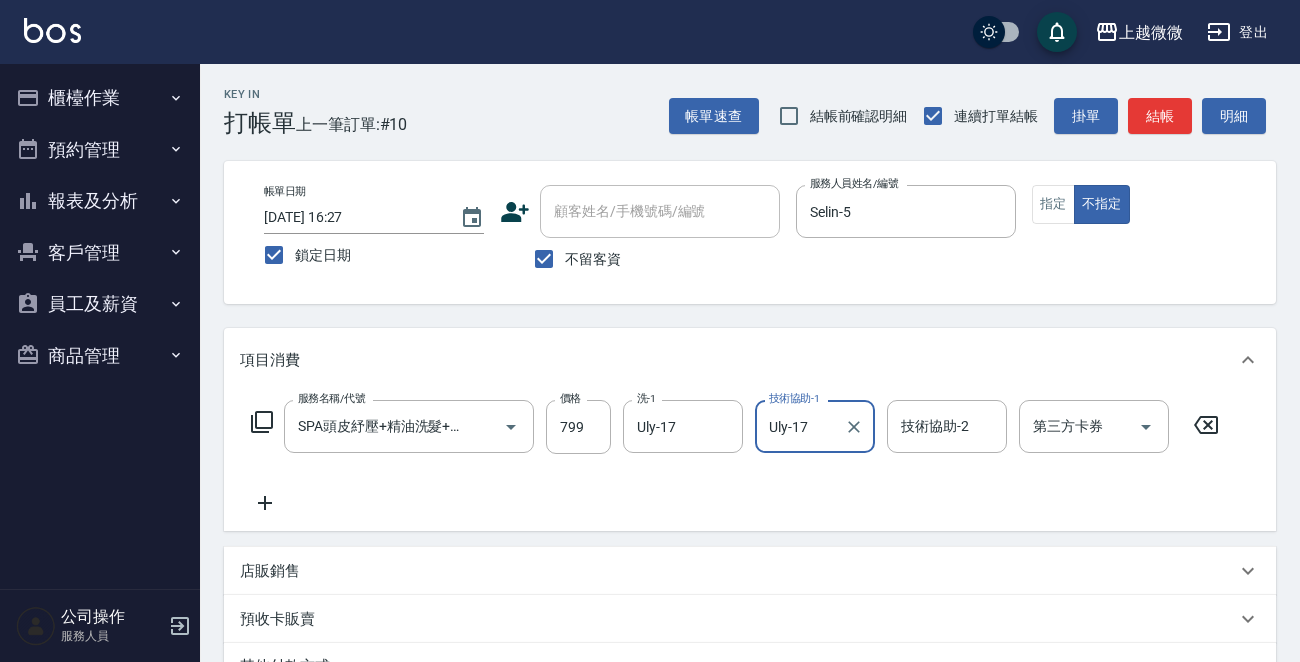 type on "Uly-17" 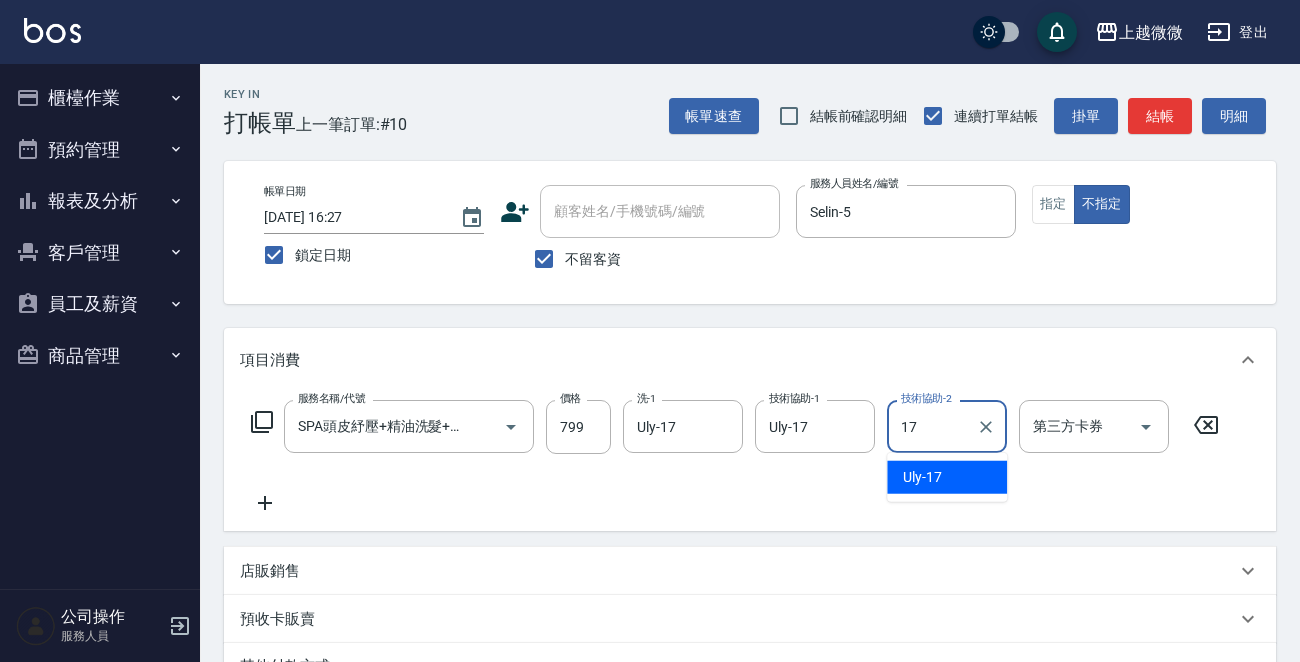 click on "Uly -17" at bounding box center (947, 477) 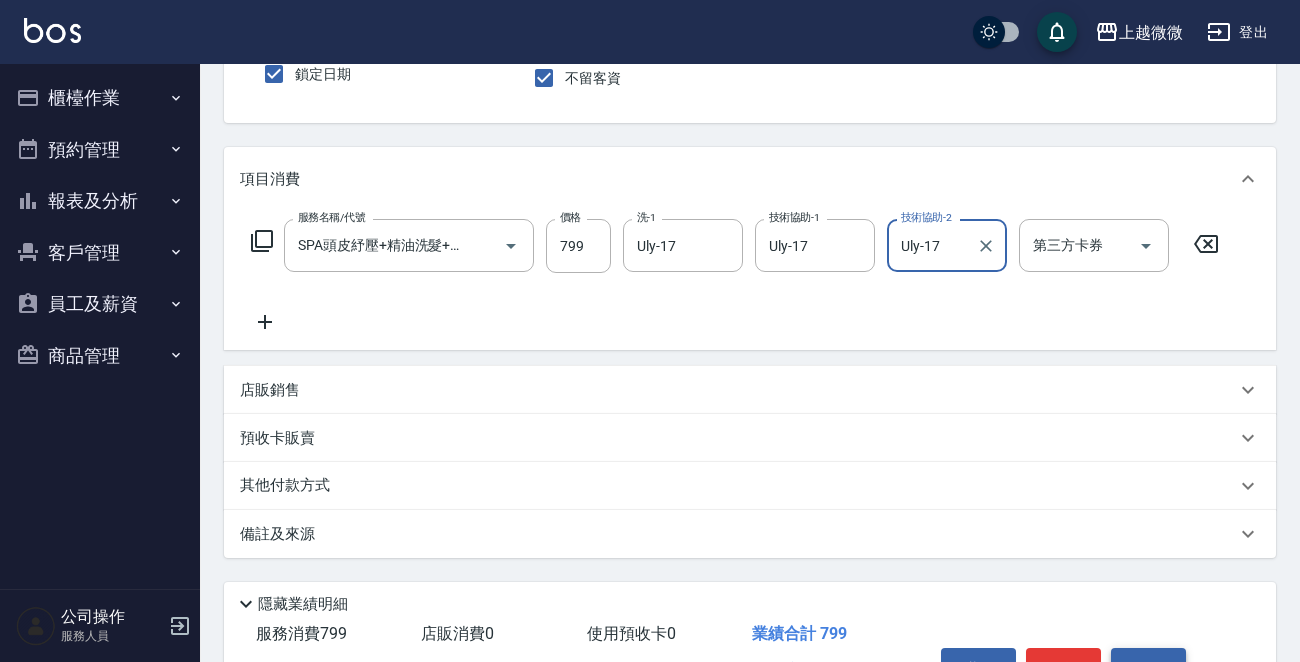 scroll, scrollTop: 299, scrollLeft: 0, axis: vertical 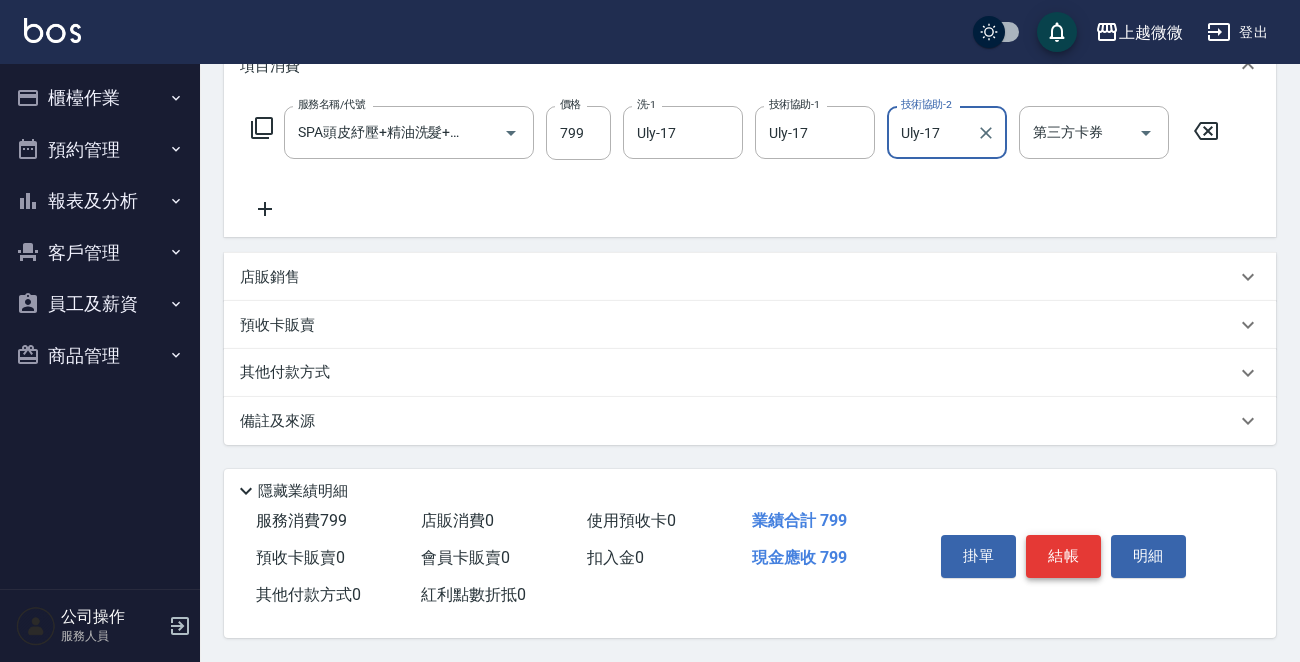 type on "Uly-17" 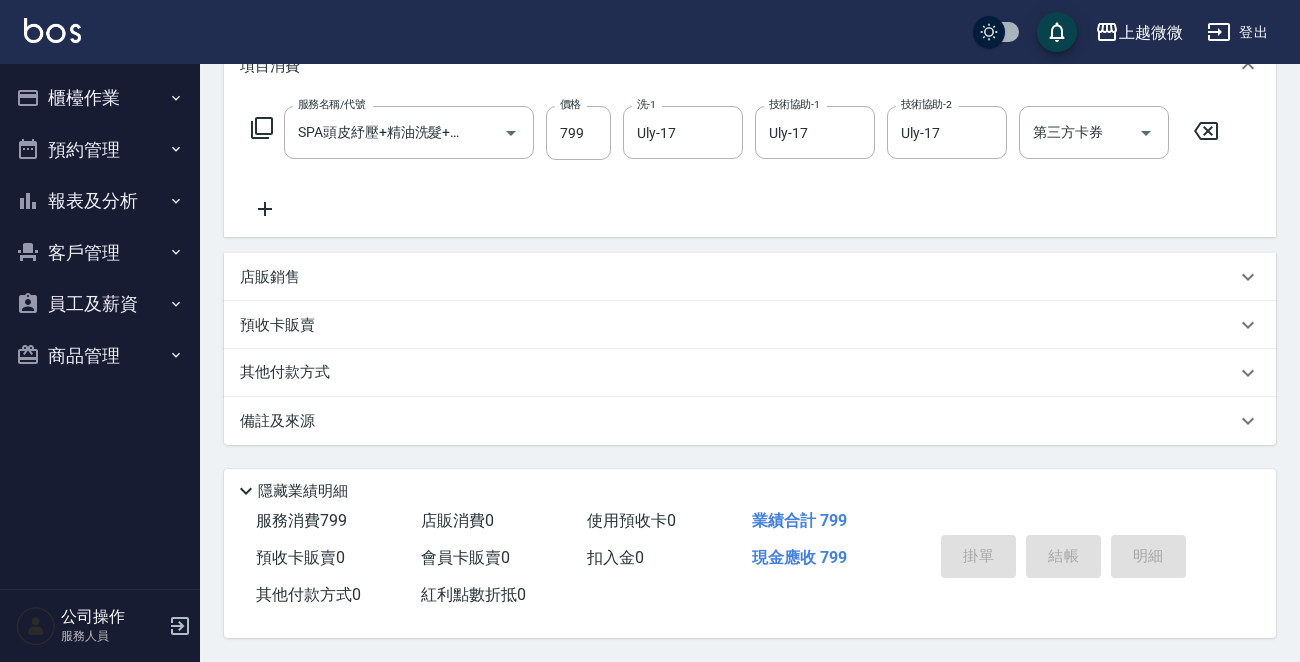 type 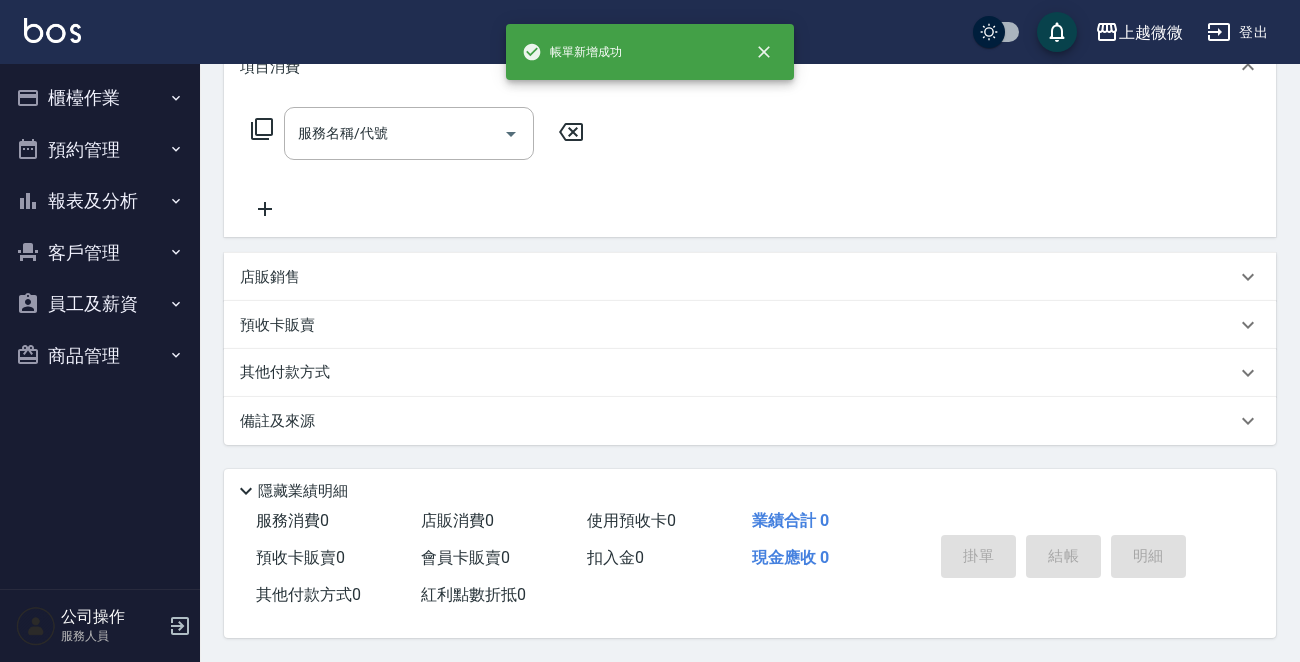 scroll, scrollTop: 0, scrollLeft: 0, axis: both 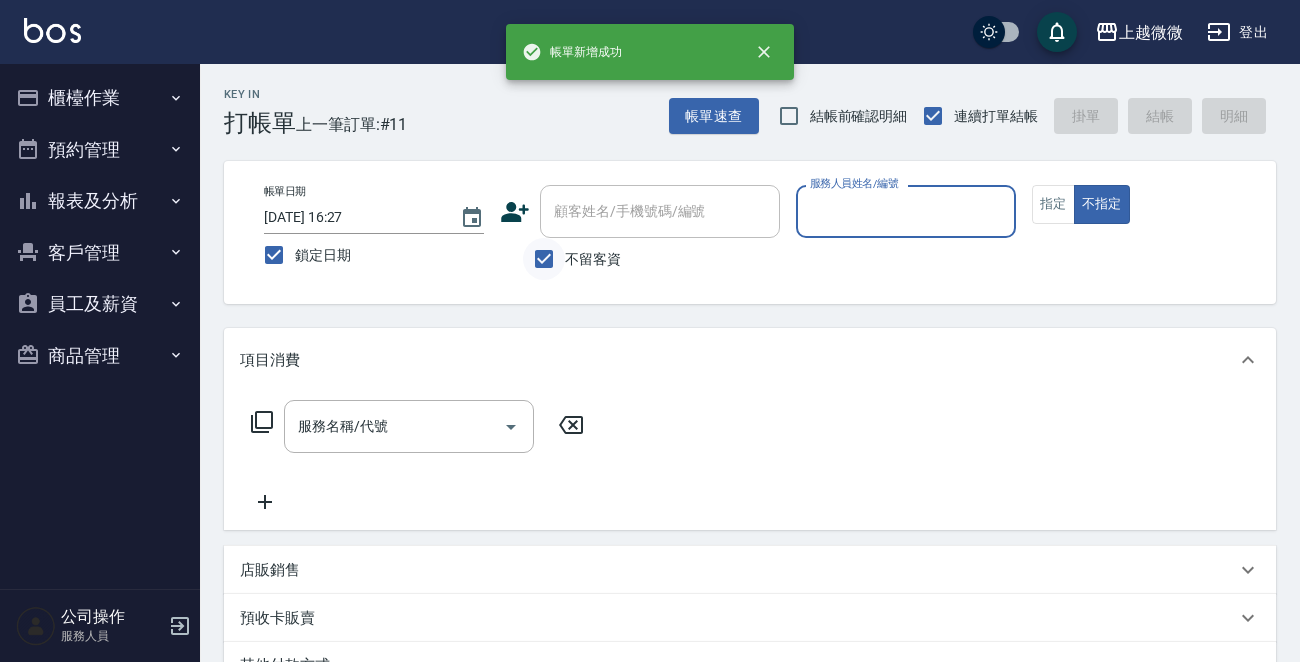 drag, startPoint x: 541, startPoint y: 256, endPoint x: 557, endPoint y: 239, distance: 23.345236 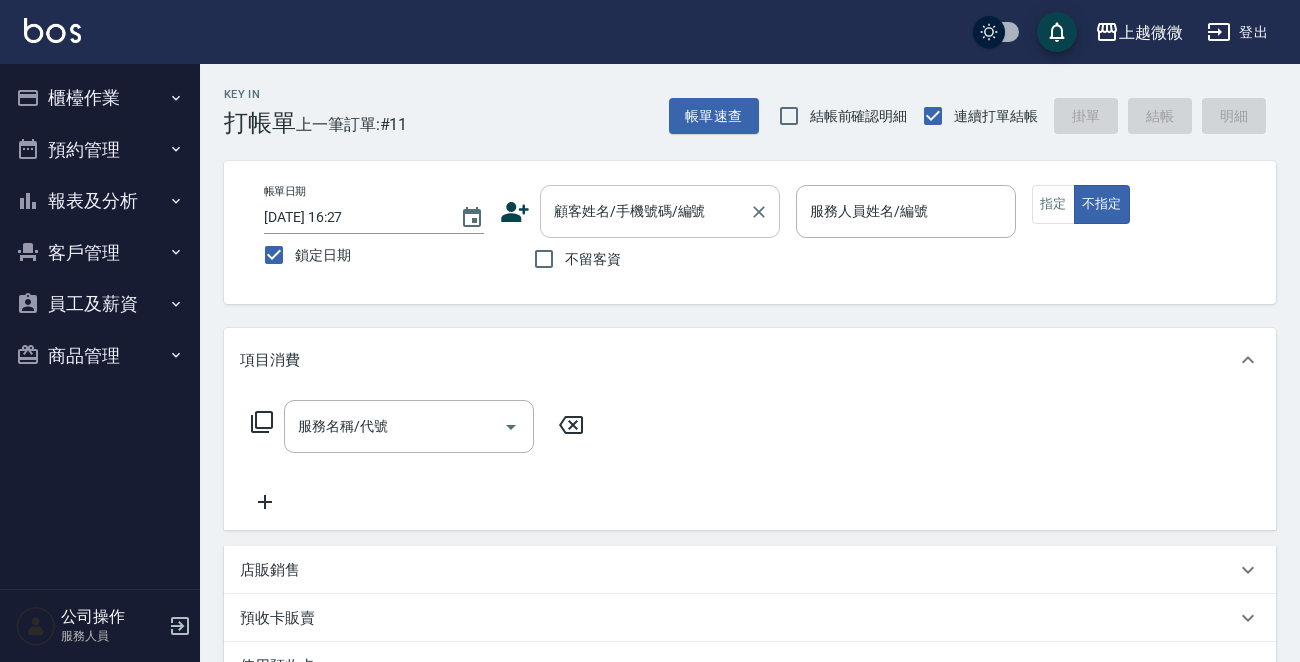 click on "顧客姓名/手機號碼/編號" at bounding box center [645, 211] 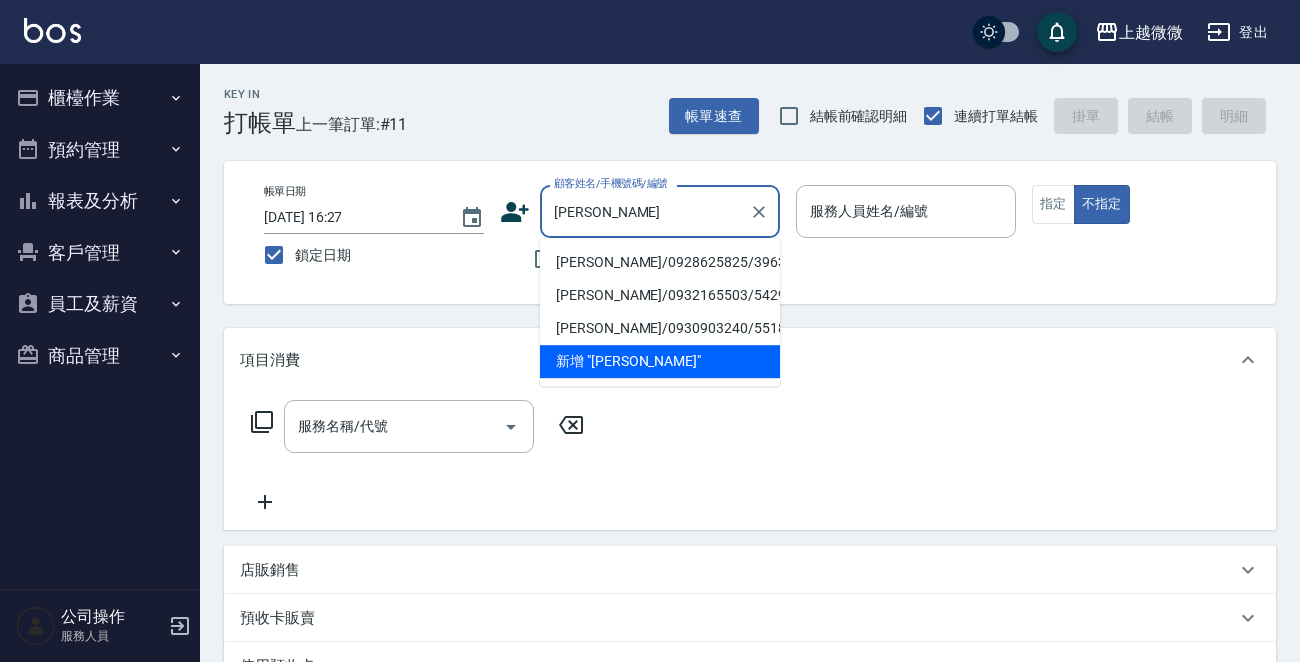 click on "[PERSON_NAME]/0928625825/3963" at bounding box center [660, 262] 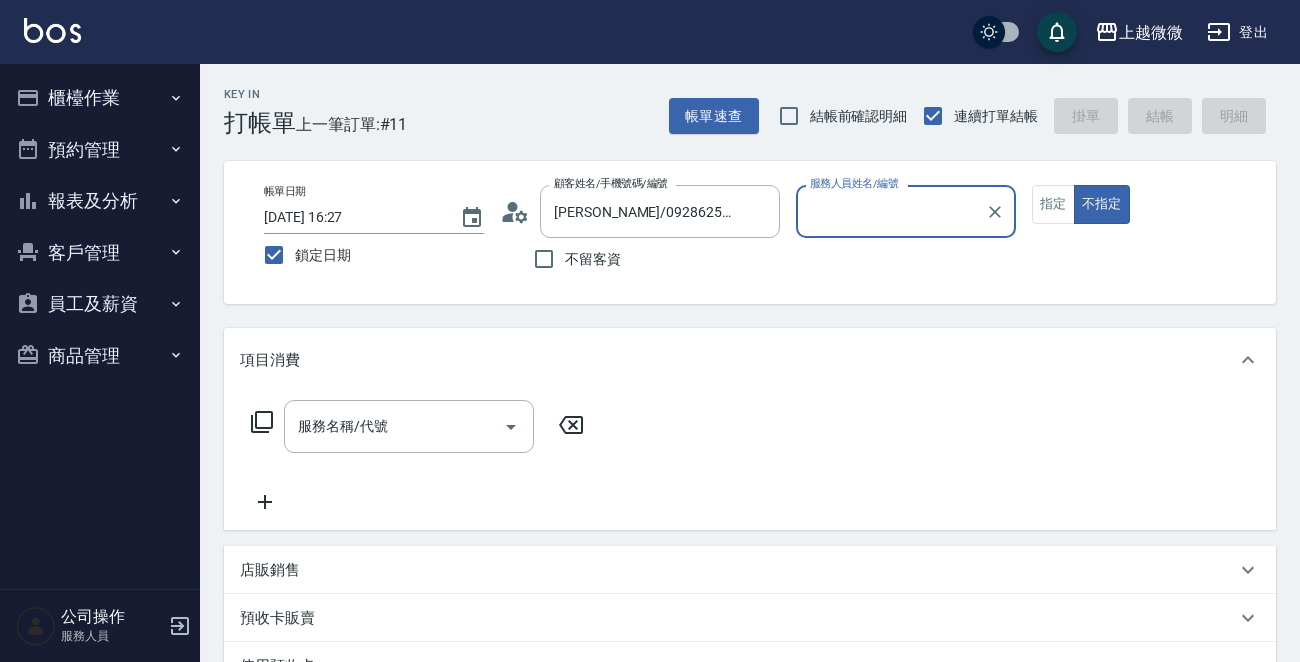 type on "[PERSON_NAME]-7" 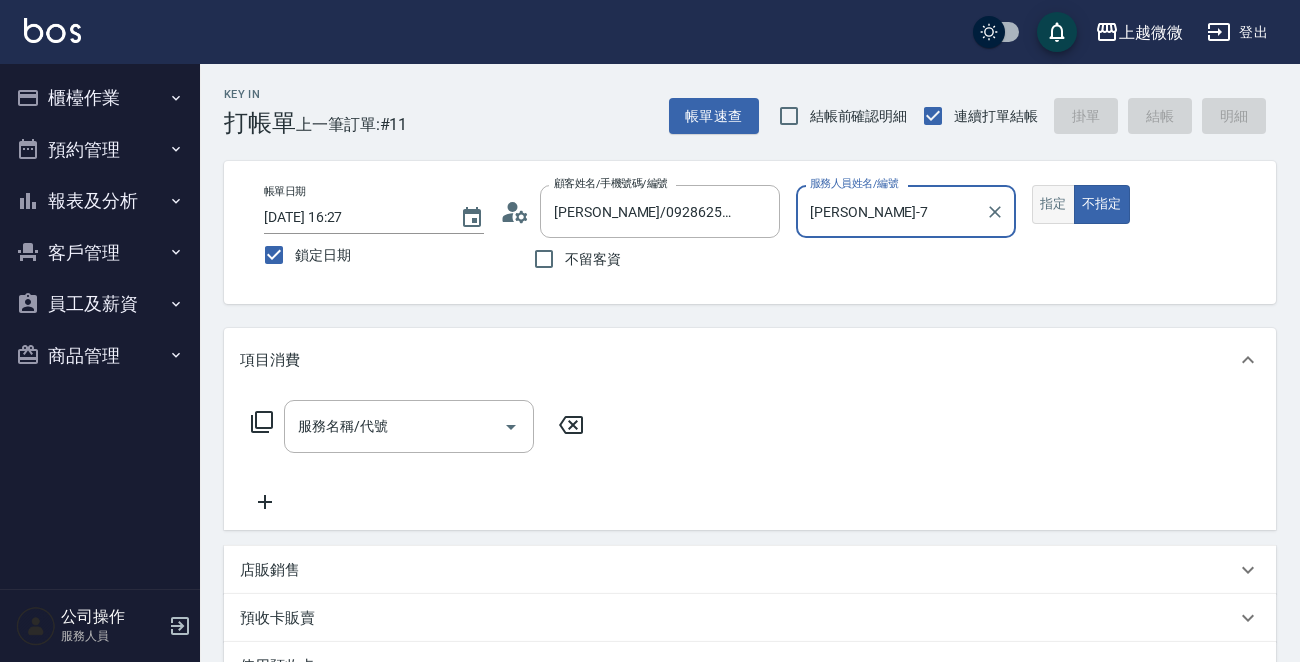 click on "指定" at bounding box center (1053, 204) 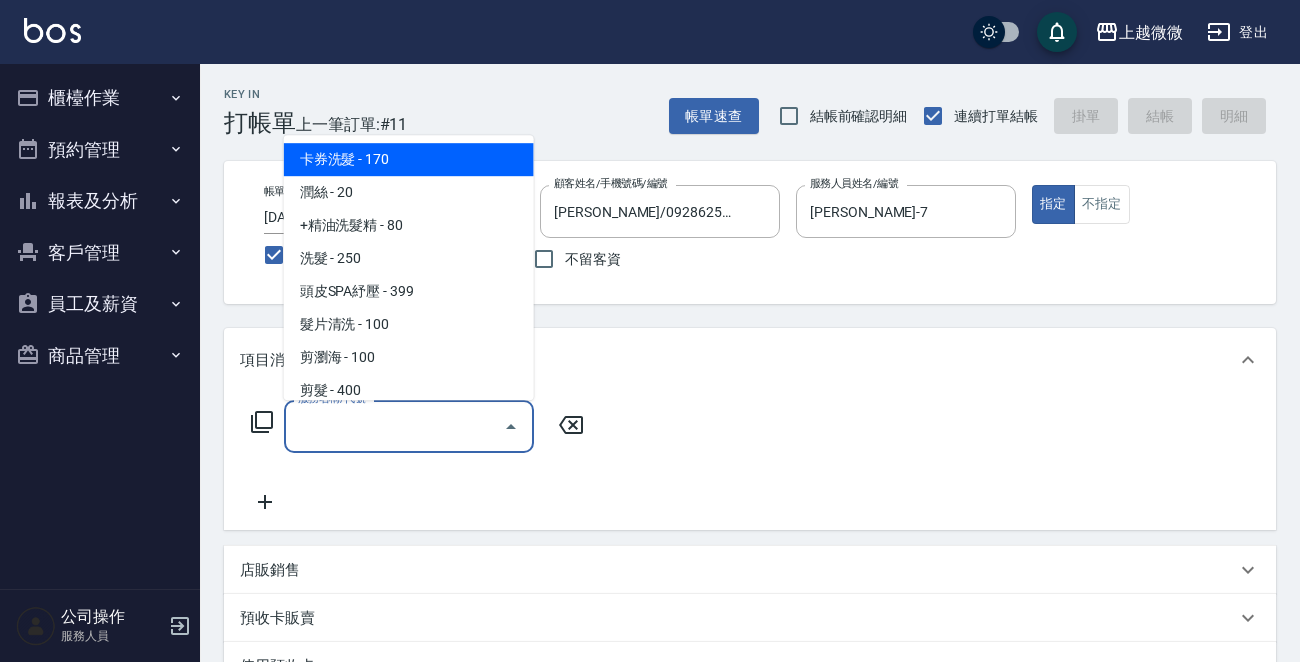 click on "服務名稱/代號" at bounding box center (394, 426) 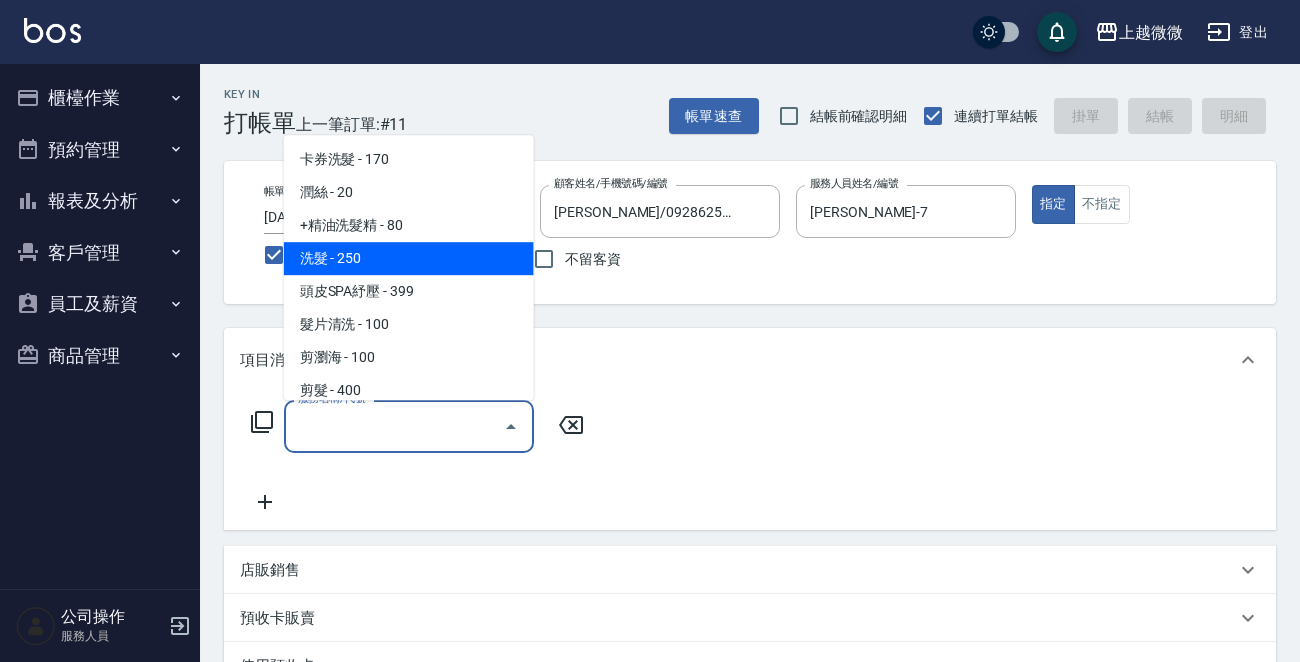 click on "洗髮 - 250" at bounding box center (409, 258) 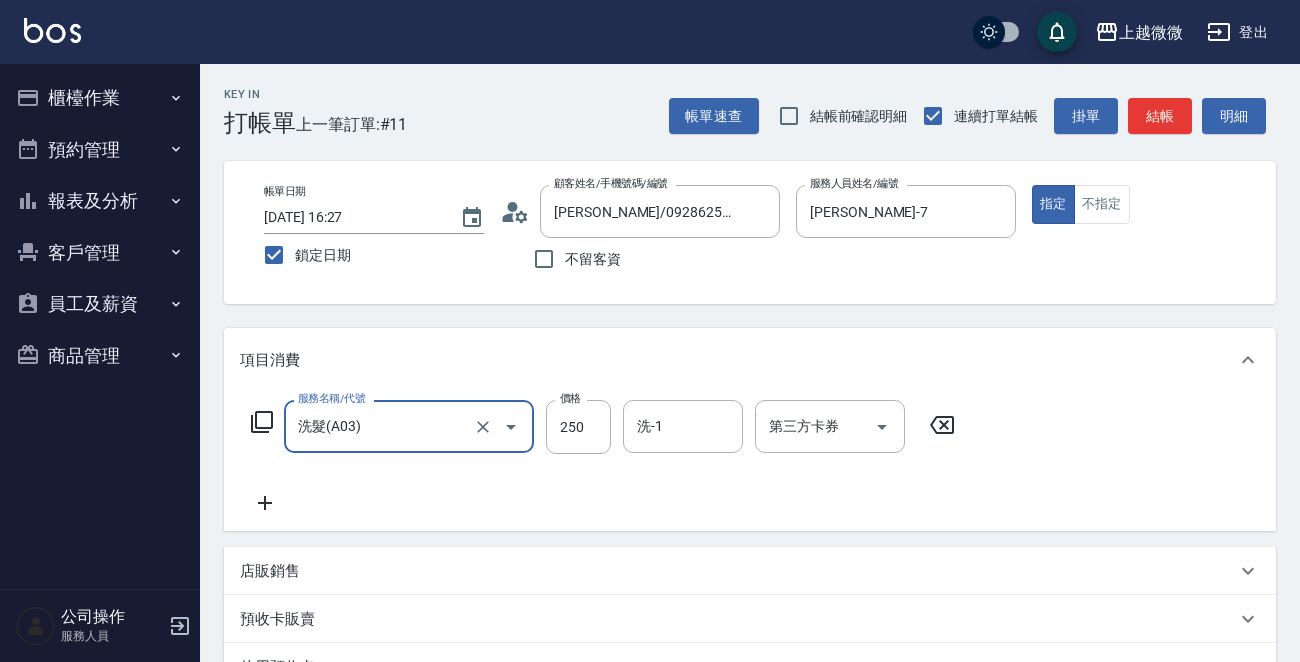 click 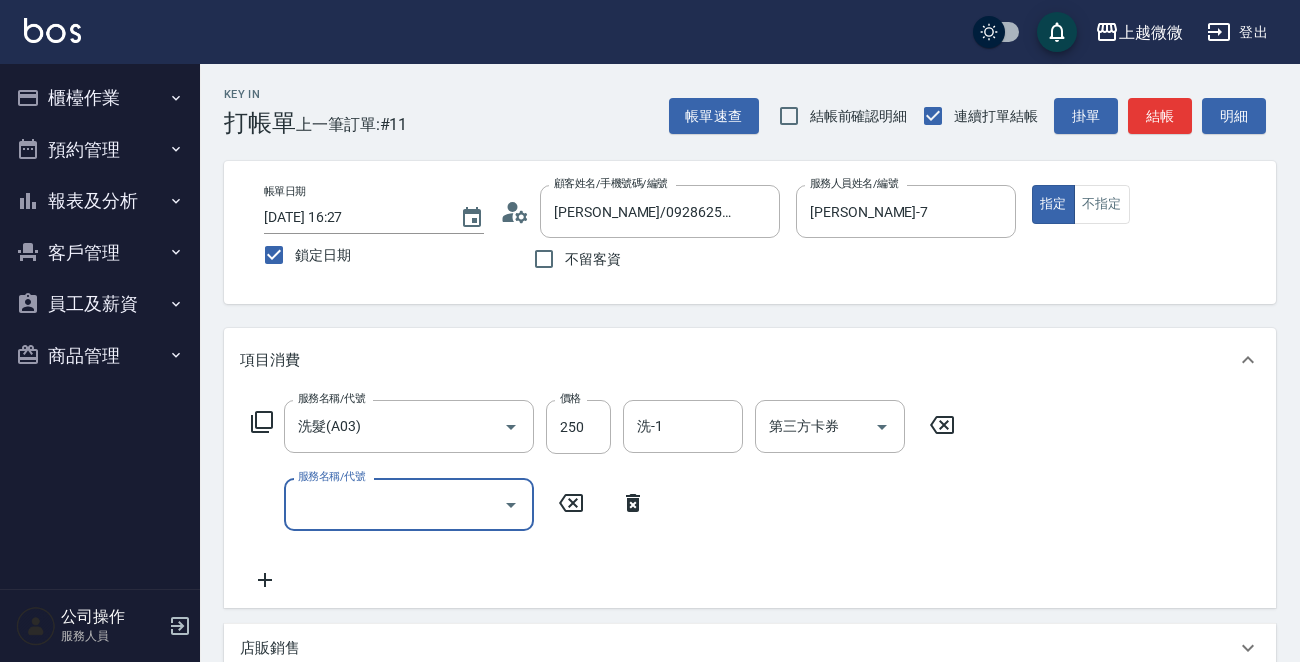 click on "服務名稱/代號" at bounding box center [394, 504] 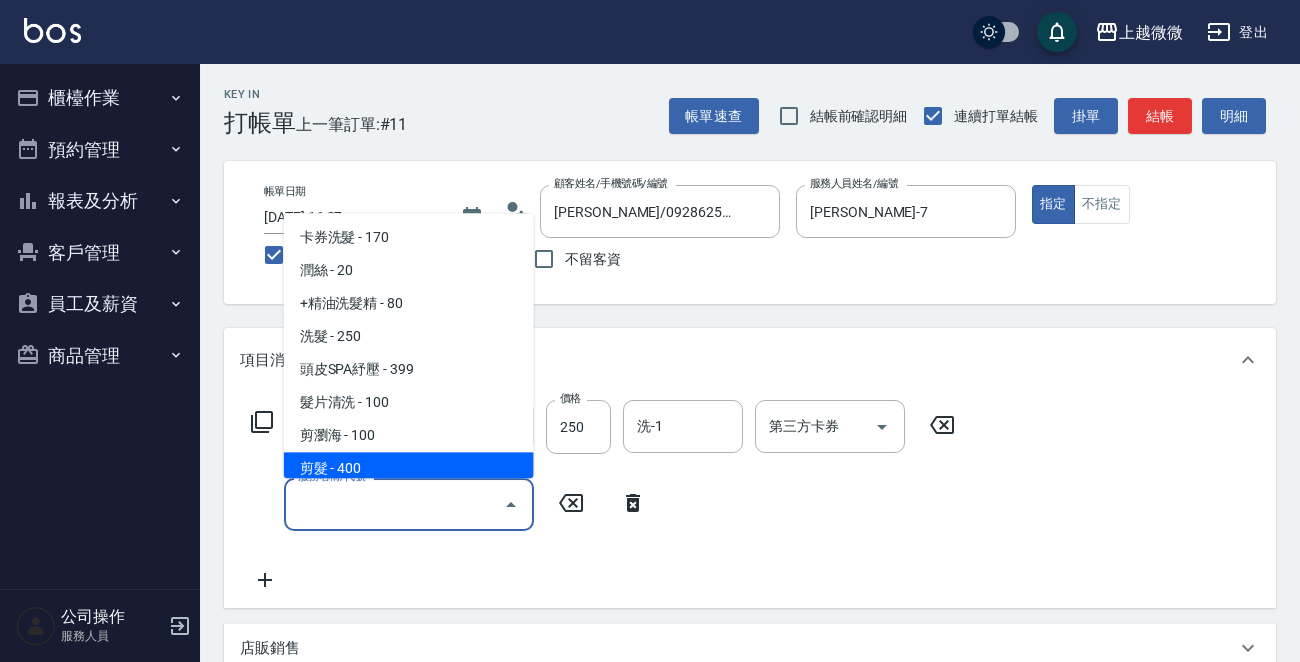 click on "剪髮 - 400" at bounding box center [409, 469] 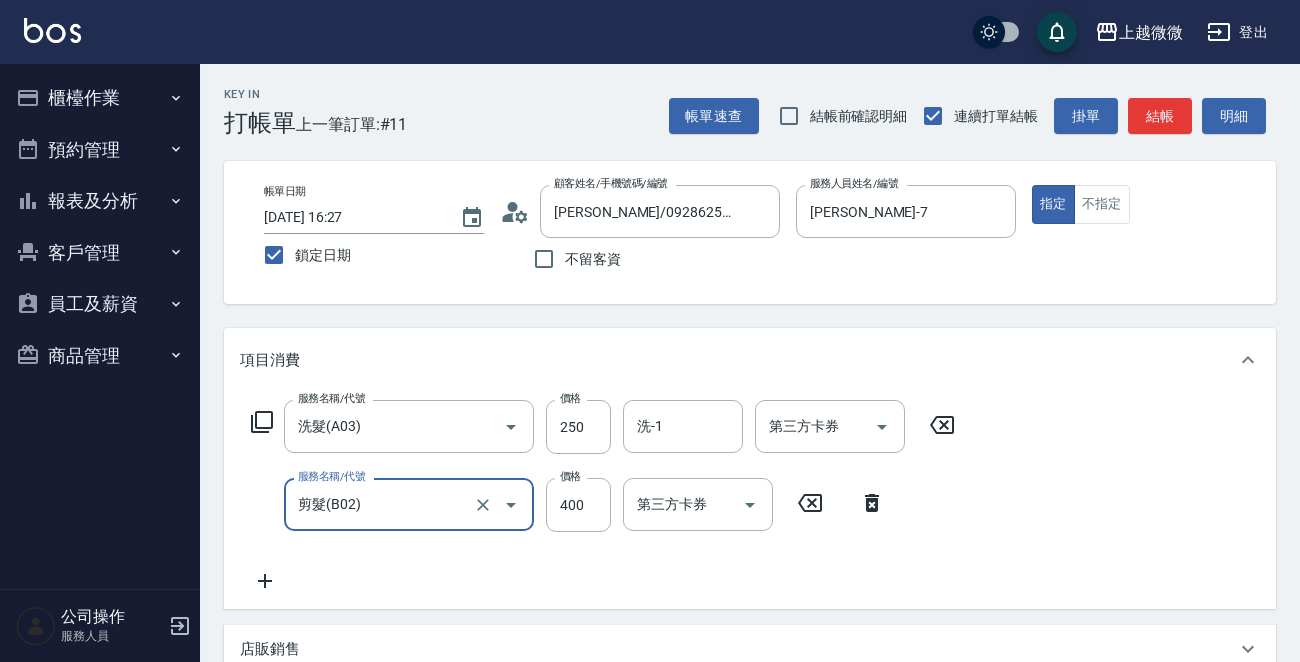 click 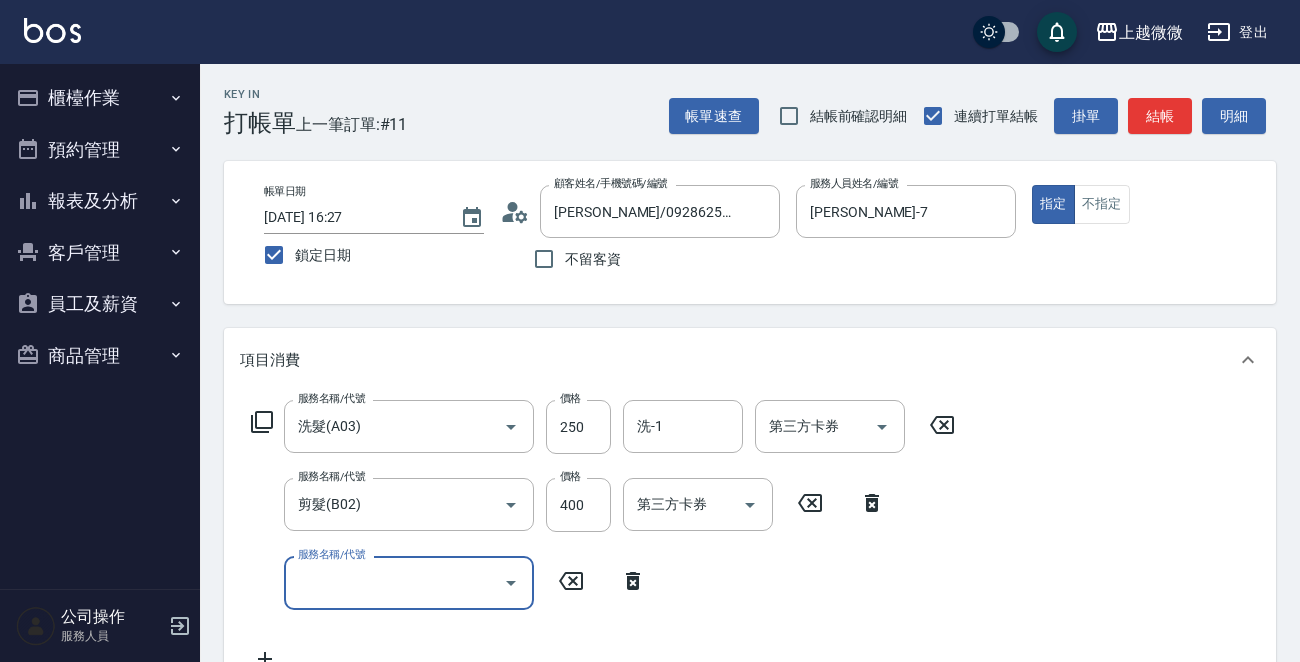 click on "服務名稱/代號" at bounding box center (394, 582) 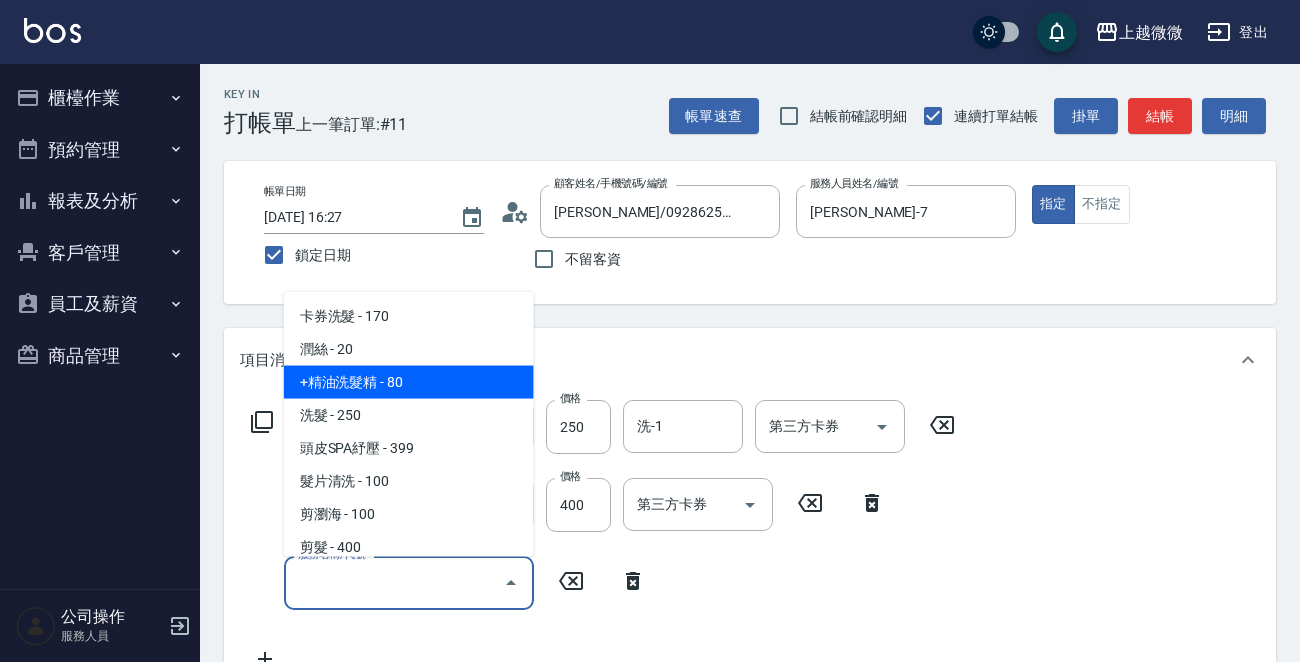 click on "+精油洗髮精 - 80" at bounding box center (409, 382) 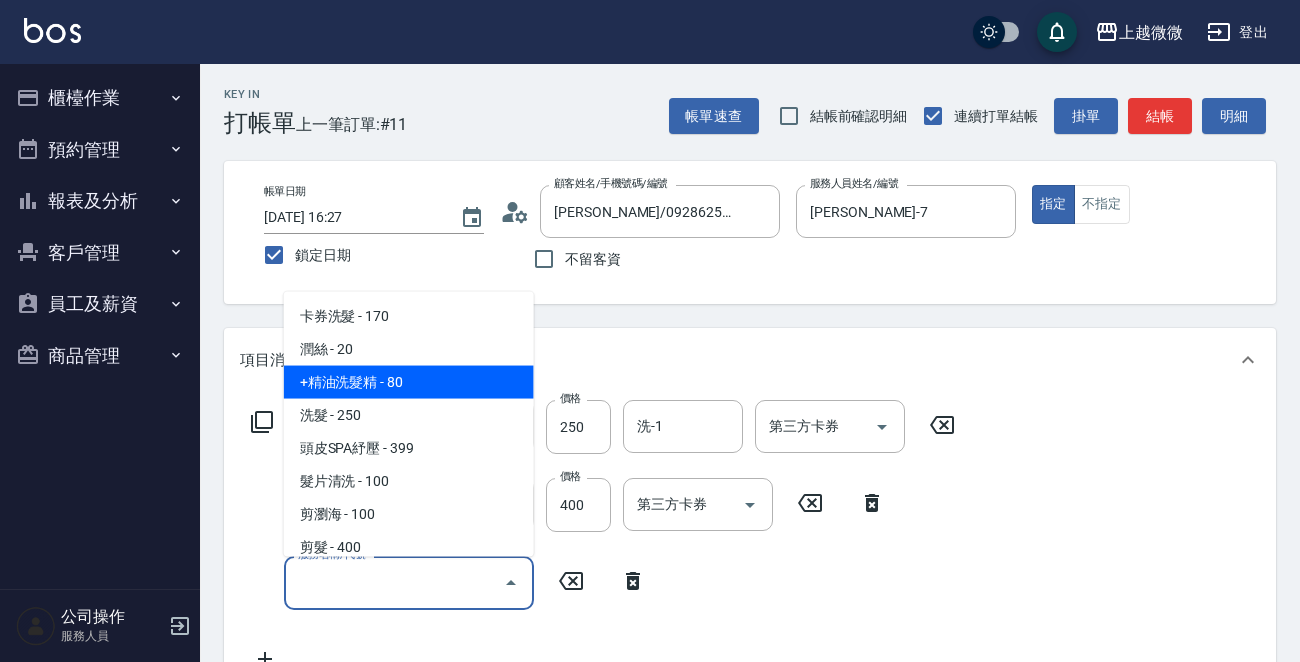 type on "+精油洗髮精(A02)" 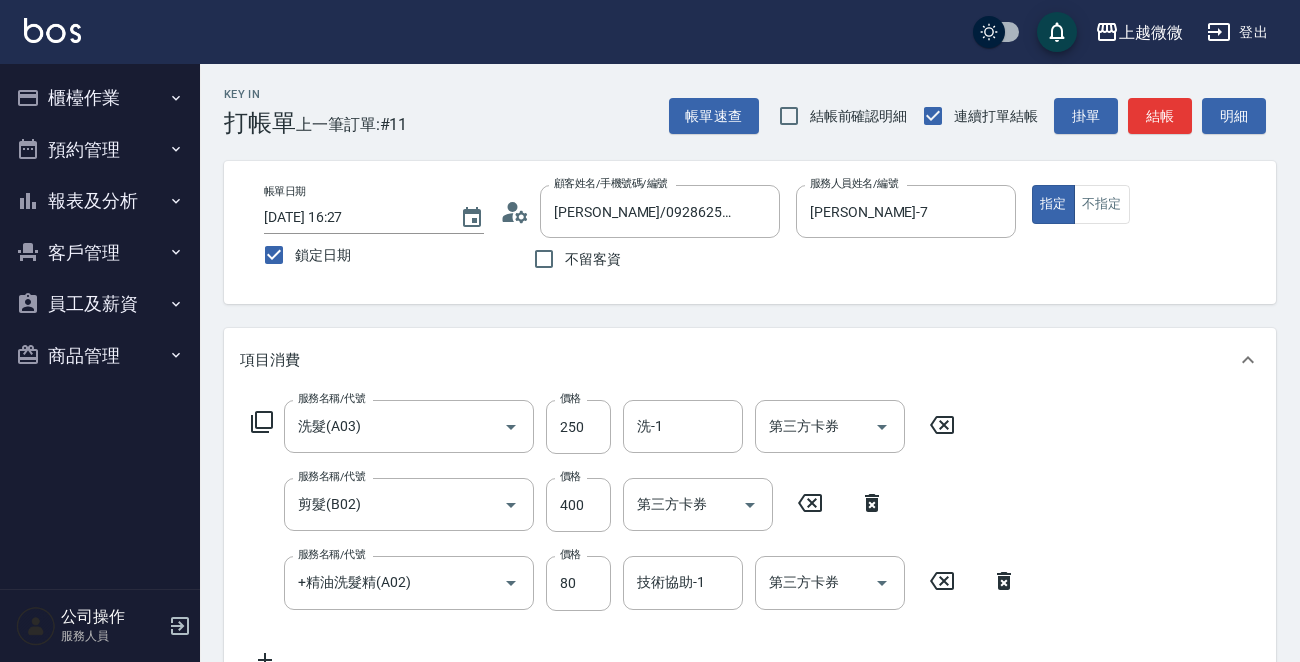 click 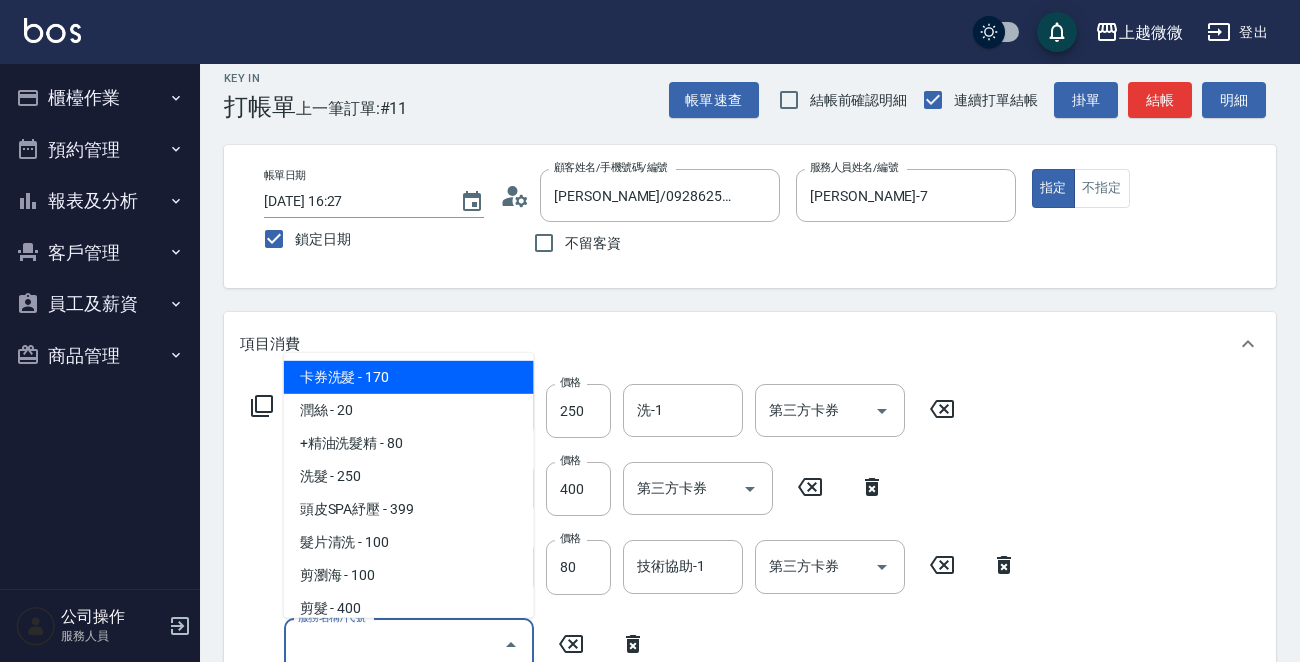 click on "服務名稱/代號" at bounding box center [394, 645] 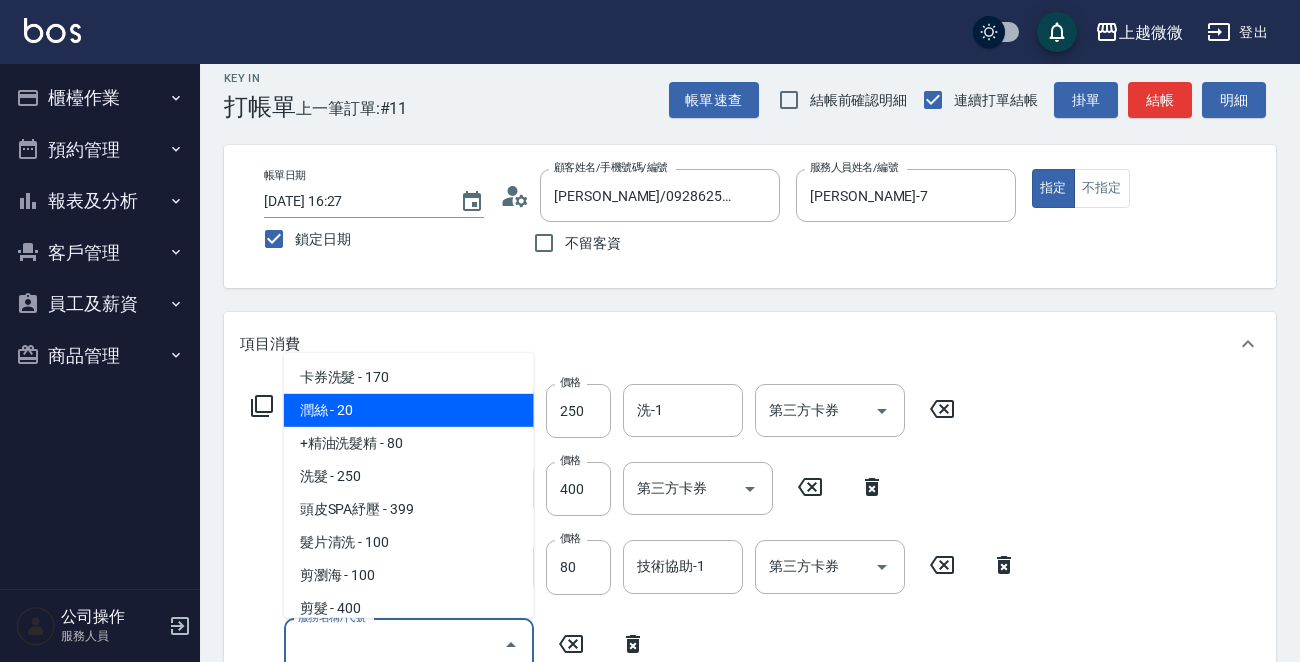 click on "潤絲 - 20" at bounding box center (409, 410) 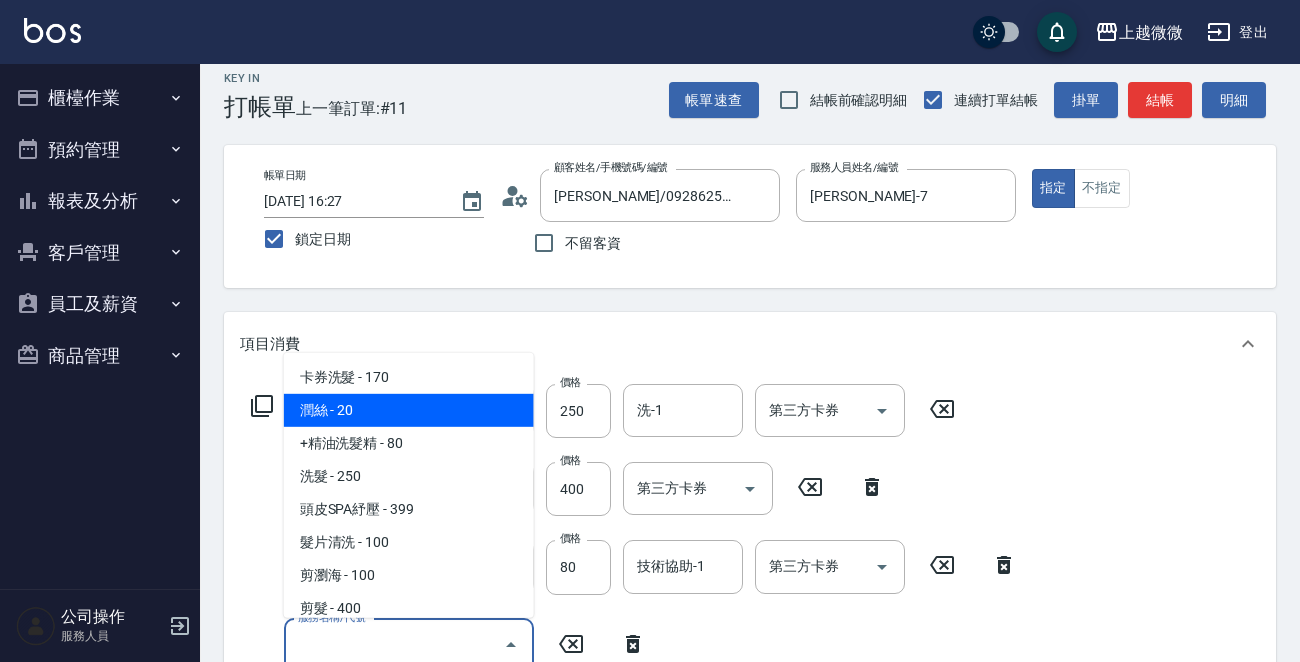 type on "潤絲(A01)" 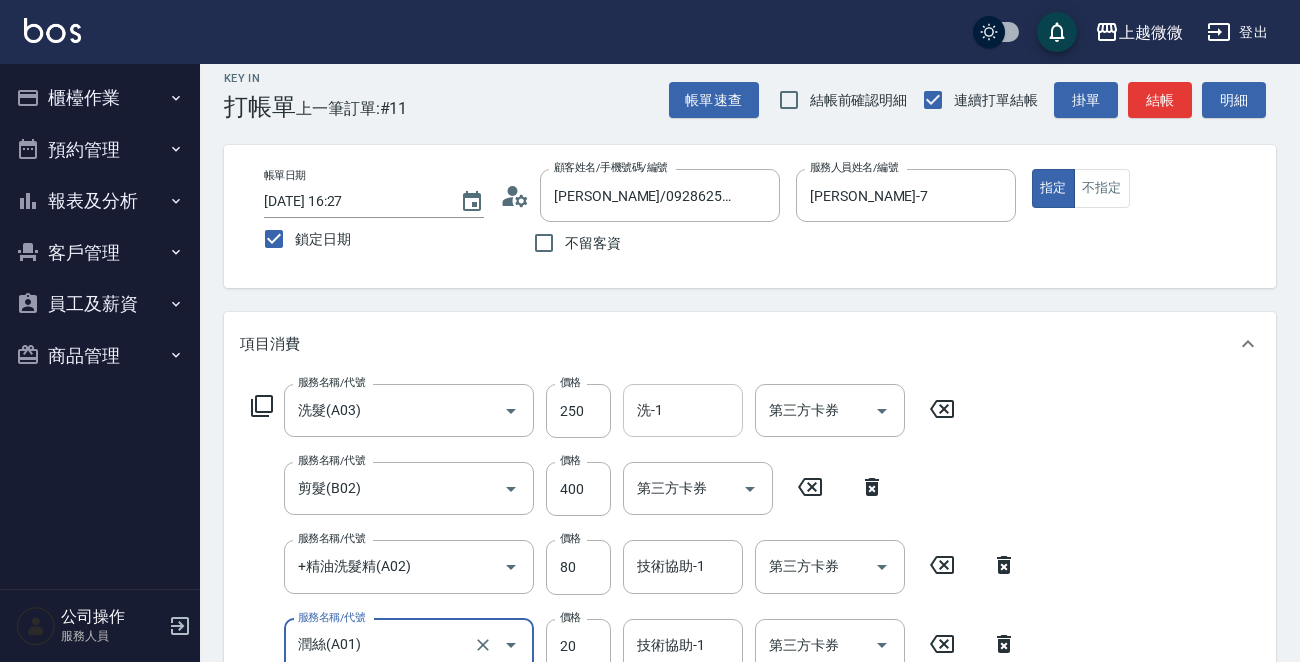 click on "洗-1" at bounding box center [683, 410] 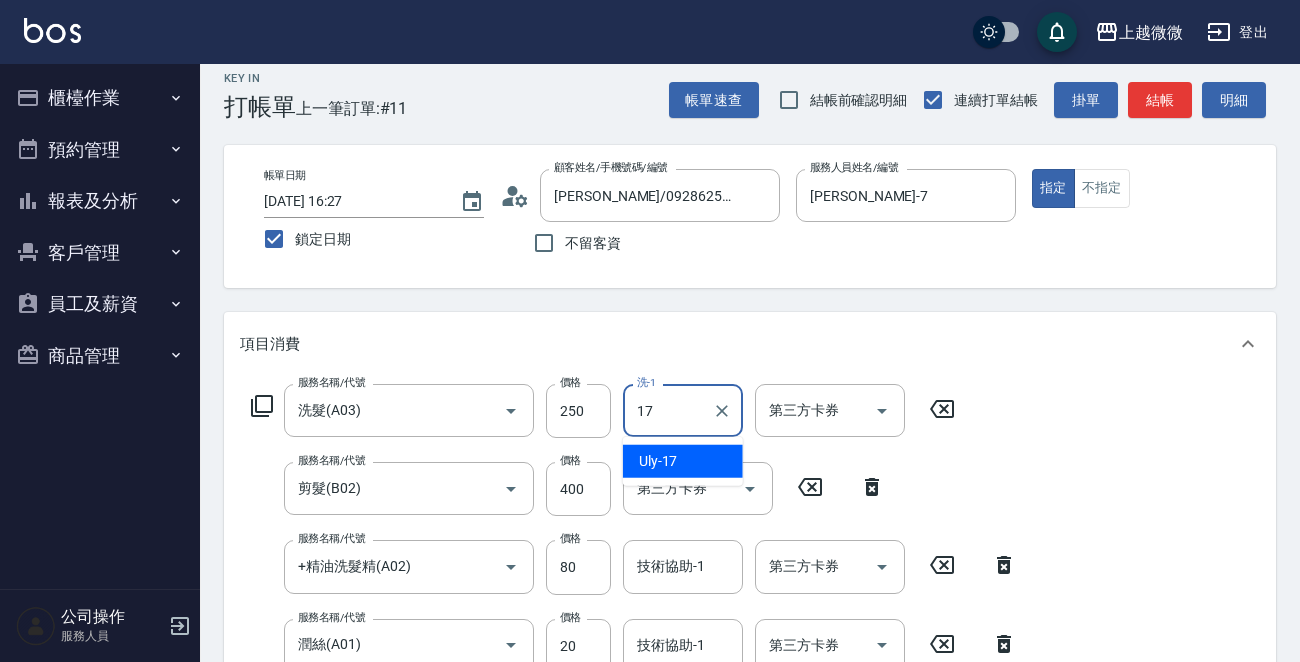 click on "Uly -17" at bounding box center [658, 461] 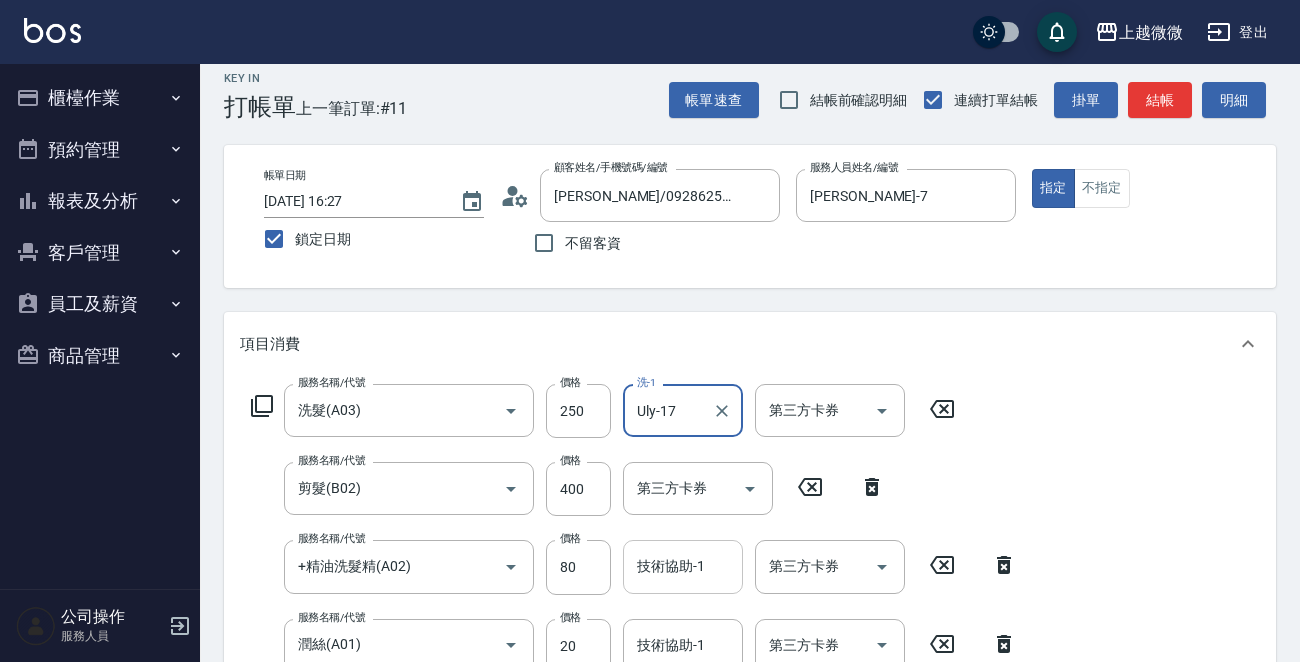 type on "Uly-17" 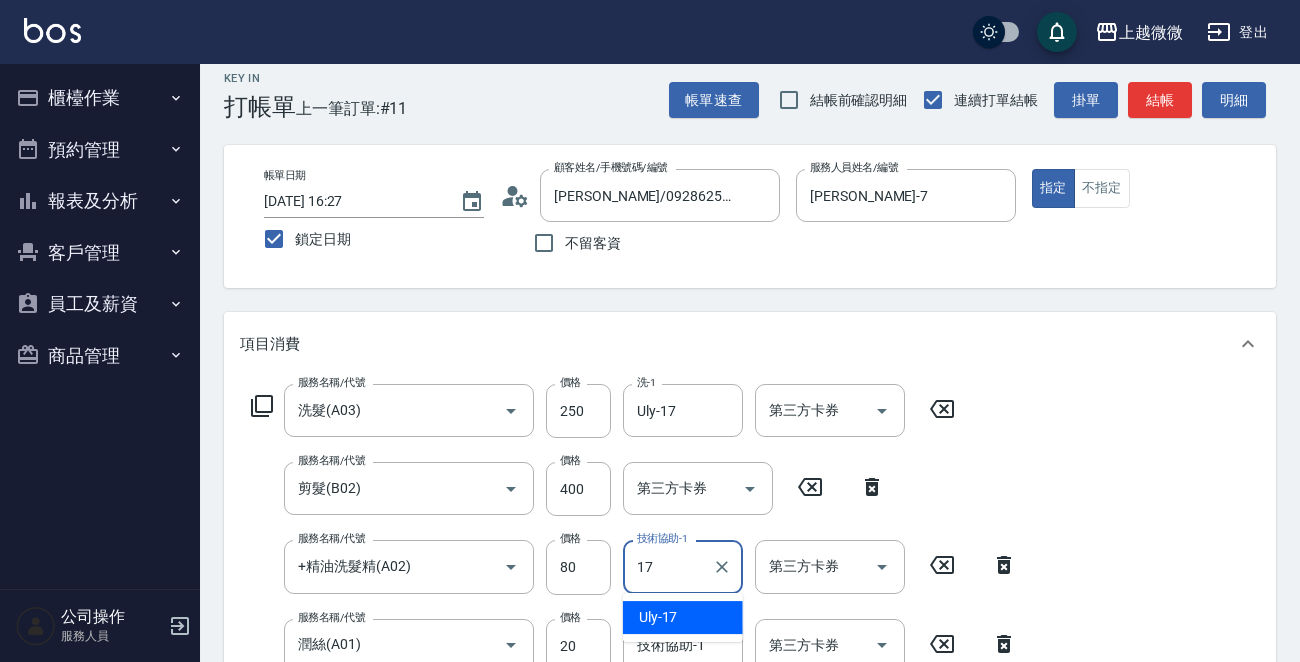 click on "Uly -17" at bounding box center (683, 617) 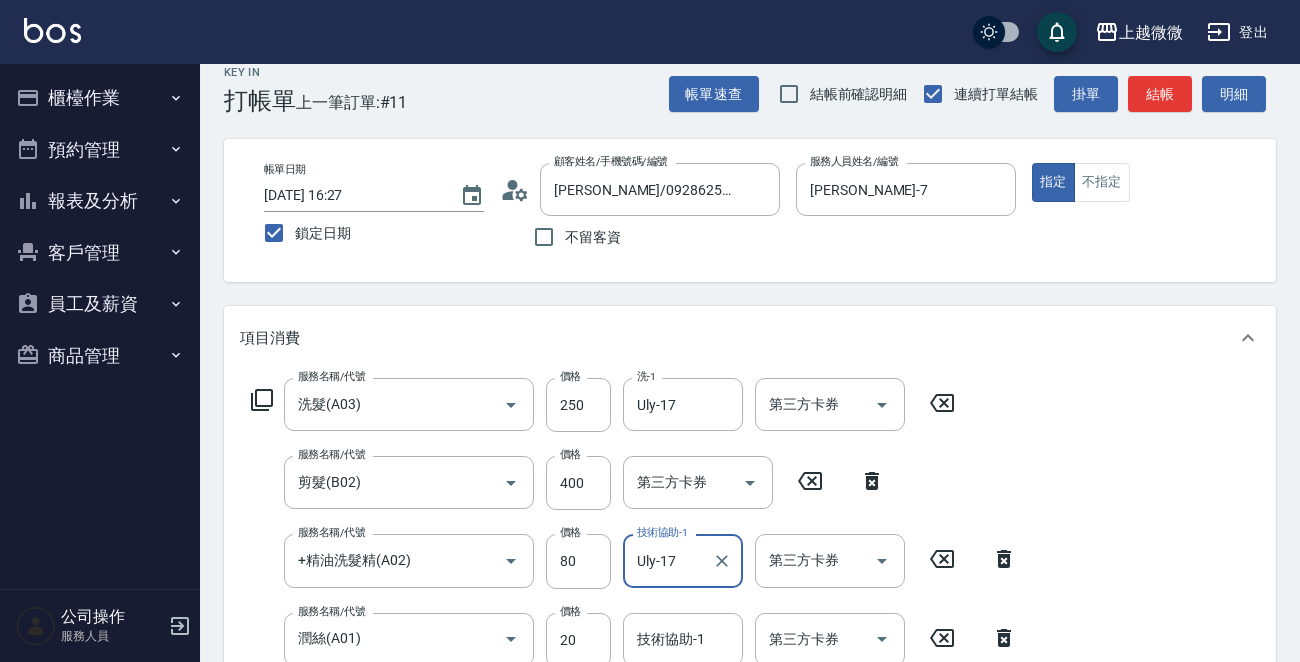 scroll, scrollTop: 216, scrollLeft: 0, axis: vertical 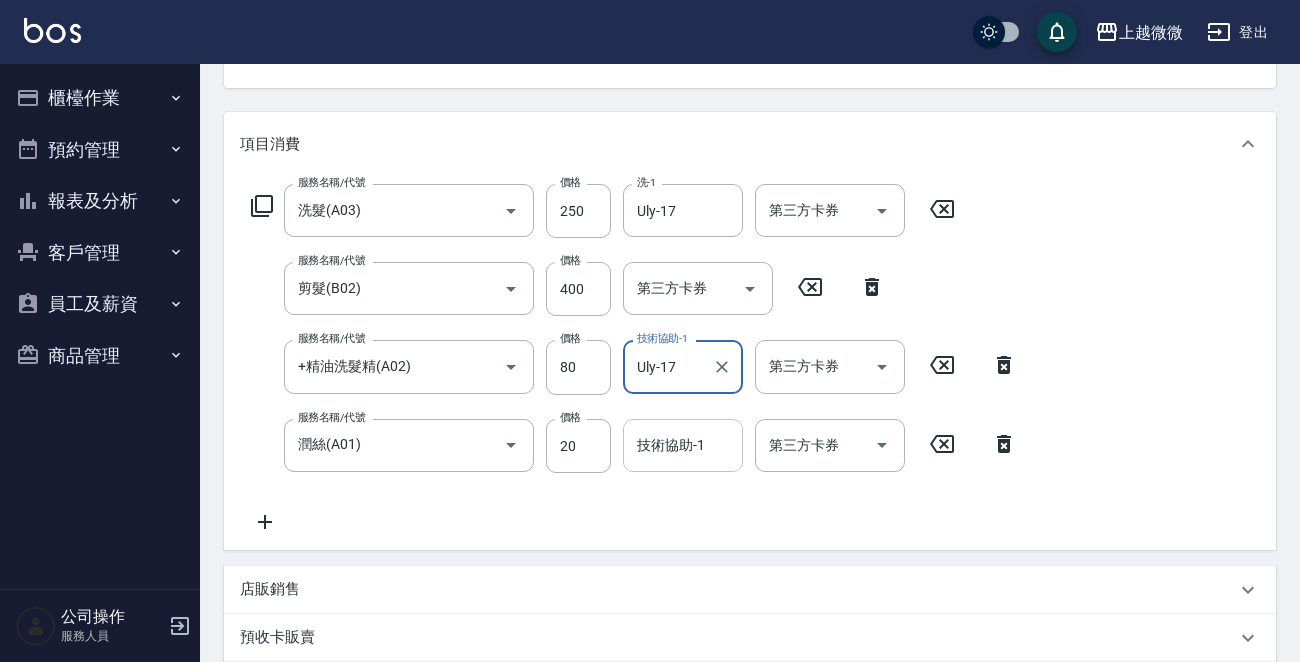 type on "Uly-17" 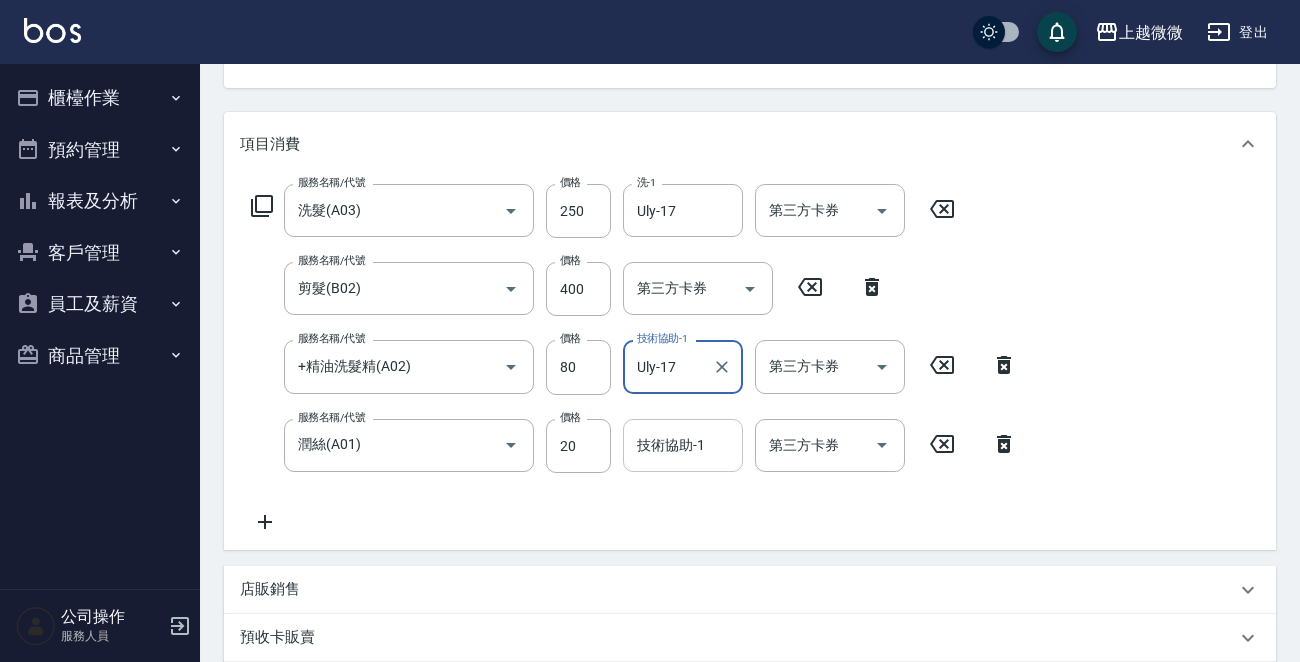 click on "技術協助-1 技術協助-1" at bounding box center (683, 445) 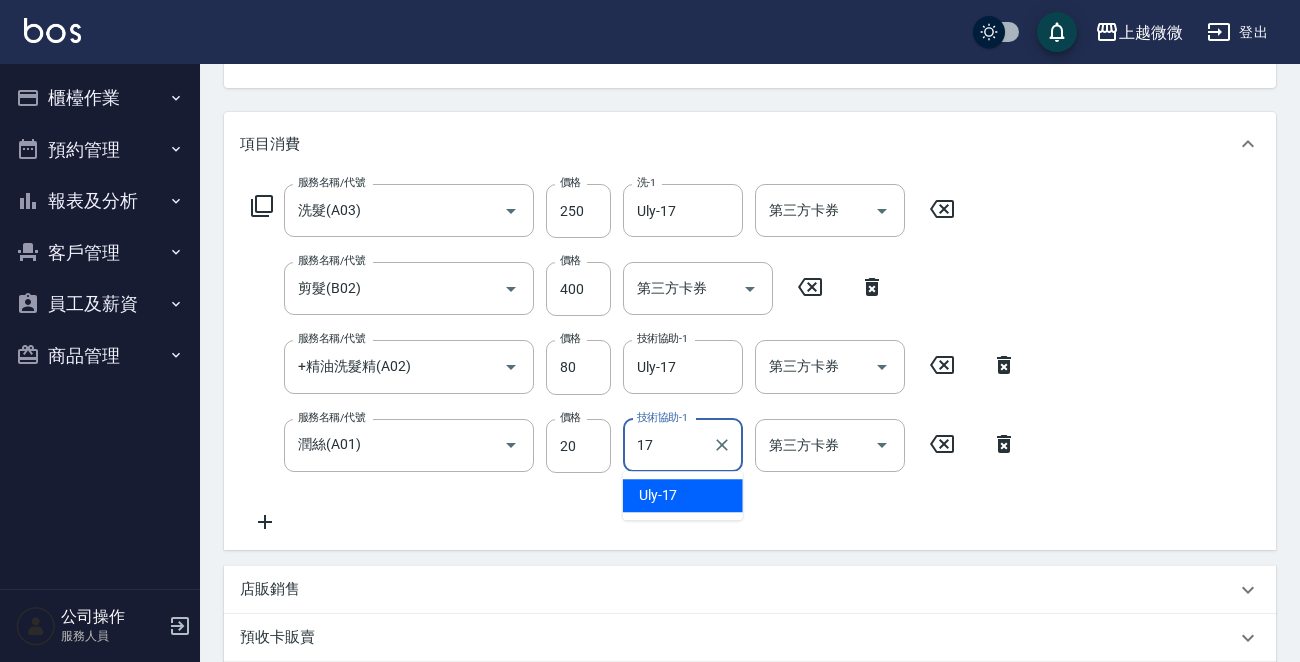 click on "Uly -17" at bounding box center [683, 495] 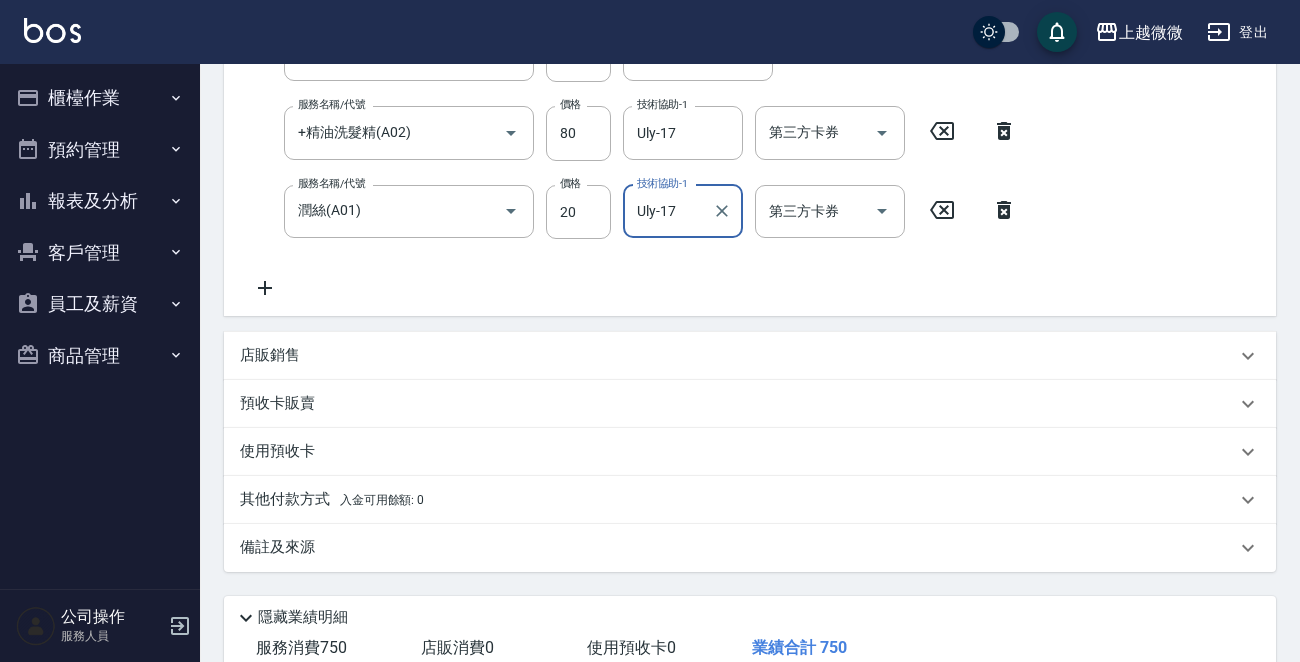 scroll, scrollTop: 581, scrollLeft: 0, axis: vertical 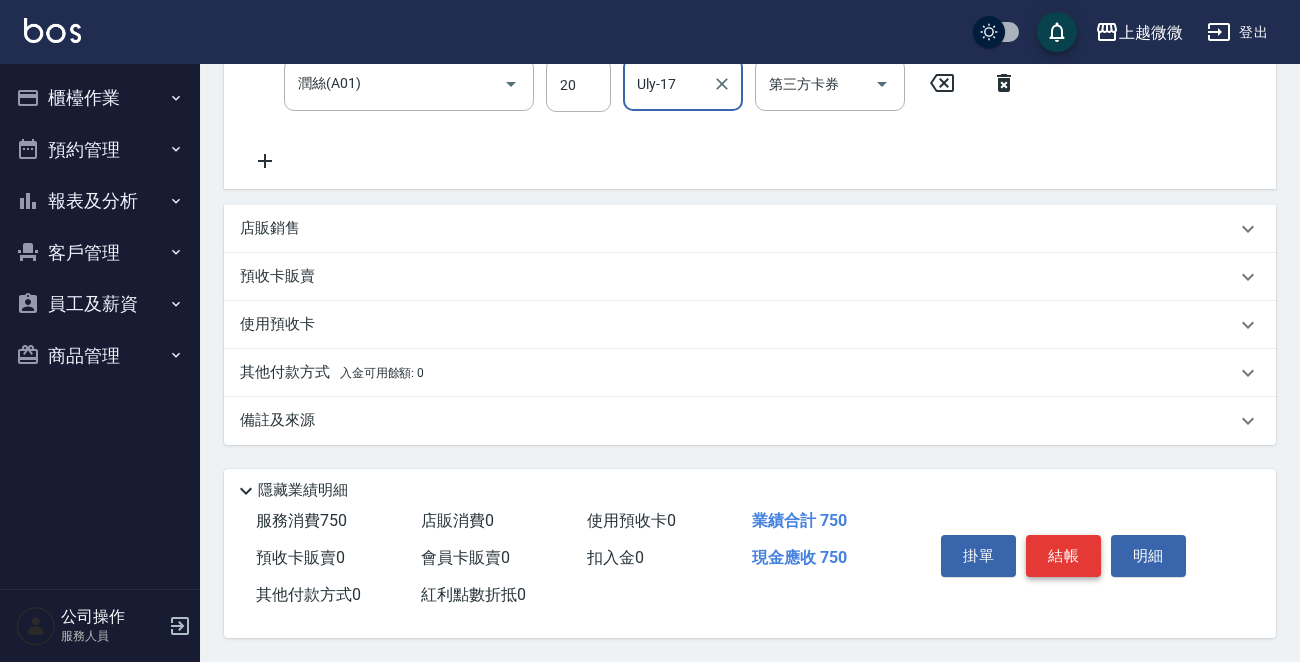 type on "Uly-17" 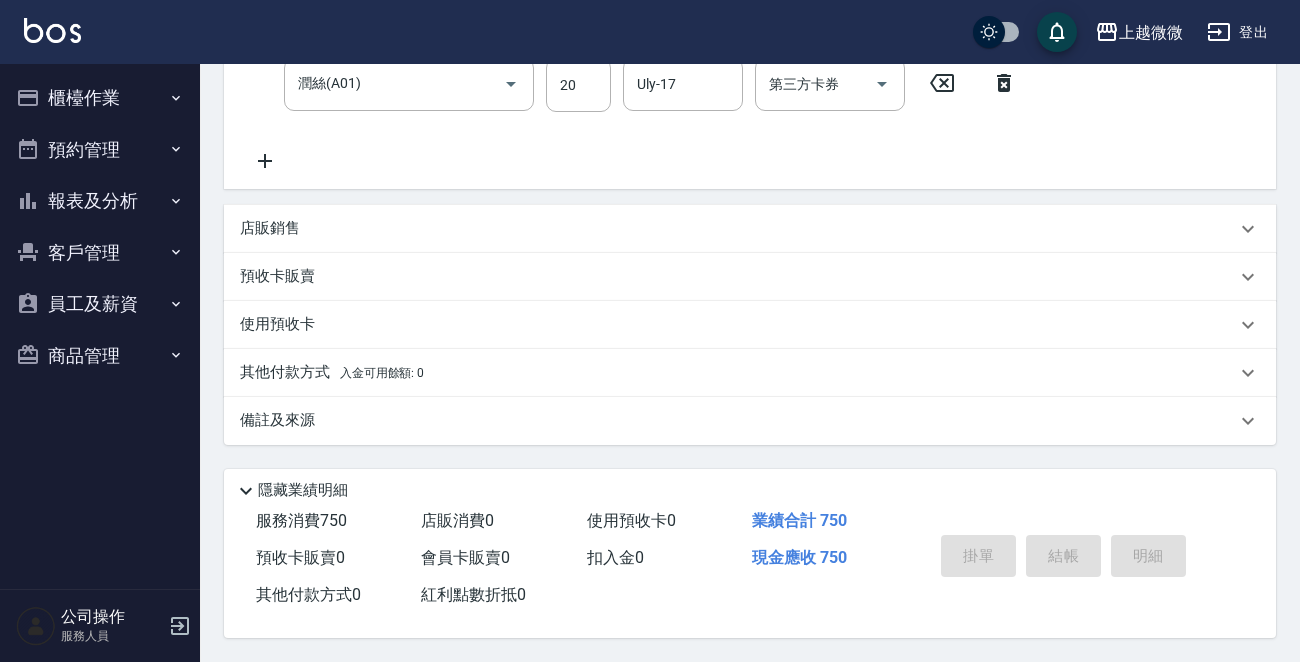 type 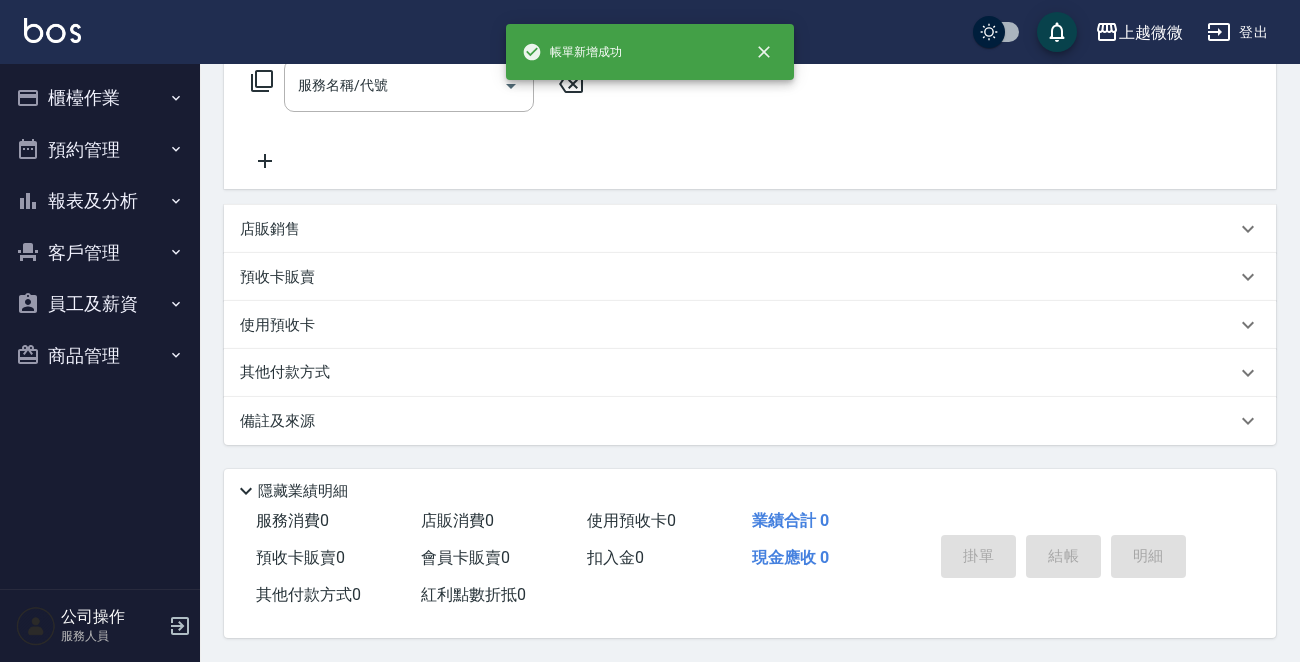 scroll, scrollTop: 0, scrollLeft: 0, axis: both 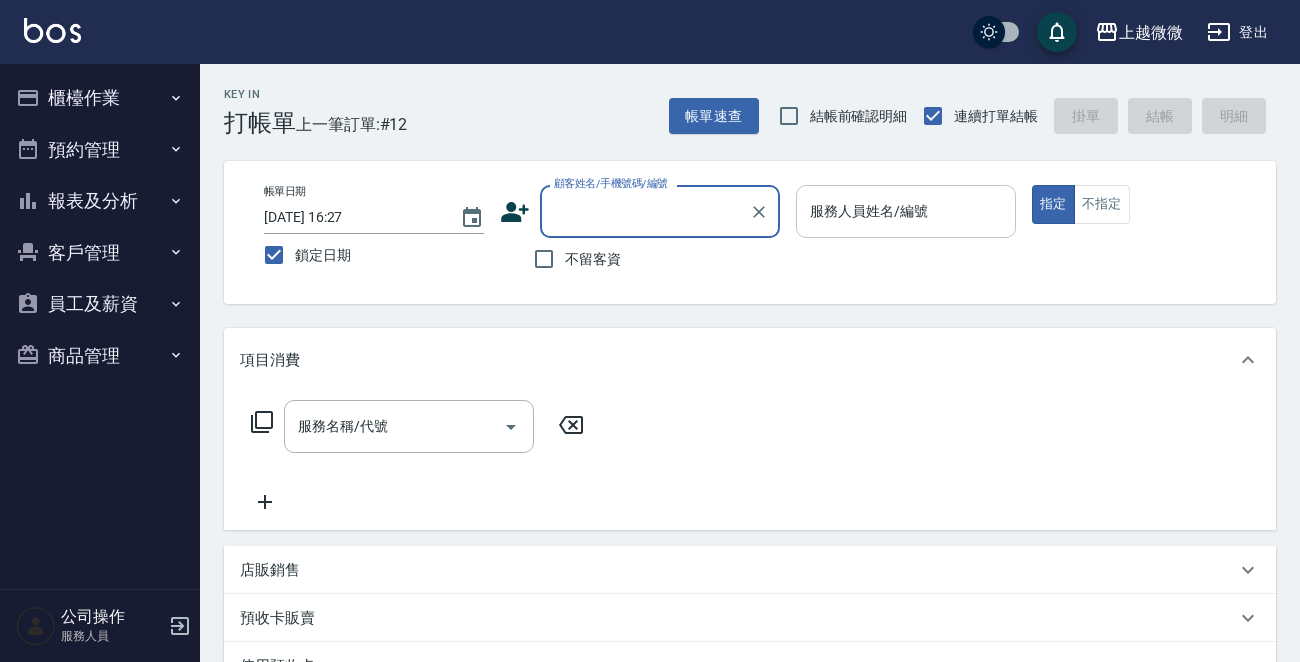 click on "服務人員姓名/編號 服務人員姓名/編號" at bounding box center (906, 211) 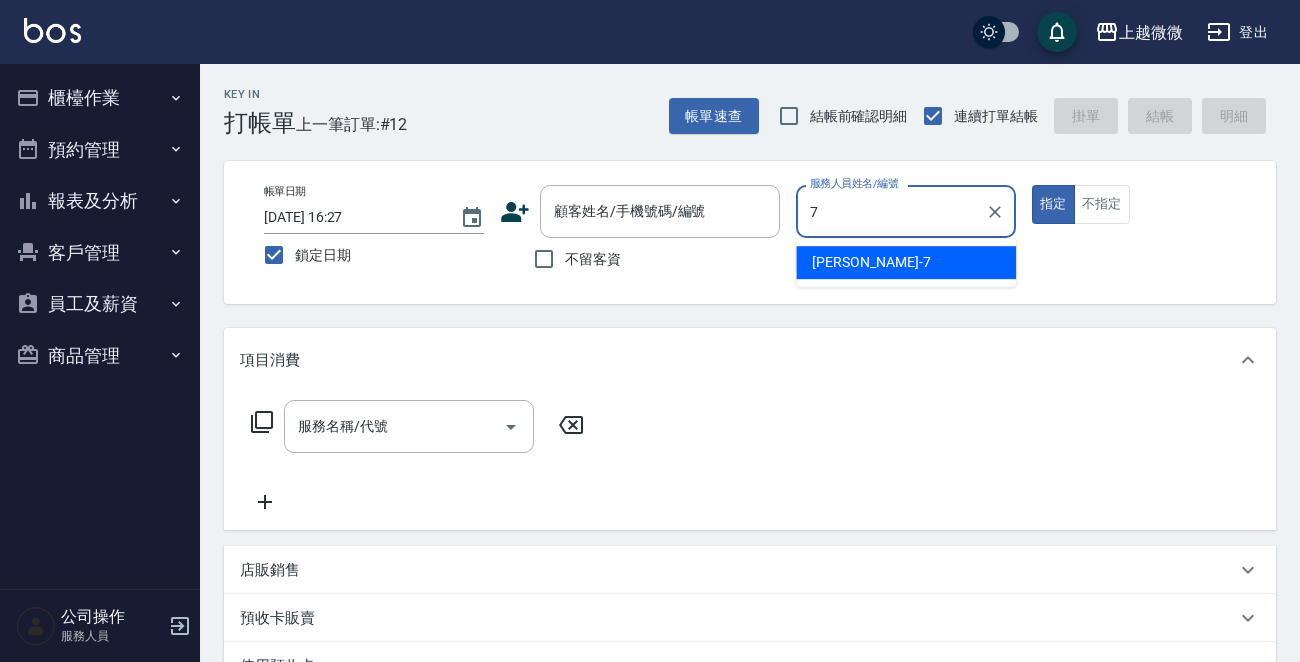 click on "[PERSON_NAME] -7" at bounding box center (906, 262) 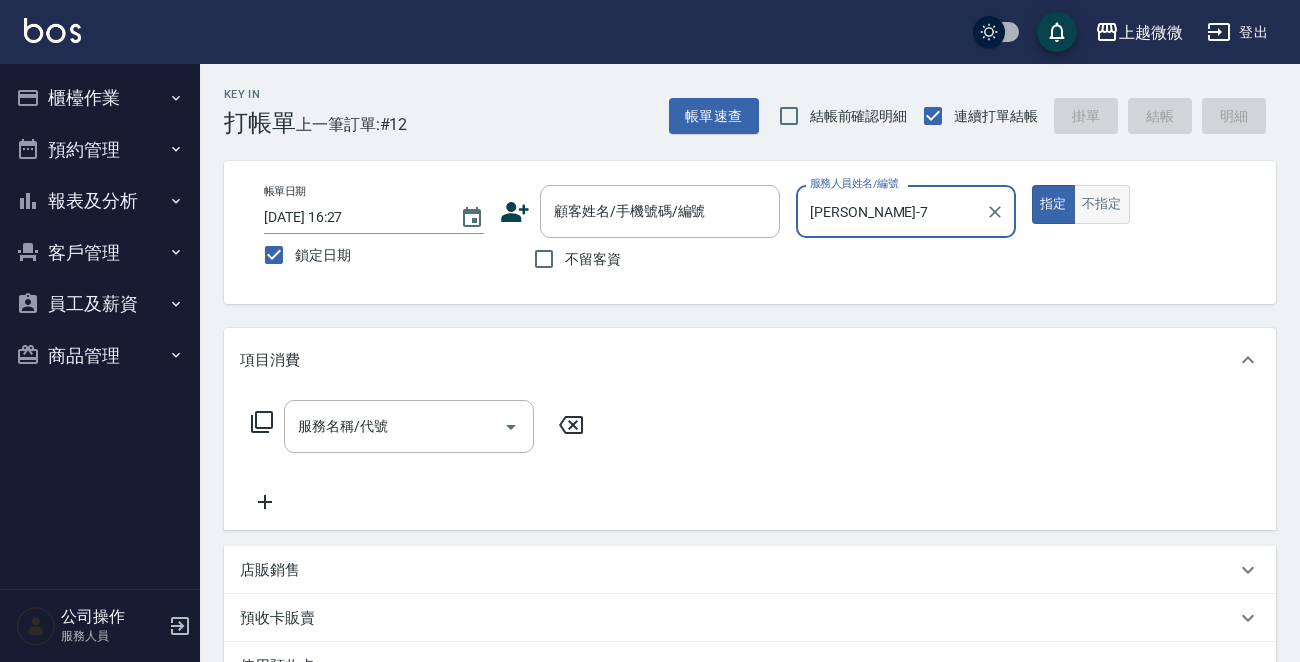 type on "[PERSON_NAME]-7" 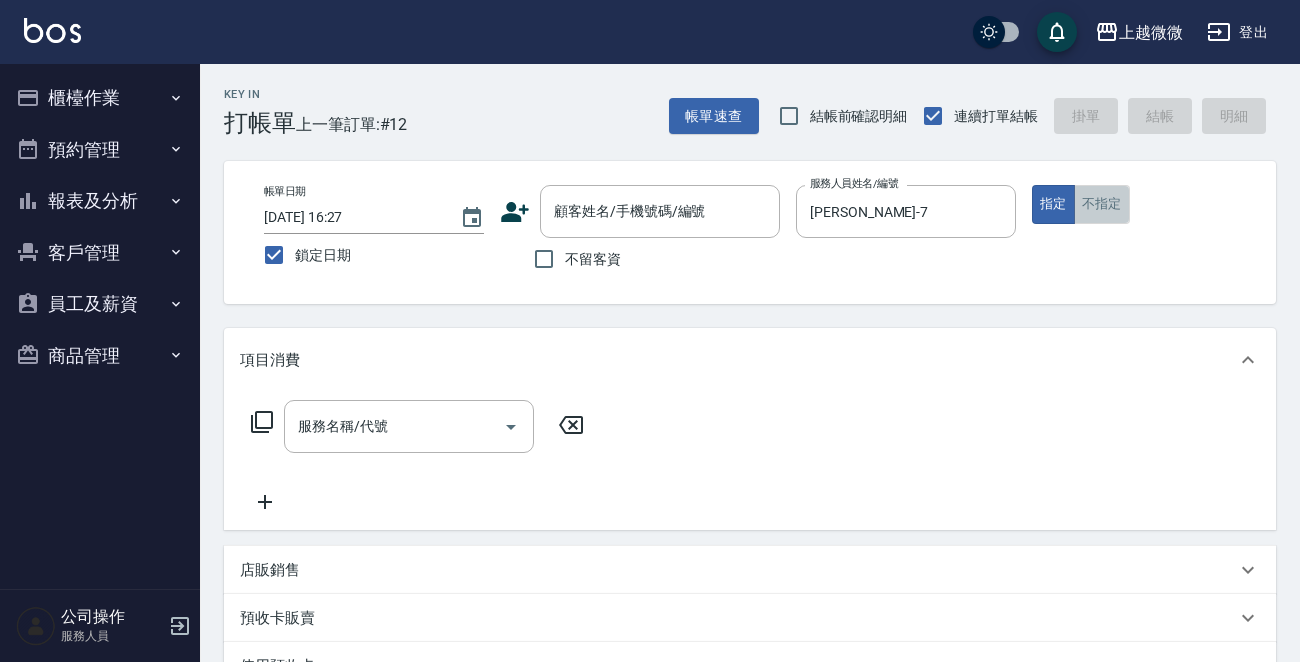 click on "不指定" at bounding box center [1102, 204] 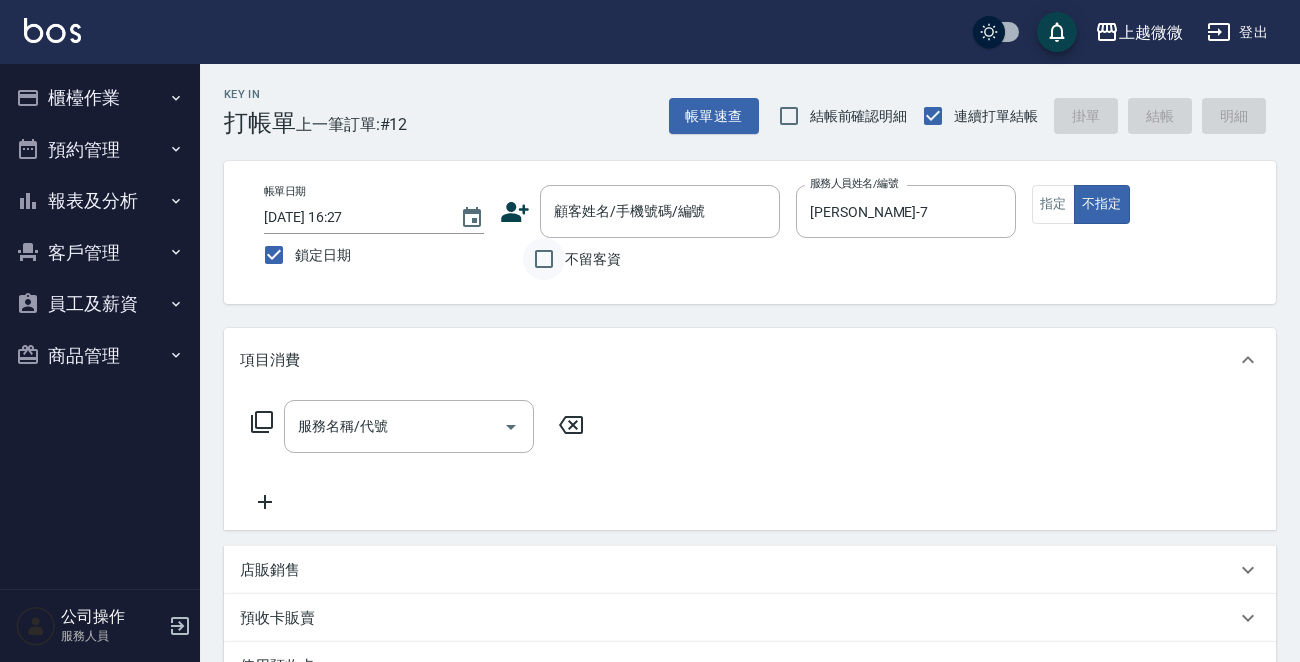click on "不留客資" at bounding box center [640, 259] 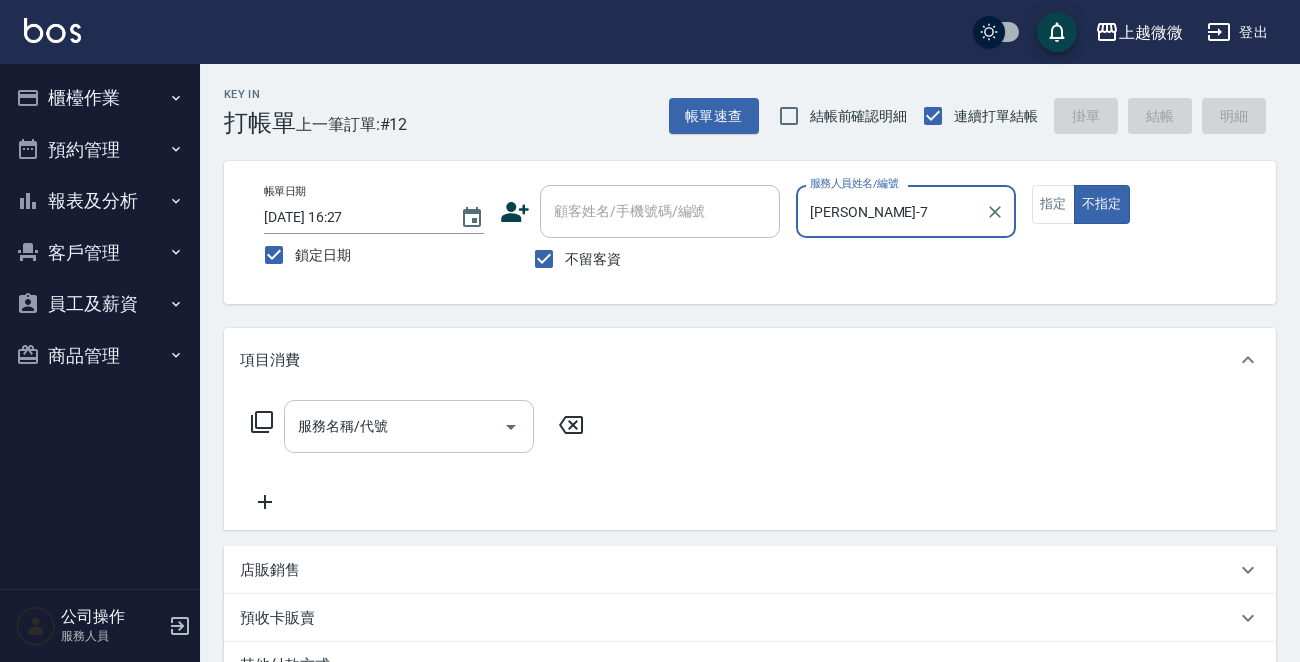 click on "服務名稱/代號" at bounding box center (394, 426) 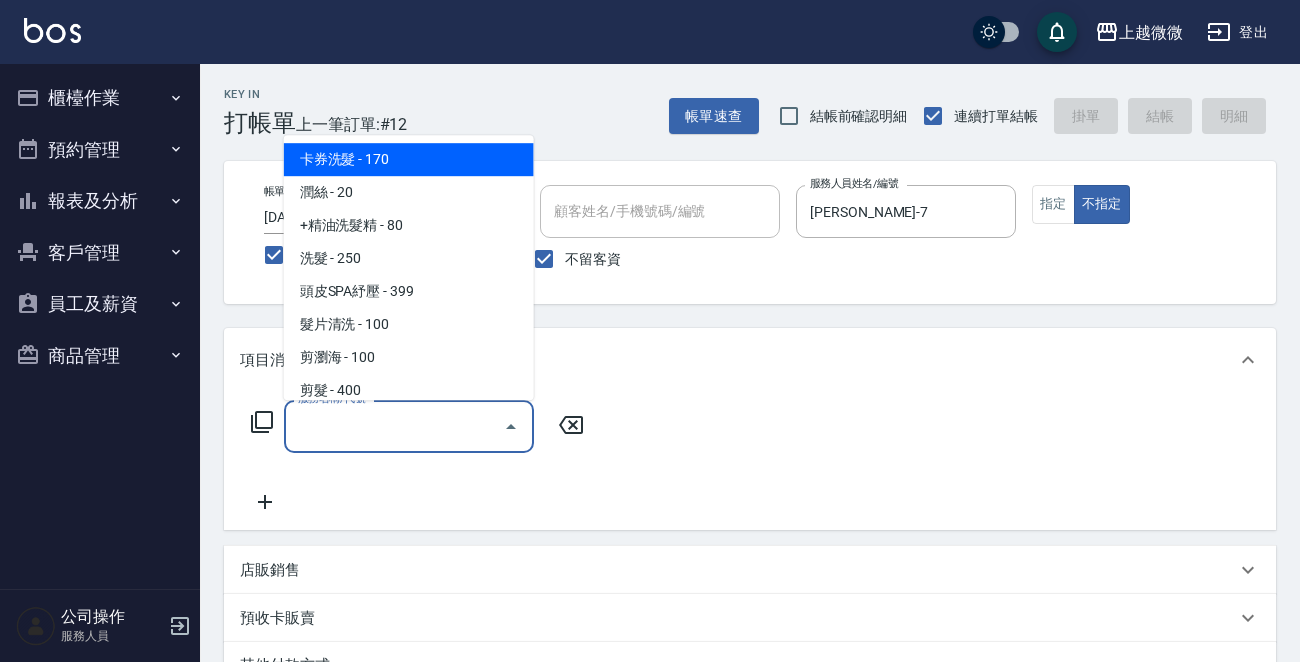click on "服務名稱/代號" at bounding box center [409, 426] 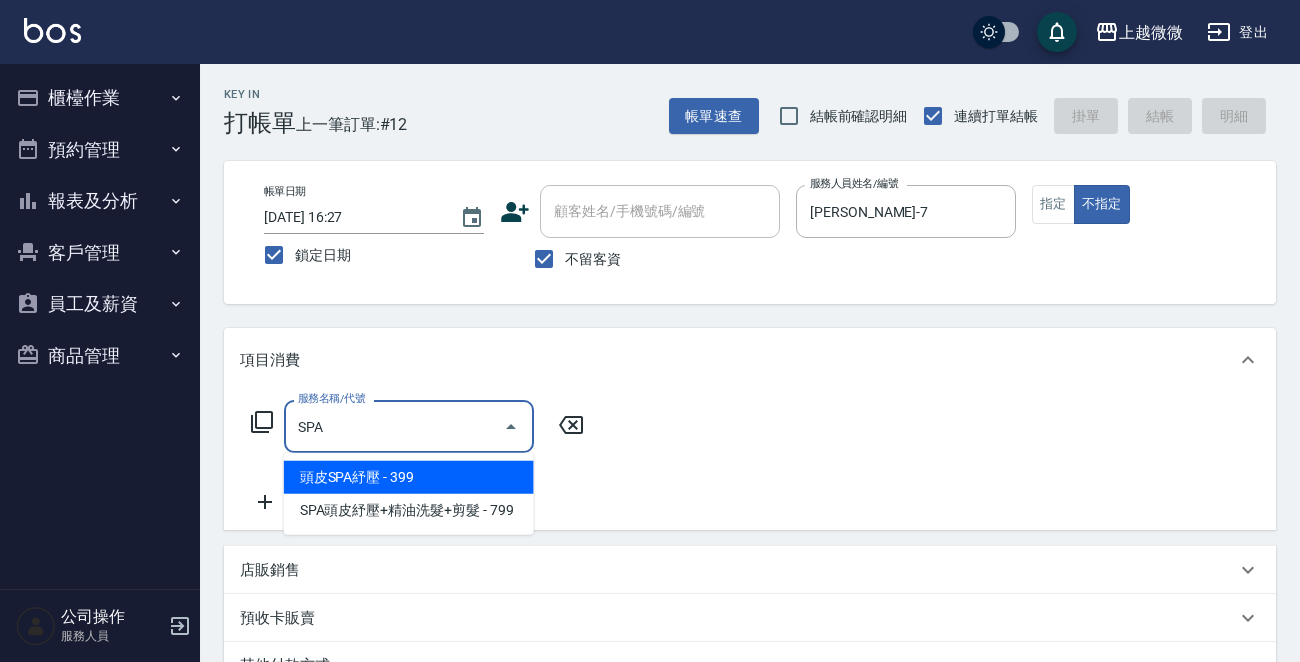 click on "頭皮SPA紓壓 - 399" at bounding box center [409, 477] 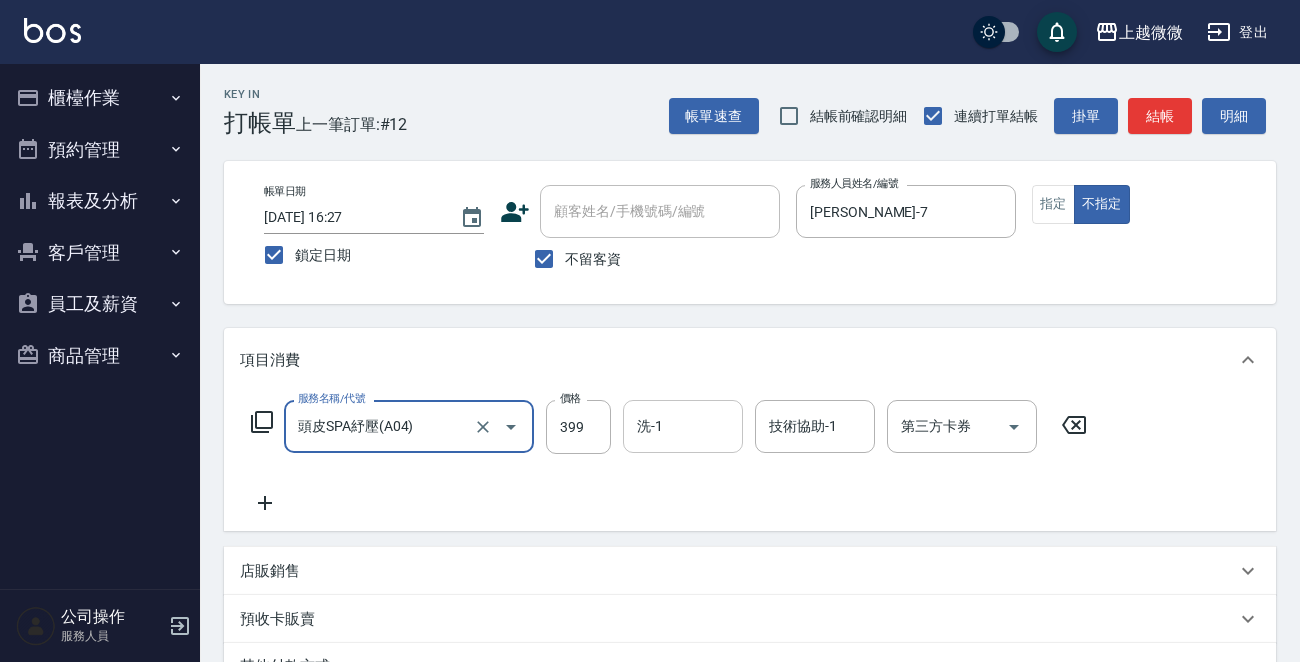 click on "洗-1" at bounding box center (683, 426) 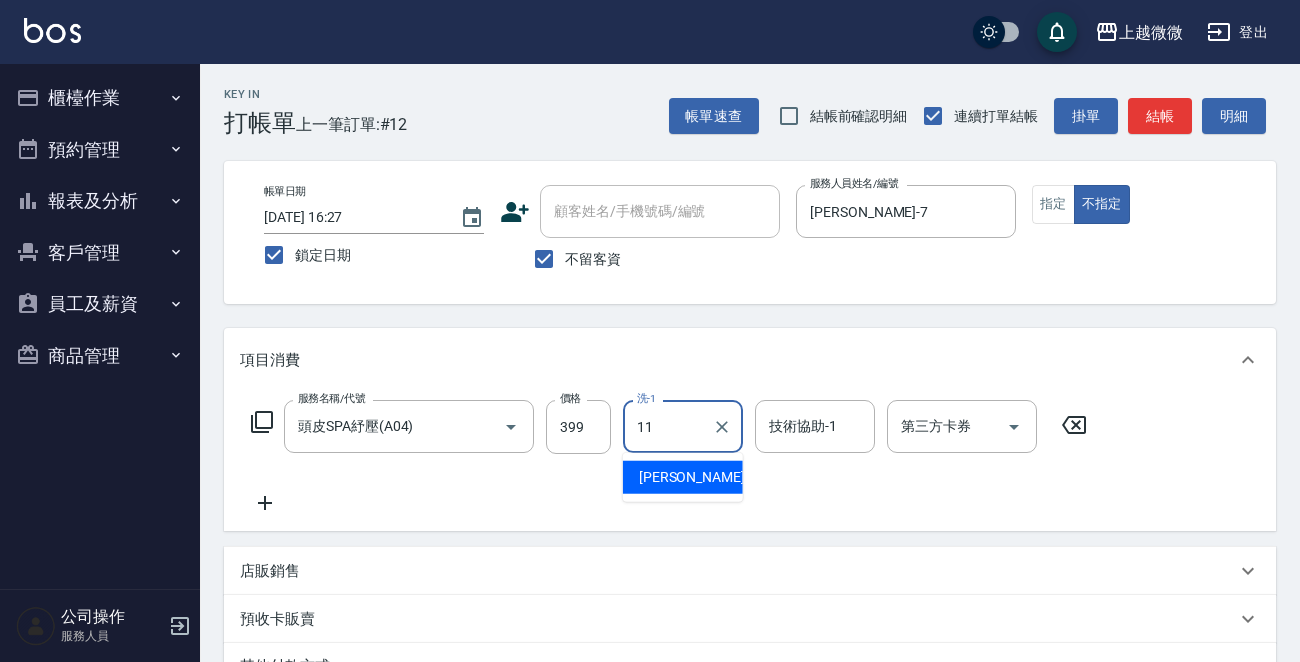 click on "[PERSON_NAME] -11" at bounding box center [702, 477] 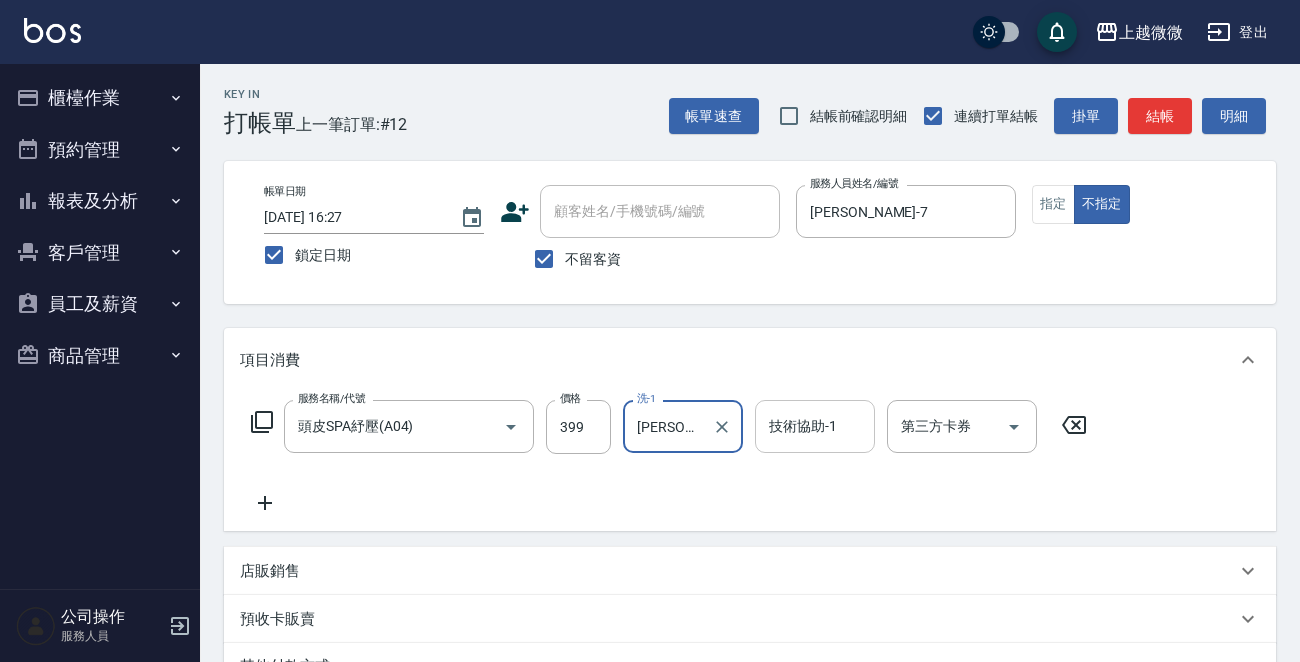 type on "[PERSON_NAME]-11" 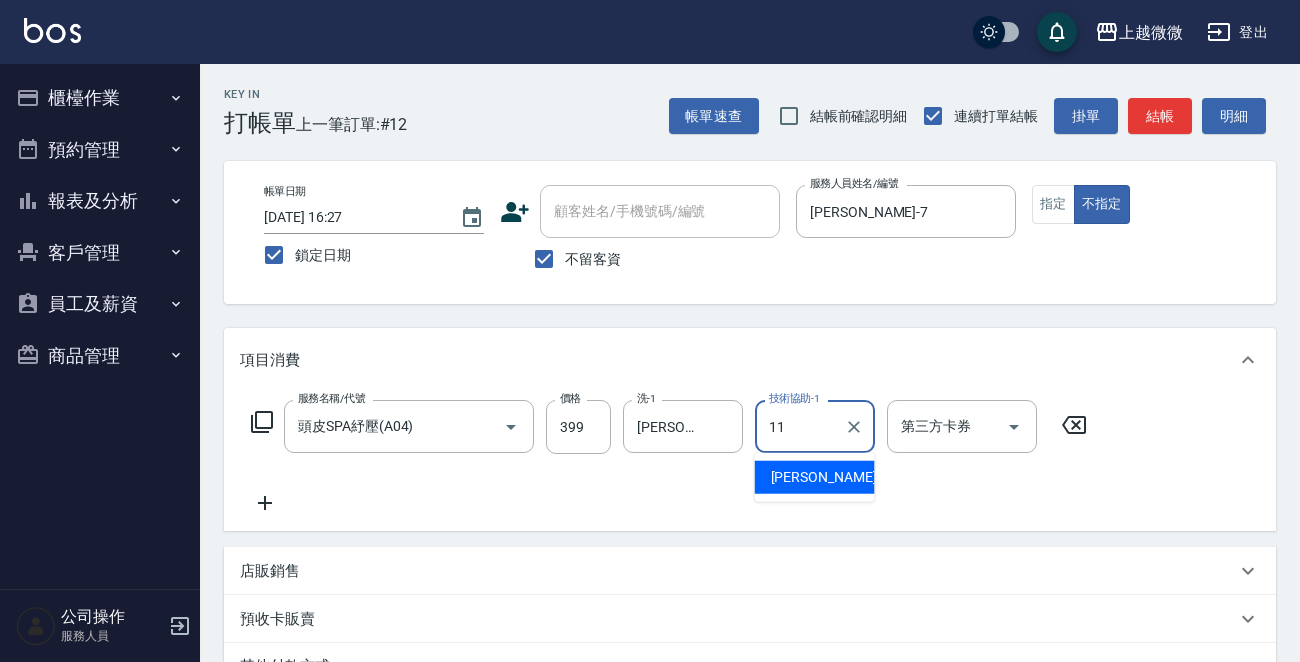 click on "[PERSON_NAME] -11" at bounding box center [834, 477] 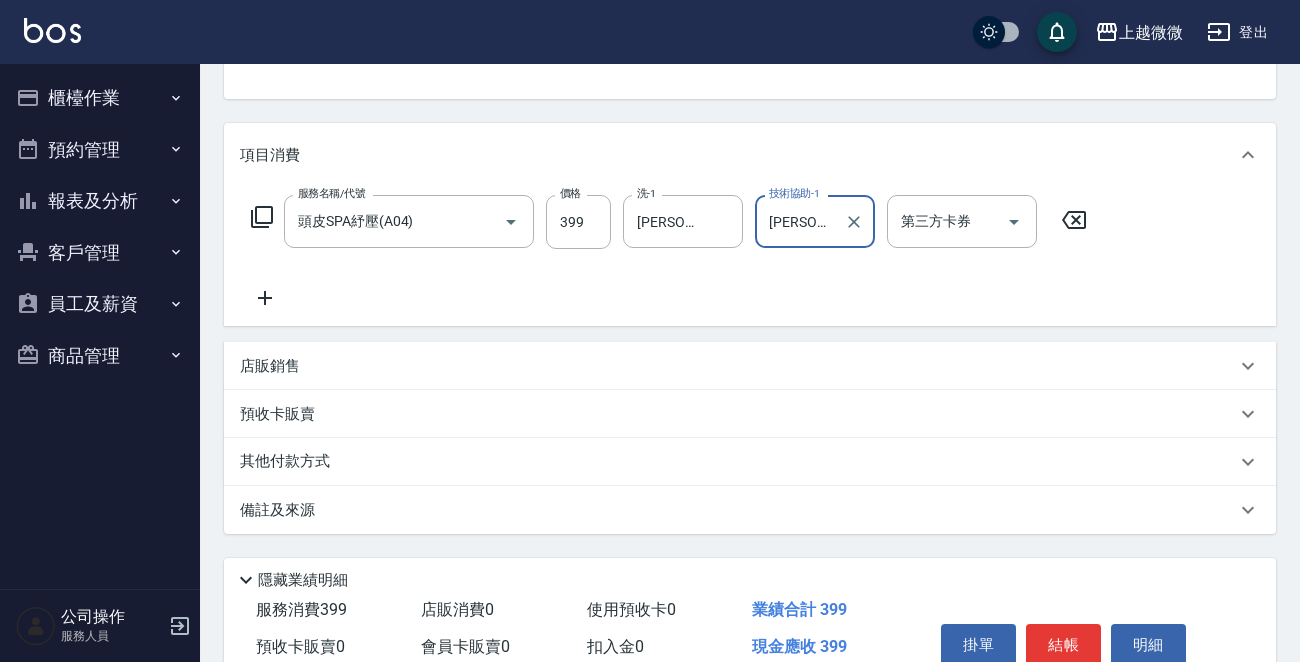 scroll, scrollTop: 299, scrollLeft: 0, axis: vertical 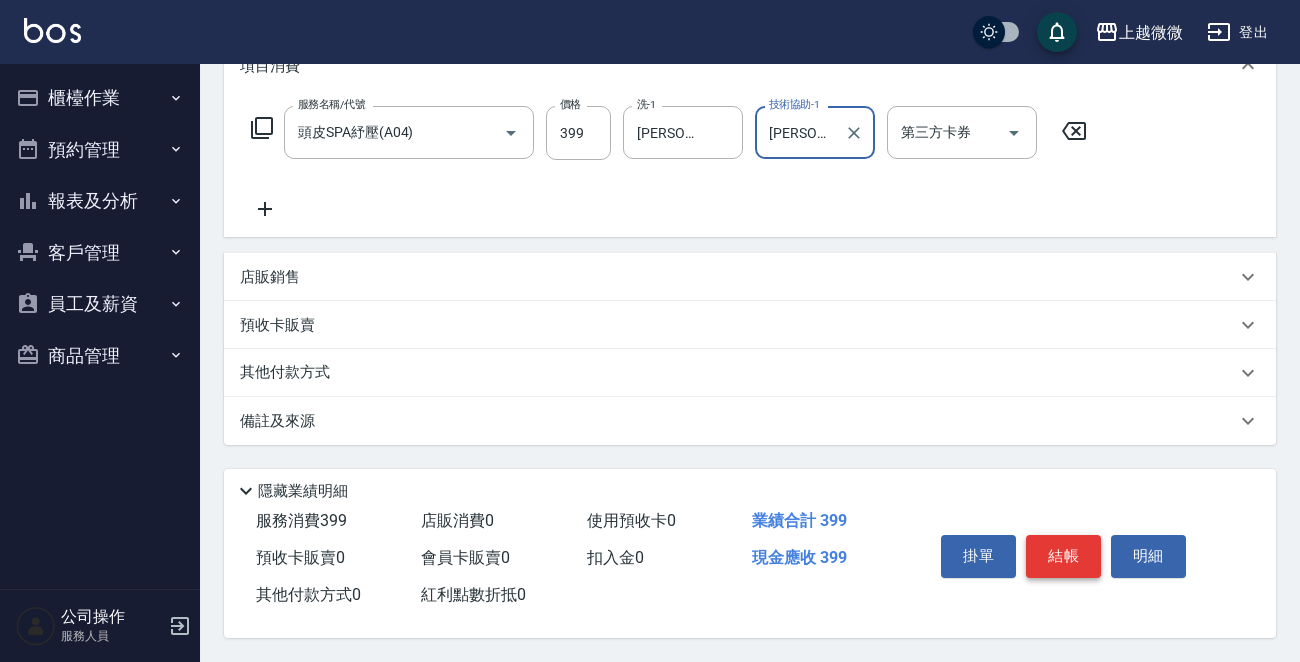 type on "[PERSON_NAME]-11" 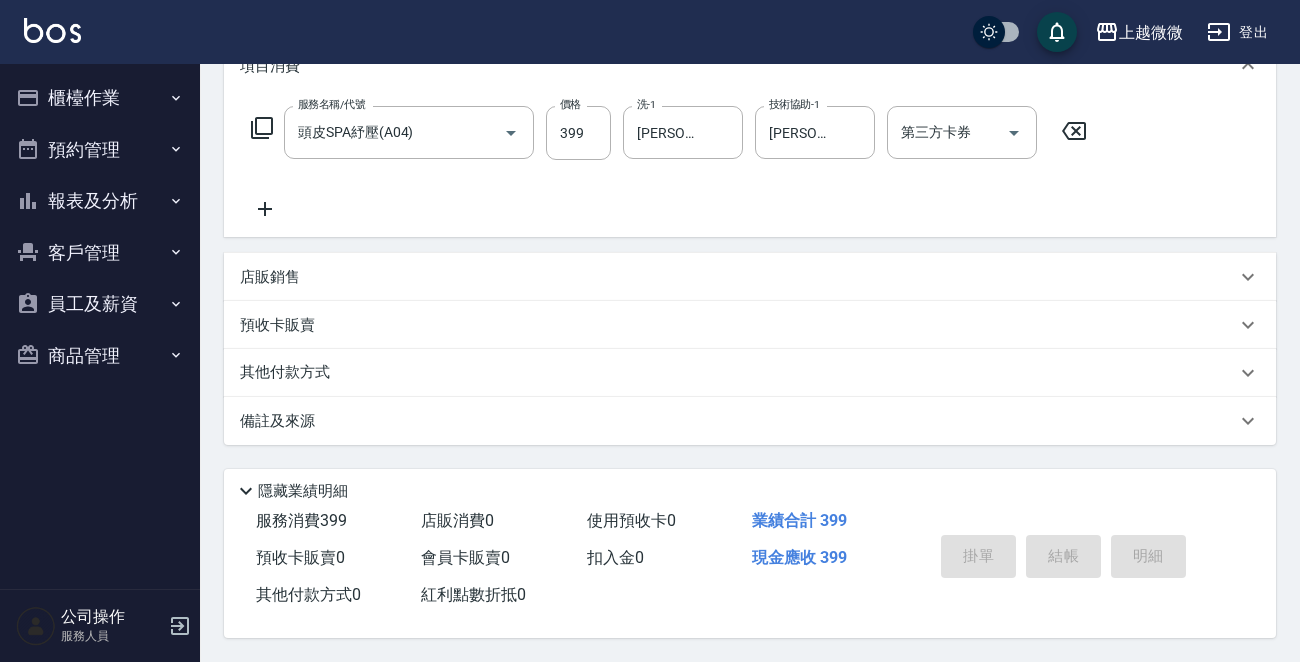 type 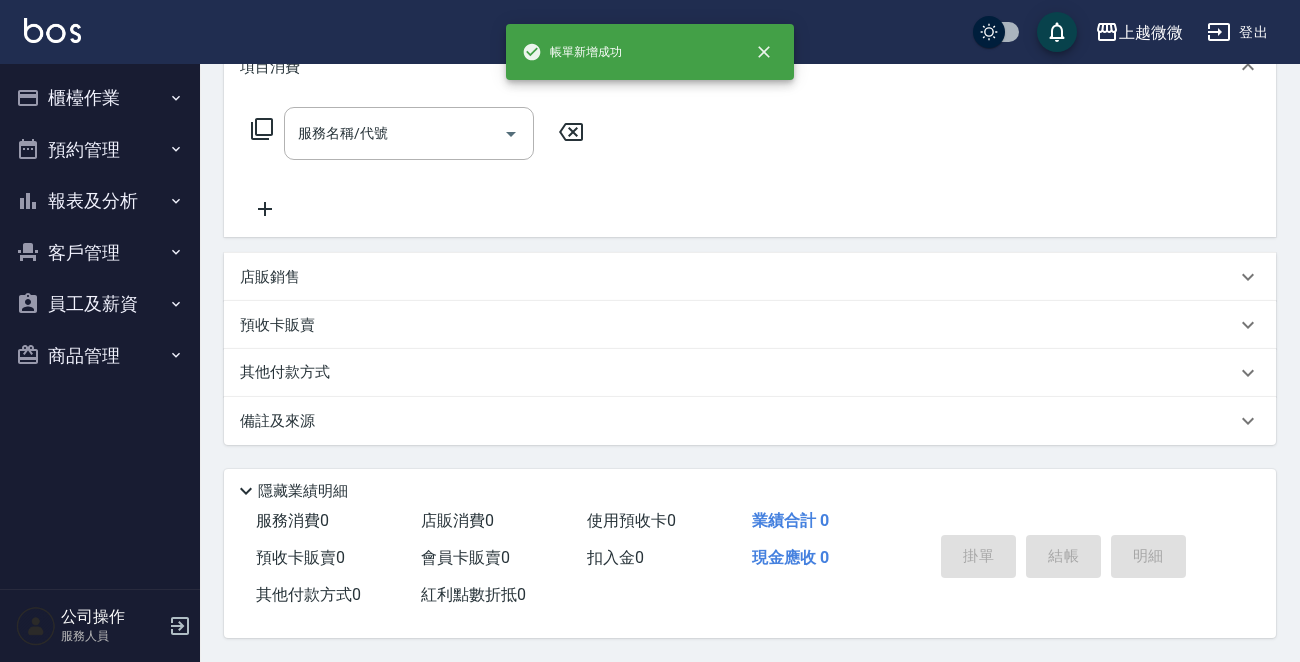 scroll, scrollTop: 0, scrollLeft: 0, axis: both 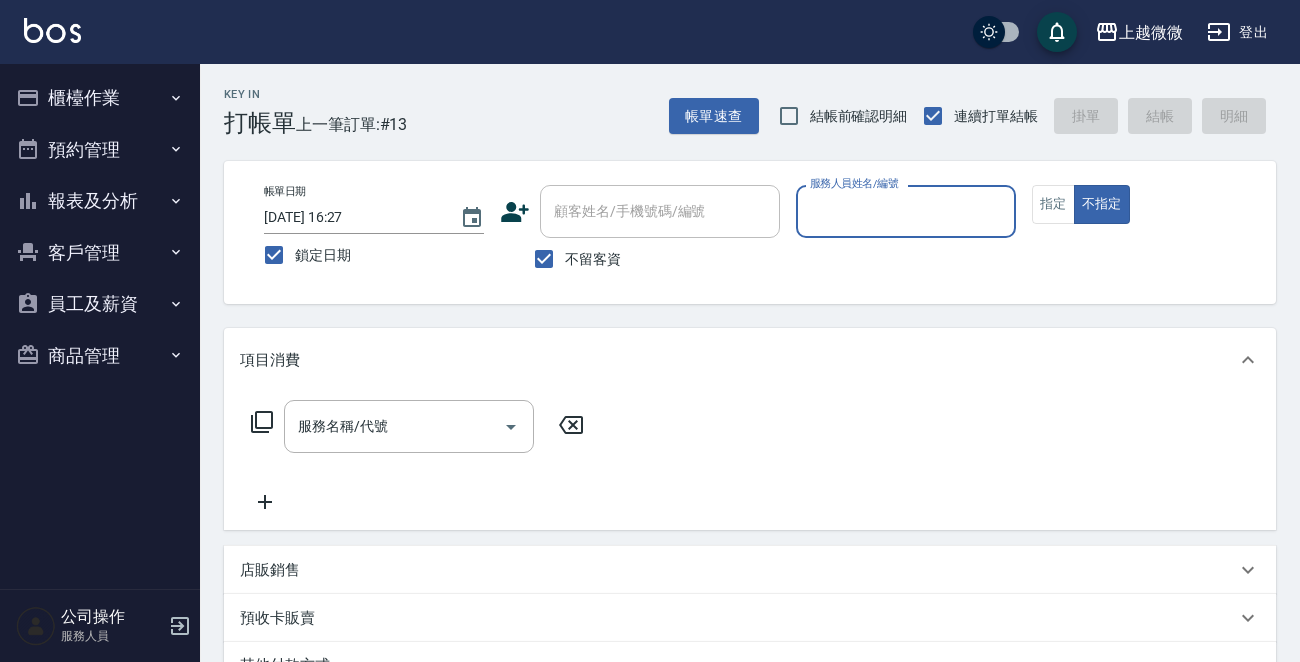 click on "服務人員姓名/編號" at bounding box center (906, 211) 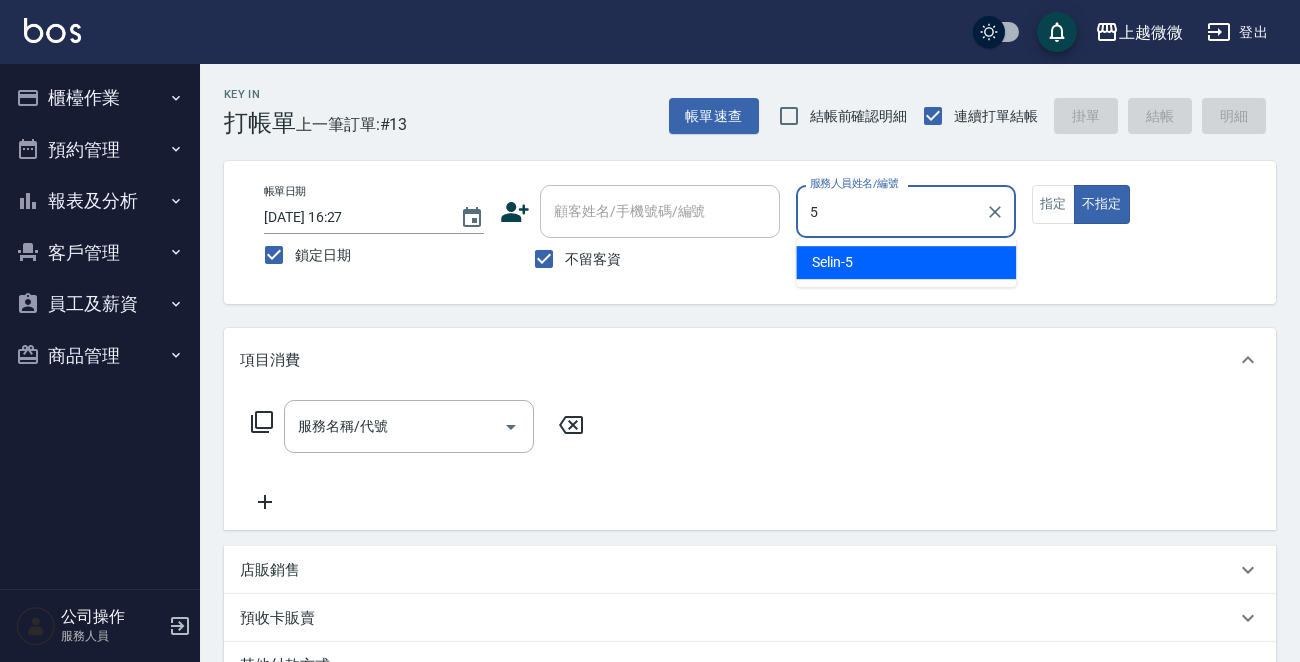click on "Selin -5" at bounding box center (906, 262) 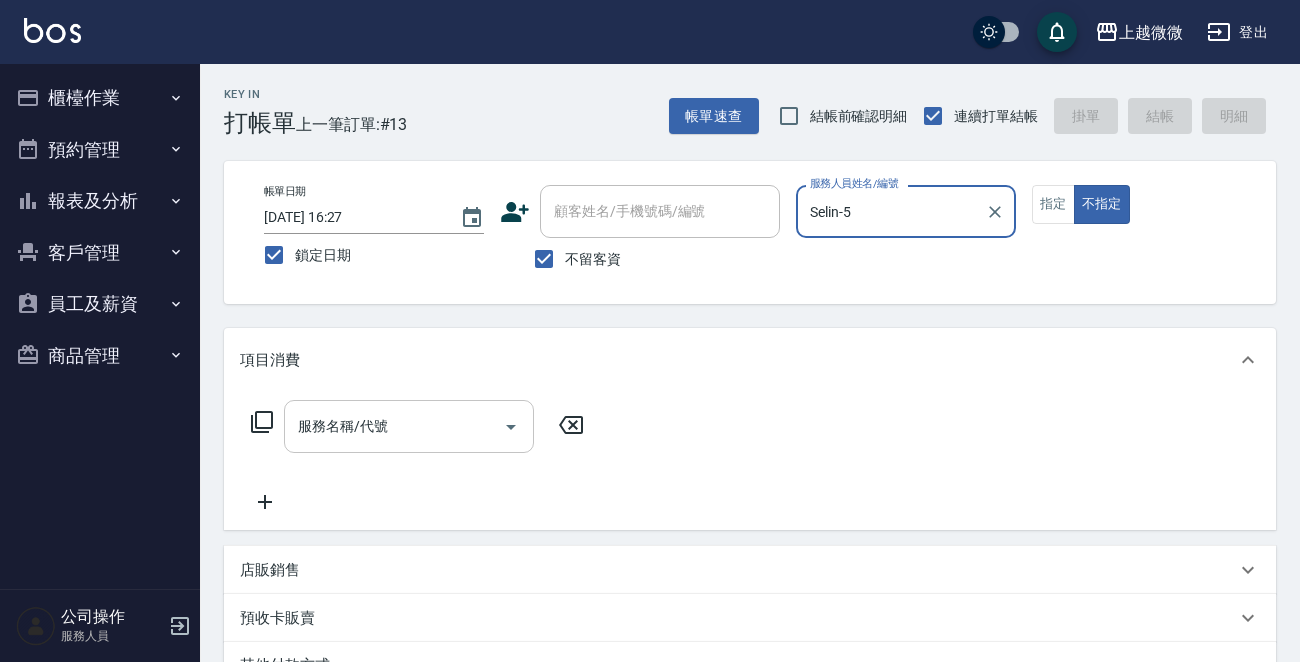 type on "Selin-5" 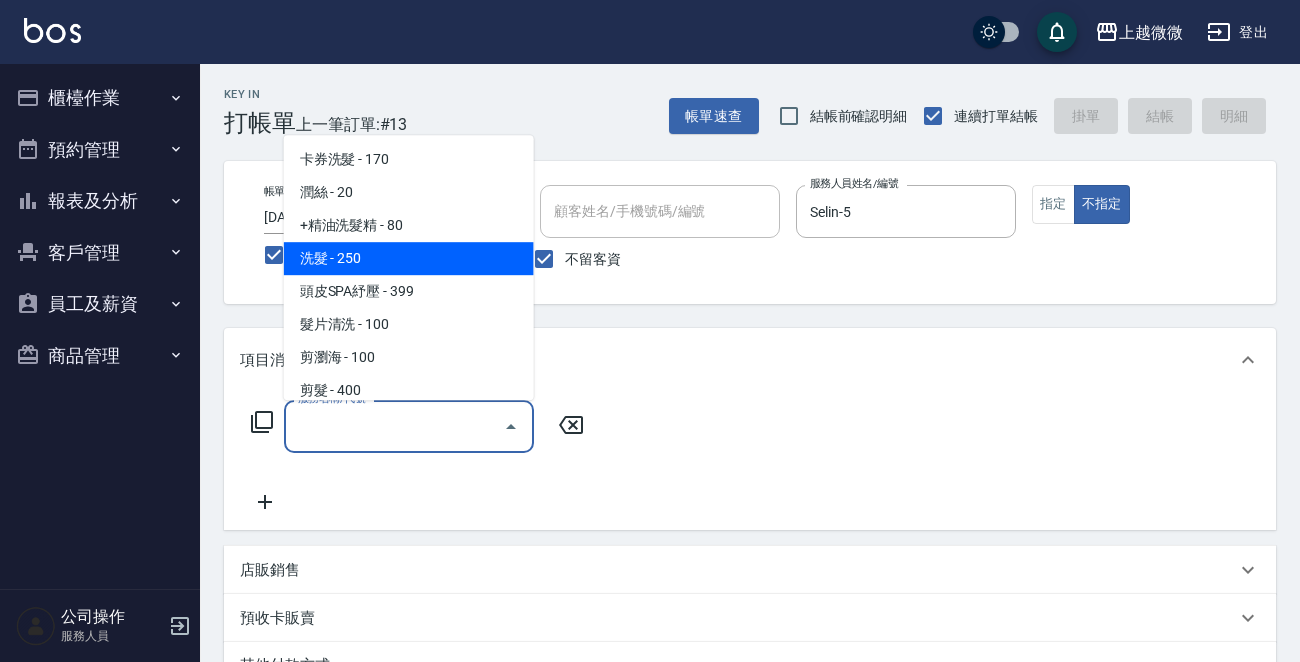 click on "洗髮 - 250" at bounding box center (409, 258) 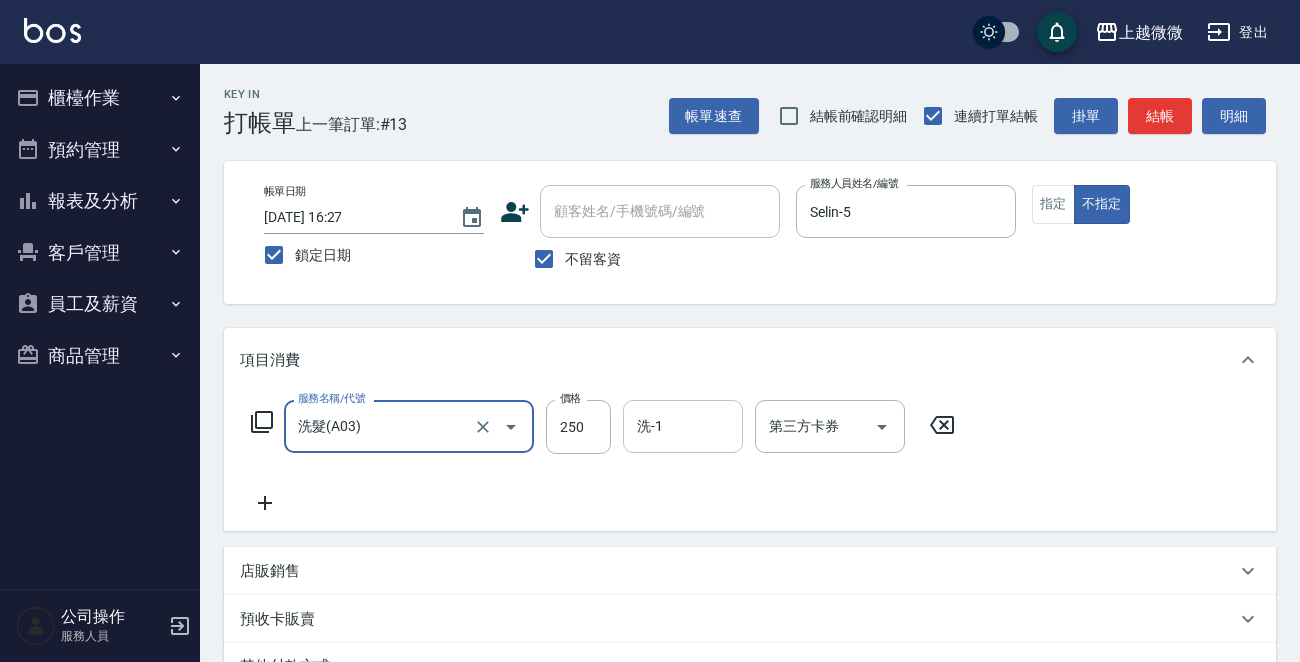click on "洗-1" at bounding box center [683, 426] 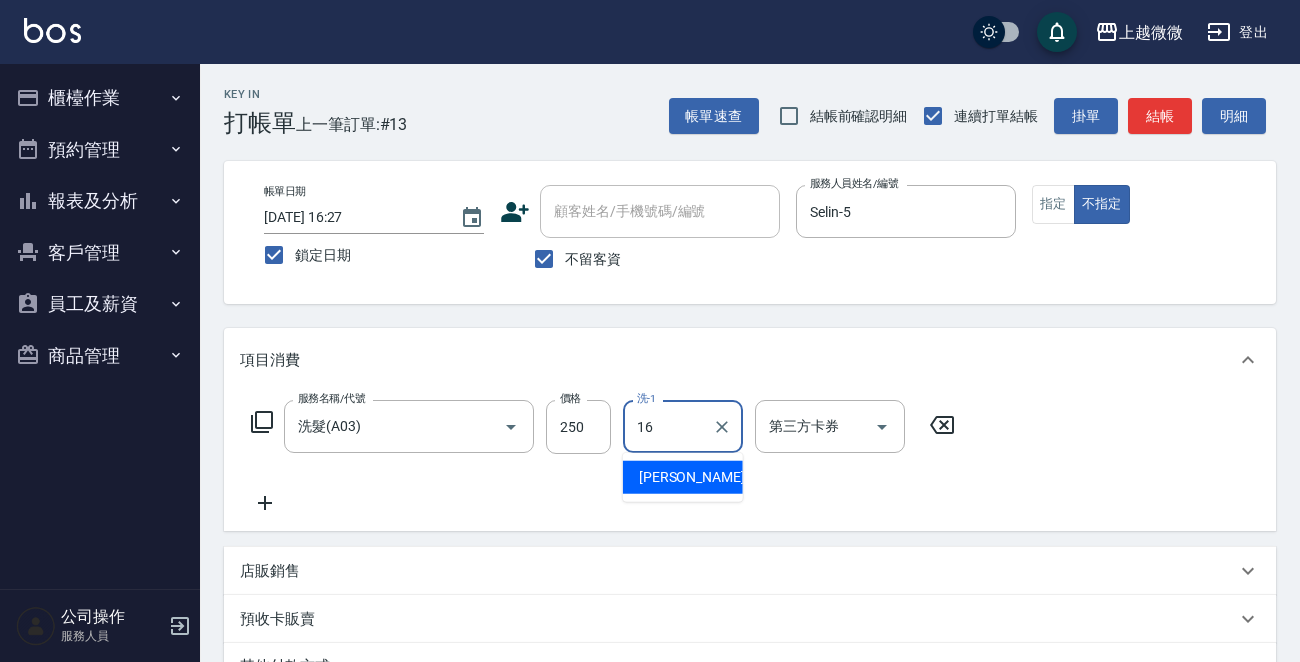 drag, startPoint x: 674, startPoint y: 469, endPoint x: 694, endPoint y: 478, distance: 21.931713 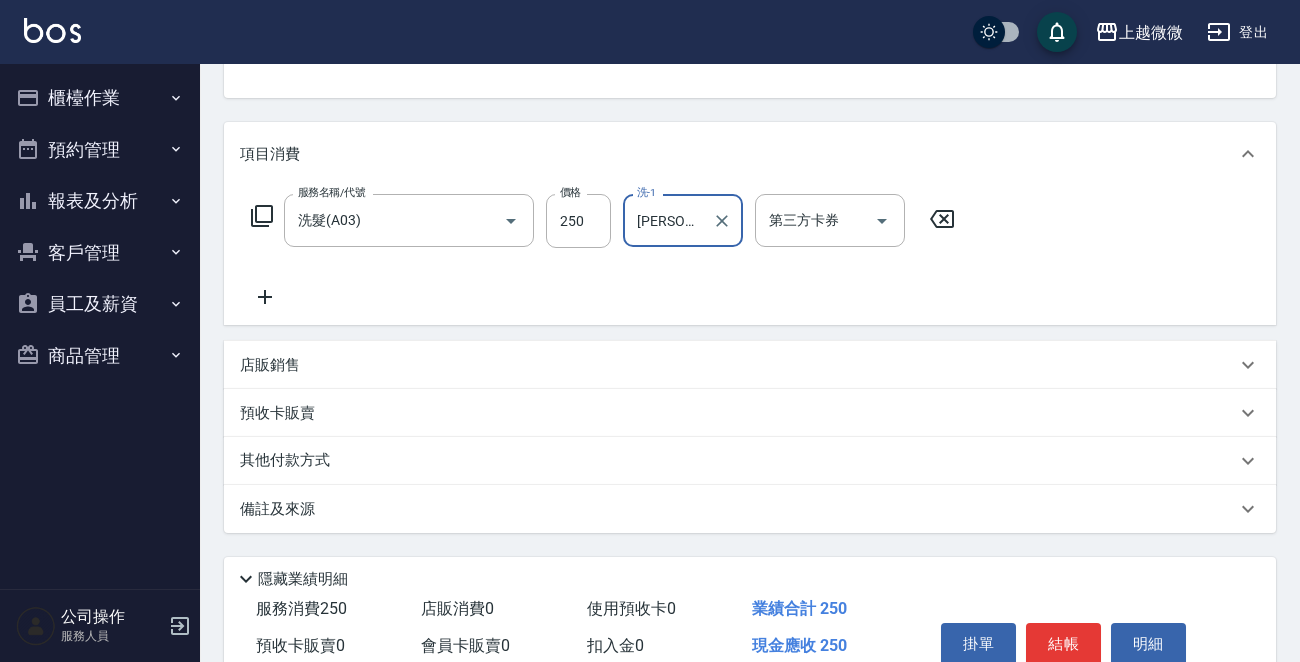 scroll, scrollTop: 299, scrollLeft: 0, axis: vertical 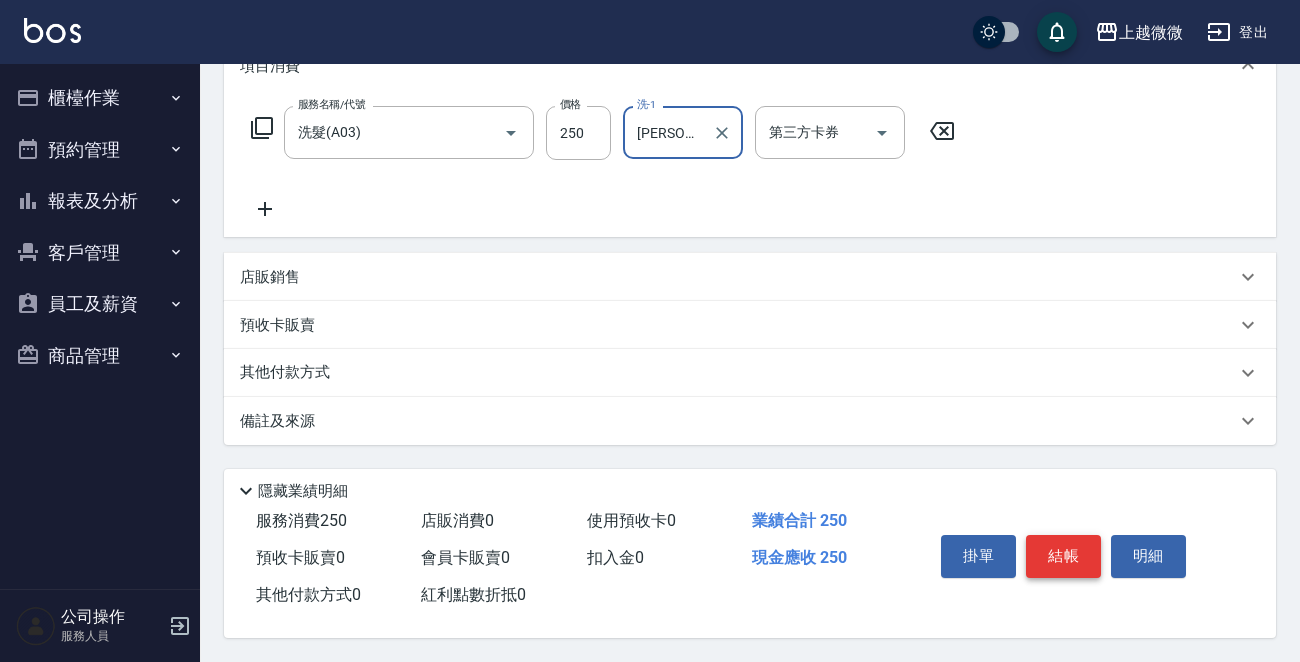type on "[PERSON_NAME]-16" 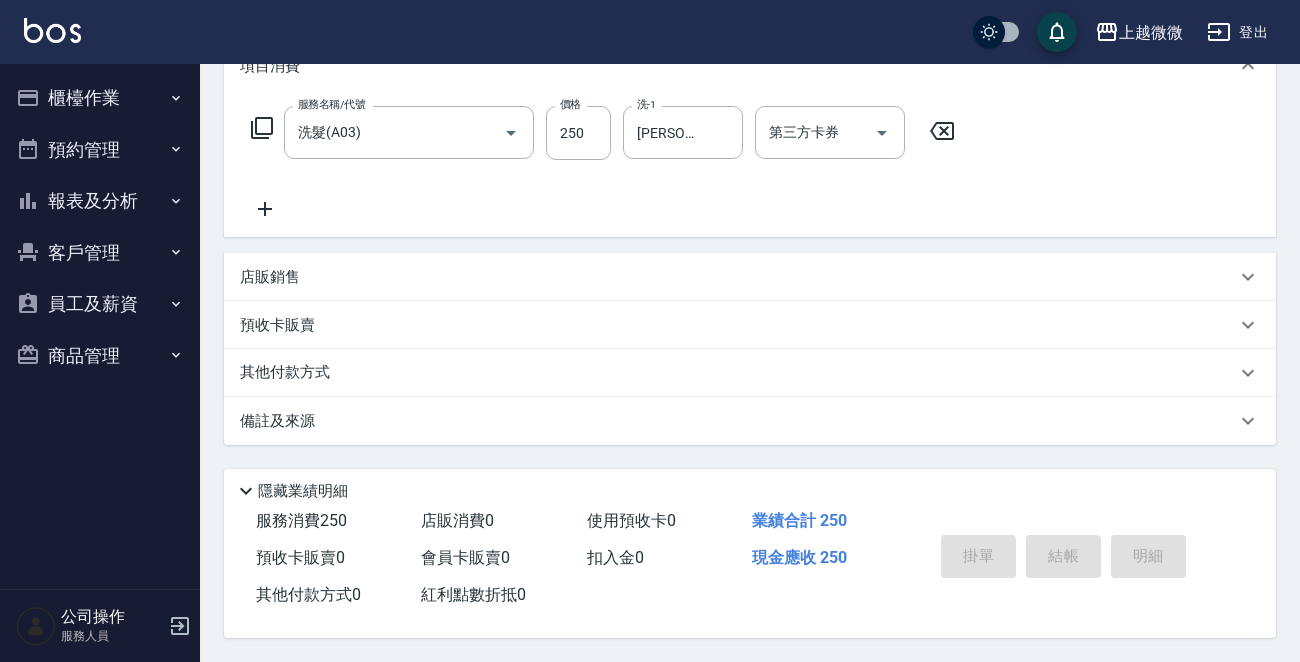 type 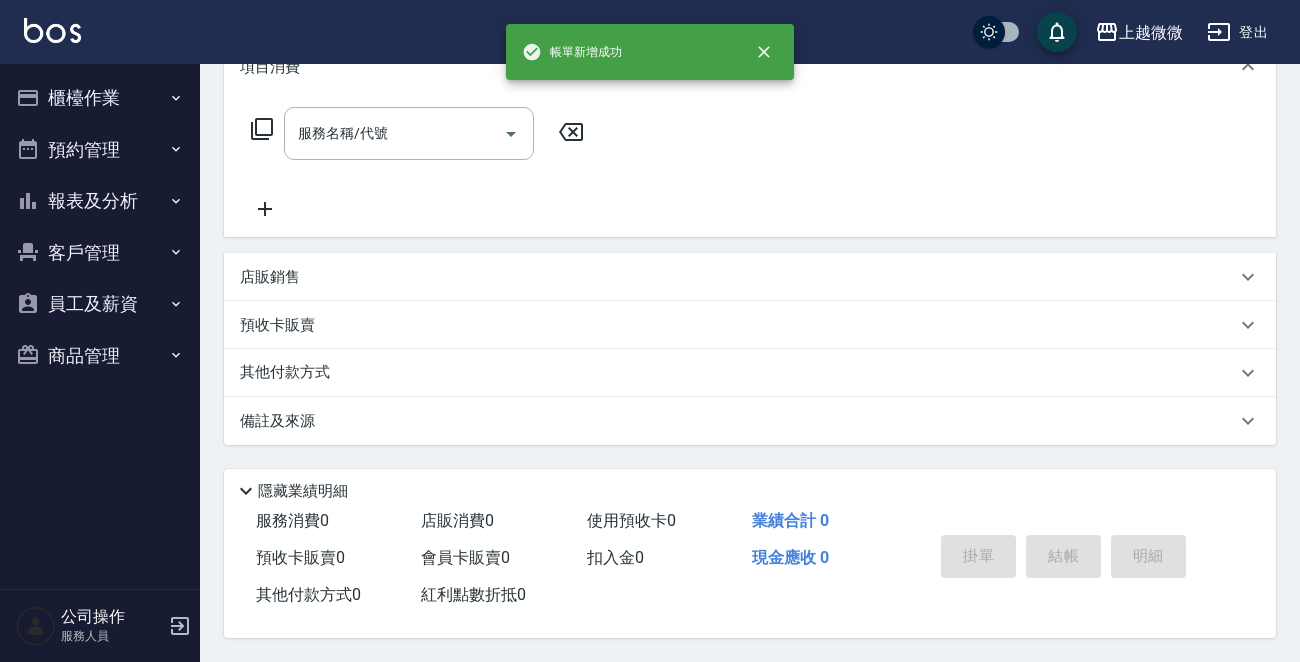 scroll, scrollTop: 0, scrollLeft: 0, axis: both 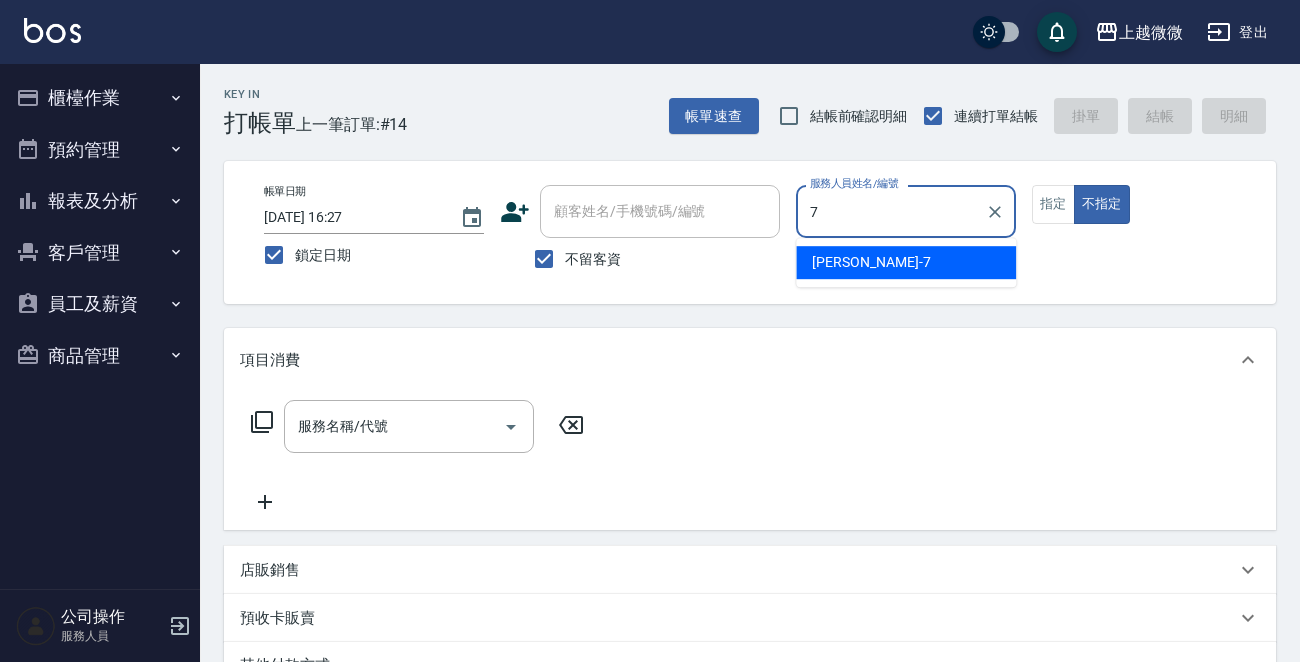 click on "[PERSON_NAME] -7" at bounding box center [906, 262] 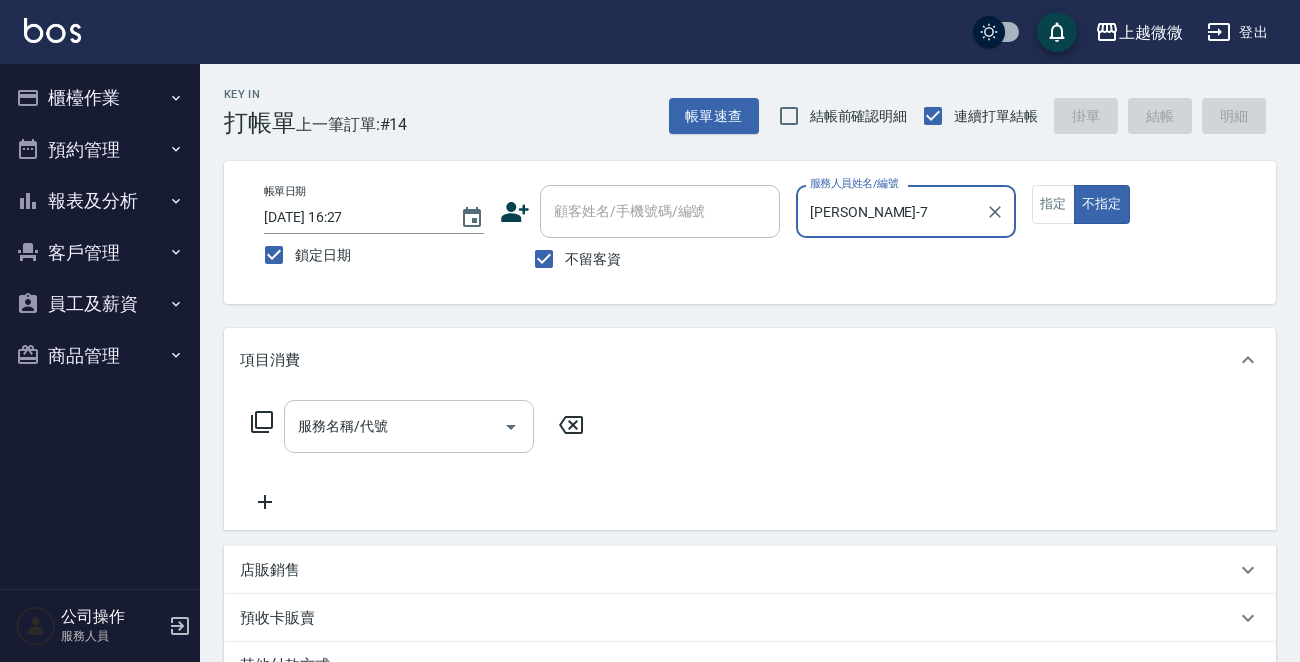 type on "[PERSON_NAME]-7" 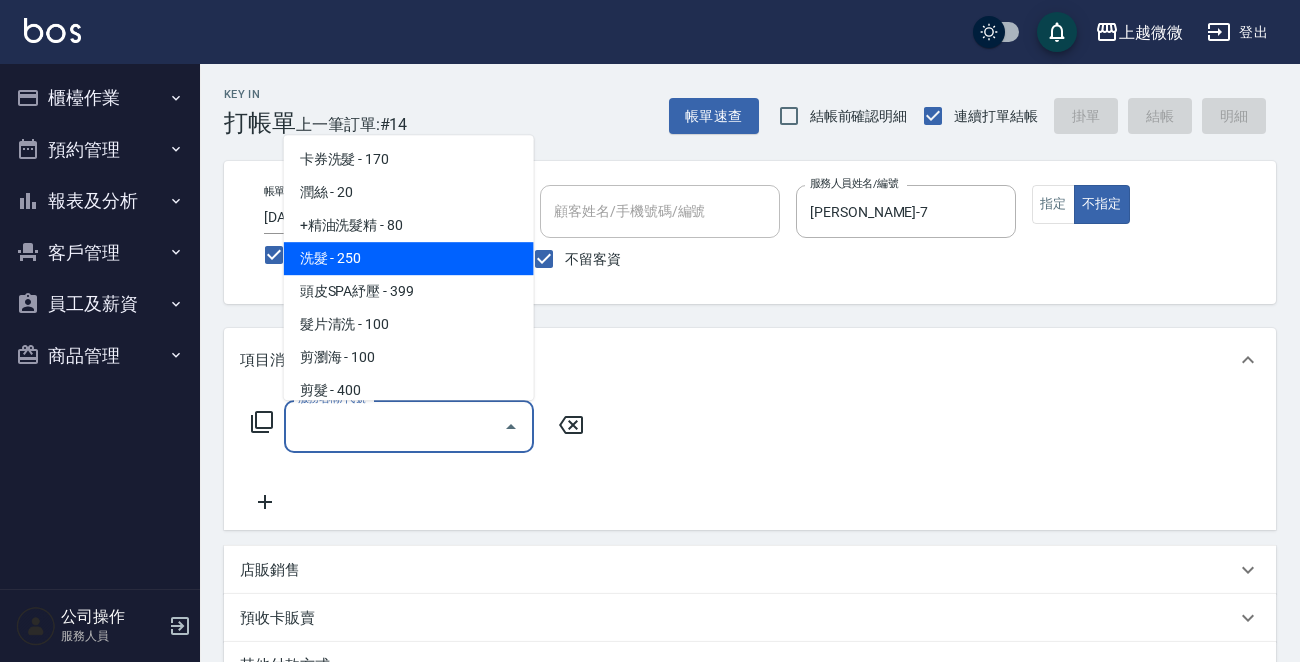click on "洗髮 - 250" at bounding box center [409, 258] 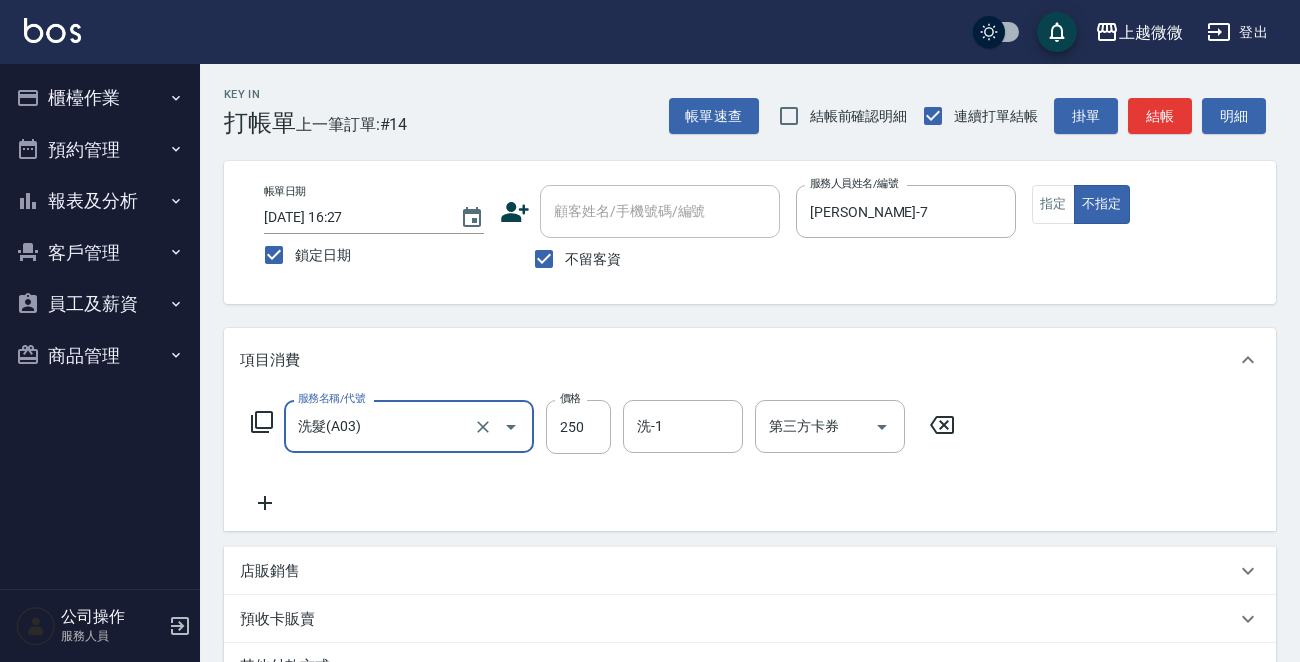 click 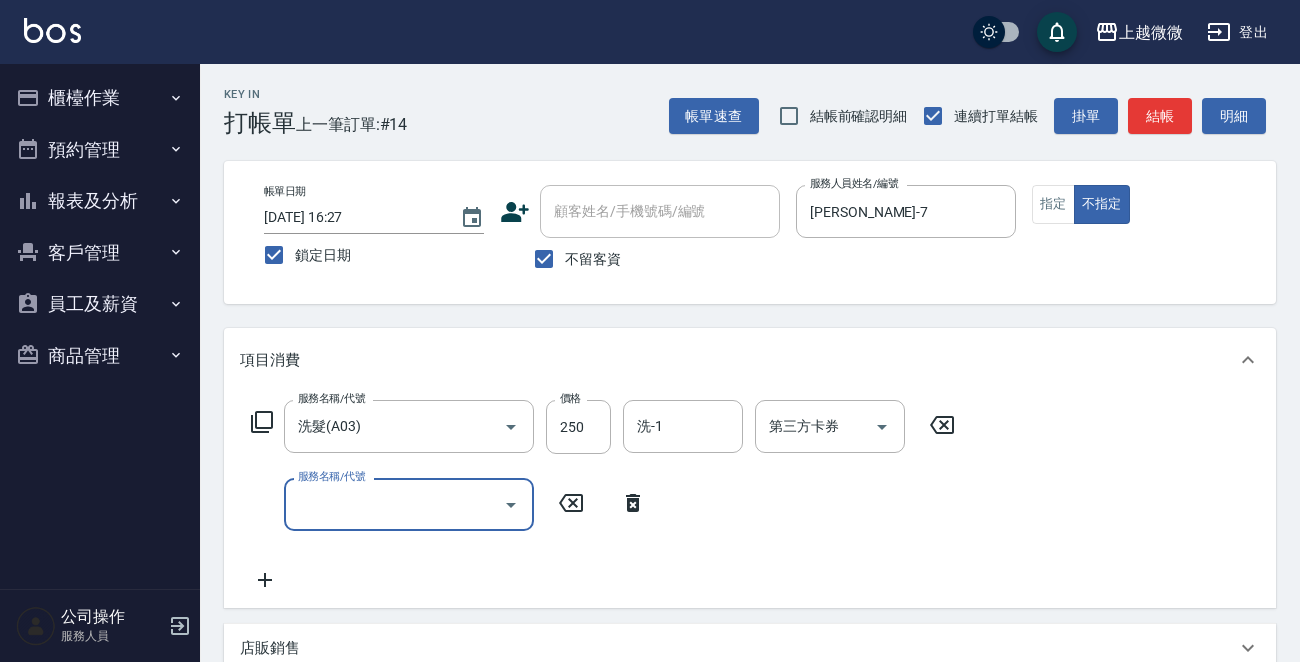 click on "服務名稱/代號" at bounding box center [394, 504] 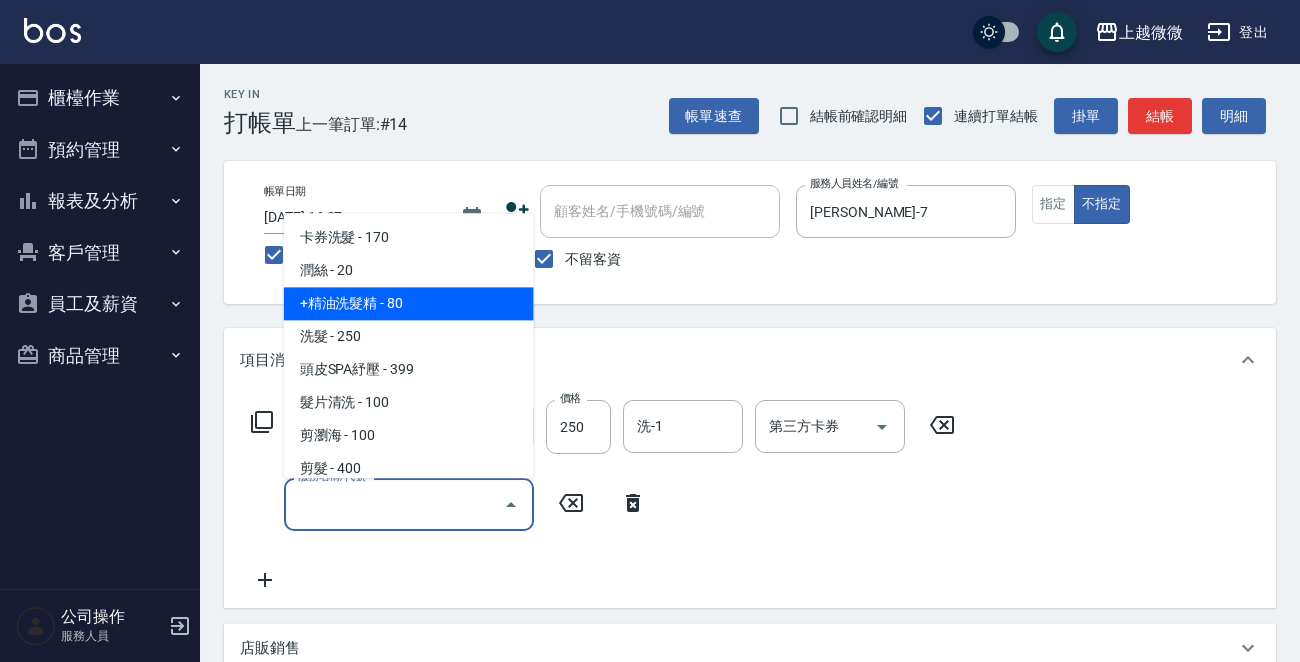click on "+精油洗髮精 - 80" at bounding box center [409, 304] 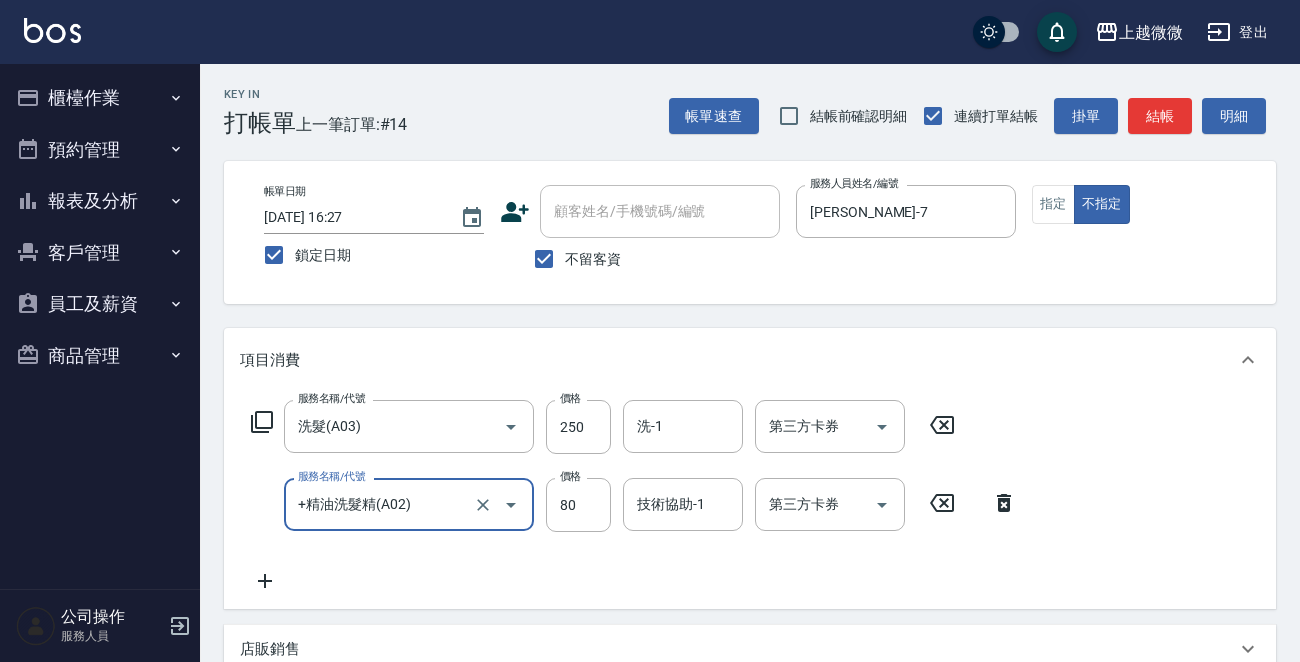 click 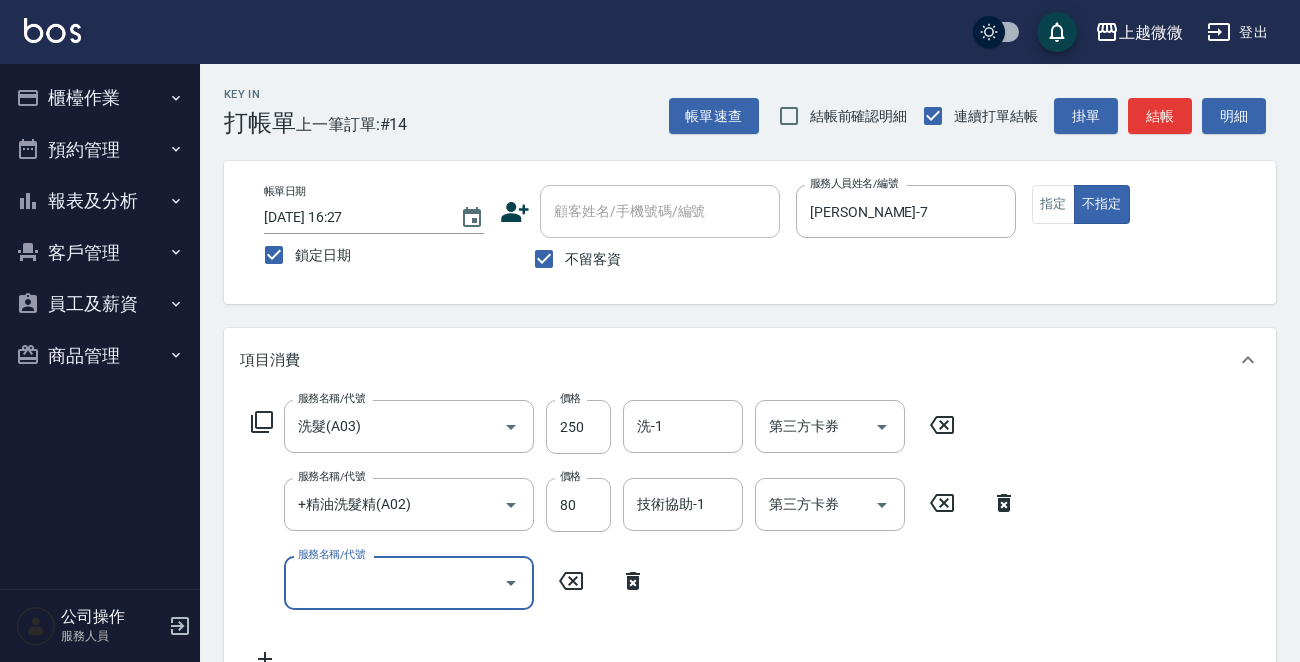 click on "服務名稱/代號" at bounding box center (394, 582) 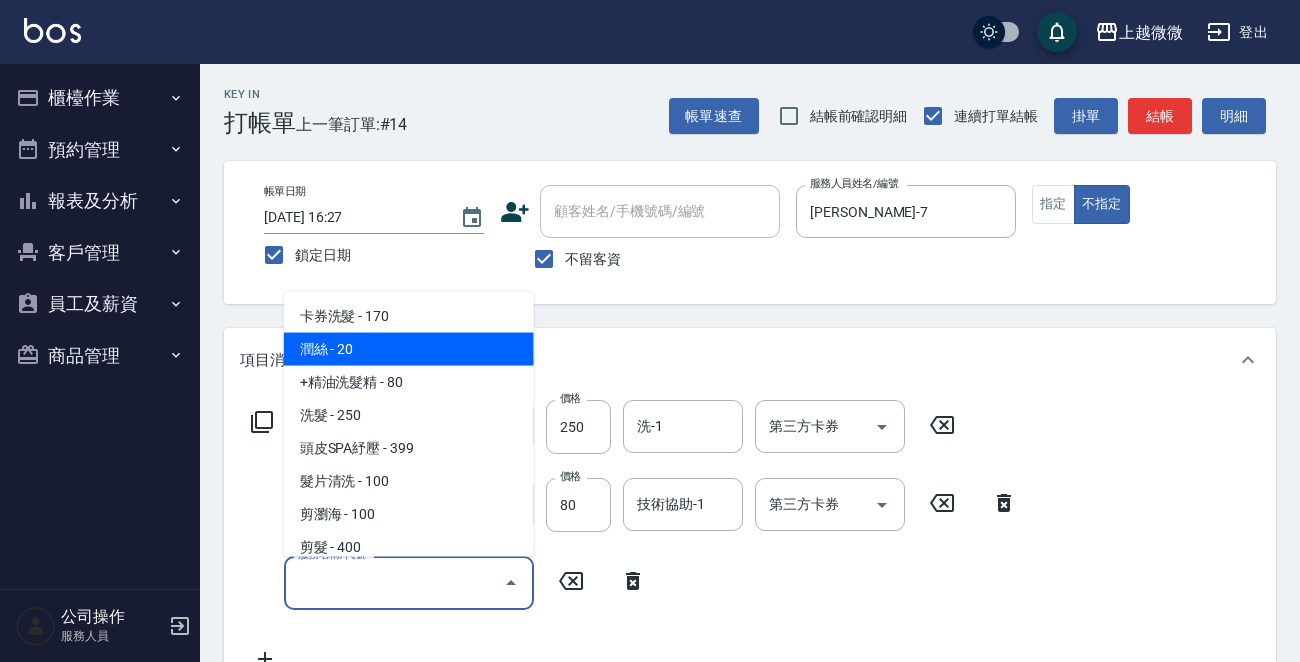 click on "潤絲 - 20" at bounding box center (409, 349) 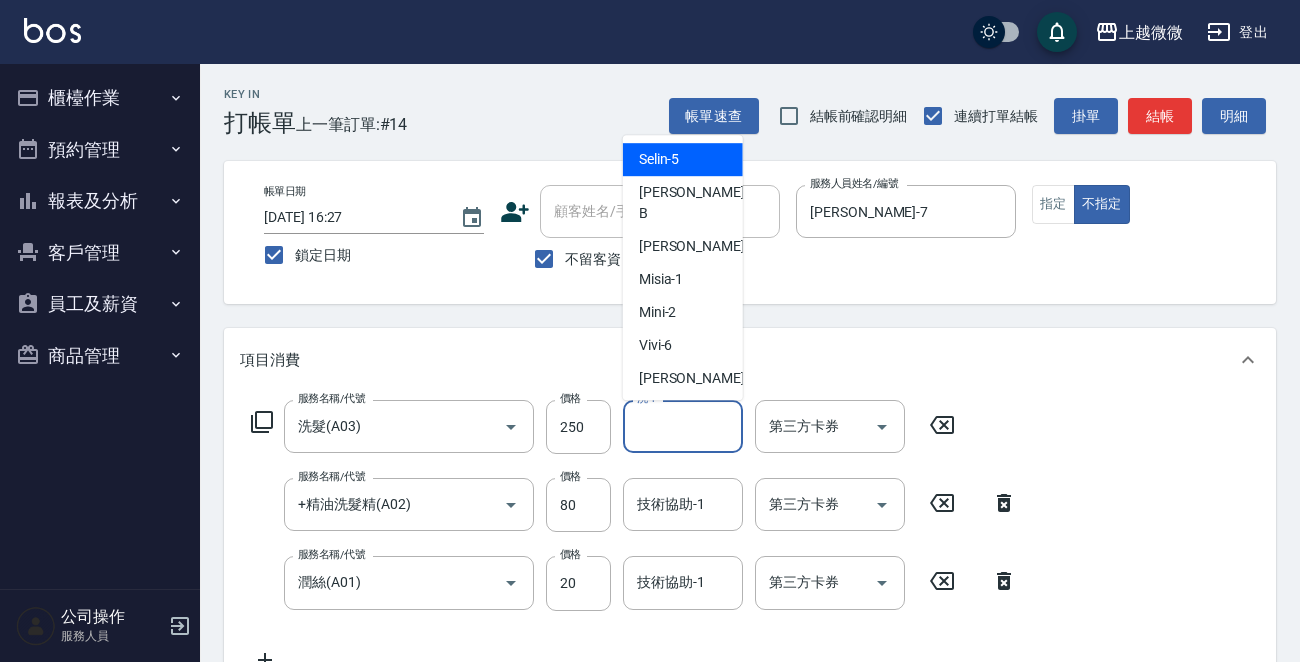 click on "洗-1" at bounding box center (683, 426) 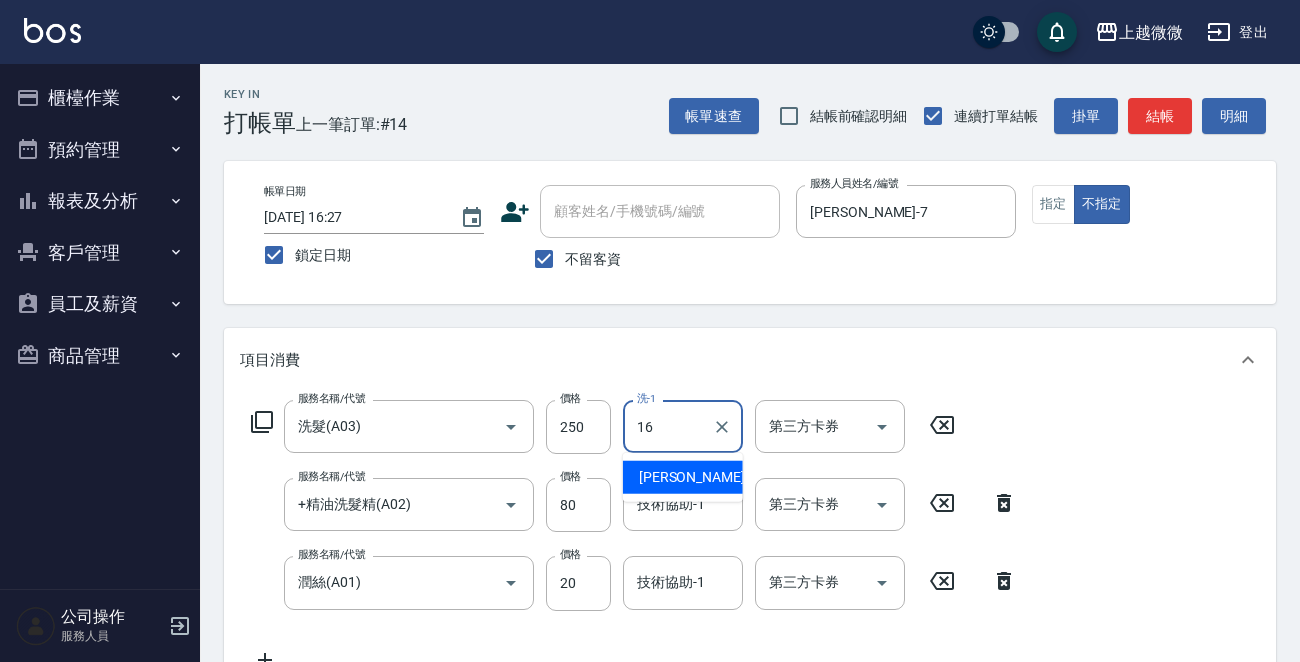 drag, startPoint x: 683, startPoint y: 468, endPoint x: 700, endPoint y: 500, distance: 36.23534 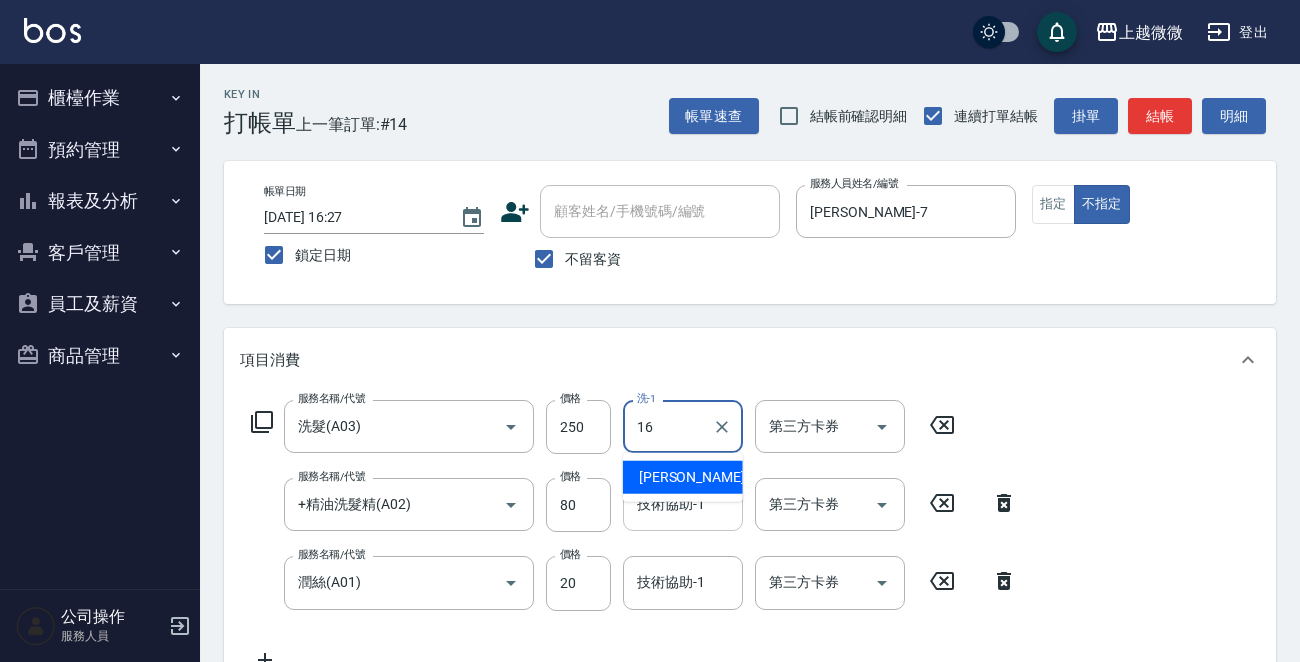 click on "[PERSON_NAME] -16" at bounding box center [702, 477] 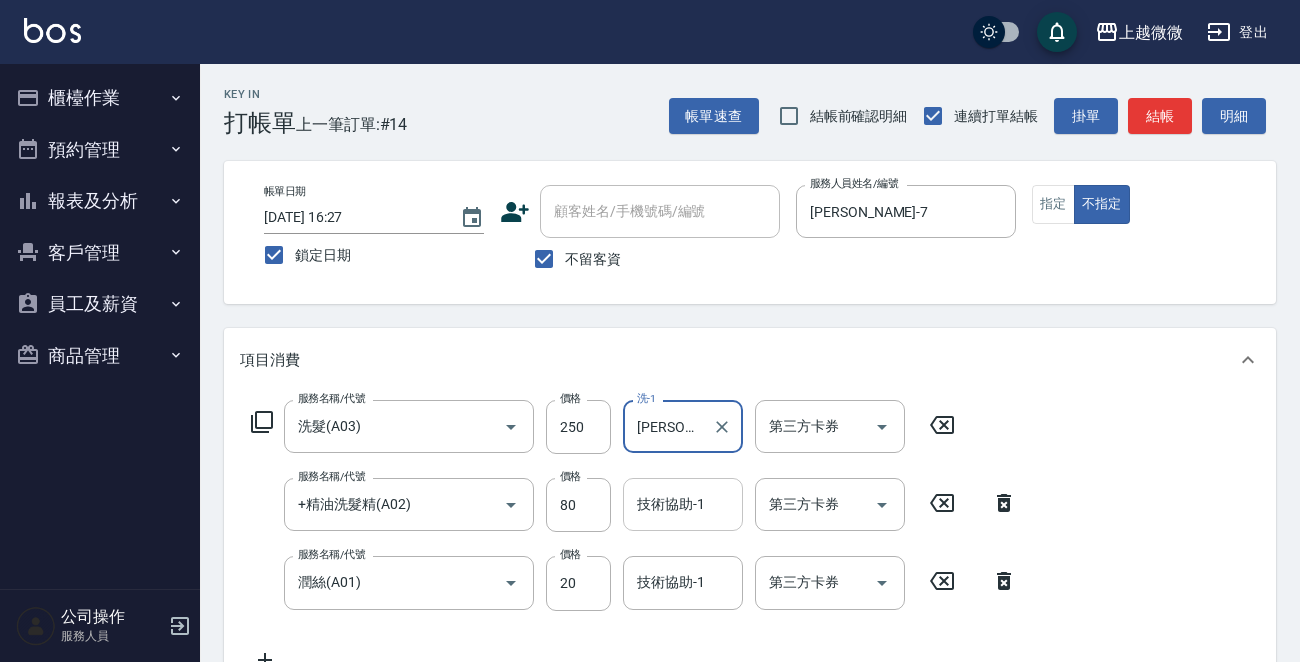 type on "[PERSON_NAME]-16" 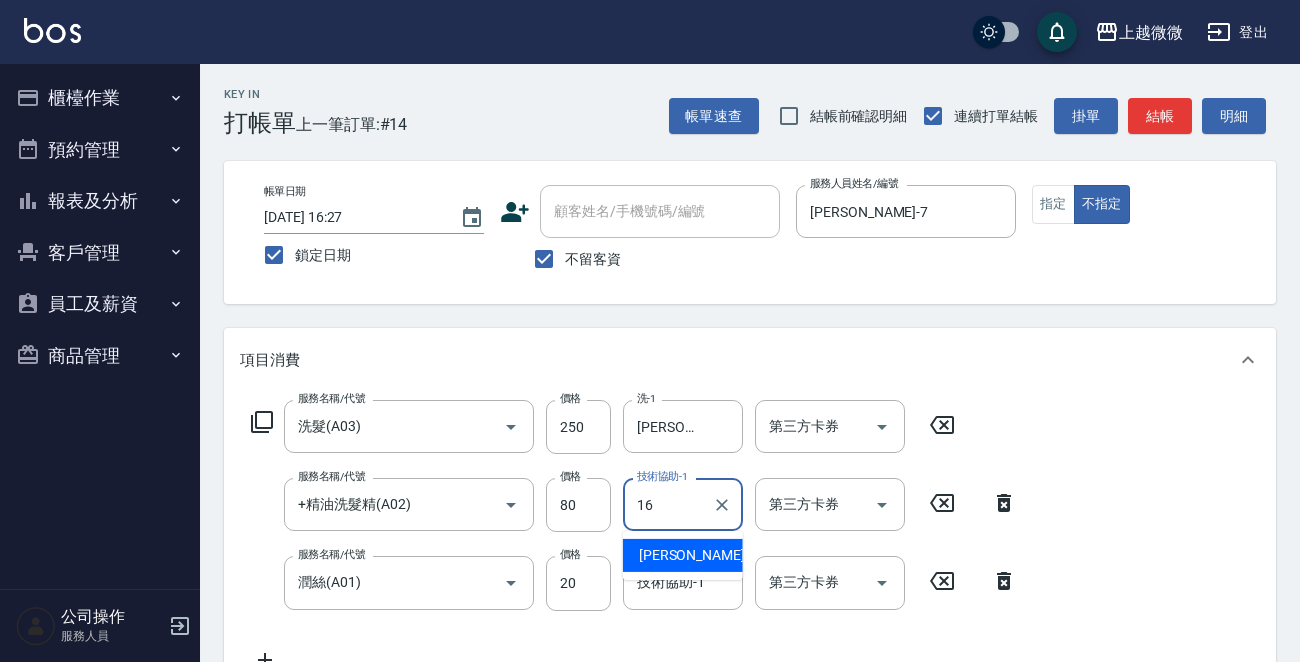 click on "[PERSON_NAME] -16" at bounding box center [683, 555] 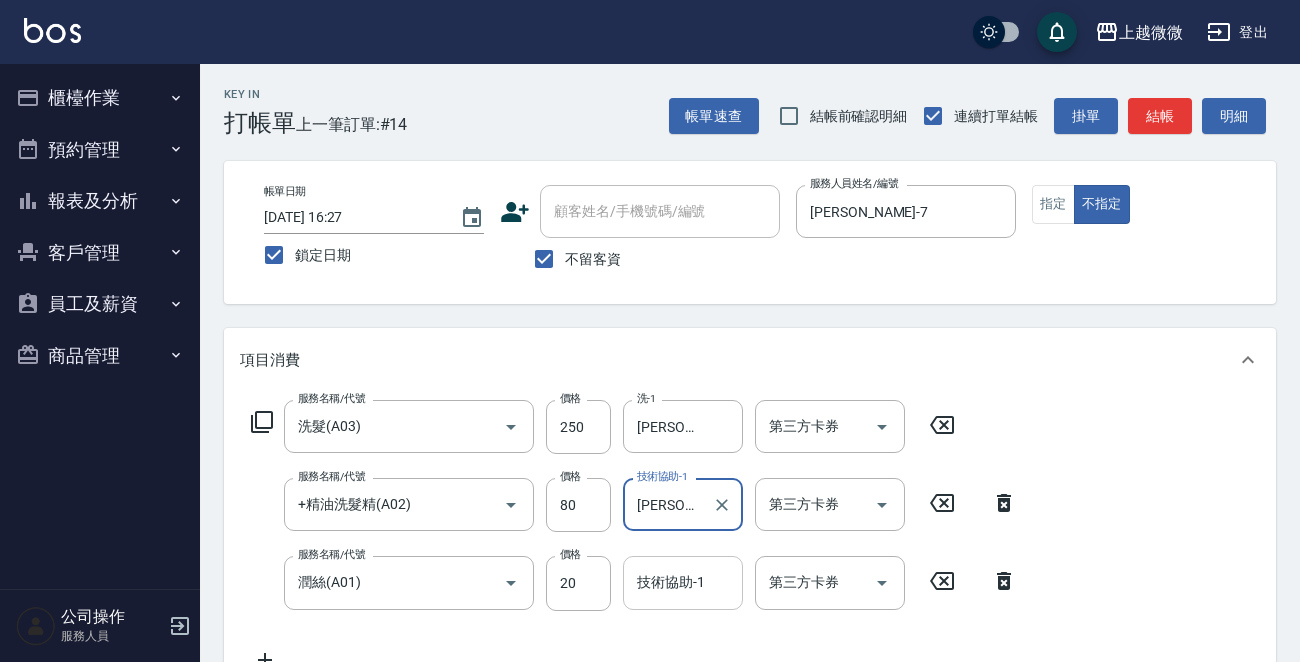 type on "[PERSON_NAME]-16" 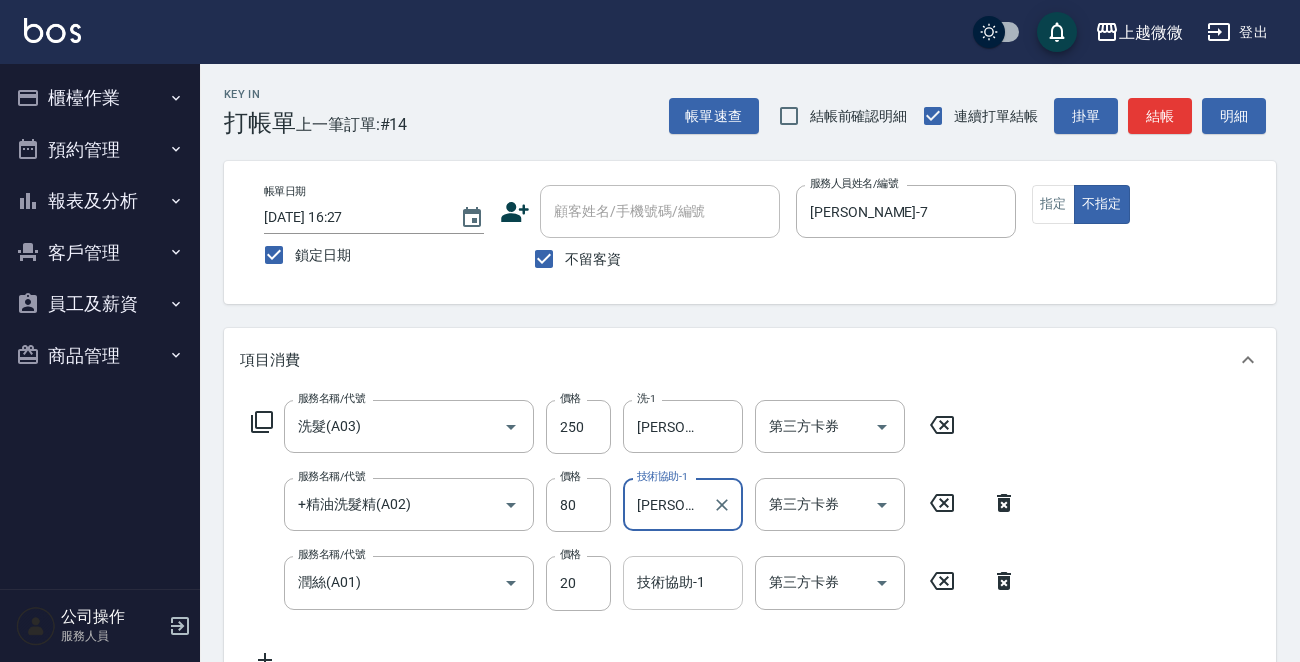 click on "技術協助-1" at bounding box center [683, 582] 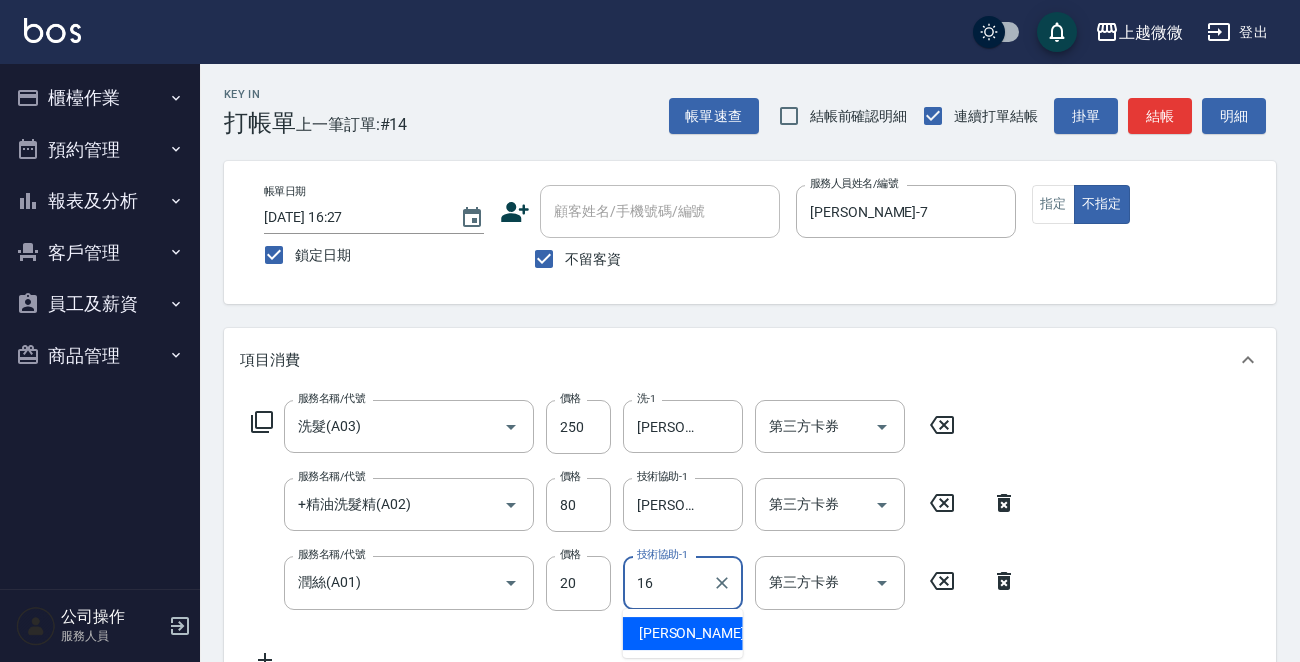 click on "[PERSON_NAME] -16" at bounding box center [702, 633] 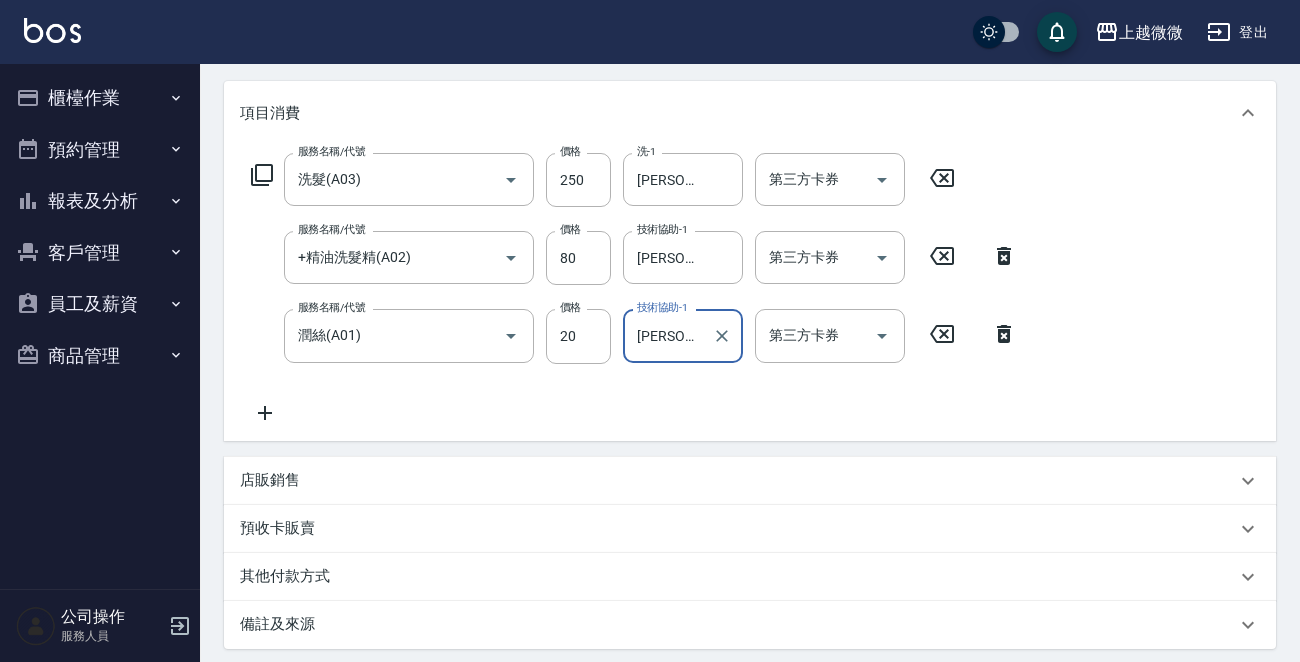 scroll, scrollTop: 455, scrollLeft: 0, axis: vertical 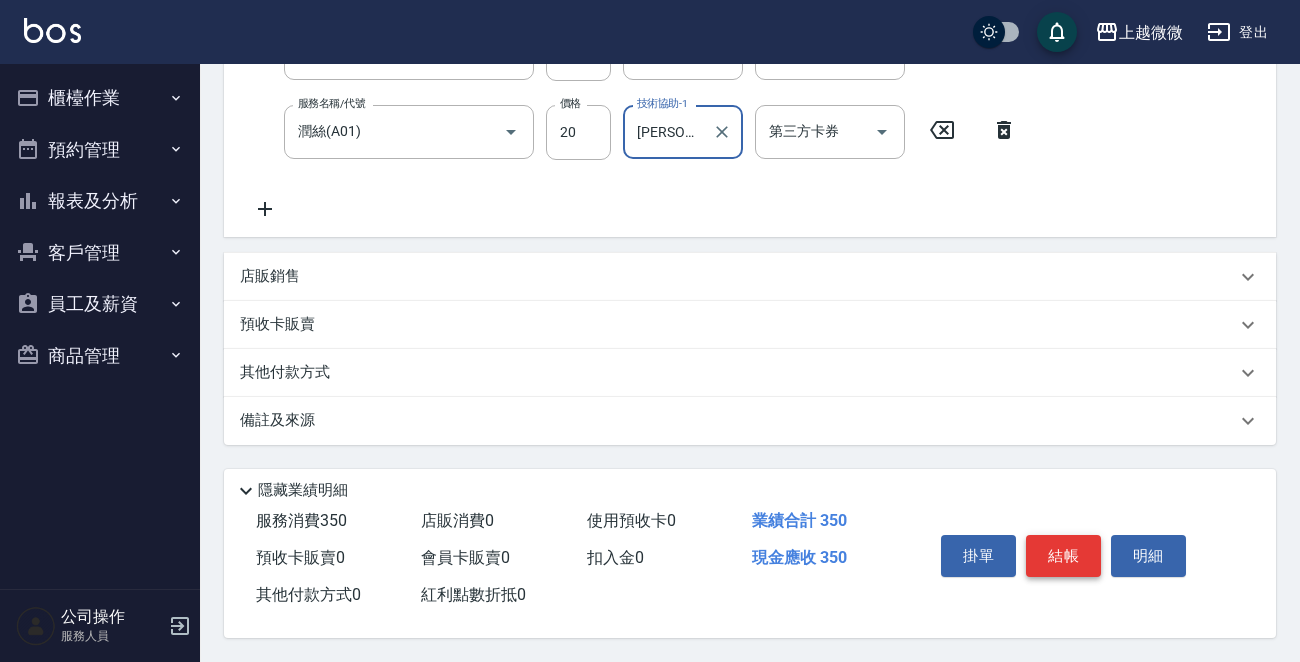 type on "[PERSON_NAME]-16" 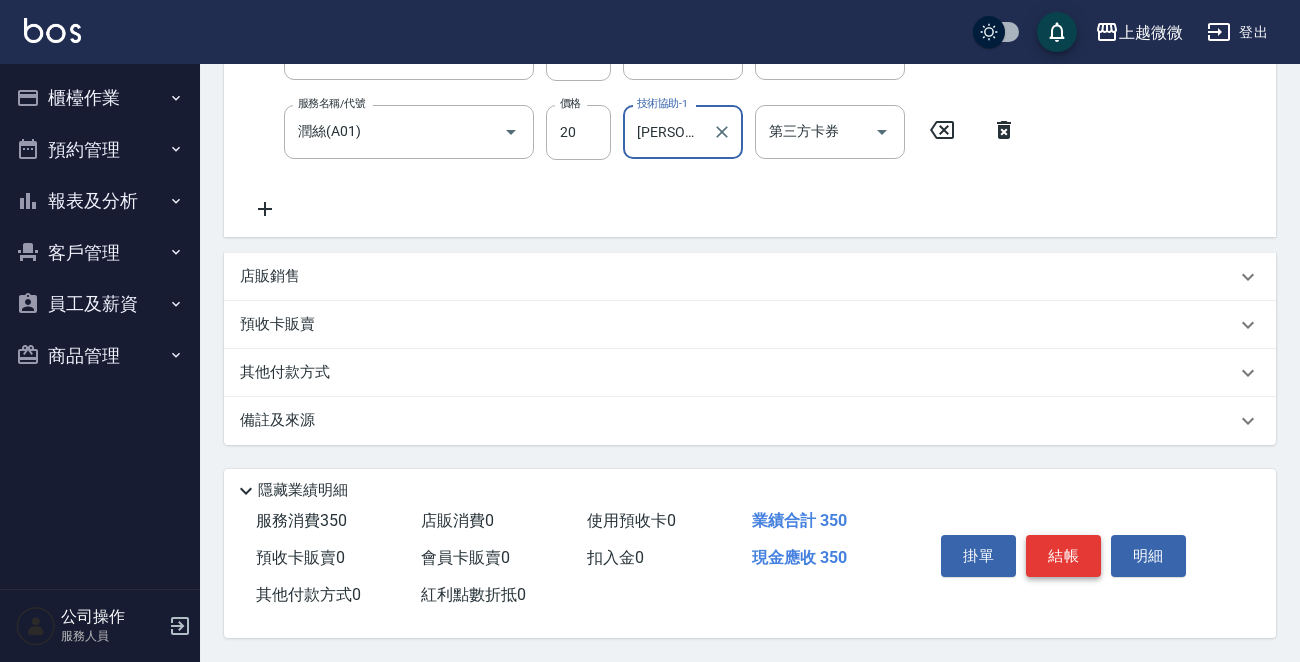 click on "結帳" at bounding box center (1063, 556) 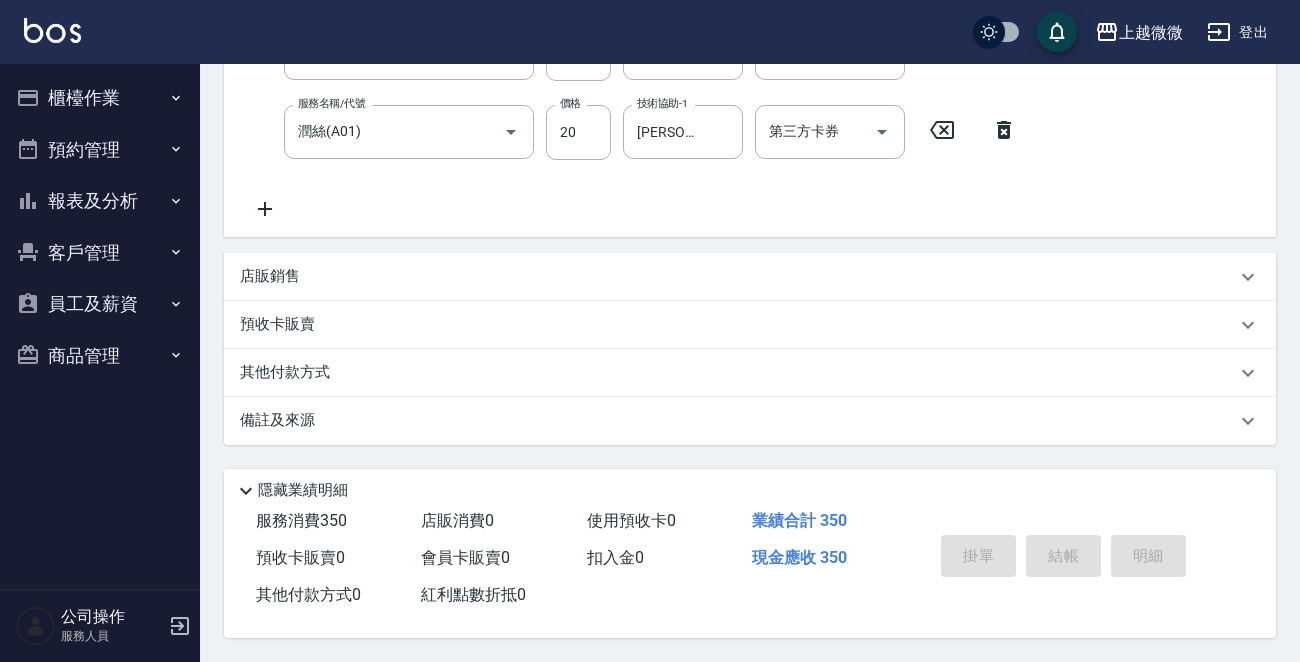 type 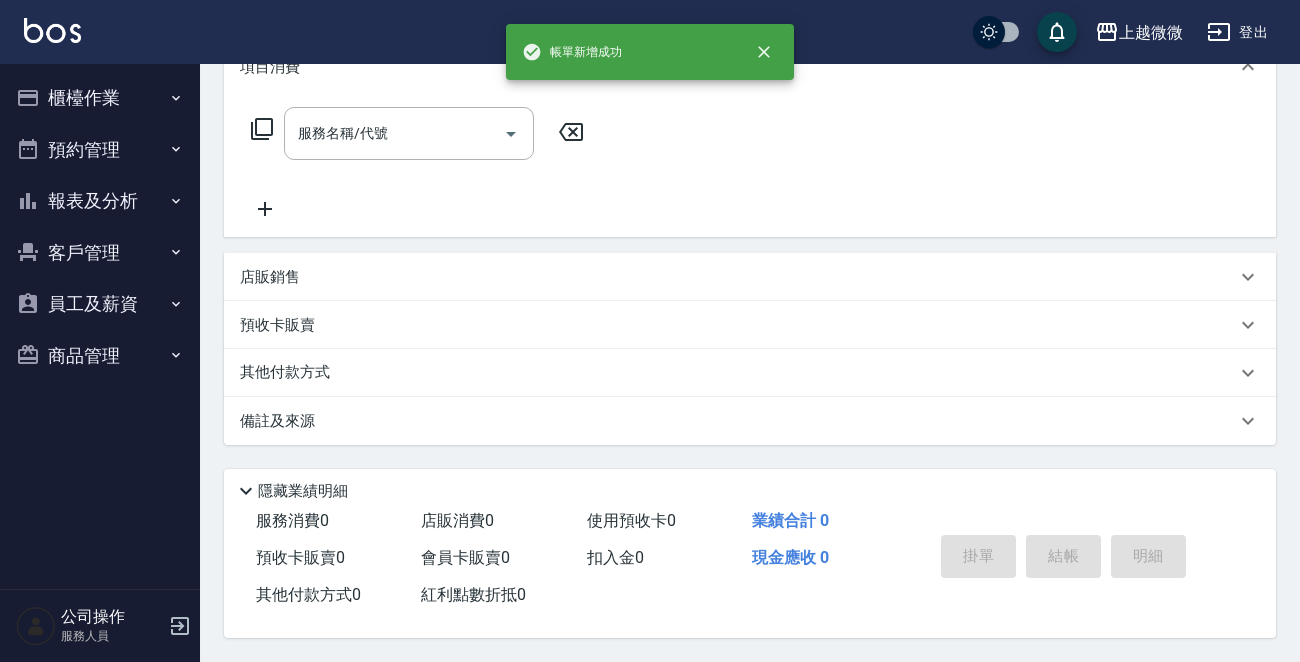 scroll, scrollTop: 0, scrollLeft: 0, axis: both 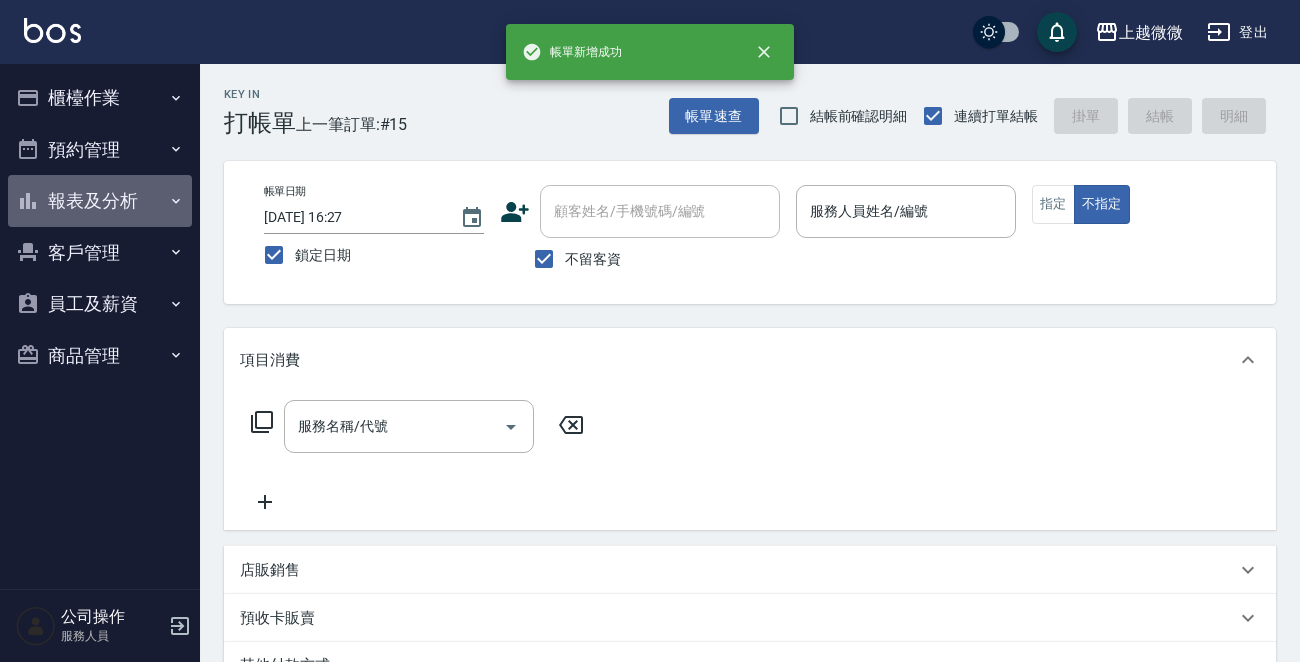 click on "報表及分析" at bounding box center (100, 201) 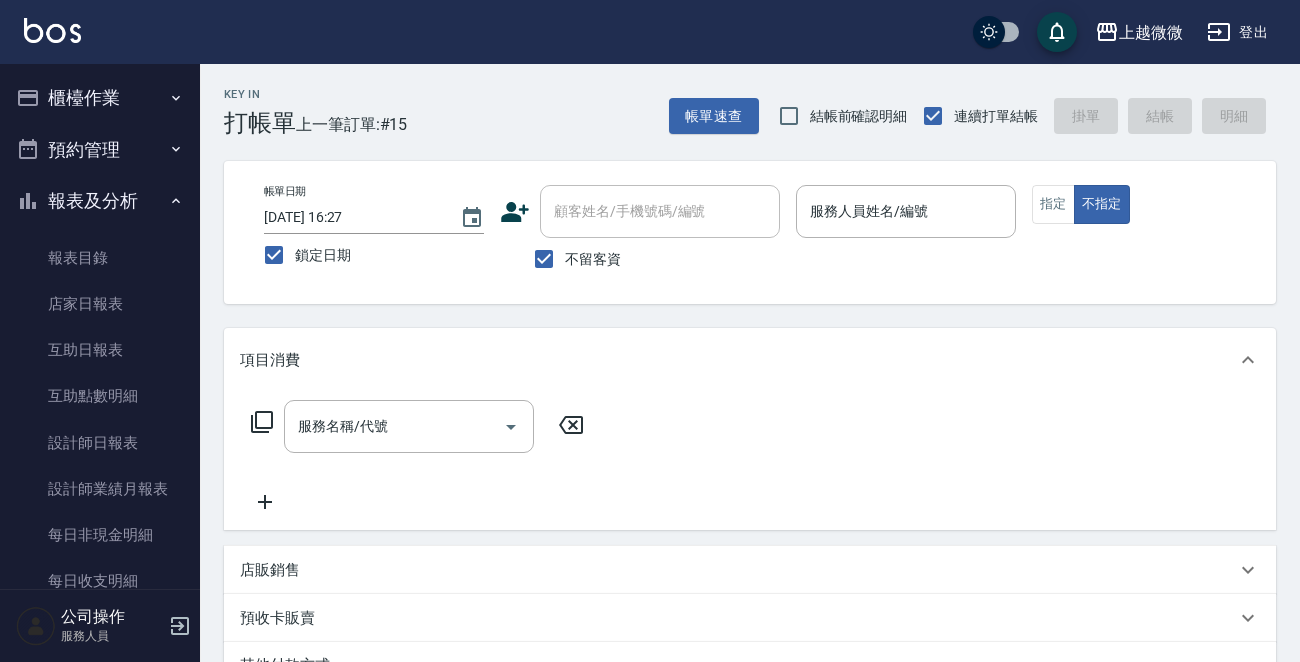 scroll, scrollTop: 201, scrollLeft: 0, axis: vertical 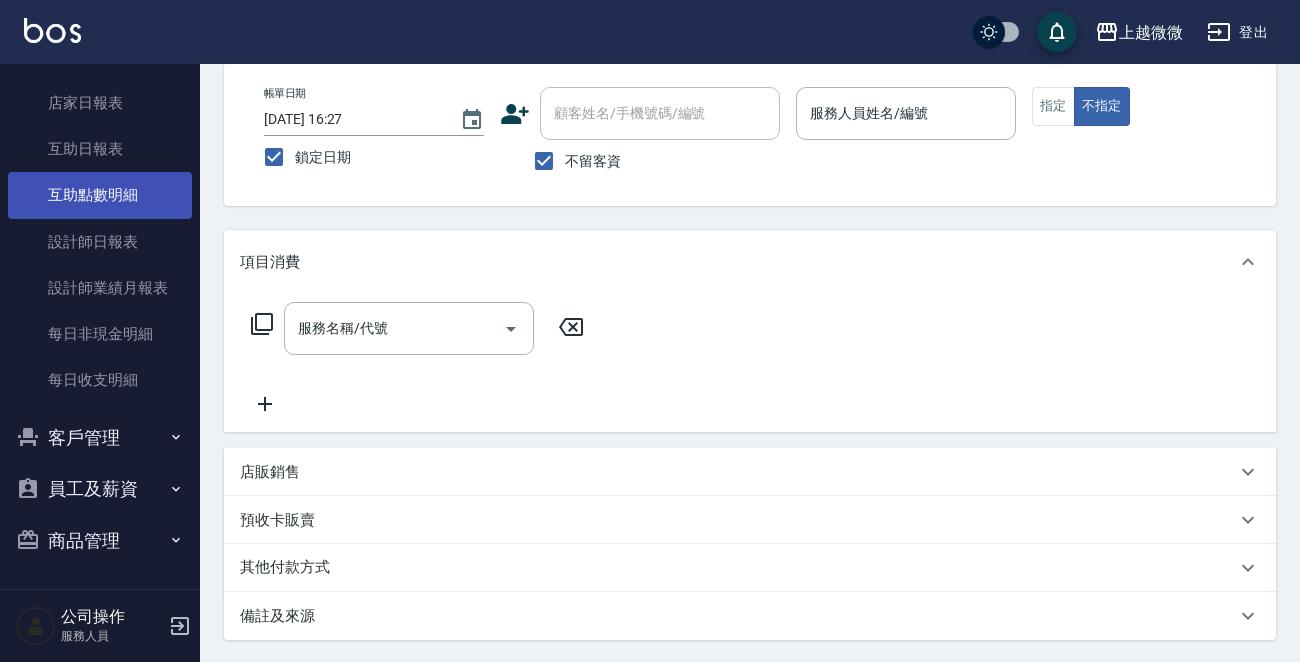 click on "互助點數明細" at bounding box center [100, 195] 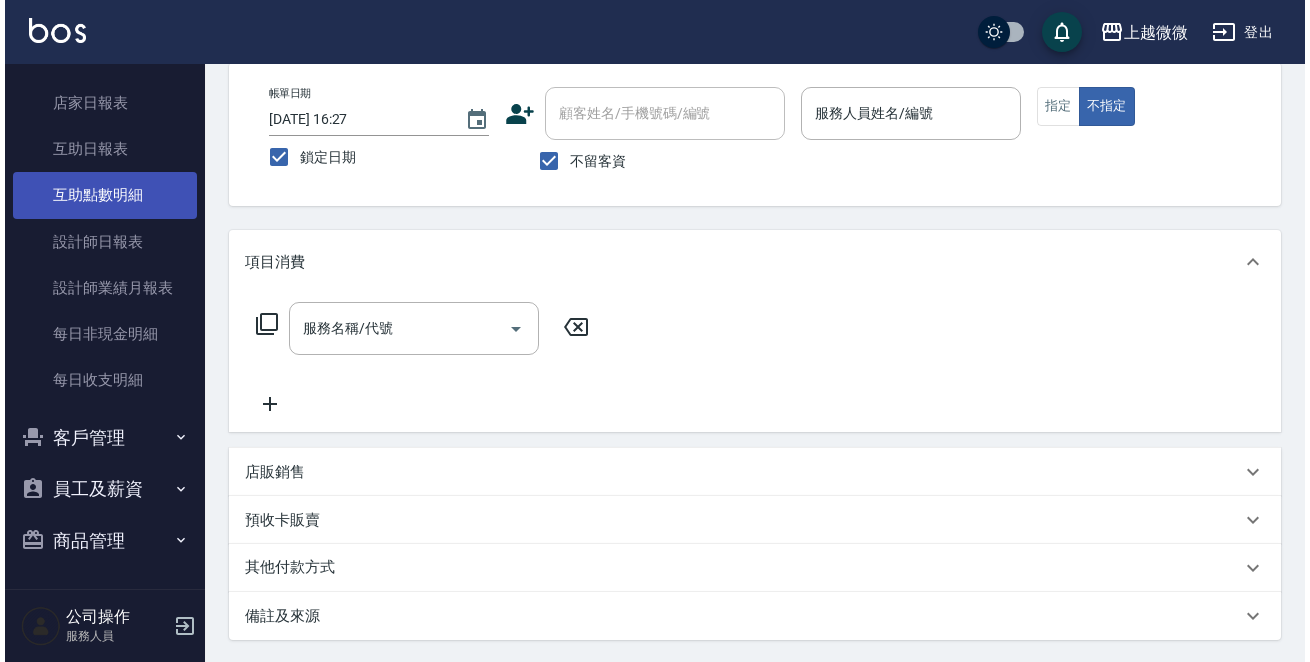scroll, scrollTop: 0, scrollLeft: 0, axis: both 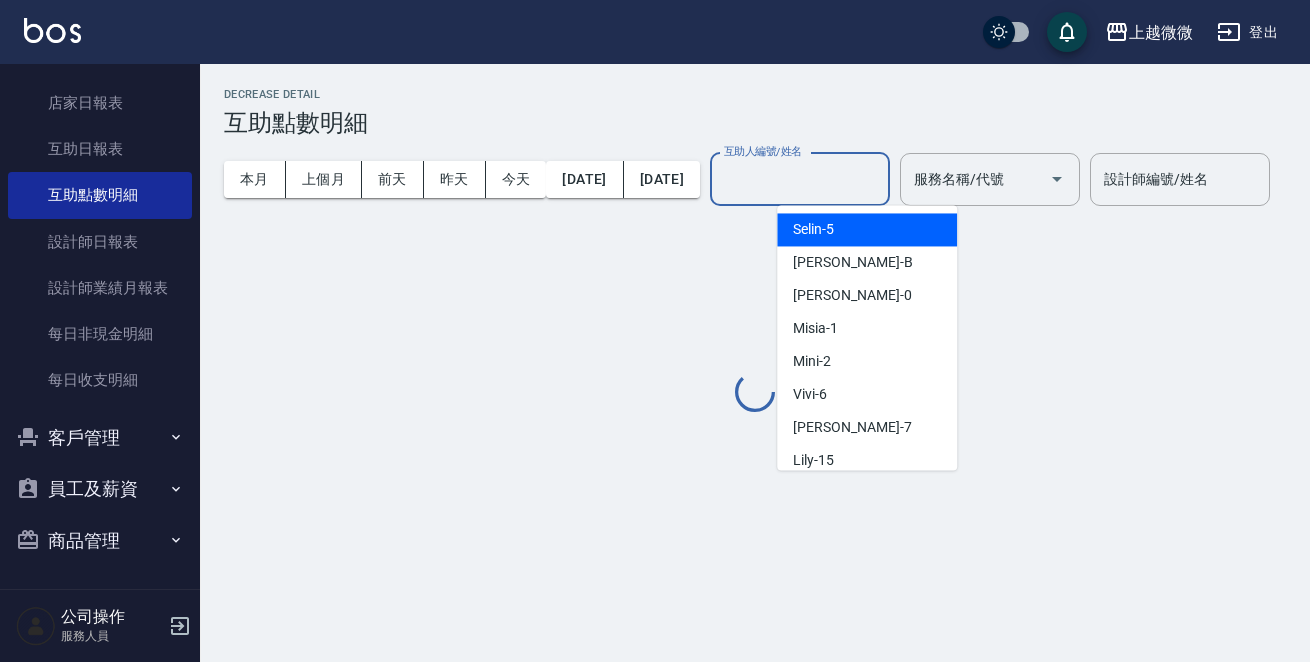 click on "互助人編號/姓名" at bounding box center [800, 179] 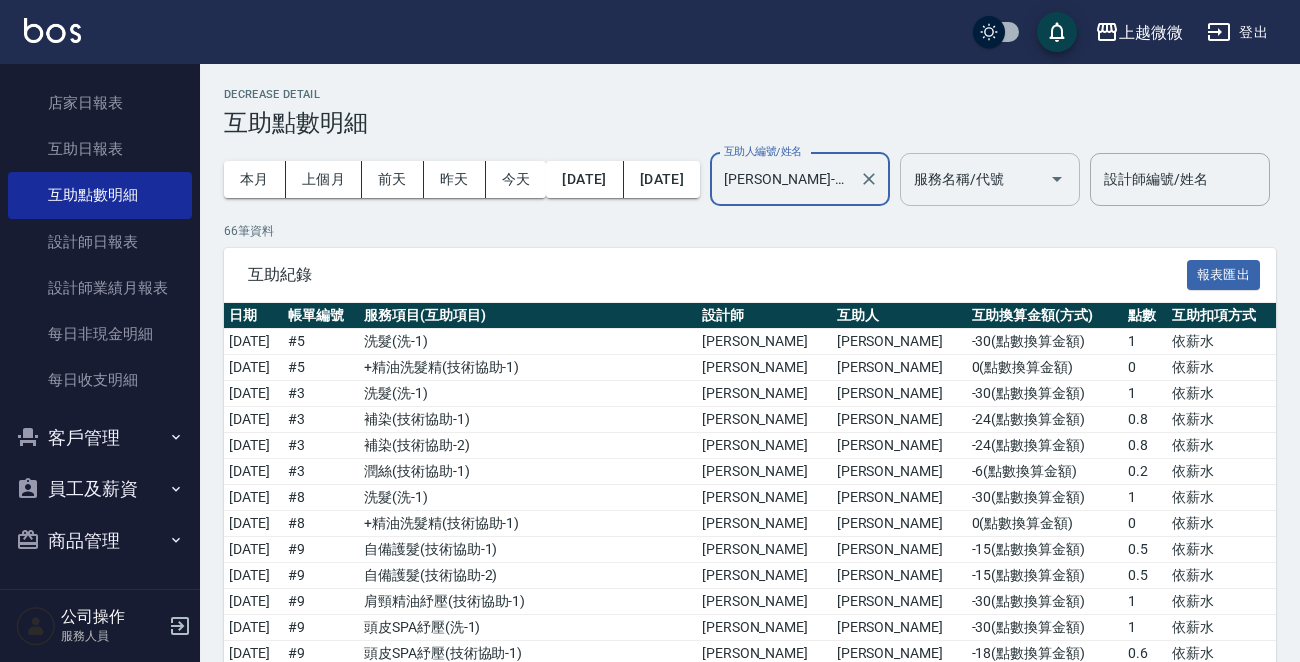 type on "[PERSON_NAME]-16" 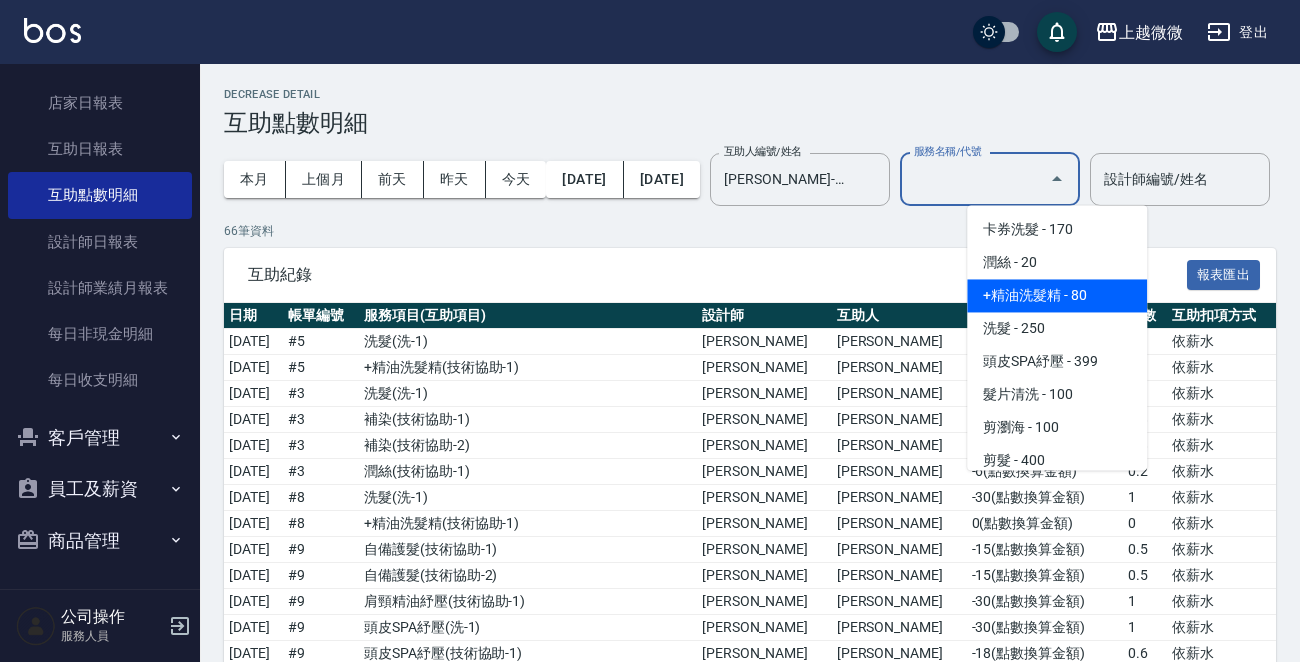 click on "+精油洗髮精 - 80" at bounding box center (1057, 295) 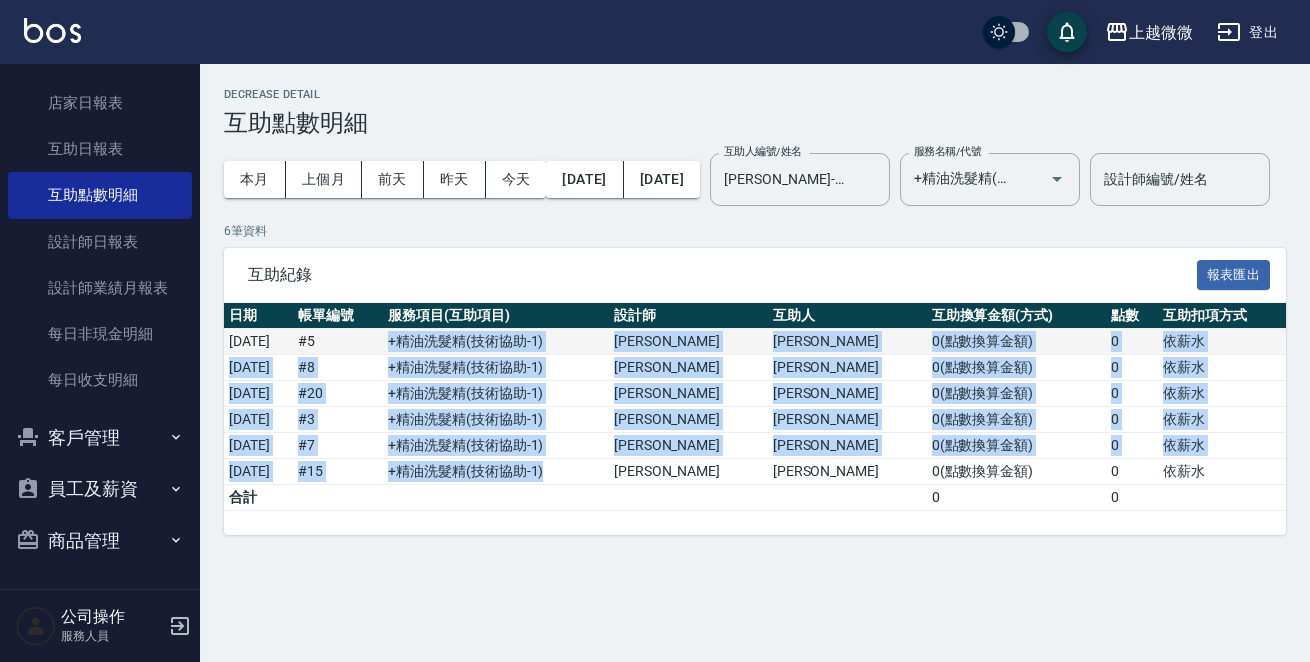 drag, startPoint x: 625, startPoint y: 545, endPoint x: 448, endPoint y: 396, distance: 231.36551 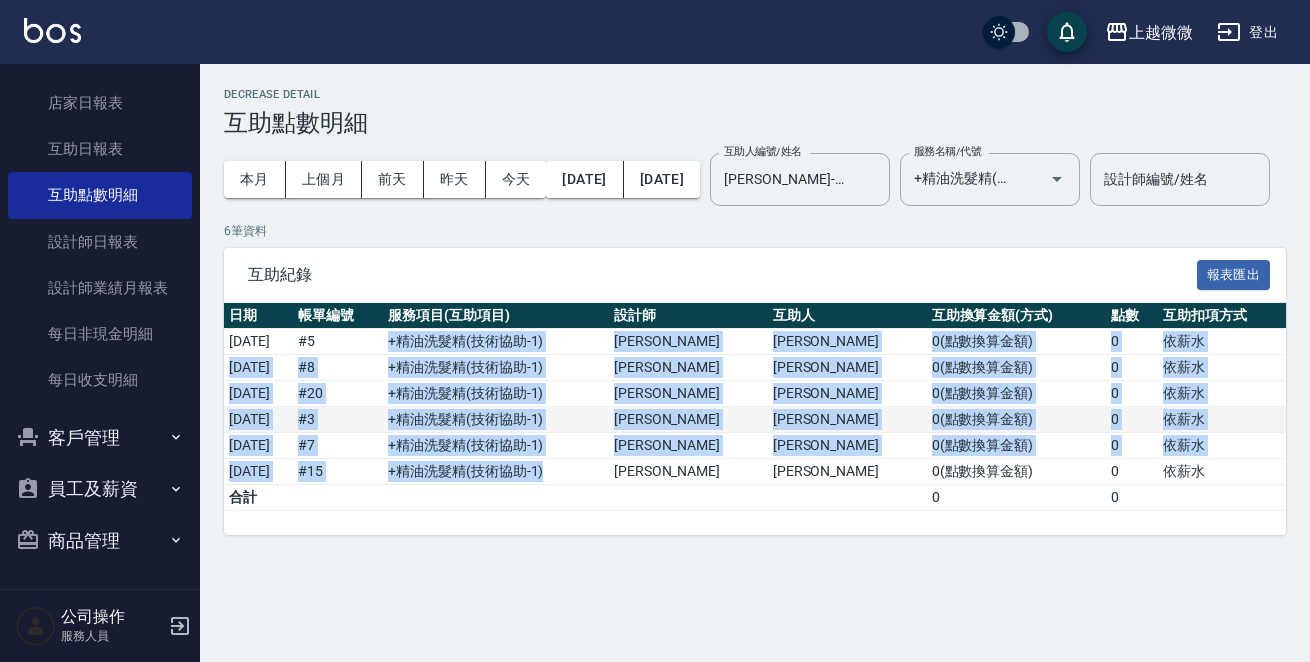 click on "[PERSON_NAME]" at bounding box center (688, 420) 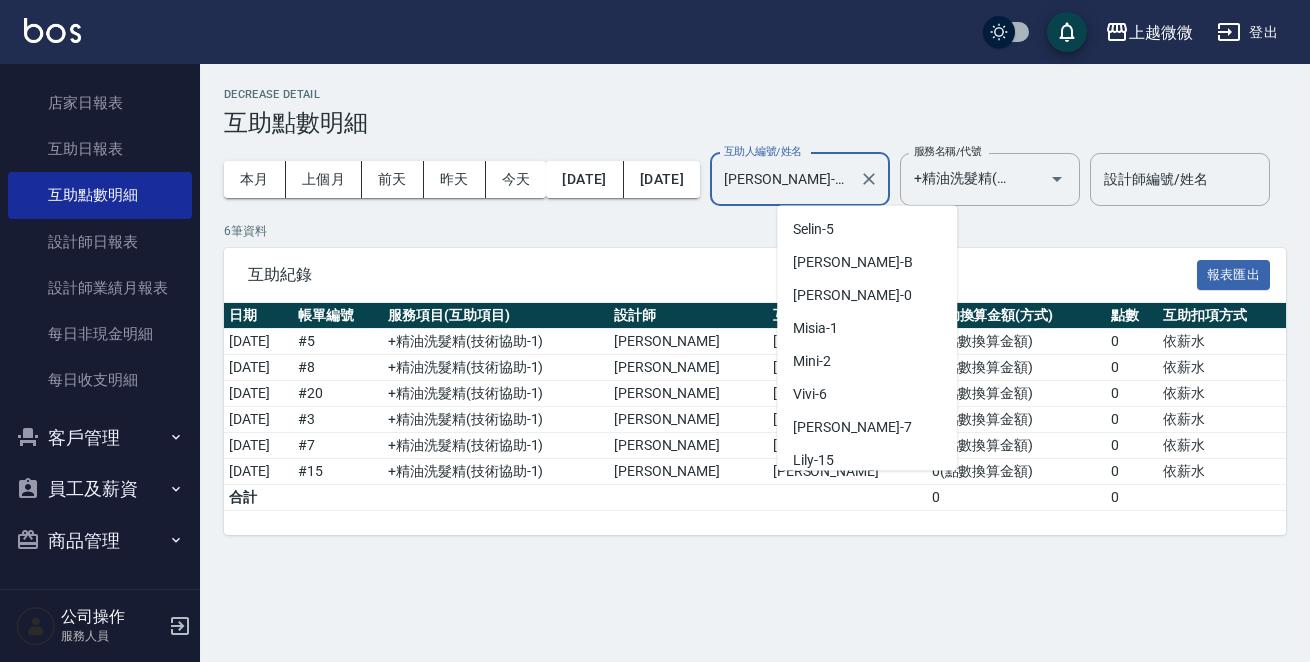 drag, startPoint x: 886, startPoint y: 190, endPoint x: 481, endPoint y: 154, distance: 406.59686 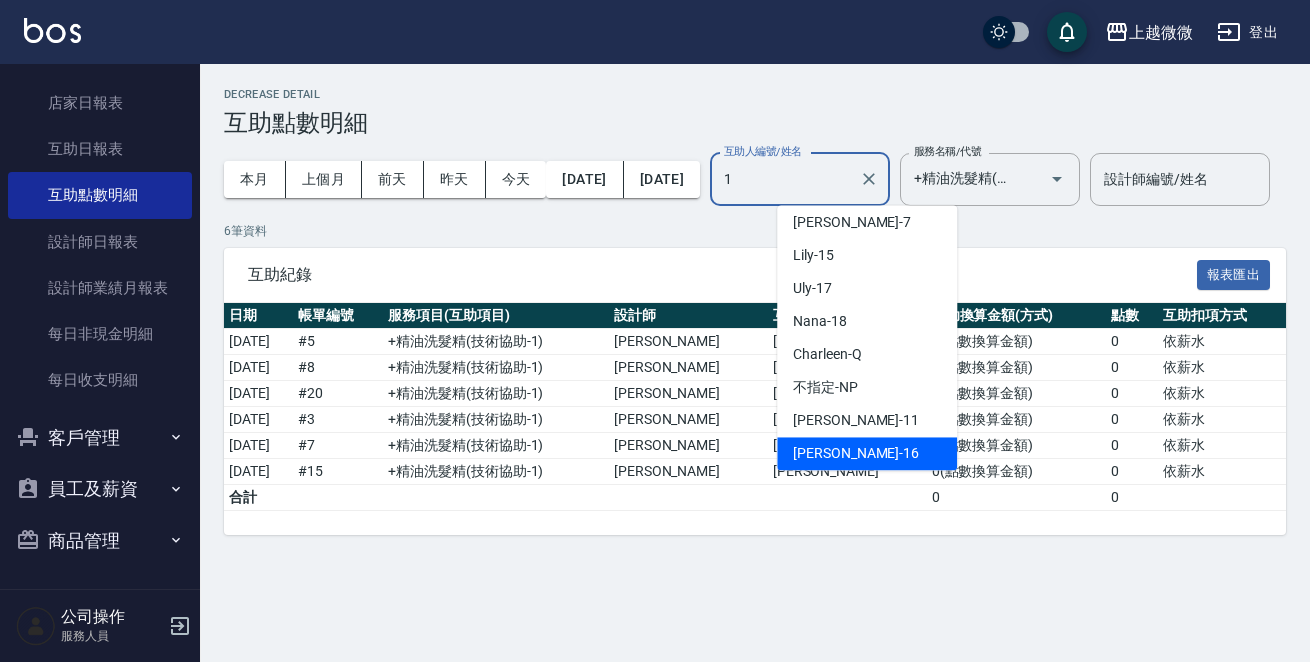 scroll, scrollTop: 0, scrollLeft: 0, axis: both 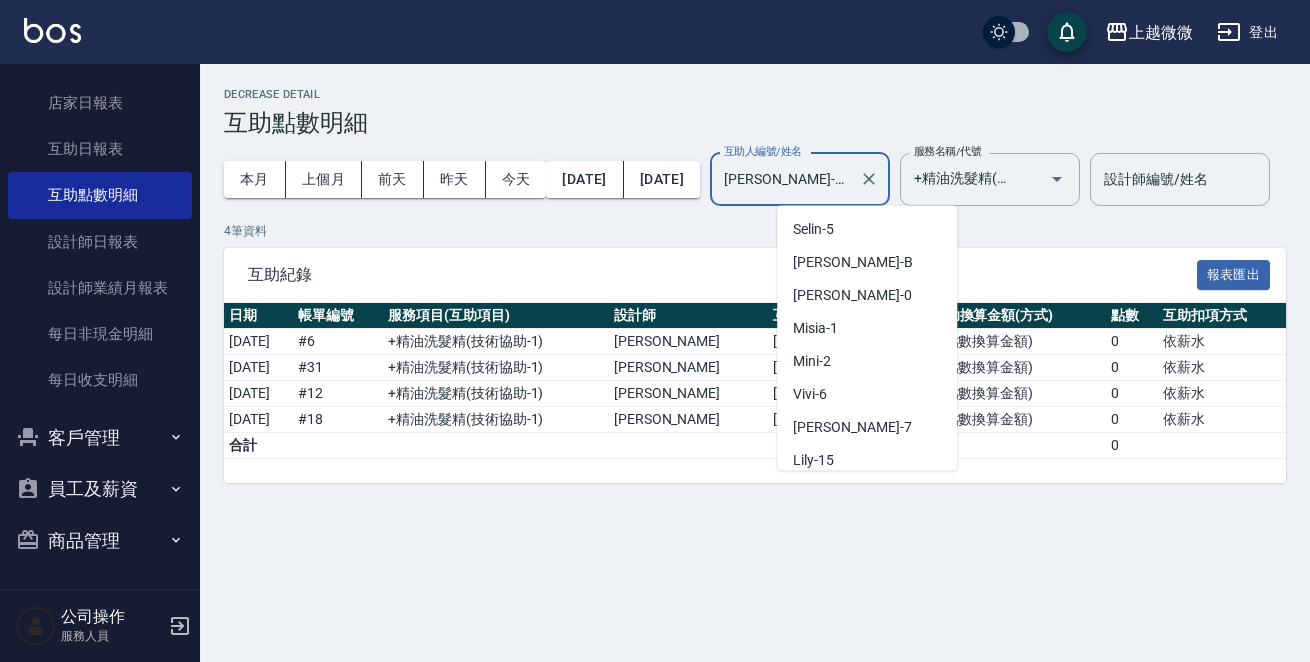 click on "[PERSON_NAME]-11" at bounding box center (785, 179) 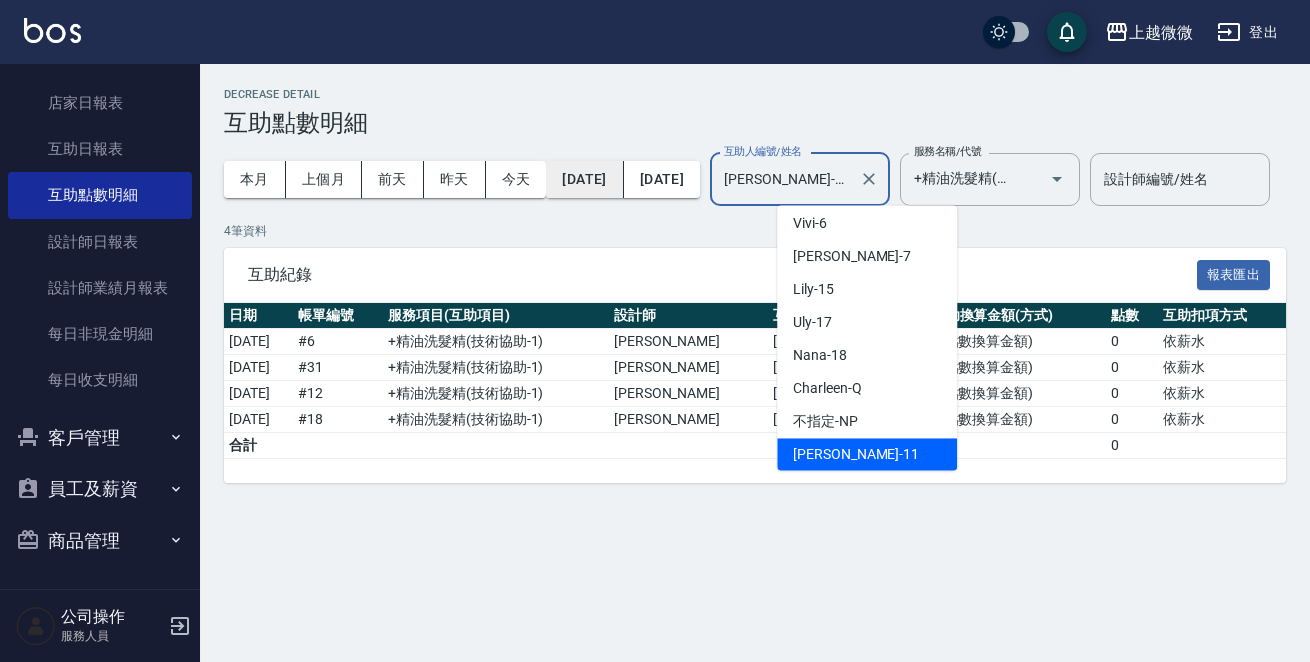 drag, startPoint x: 879, startPoint y: 178, endPoint x: 561, endPoint y: 183, distance: 318.0393 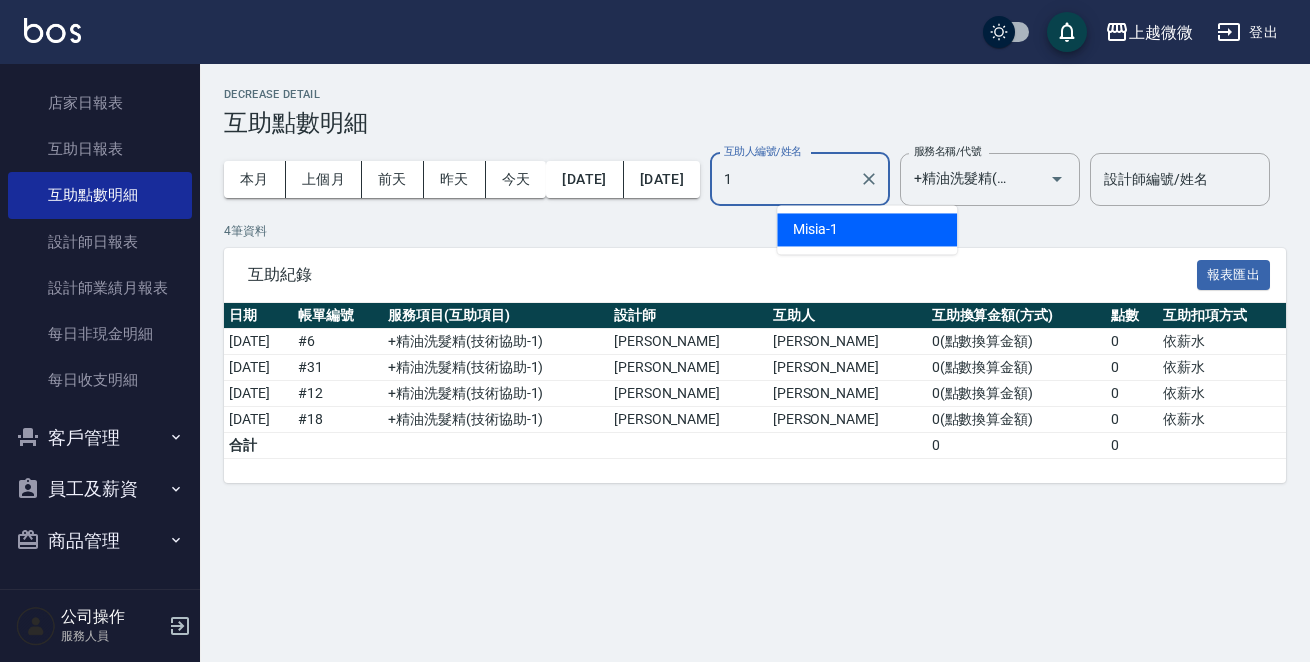 scroll, scrollTop: 0, scrollLeft: 0, axis: both 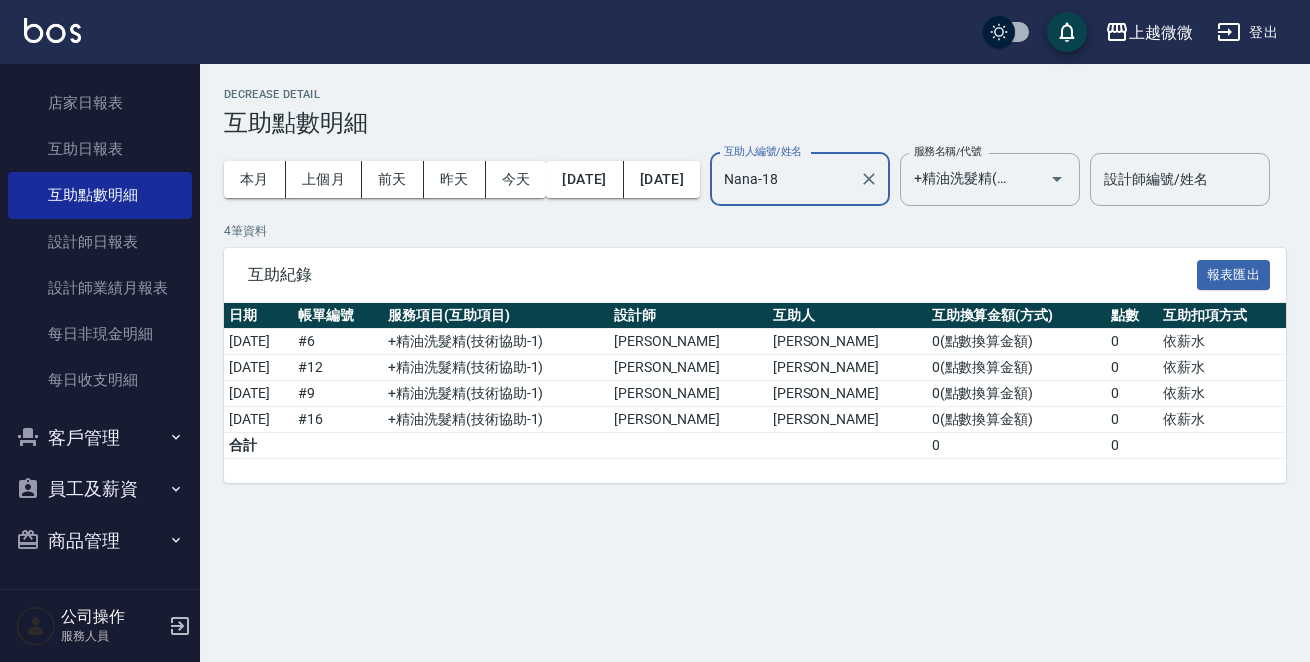 click on "Nana-18" at bounding box center [785, 179] 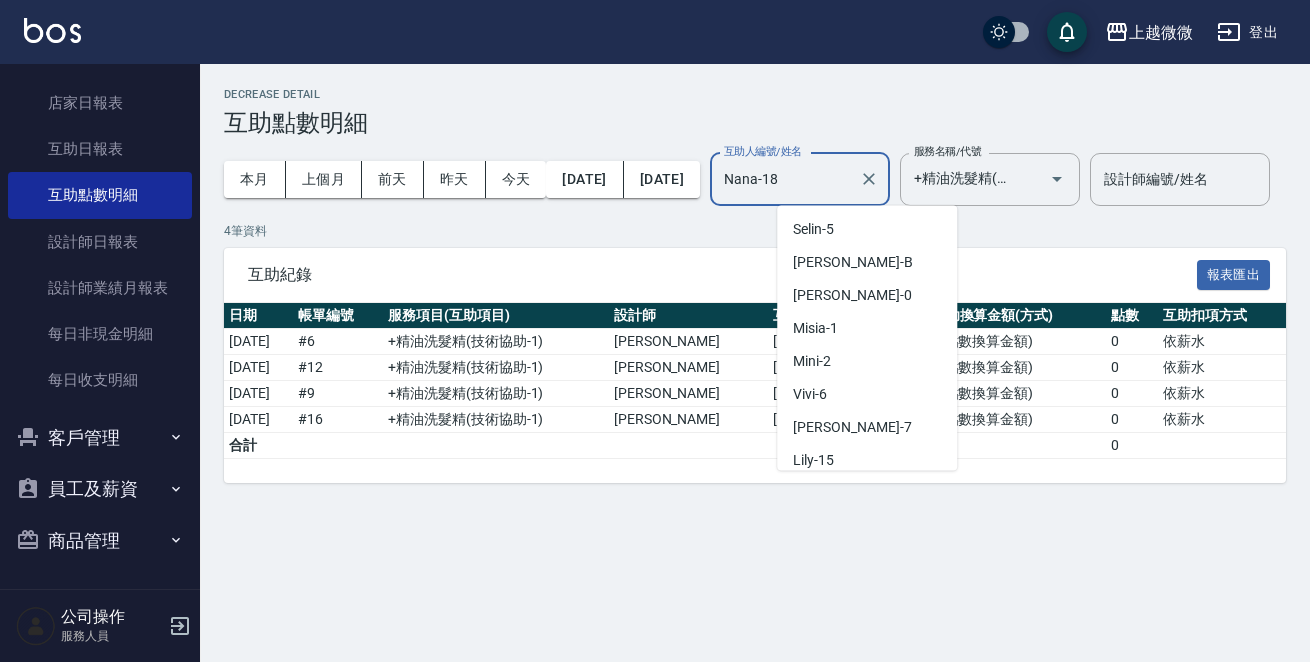 scroll, scrollTop: 72, scrollLeft: 0, axis: vertical 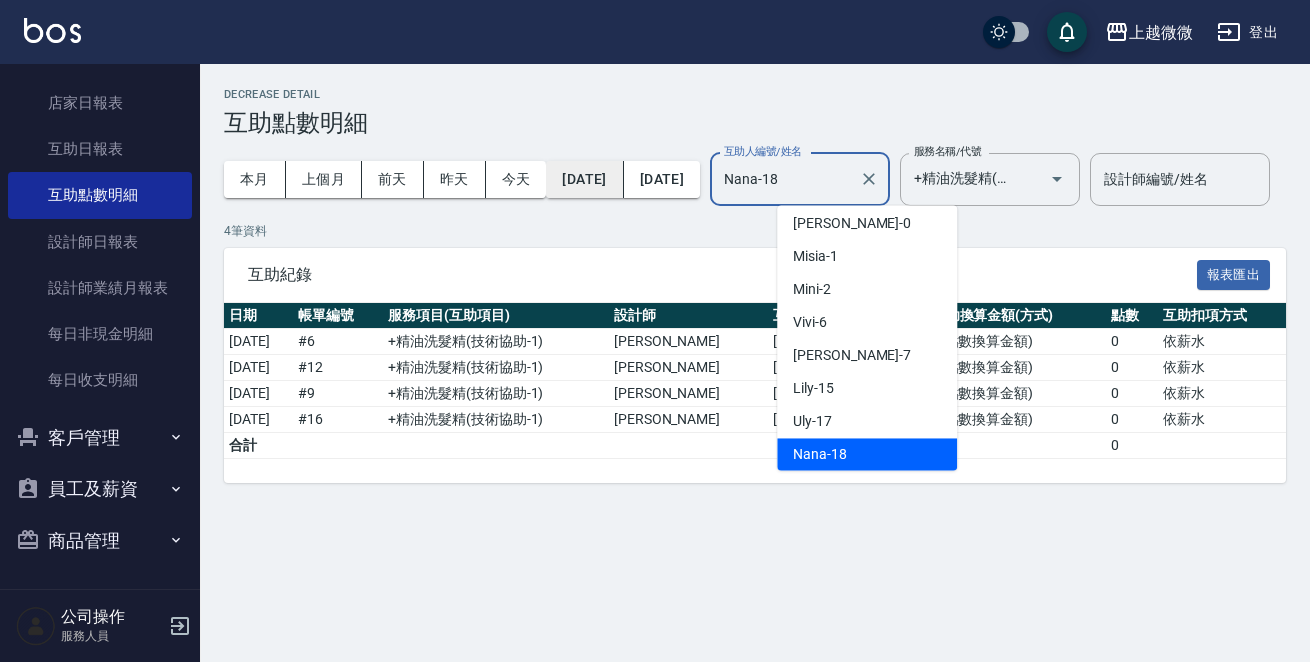 drag, startPoint x: 892, startPoint y: 181, endPoint x: 573, endPoint y: 171, distance: 319.1567 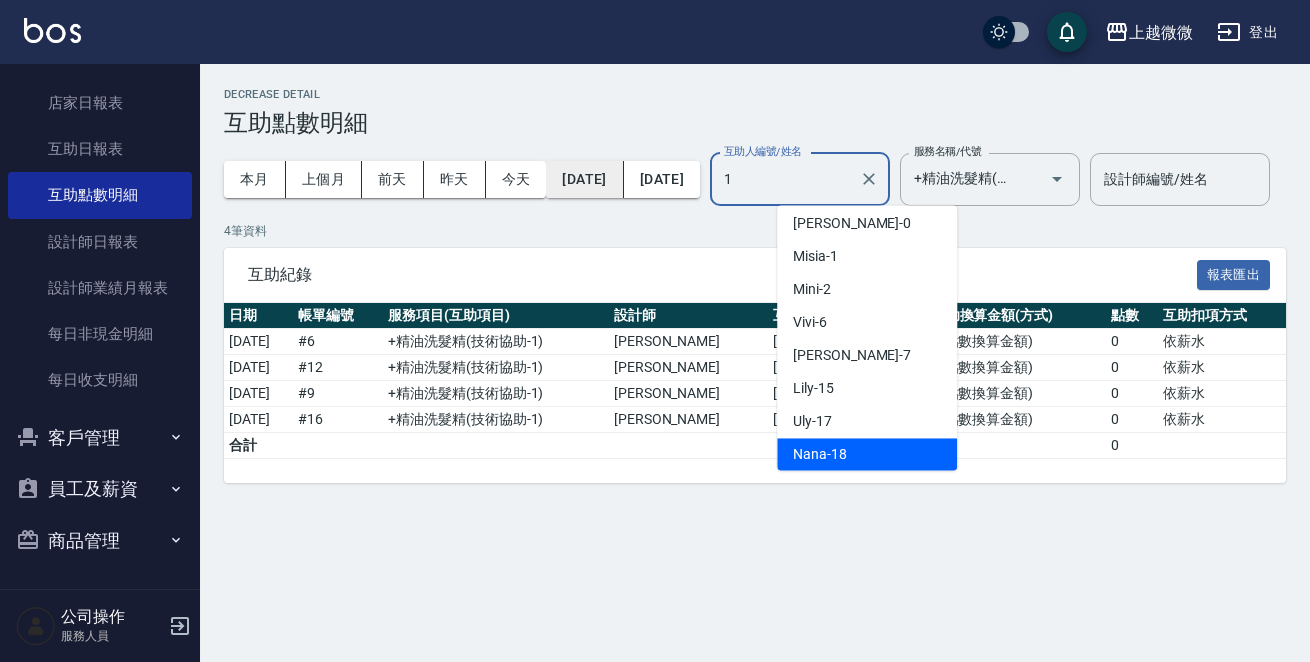 scroll, scrollTop: 0, scrollLeft: 0, axis: both 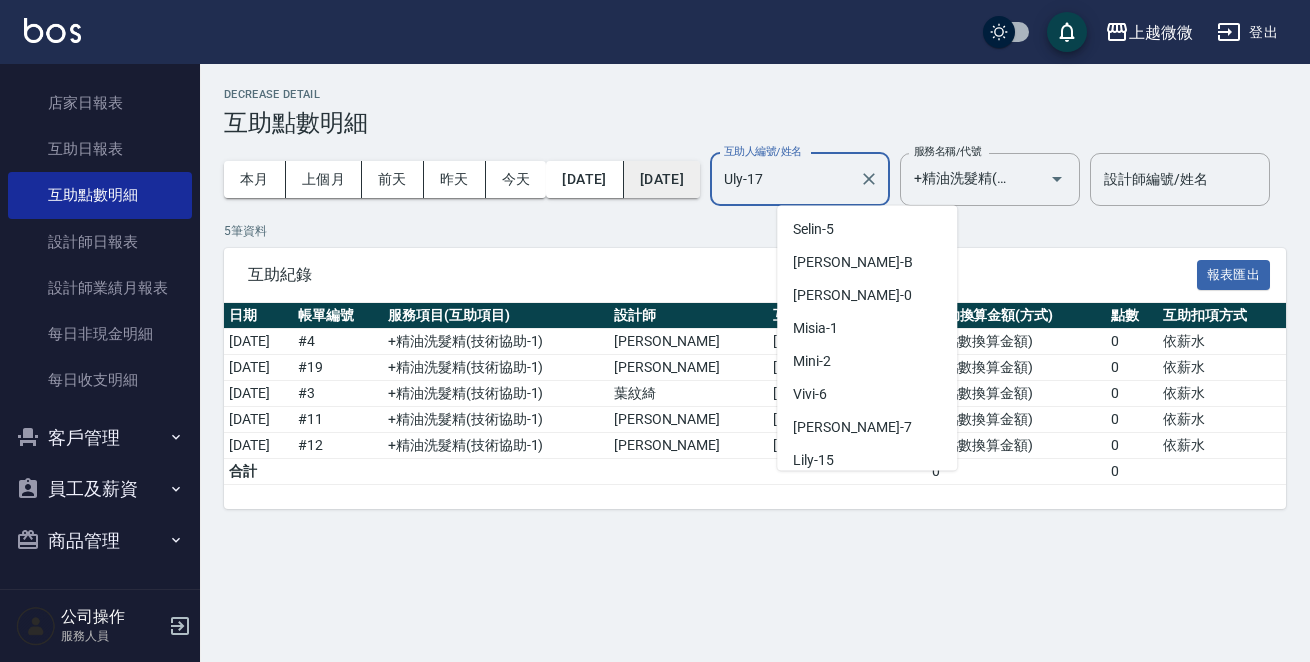 drag, startPoint x: 871, startPoint y: 188, endPoint x: 662, endPoint y: 187, distance: 209.0024 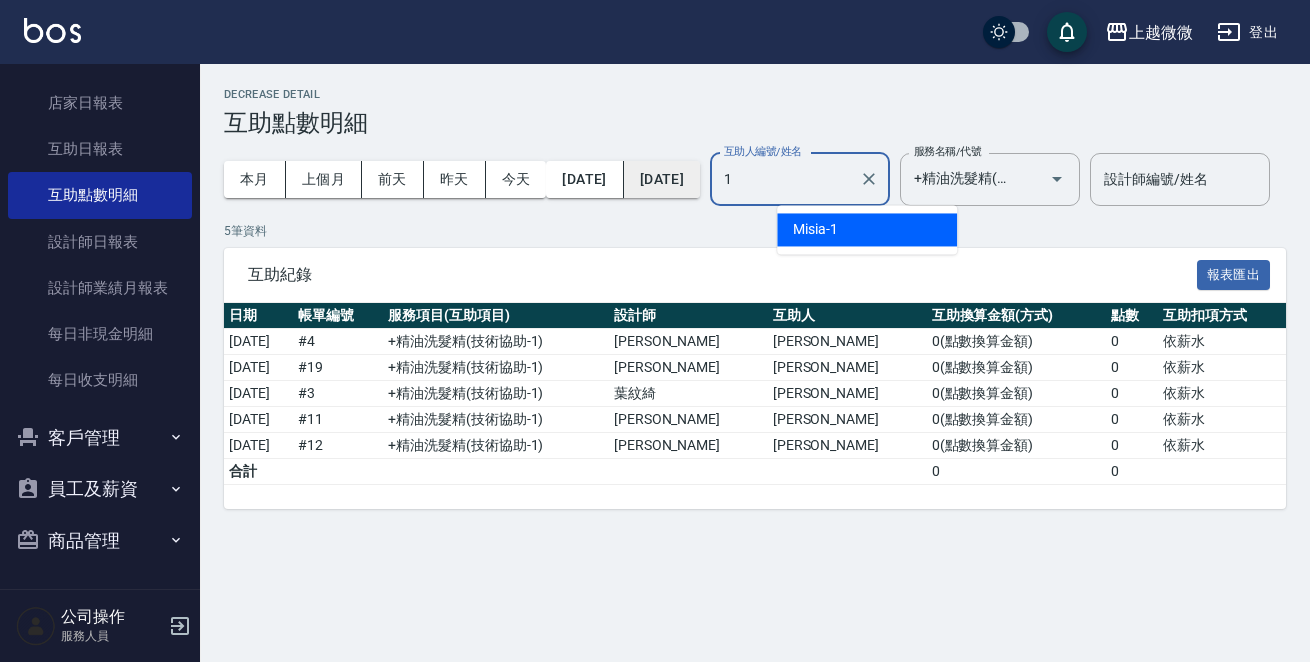 scroll, scrollTop: 0, scrollLeft: 0, axis: both 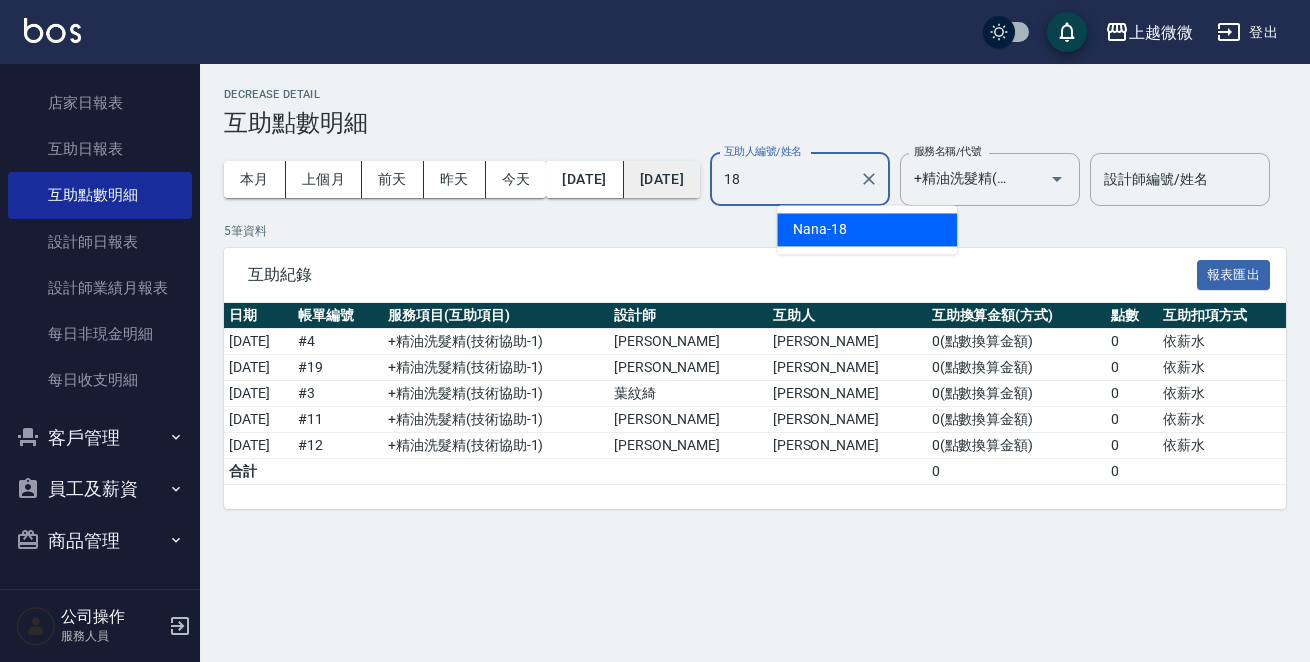 drag, startPoint x: 826, startPoint y: 168, endPoint x: 753, endPoint y: 177, distance: 73.552704 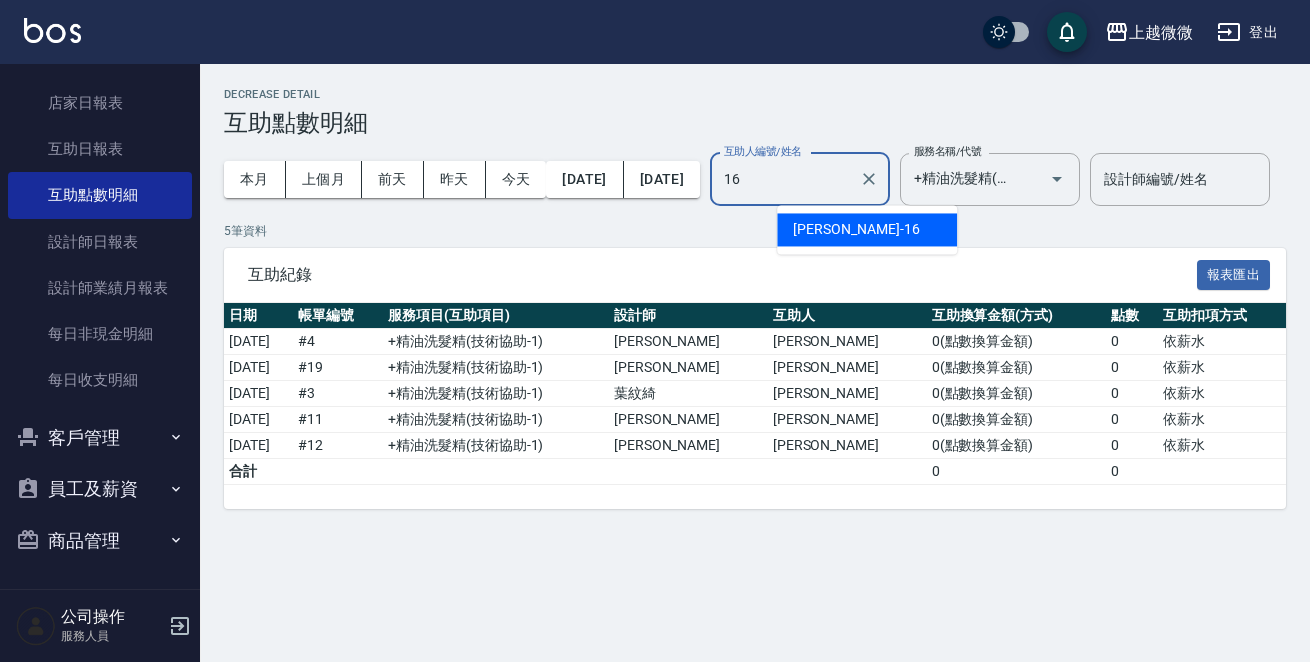 type on "[PERSON_NAME]-16" 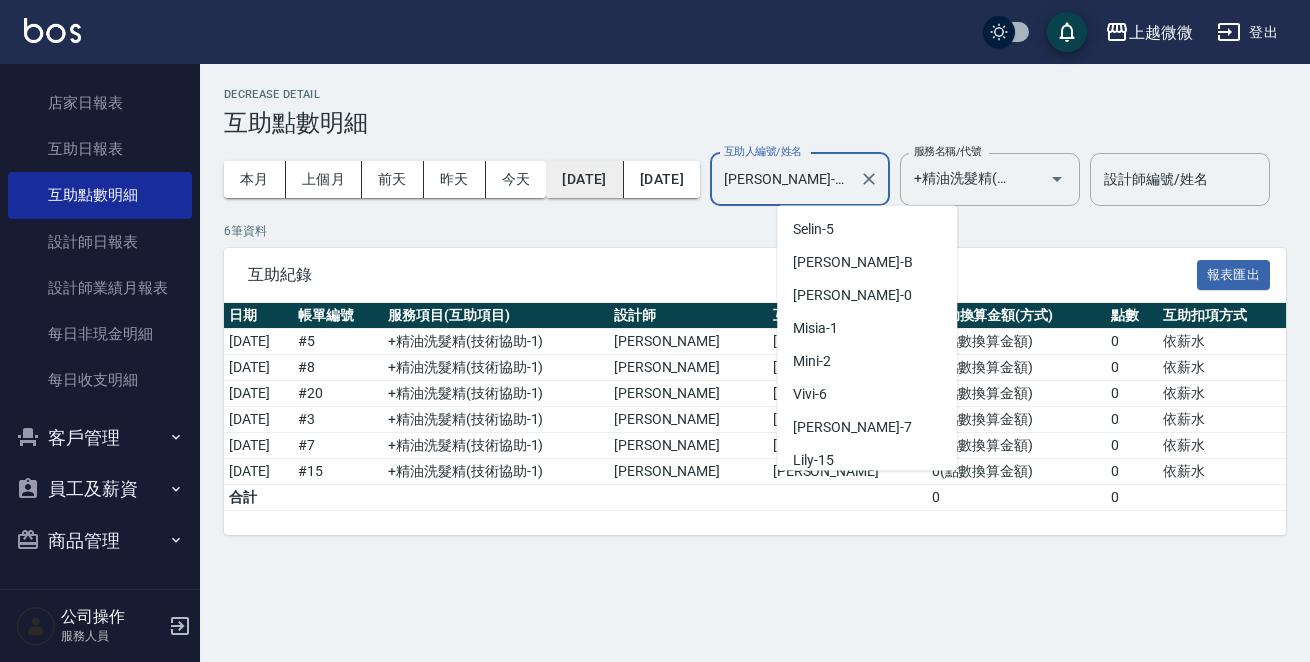 drag, startPoint x: 884, startPoint y: 179, endPoint x: 582, endPoint y: 186, distance: 302.08112 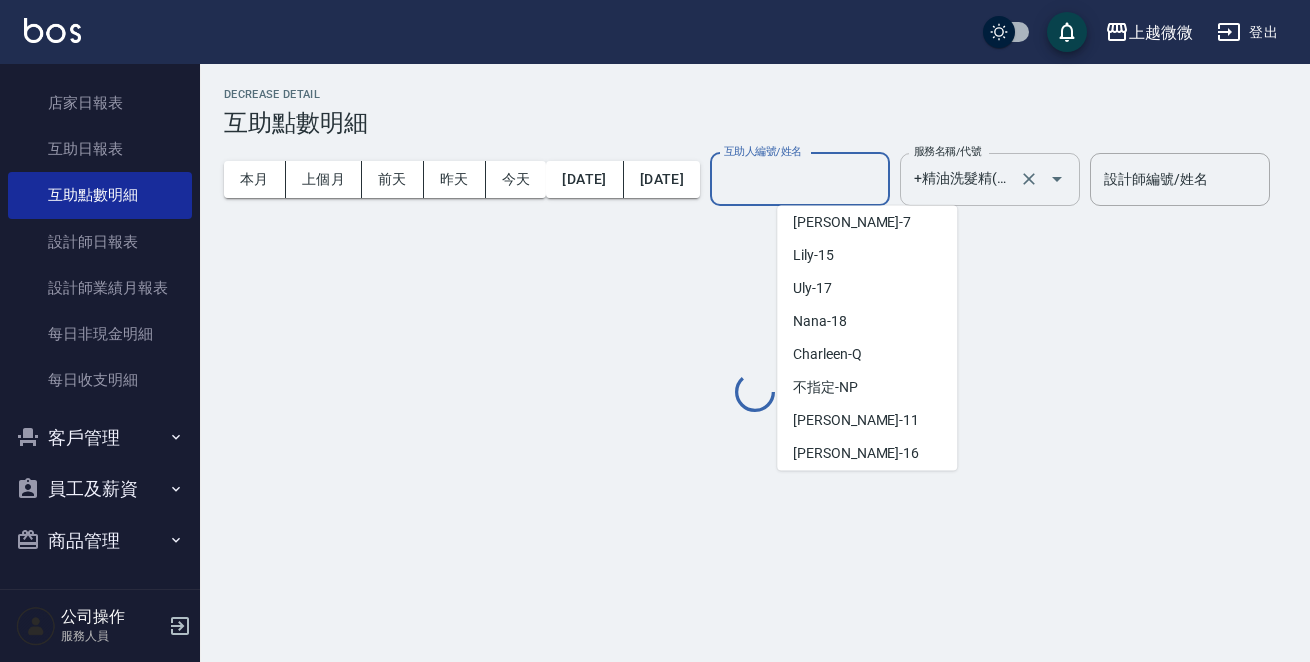 scroll, scrollTop: 8, scrollLeft: 0, axis: vertical 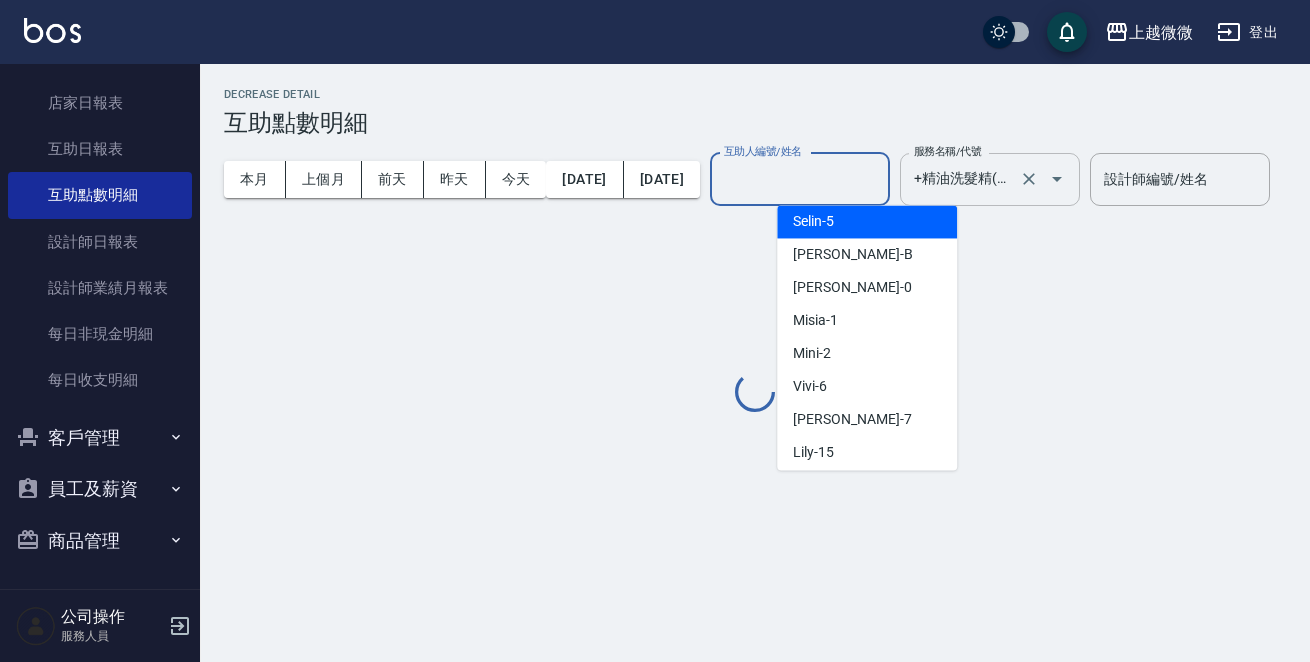 type 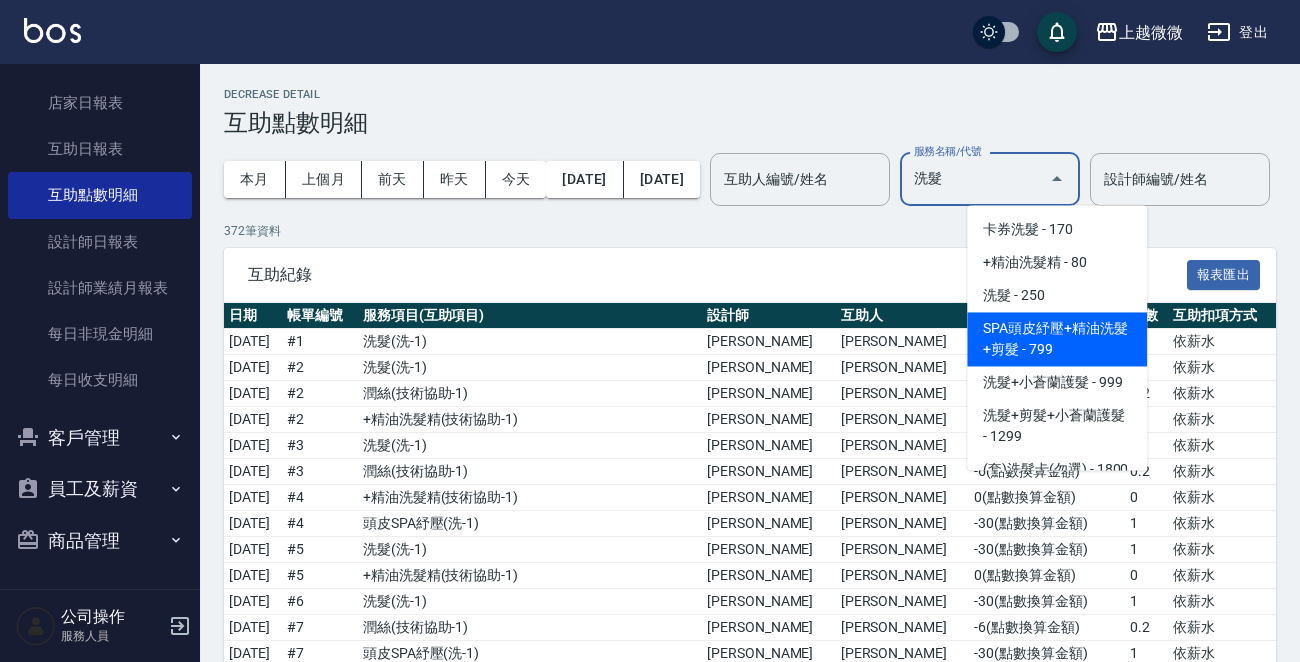 click on "SPA頭皮紓壓+精油洗髮+剪髮 - 799" at bounding box center (1057, 339) 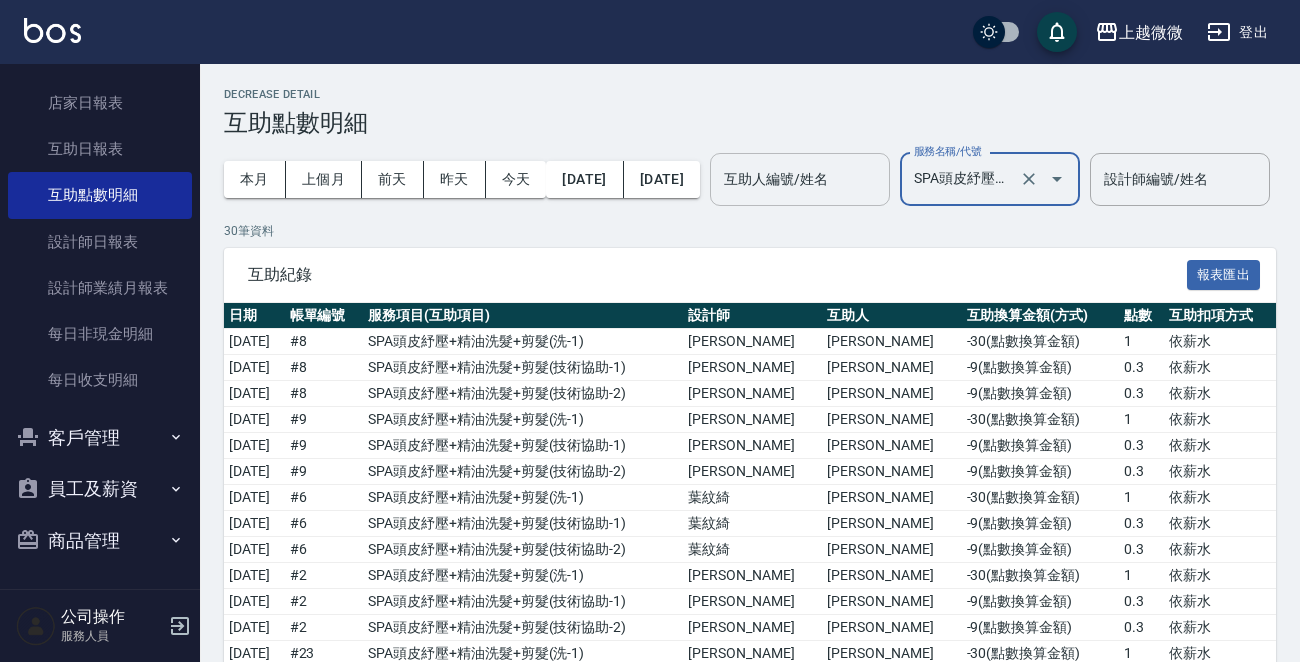 type on "SPA頭皮紓壓+精油洗髮+剪髮(I13)" 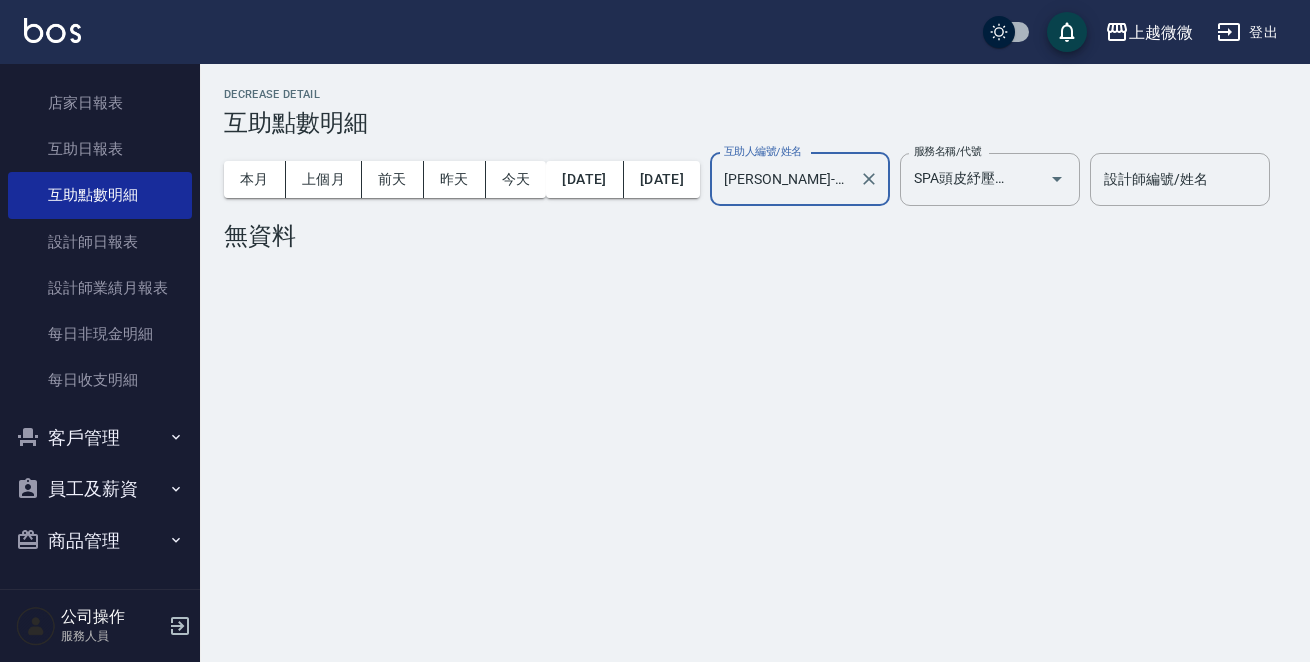 click on "[PERSON_NAME]-16" at bounding box center [785, 179] 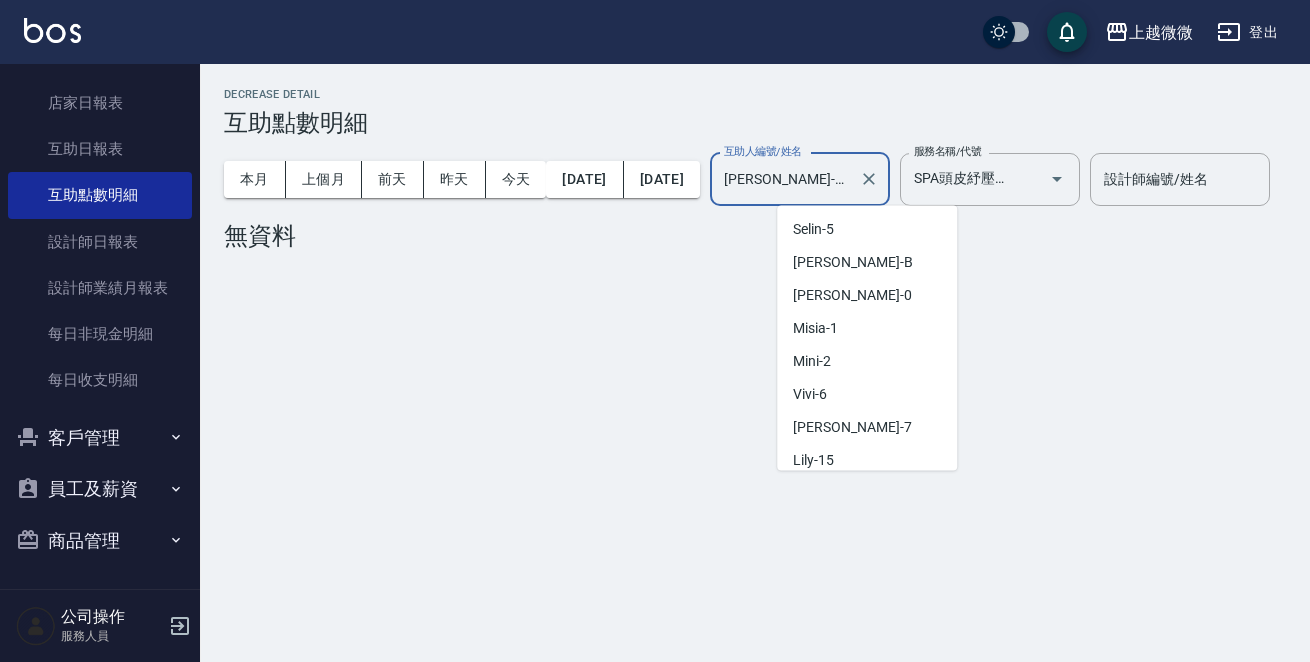 scroll, scrollTop: 205, scrollLeft: 0, axis: vertical 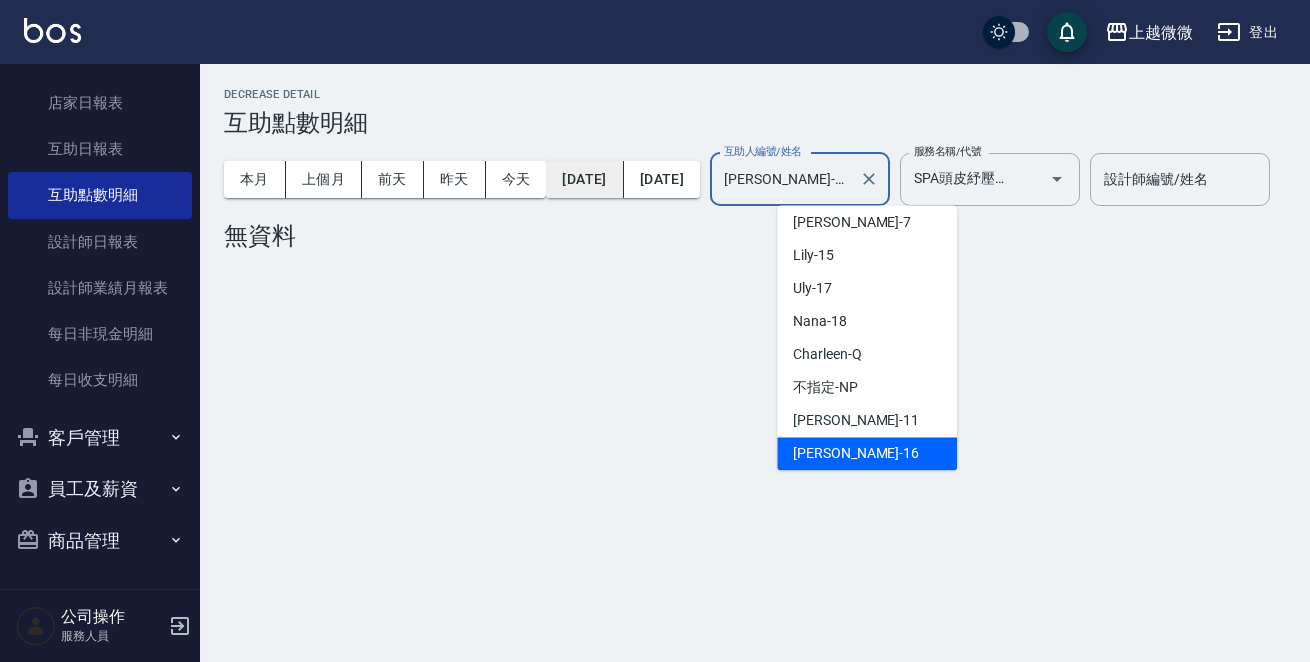 drag, startPoint x: 875, startPoint y: 174, endPoint x: 630, endPoint y: 169, distance: 245.05101 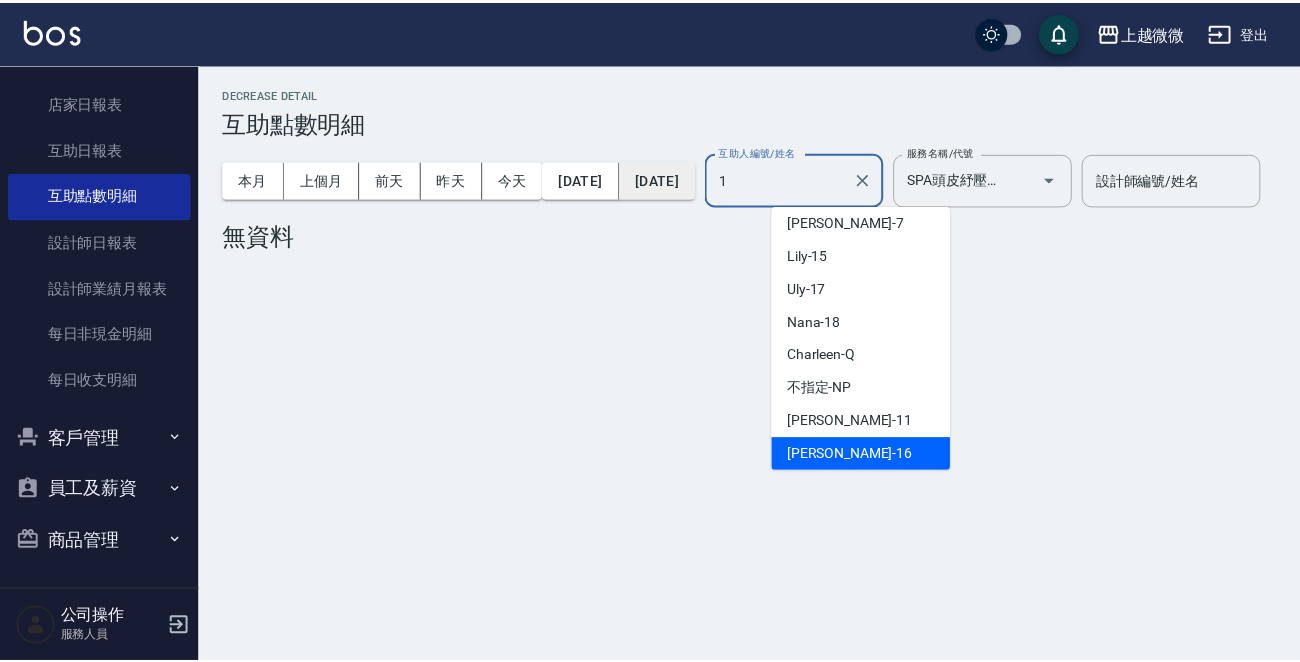 scroll, scrollTop: 0, scrollLeft: 0, axis: both 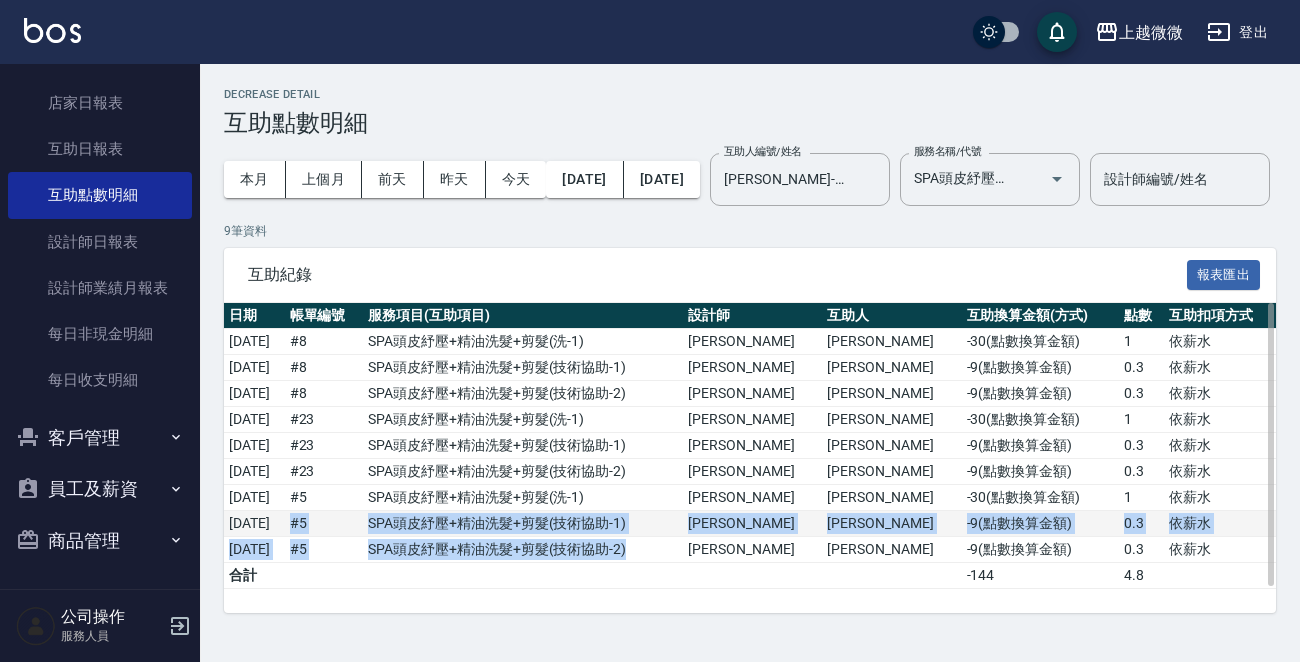 drag, startPoint x: 689, startPoint y: 569, endPoint x: 336, endPoint y: 539, distance: 354.2725 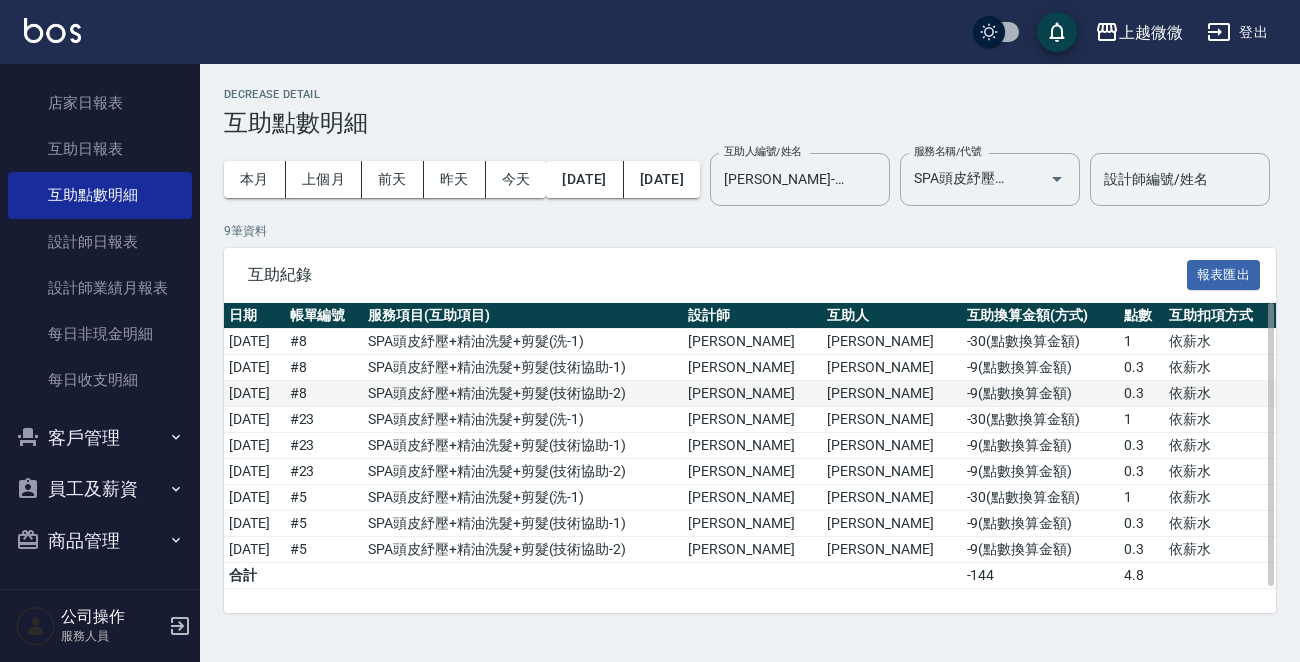 click on "# 8" at bounding box center [324, 394] 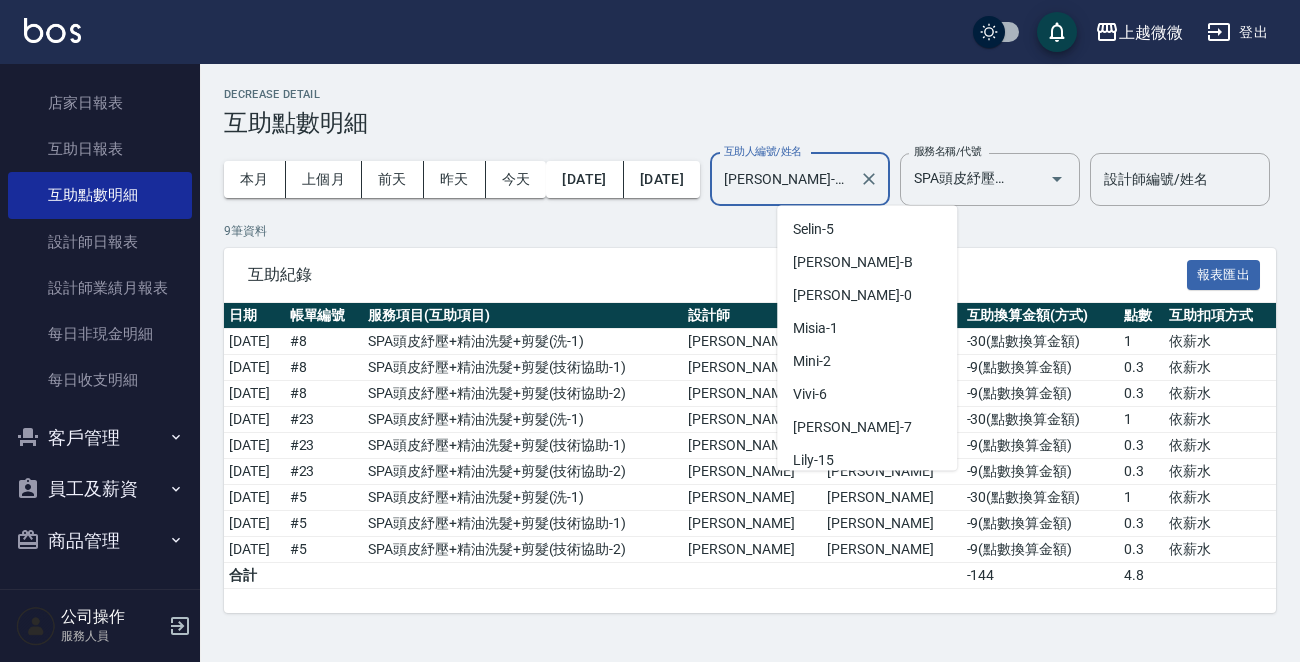 click on "[PERSON_NAME]-11" at bounding box center [785, 179] 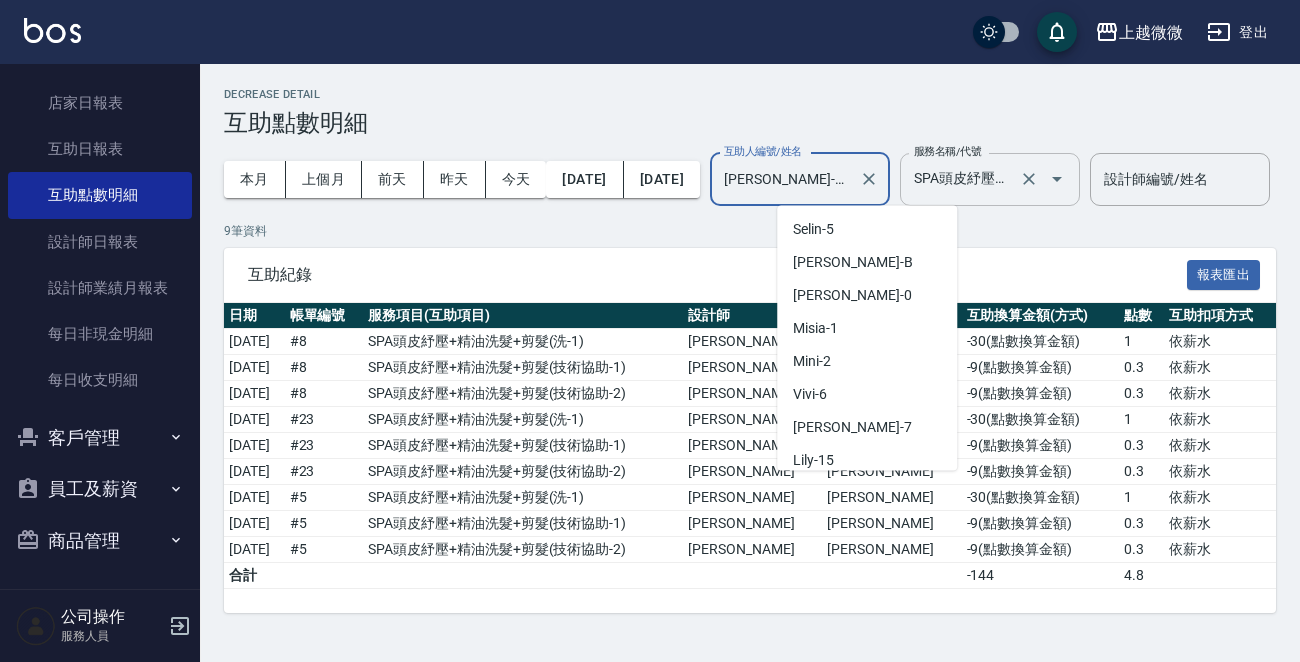 scroll, scrollTop: 171, scrollLeft: 0, axis: vertical 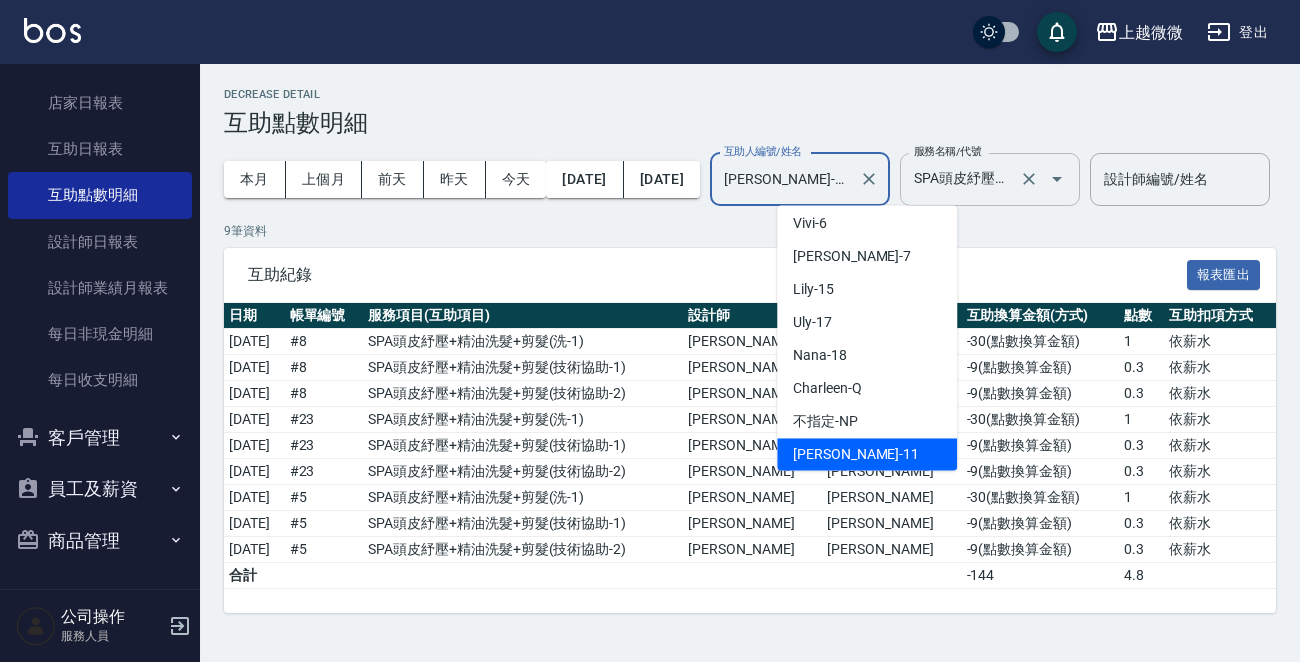 click on "SPA頭皮紓壓+精油洗髮+剪髮(I13)" at bounding box center [962, 179] 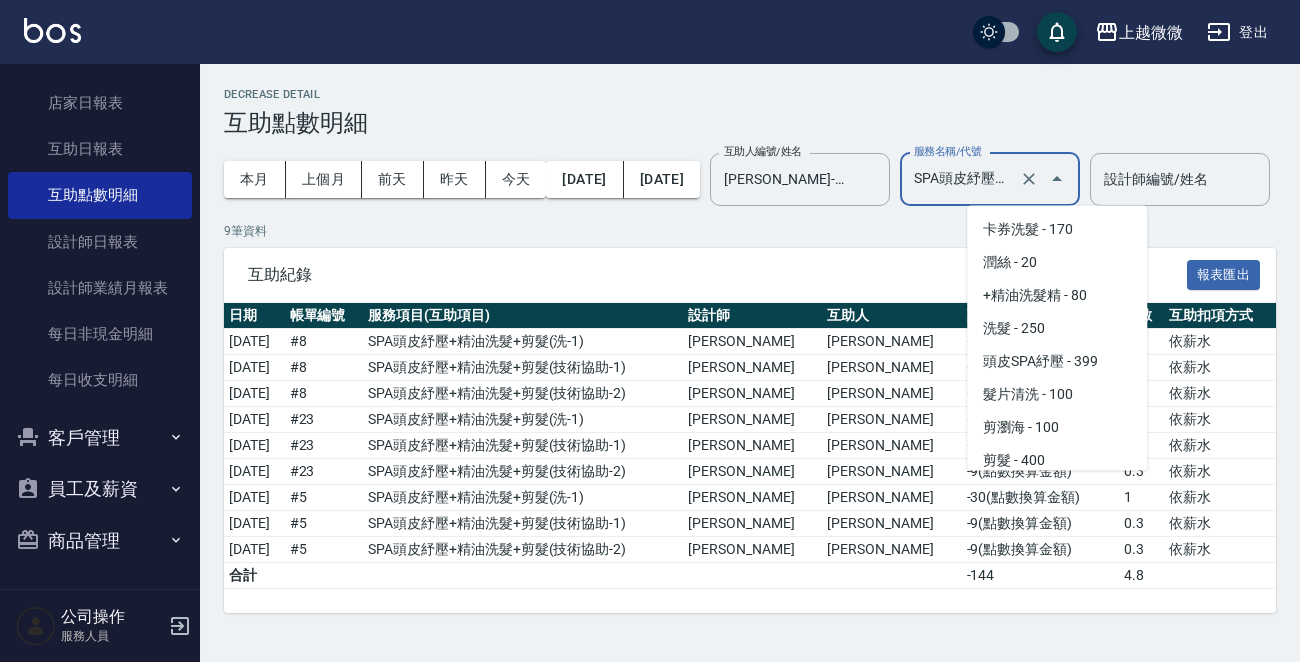 scroll, scrollTop: 3356, scrollLeft: 0, axis: vertical 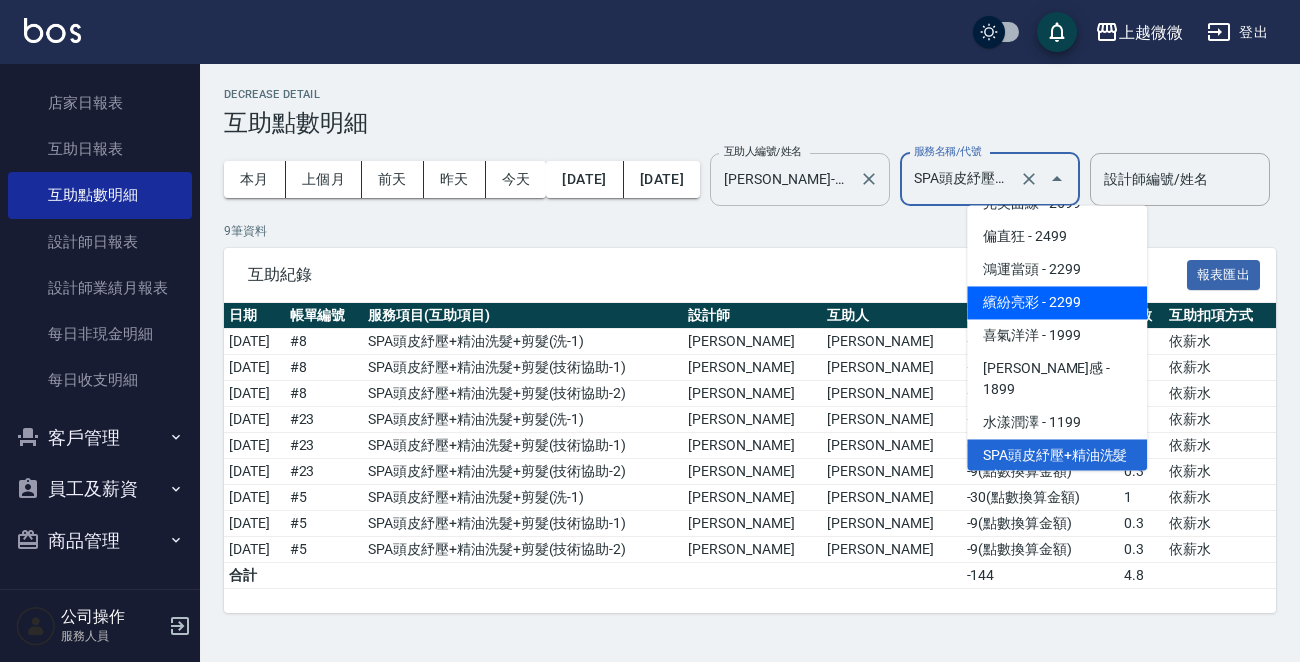 click on "[PERSON_NAME]-11" at bounding box center (785, 179) 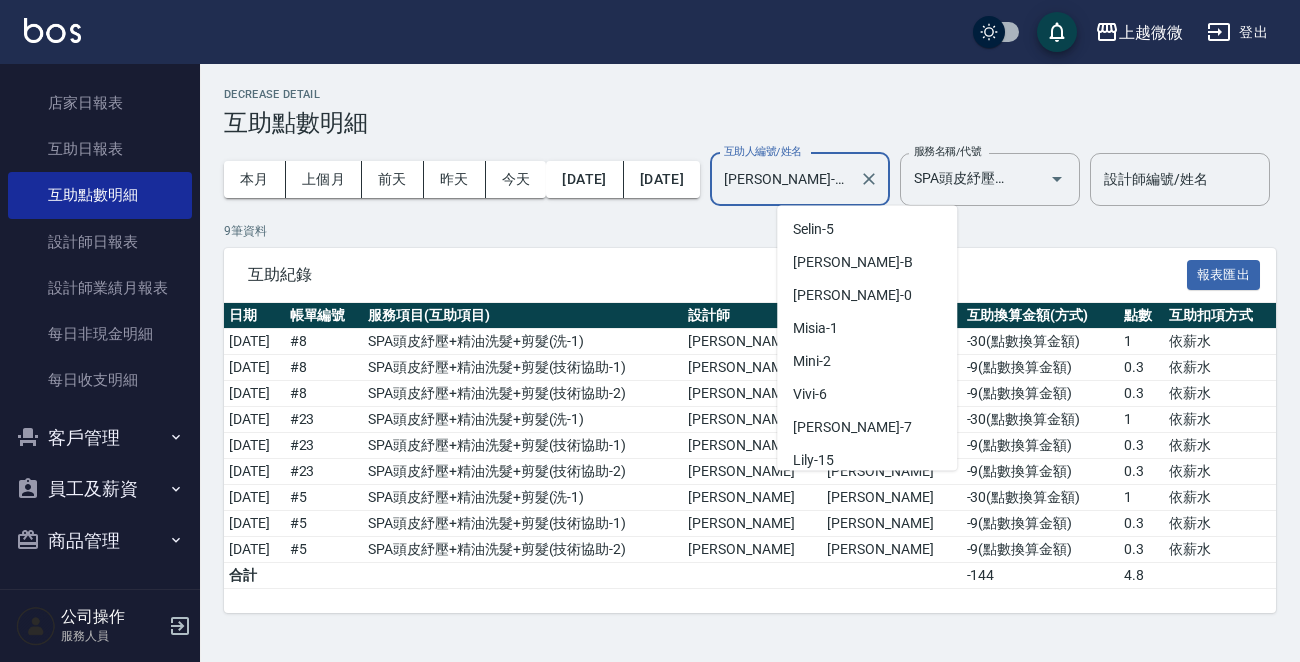 scroll, scrollTop: 171, scrollLeft: 0, axis: vertical 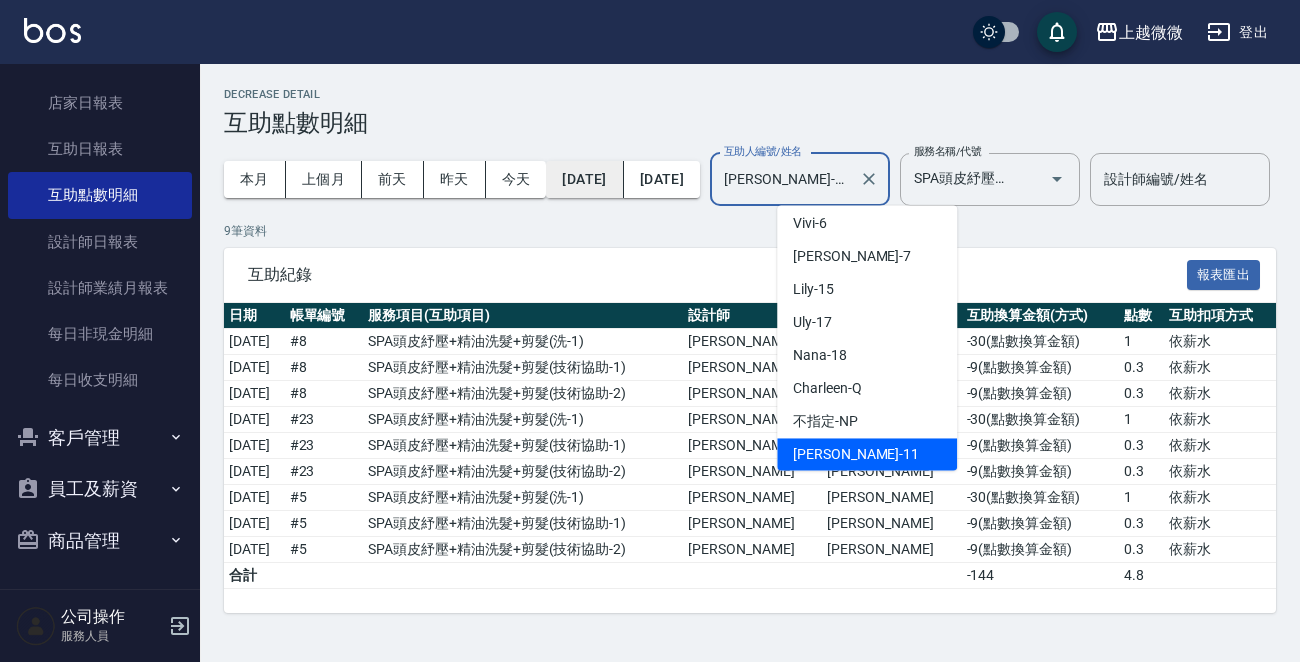 drag, startPoint x: 865, startPoint y: 135, endPoint x: 589, endPoint y: 139, distance: 276.029 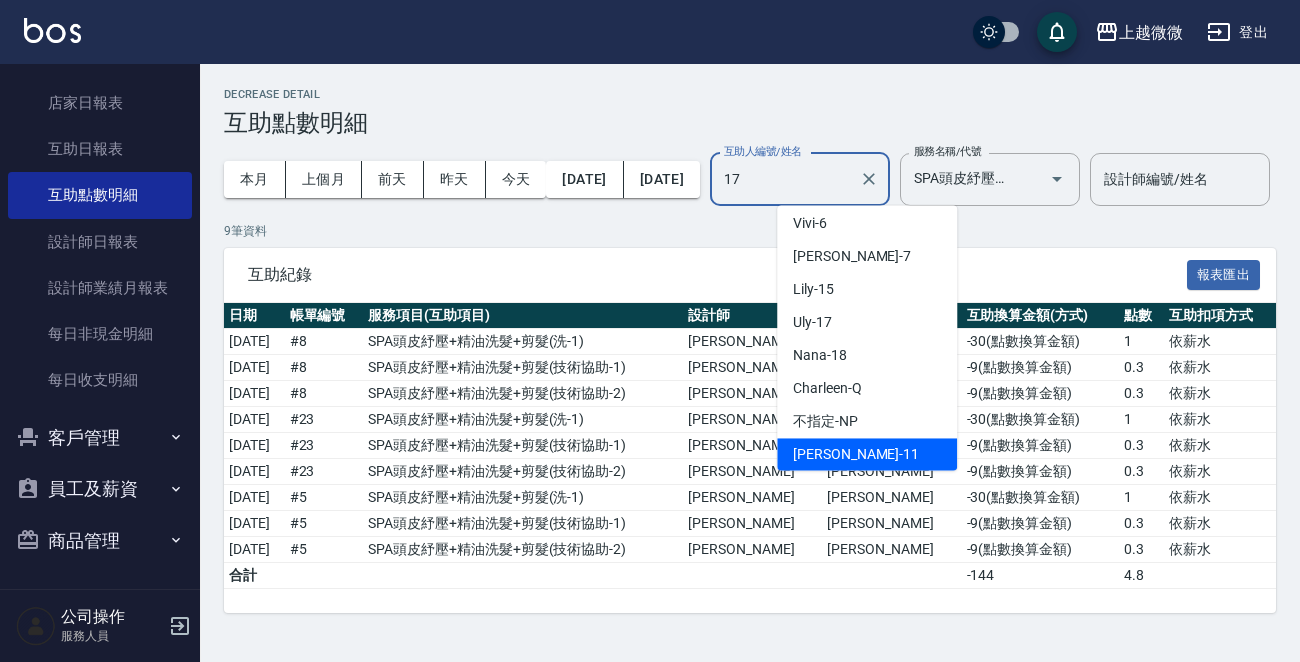 scroll, scrollTop: 0, scrollLeft: 0, axis: both 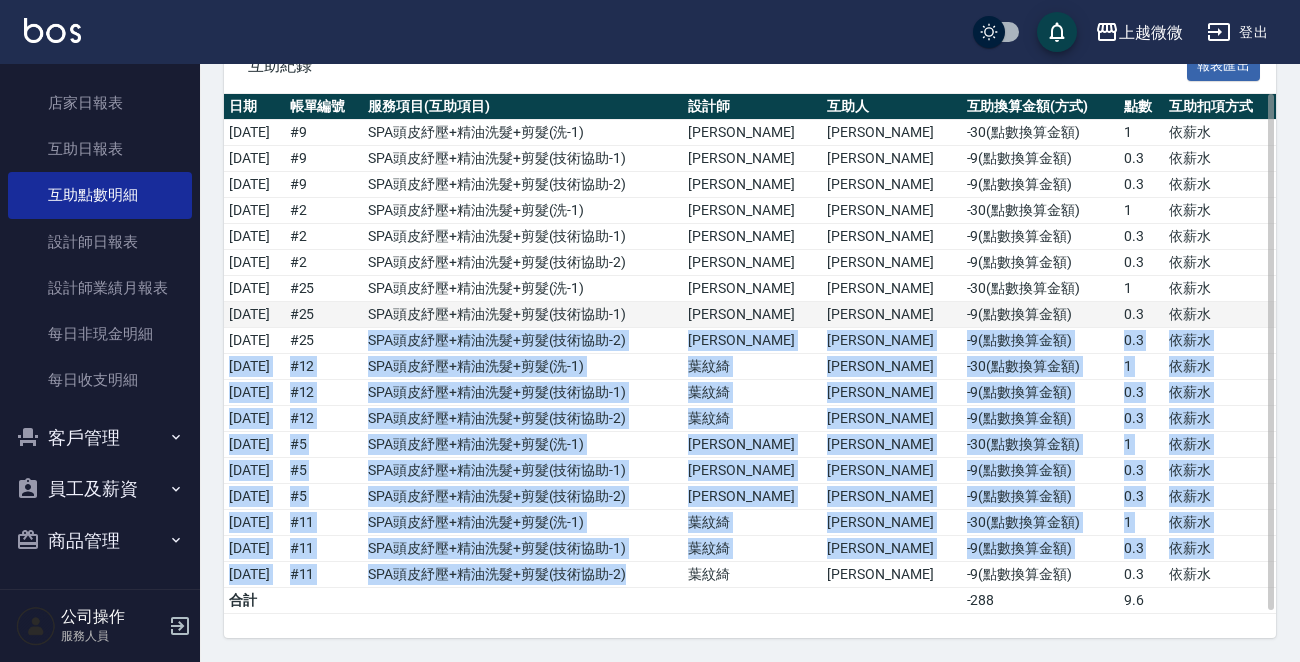 drag, startPoint x: 715, startPoint y: 575, endPoint x: 403, endPoint y: 328, distance: 397.9359 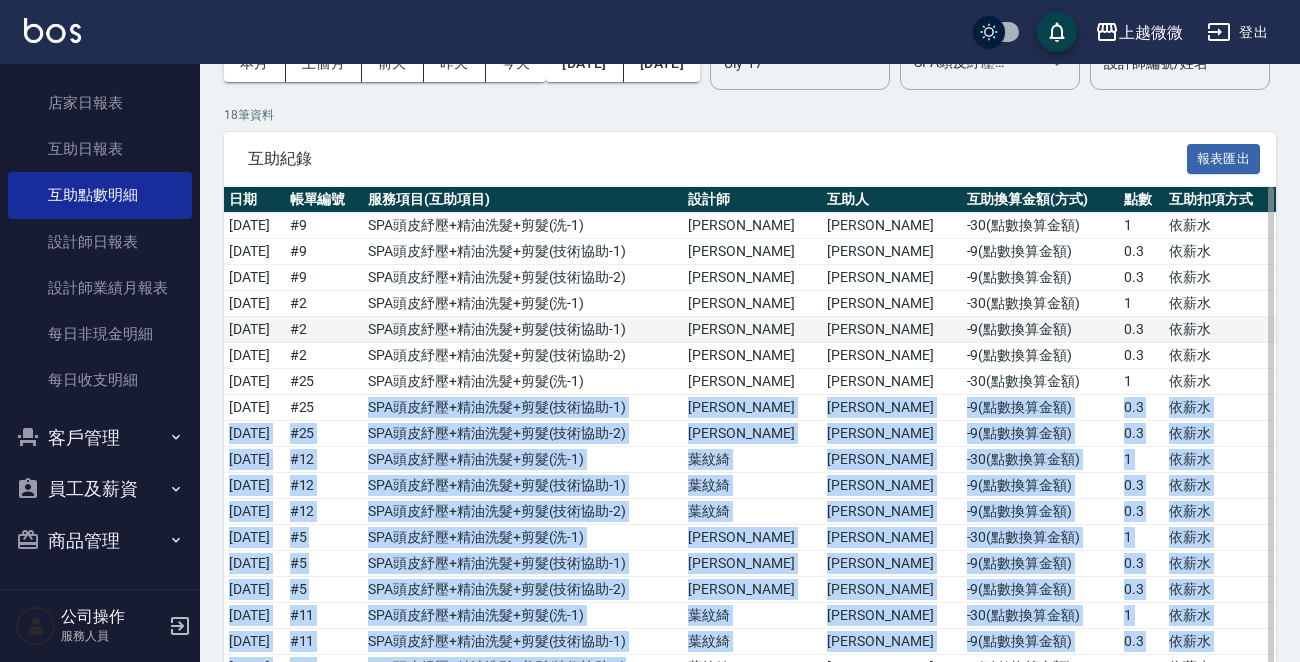 scroll, scrollTop: 0, scrollLeft: 0, axis: both 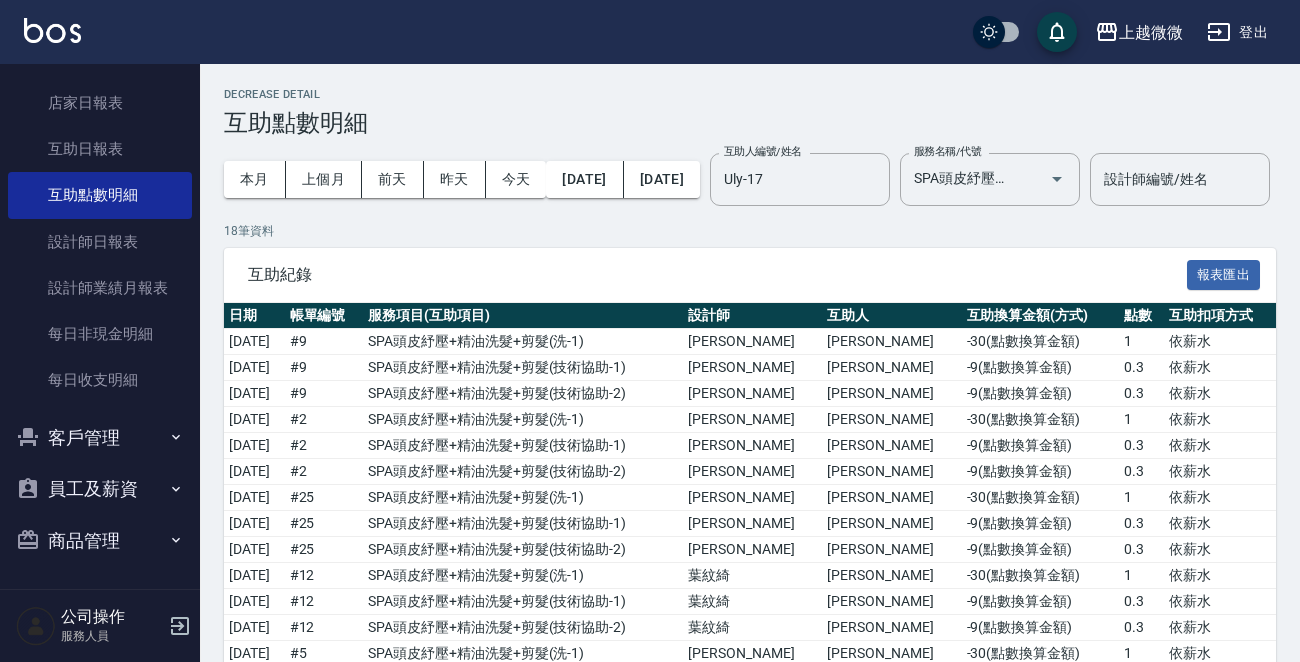 click on "18  筆資料 互助紀錄 報表匯出 日期 帳單編號 服務項目(互助項目) 設計師 互助人 互助換算金額(方式) 點數 互助扣項方式 [DATE] # 9 SPA頭皮紓壓+精油洗髮+剪髮 ( 洗-1 ) [PERSON_NAME] [PERSON_NAME] -30 ( 點數換算金額 ) 1 依薪水 [DATE] # 9 SPA頭皮紓壓+精油洗髮+剪髮 ( 技術協助-1 ) [PERSON_NAME] [PERSON_NAME] -9 ( 點數換算金額 ) 0.3 依薪水 [DATE] # 9 SPA頭皮紓壓+精油洗髮+剪髮 ( 技術協助-2 ) [PERSON_NAME] [PERSON_NAME] -9 ( 點數換算金額 ) 0.3 依薪水 [DATE] # 2 SPA頭皮紓壓+精油洗髮+剪髮 ( 洗-1 ) [PERSON_NAME] [PERSON_NAME] -30 ( 點數換算金額 ) 1 依薪水 [DATE] # 2 SPA頭皮紓壓+精油洗髮+剪髮 ( 技術協助-1 ) [PERSON_NAME] [PERSON_NAME] -9 ( 點數換算金額 ) 0.3 依薪水 [DATE] # 2 SPA頭皮紓壓+精油洗髮+剪髮 ( 技術協助-2 ) [PERSON_NAME] [PERSON_NAME] -9 ( 點數換算金額 ) 0.3 依薪水 [DATE] # 25 SPA頭皮紓壓+精油洗髮+剪髮 ( 洗-1 ) [PERSON_NAME] [PERSON_NAME] -30 ( ) 1 依薪水 #" at bounding box center (750, 535) 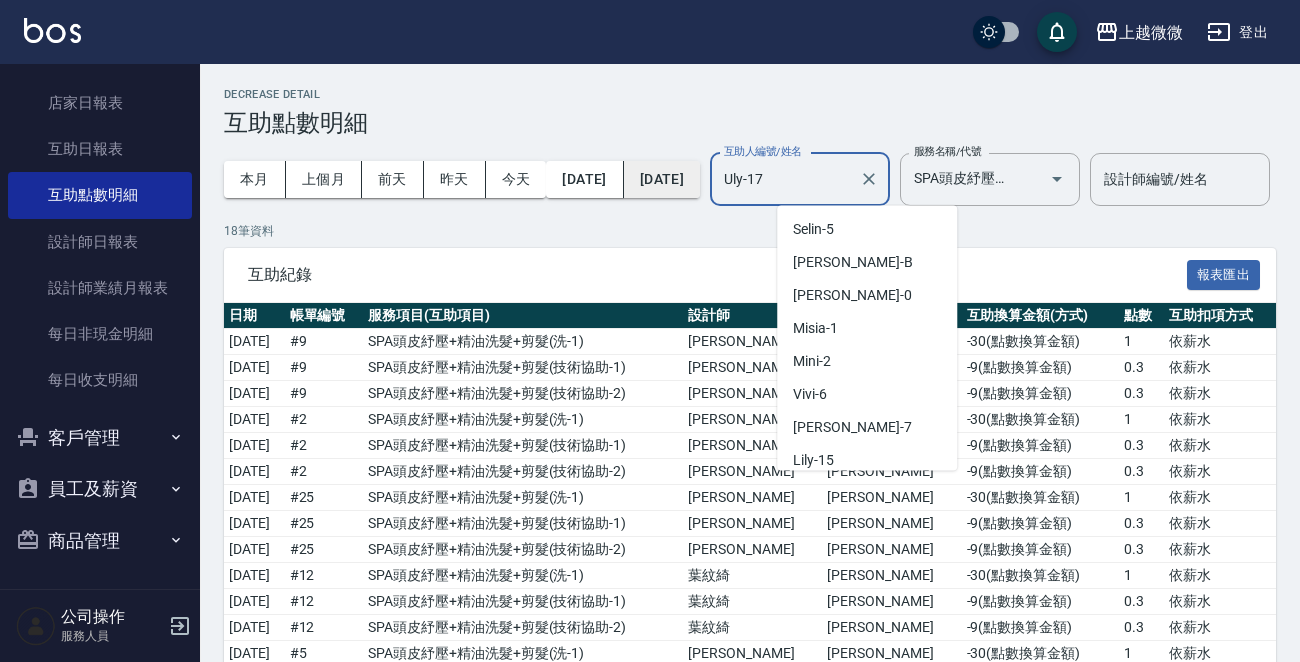 drag, startPoint x: 860, startPoint y: 184, endPoint x: 668, endPoint y: 179, distance: 192.0651 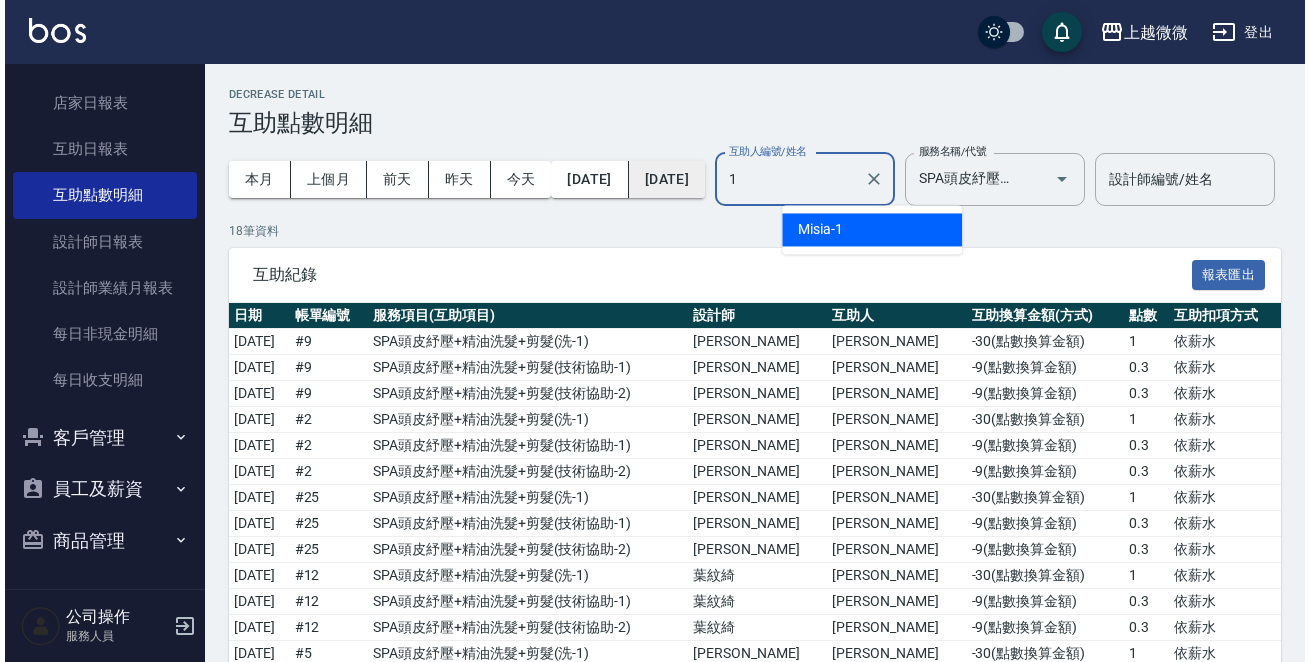 scroll, scrollTop: 0, scrollLeft: 0, axis: both 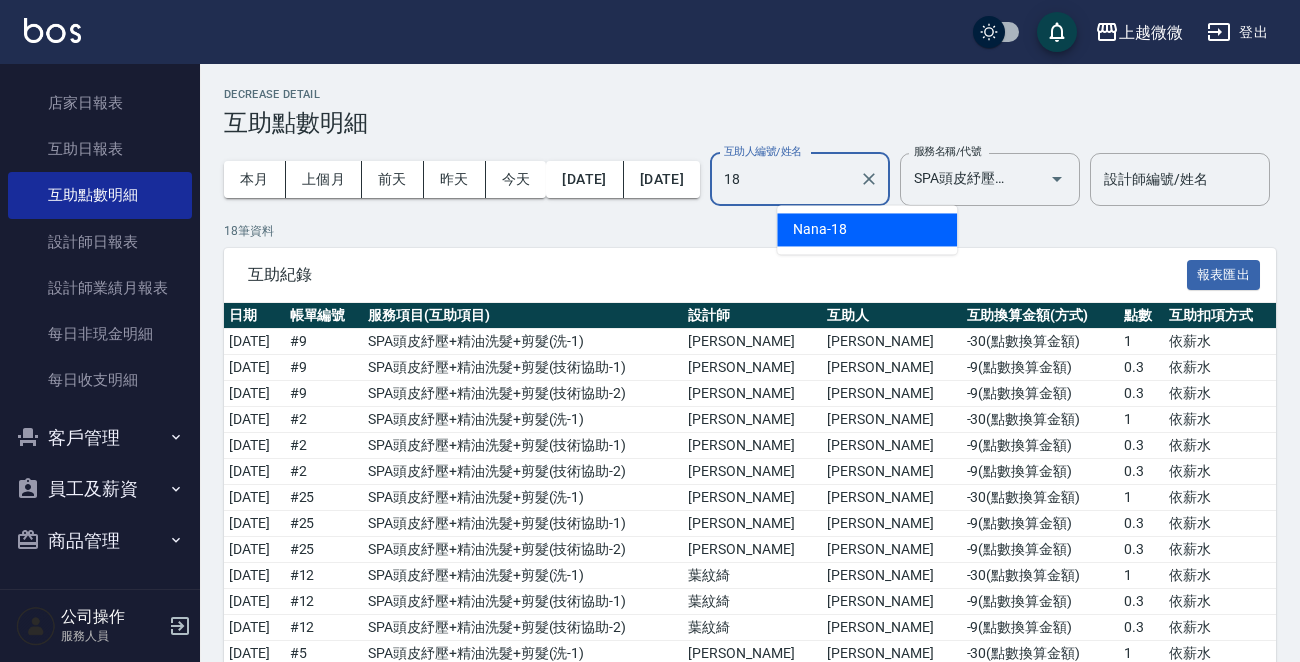 type on "Nana-18" 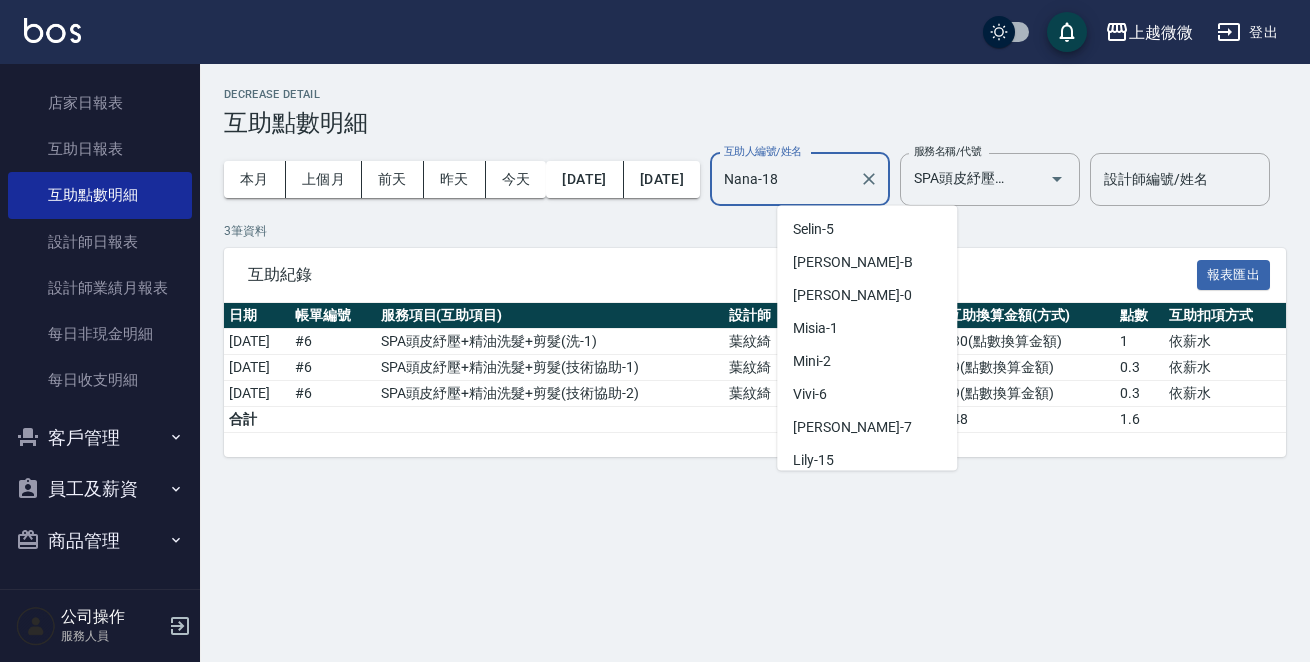 click on "Nana-18" at bounding box center [785, 179] 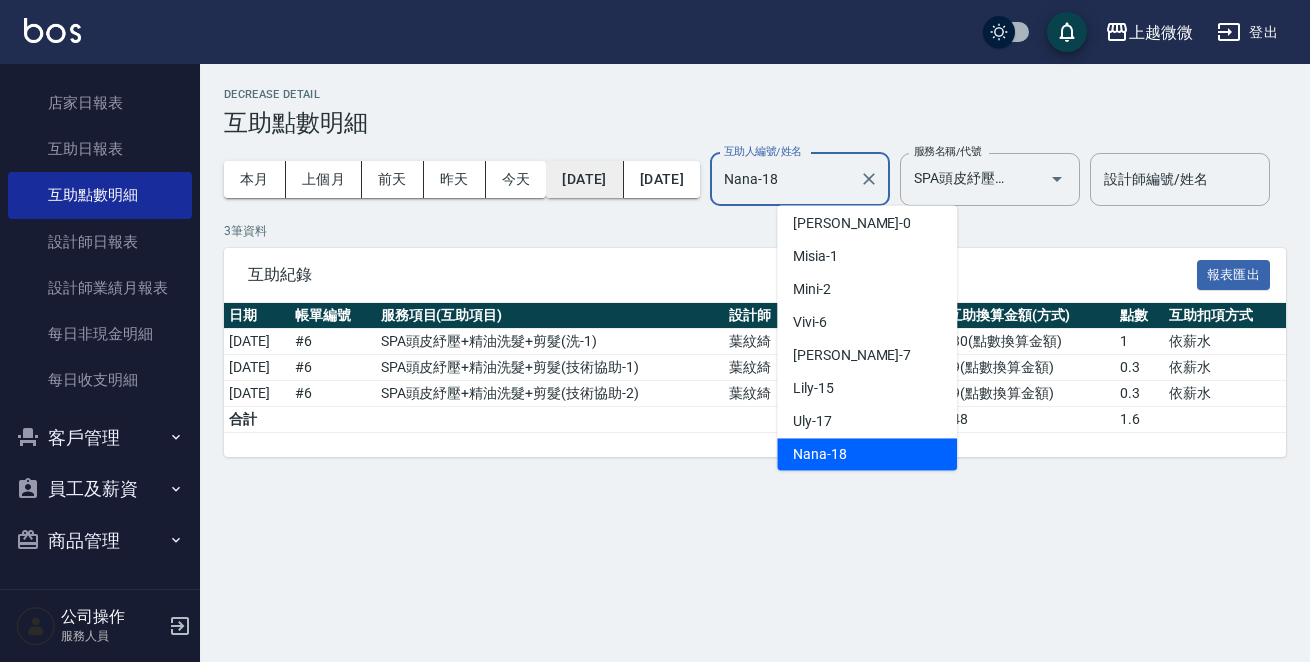 drag, startPoint x: 860, startPoint y: 181, endPoint x: 648, endPoint y: 170, distance: 212.28519 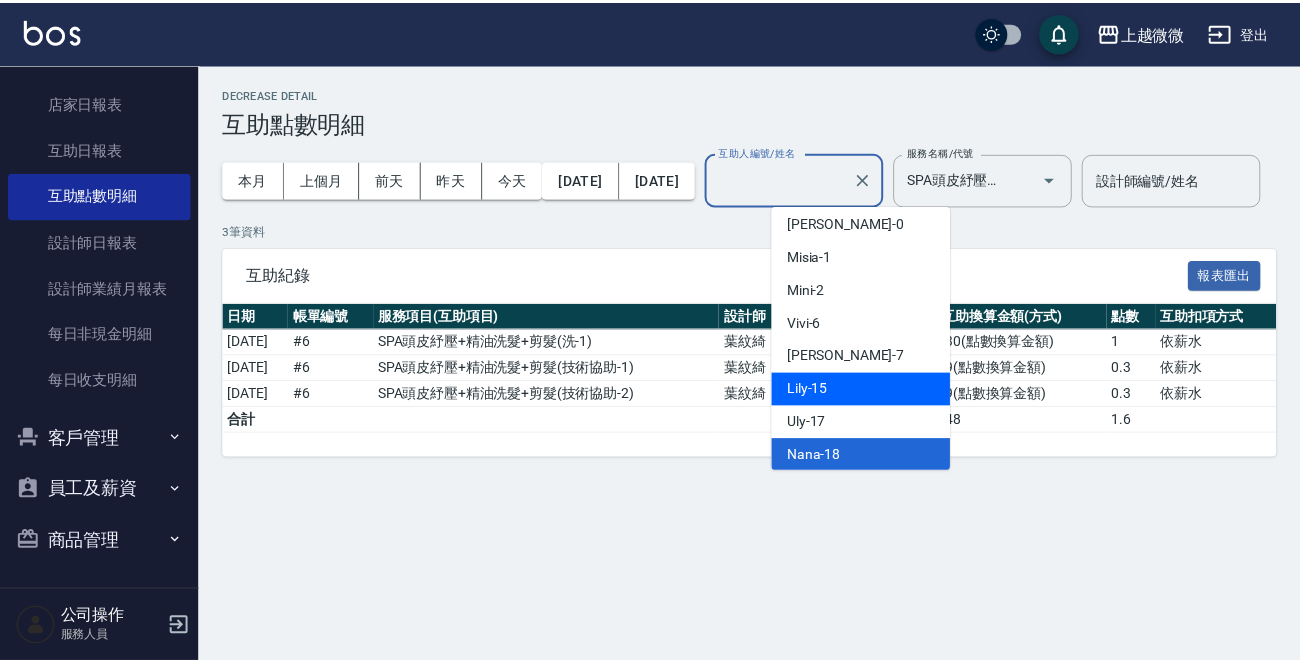 scroll, scrollTop: 8, scrollLeft: 0, axis: vertical 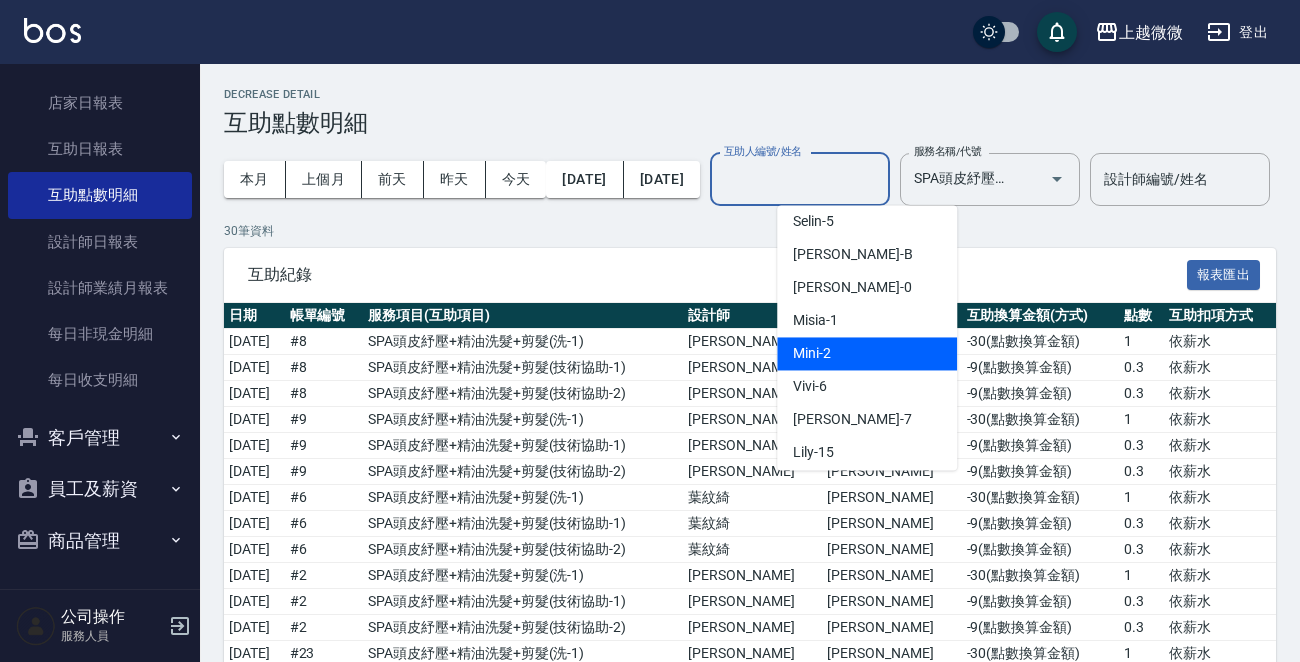 type 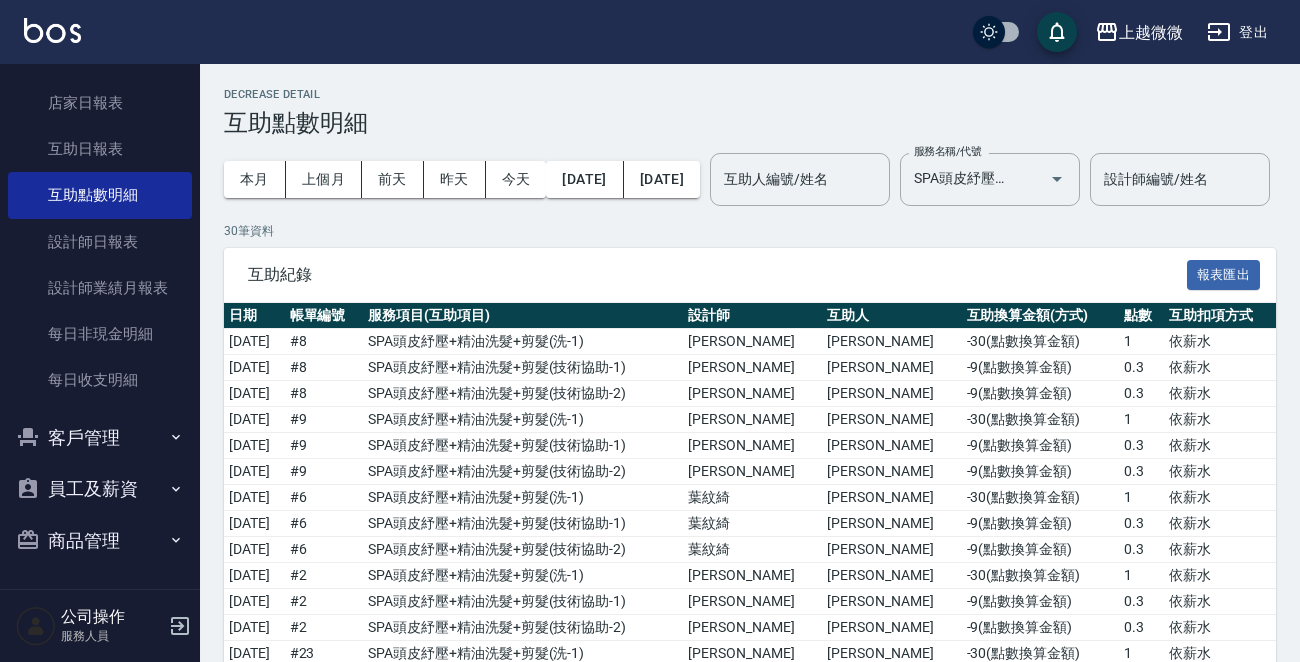 click on "本月 上個月 [DATE] [DATE] [DATE] [DATE] [DATE] 互助人編號/姓名 互助人編號/姓名 服務名稱/代號 SPA頭皮紓壓+精油洗髮+剪髮(I13) 服務名稱/代號 設計師編號/姓名 設計師編號/姓名" at bounding box center [750, 179] 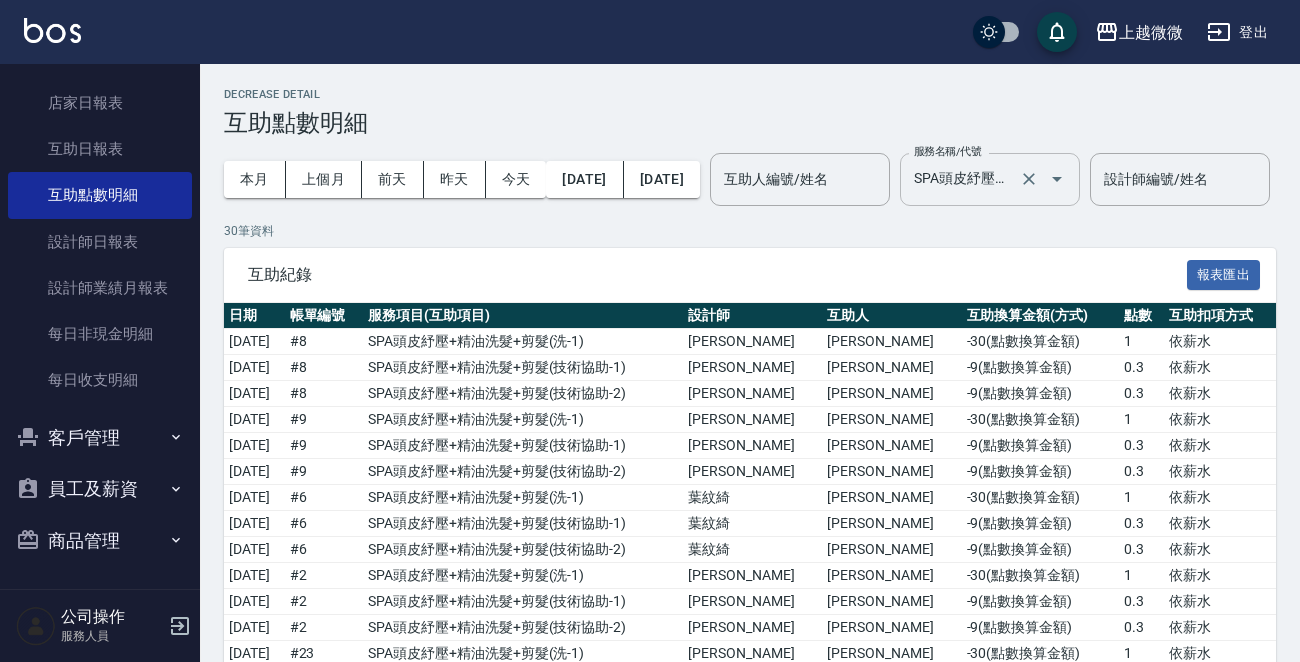 click on "SPA頭皮紓壓+精油洗髮+剪髮(I13)" at bounding box center (962, 179) 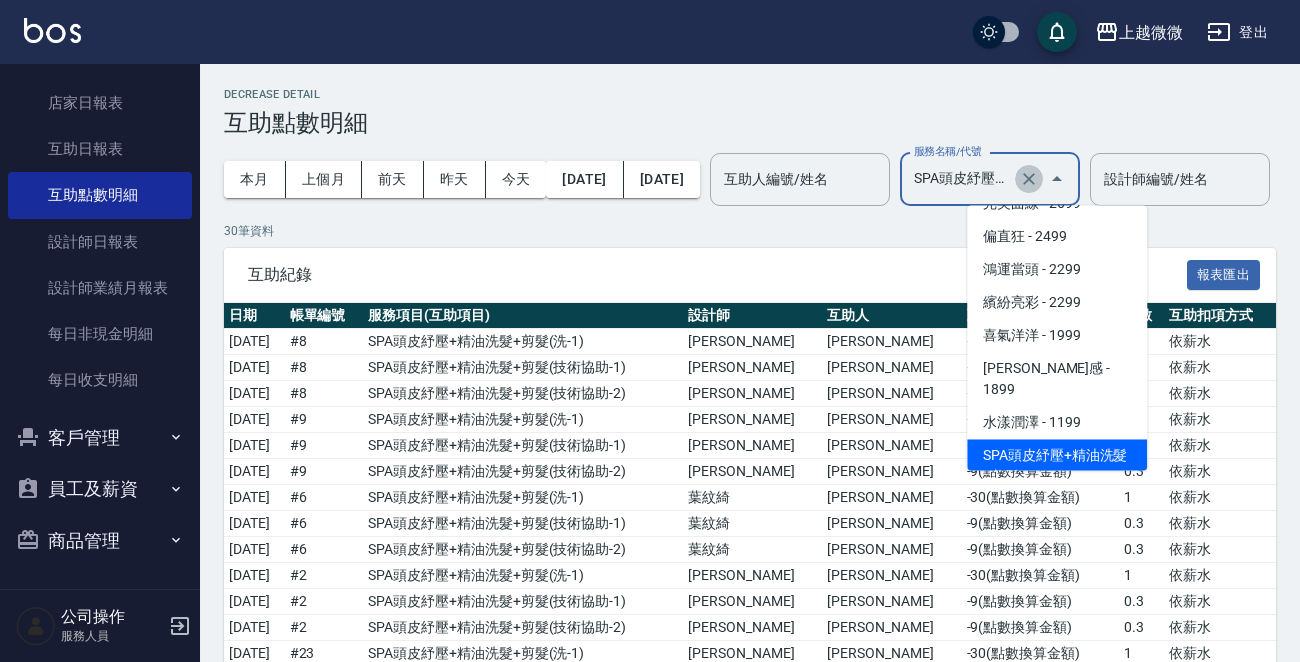 click 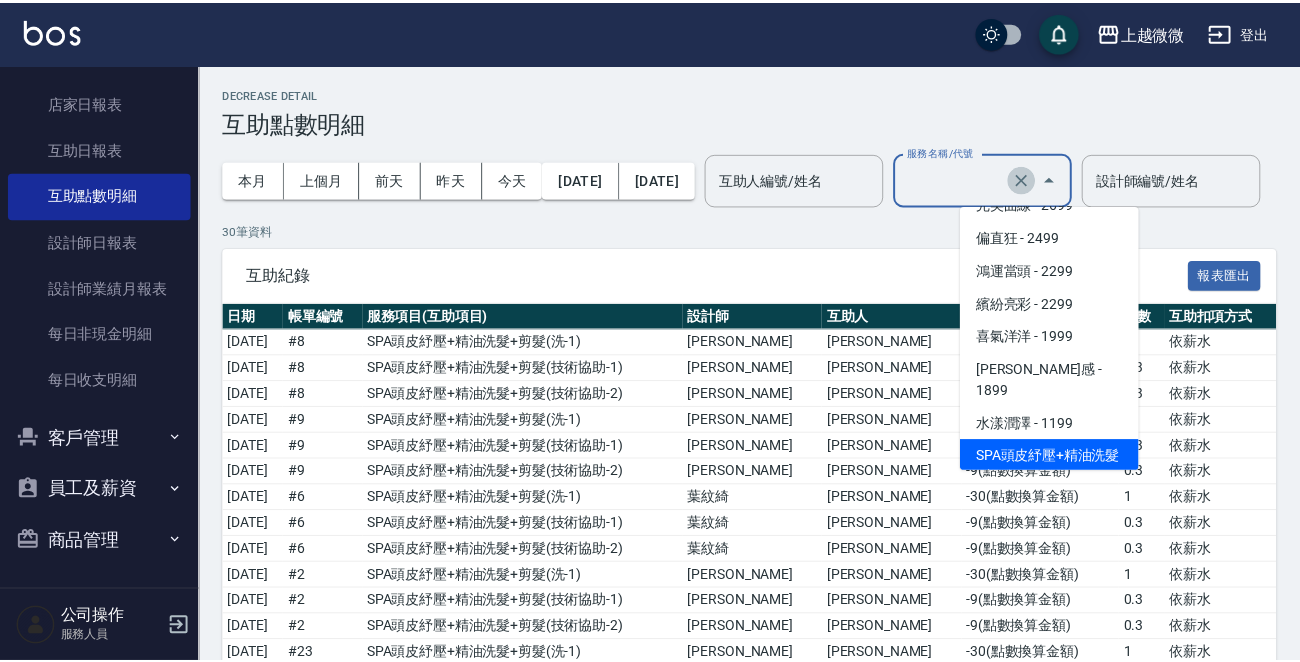 scroll, scrollTop: 8, scrollLeft: 0, axis: vertical 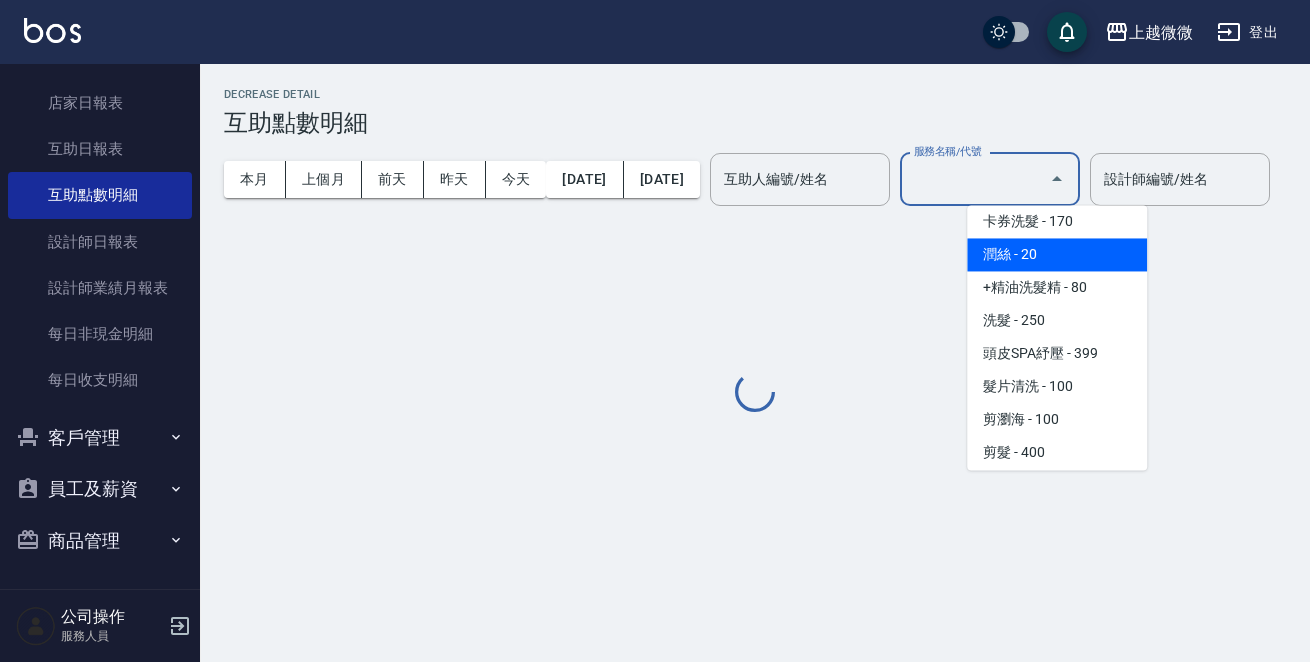 click on "互助人編號/姓名 互助人編號/姓名" at bounding box center [800, 179] 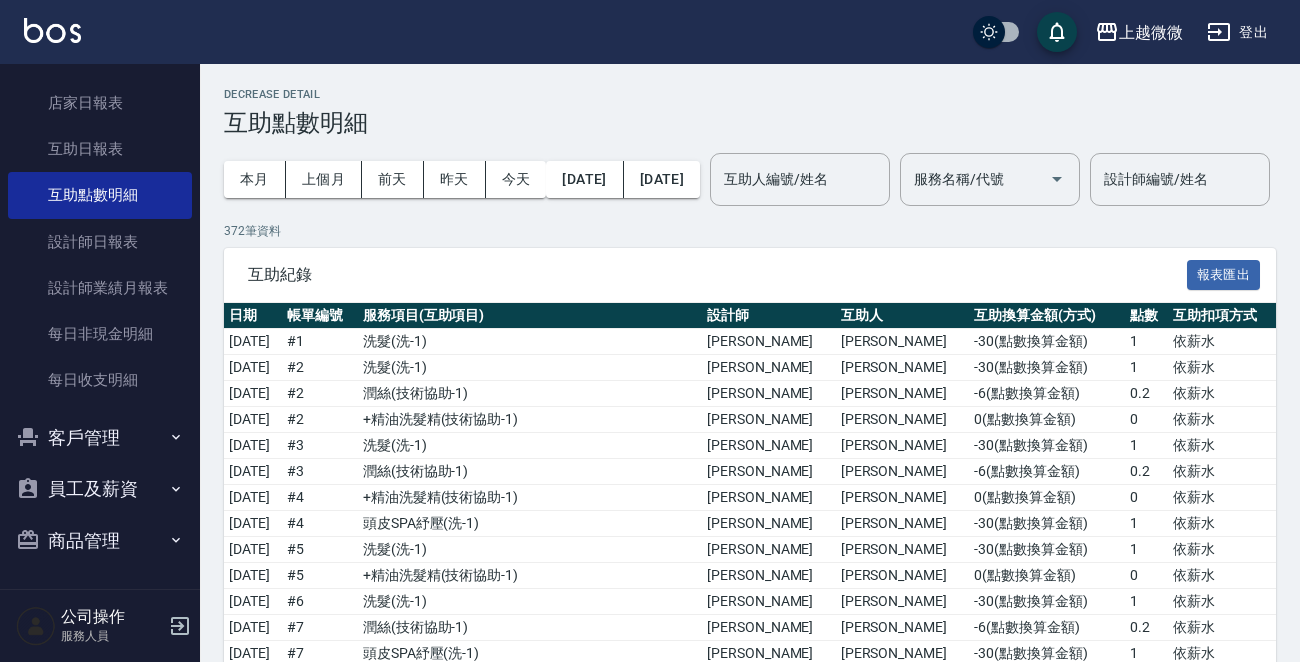 click on "本月 上個月 [DATE] [DATE] [DATE] [DATE] [DATE] 互助人編號/姓名 互助人編號/姓名 服務名稱/代號 服務名稱/代號 設計師編號/姓名 設計師編號/姓名" at bounding box center [750, 179] 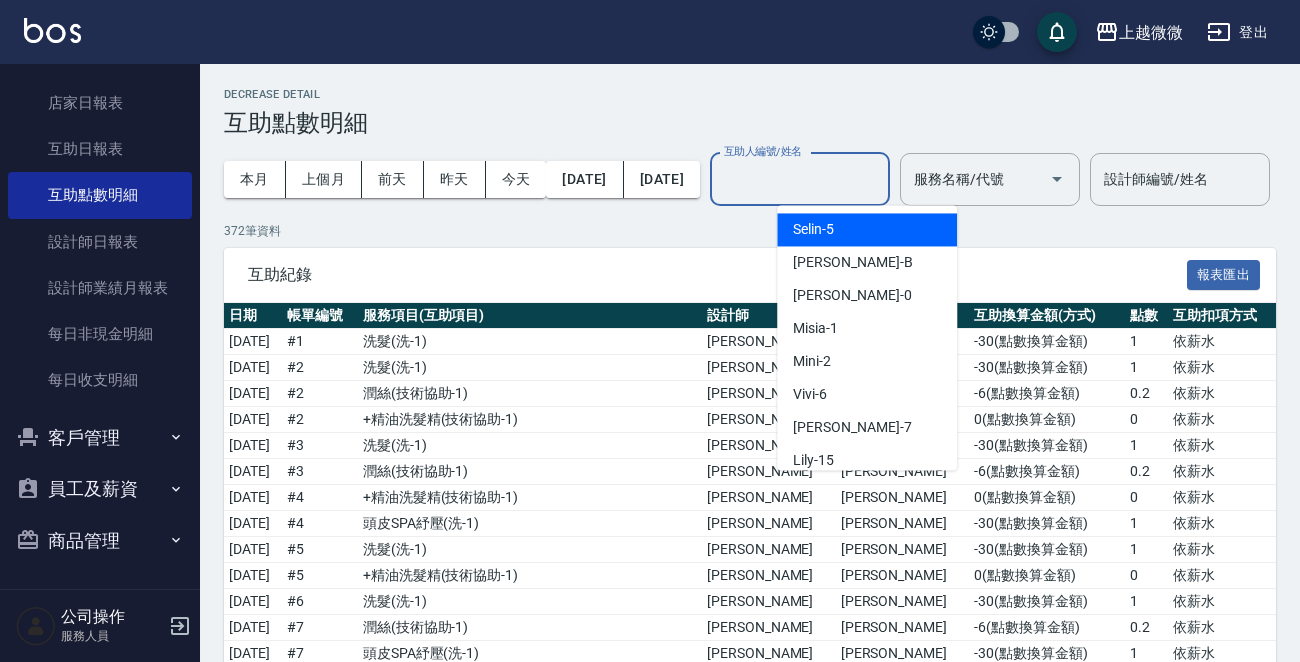 click on "互助人編號/姓名" at bounding box center [800, 179] 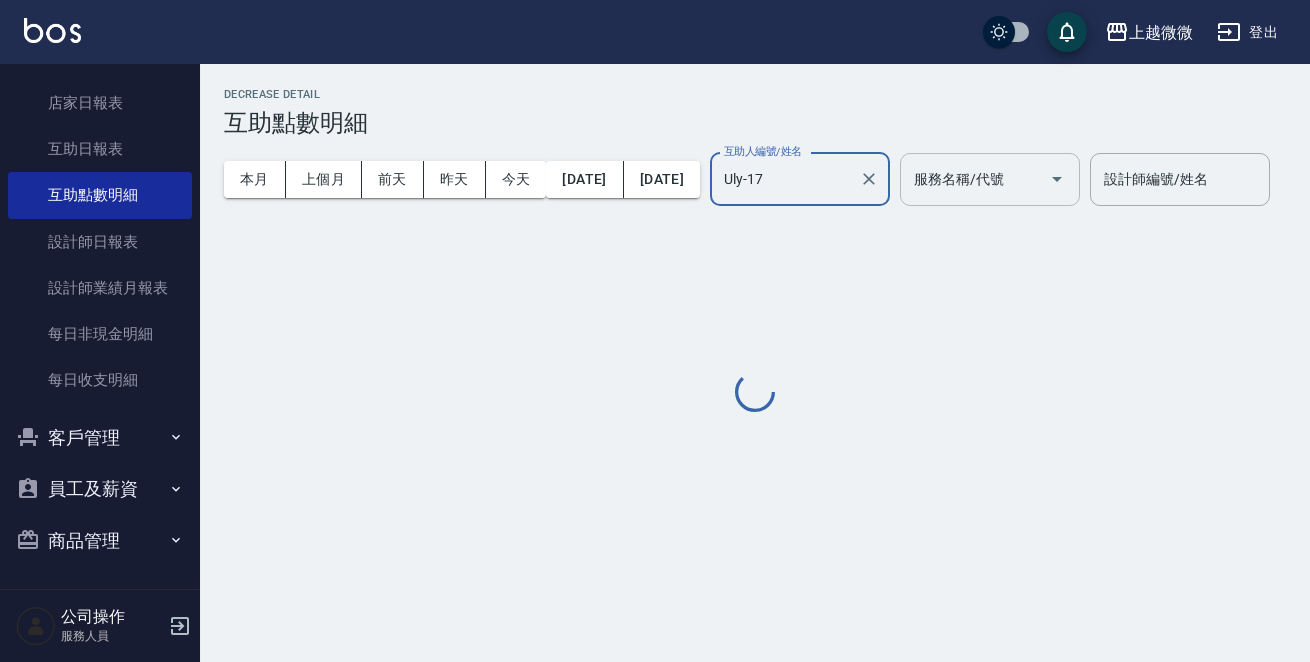 type on "Uly-17" 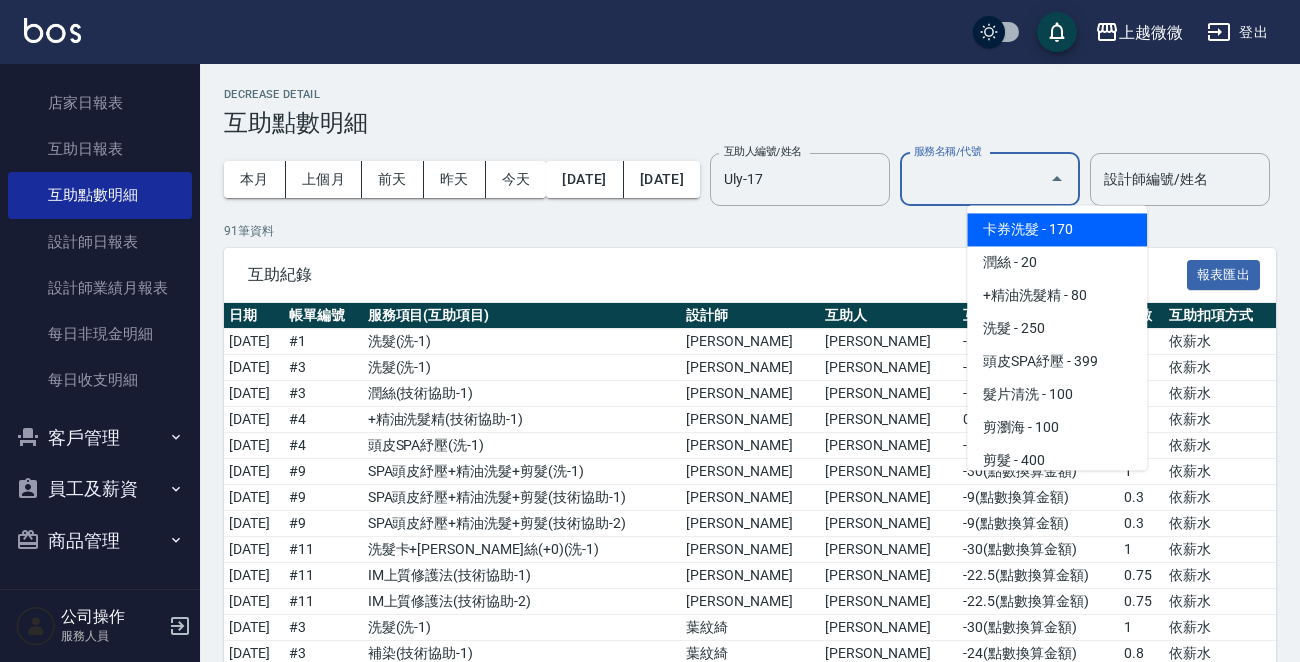 click on "服務名稱/代號" at bounding box center [975, 179] 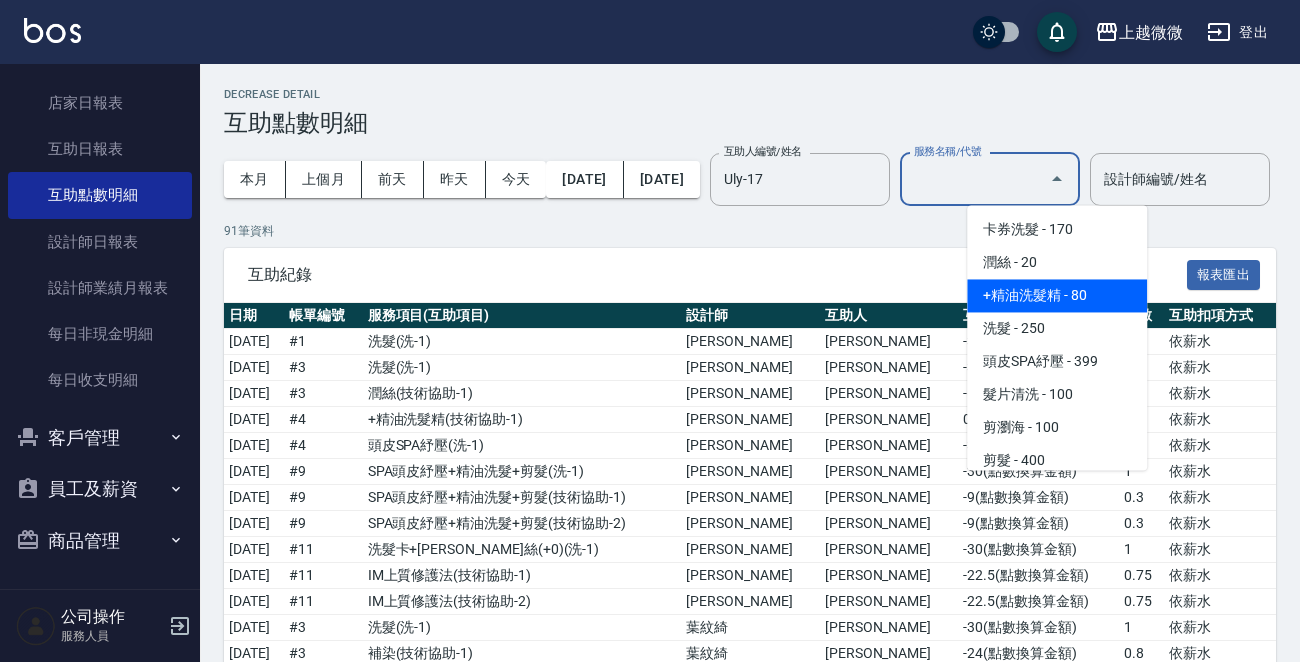 click on "+精油洗髮精 - 80" at bounding box center (1057, 295) 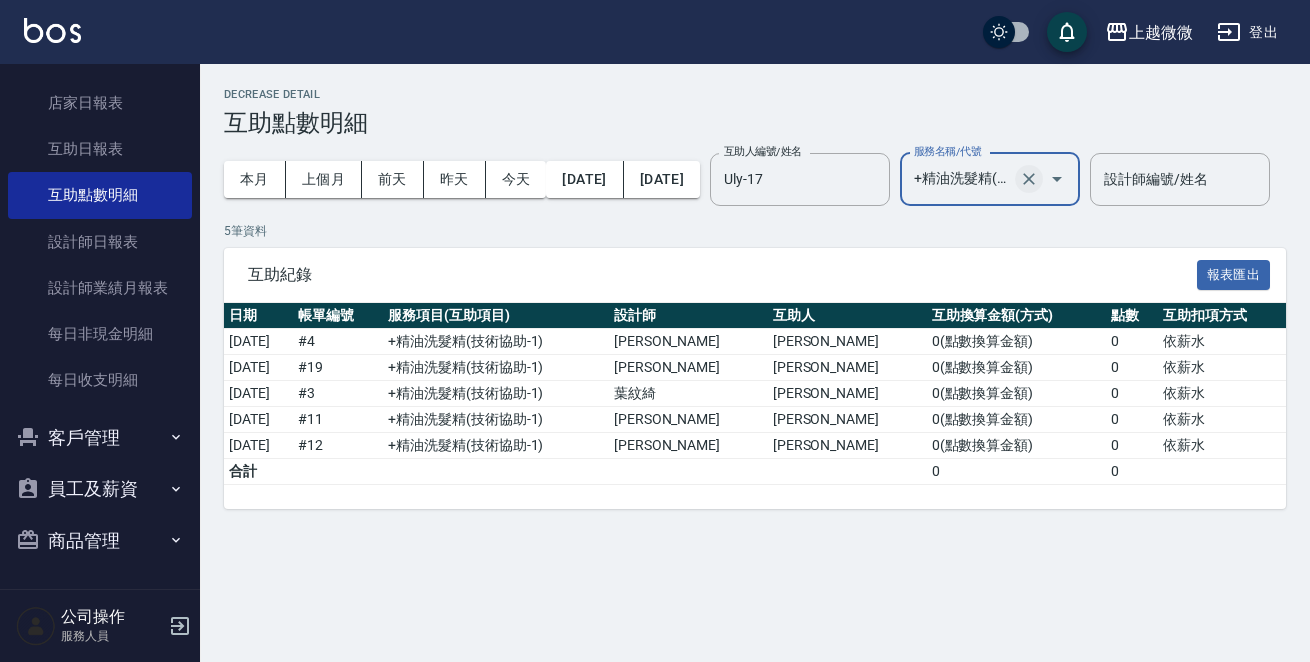 click 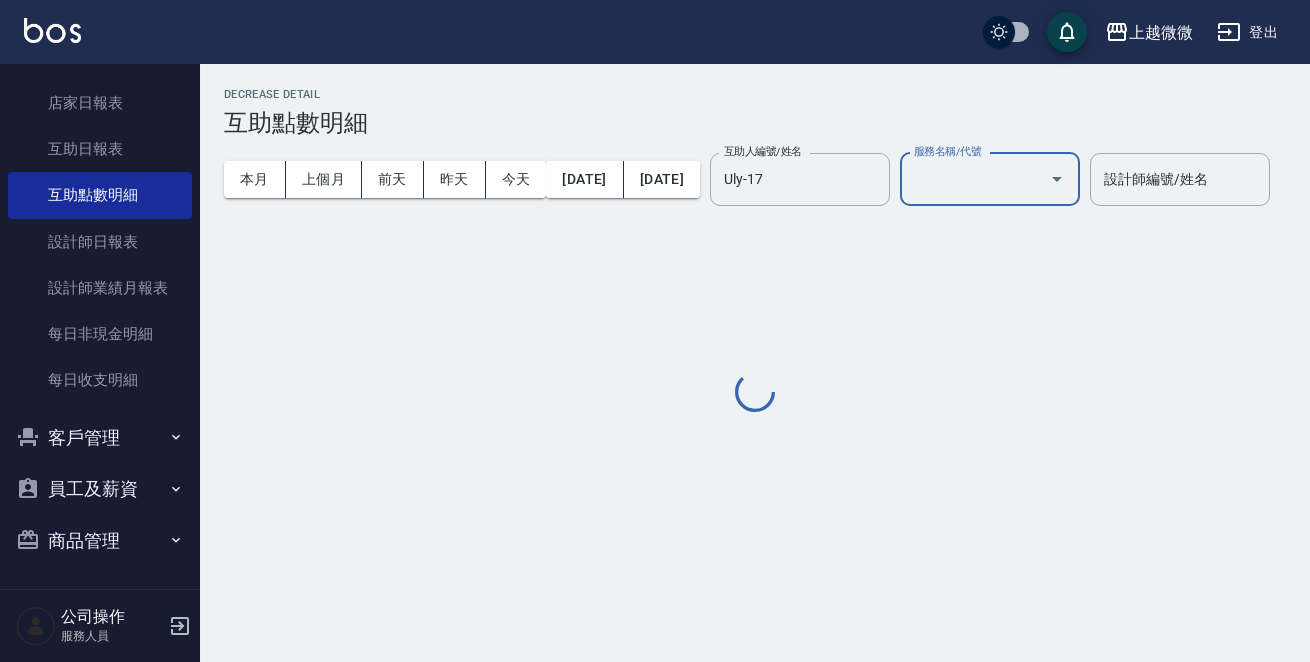 click on "服務名稱/代號" at bounding box center (975, 179) 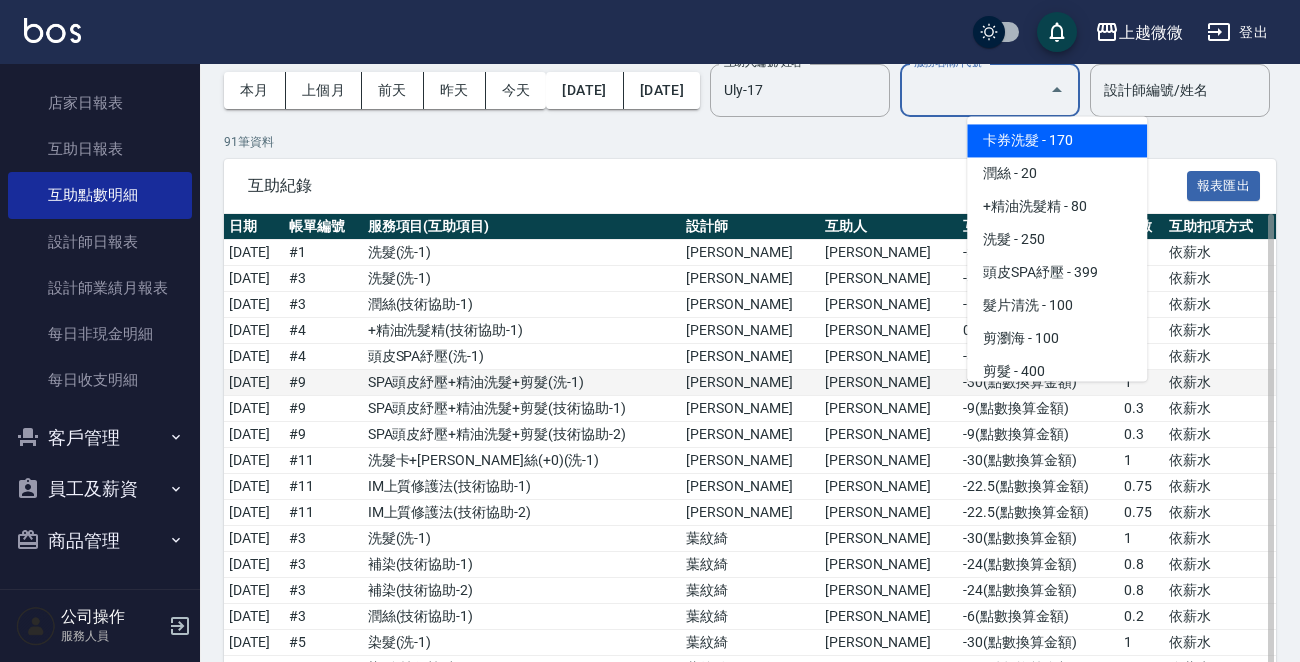 scroll, scrollTop: 200, scrollLeft: 0, axis: vertical 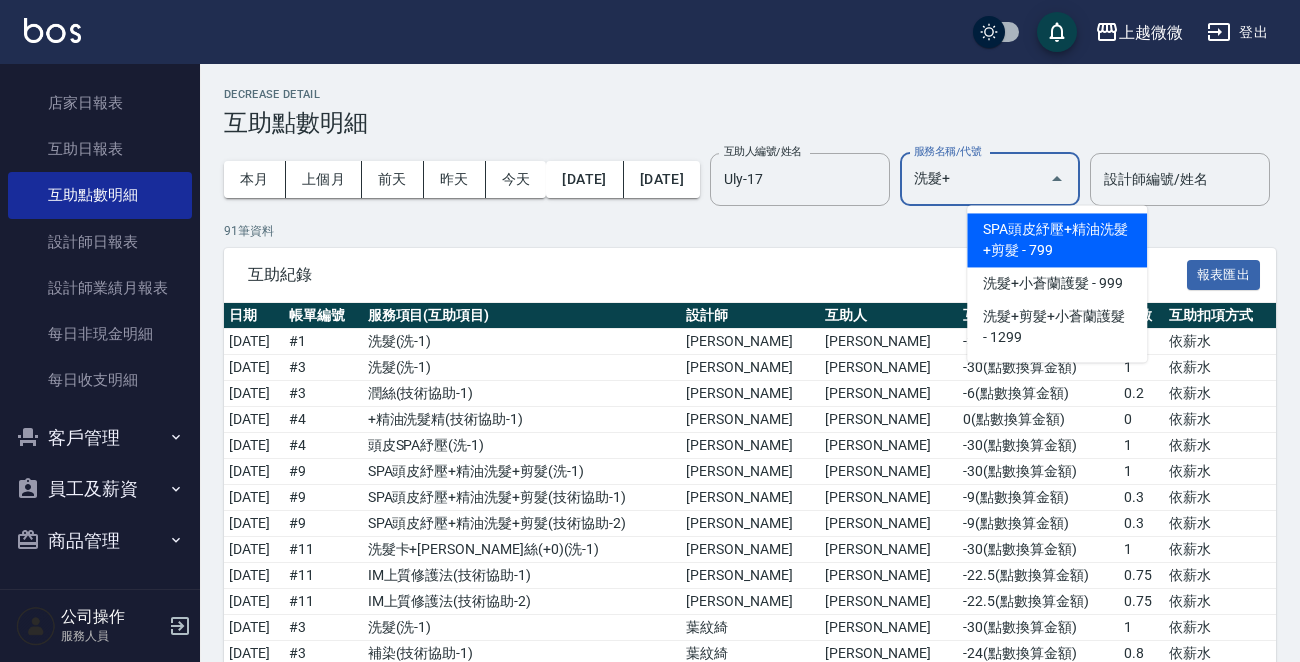 click on "SPA頭皮紓壓+精油洗髮+剪髮 - 799" at bounding box center [1057, 240] 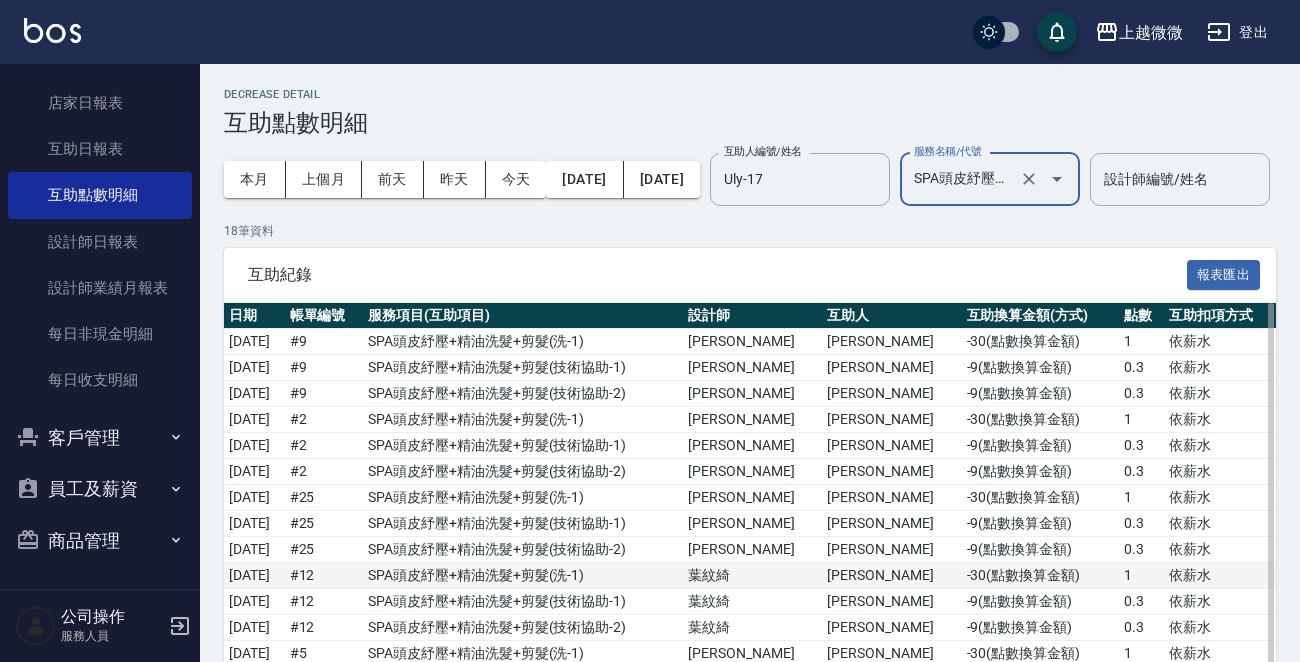type on "SPA頭皮紓壓+精油洗髮+剪髮(I13)" 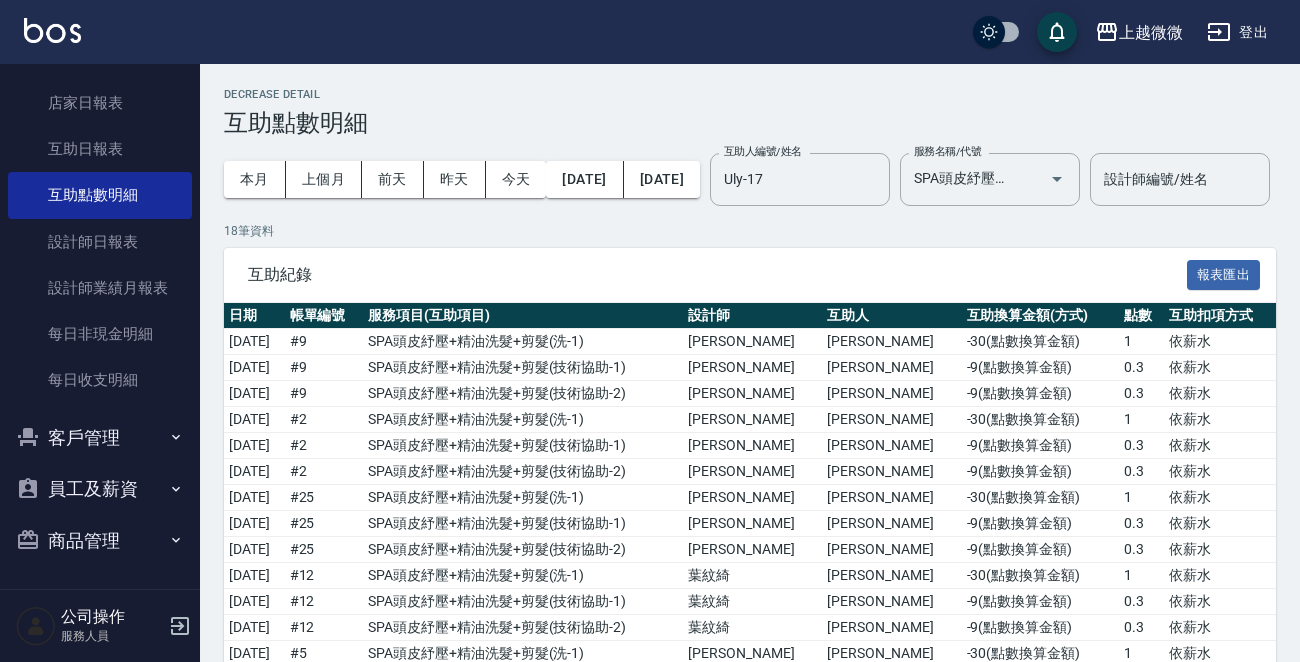 click on "本月 上個月 [DATE] [DATE] [DATE] [DATE] [DATE] 互助人編號/姓名 [PERSON_NAME]-17 互助人編號/姓名 服務名稱/代號 SPA頭皮紓壓+精油洗髮+剪髮(I13) 服務名稱/代號 設計師編號/姓名 設計師編號/姓名" at bounding box center [750, 179] 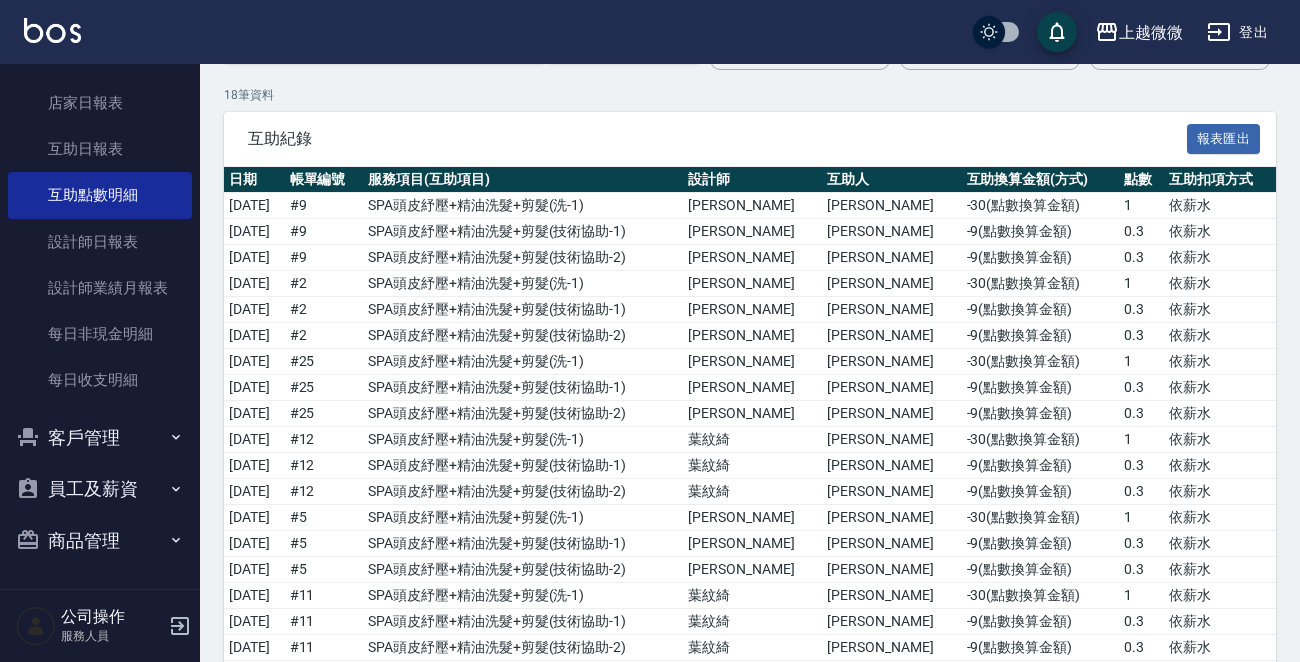 scroll, scrollTop: 274, scrollLeft: 0, axis: vertical 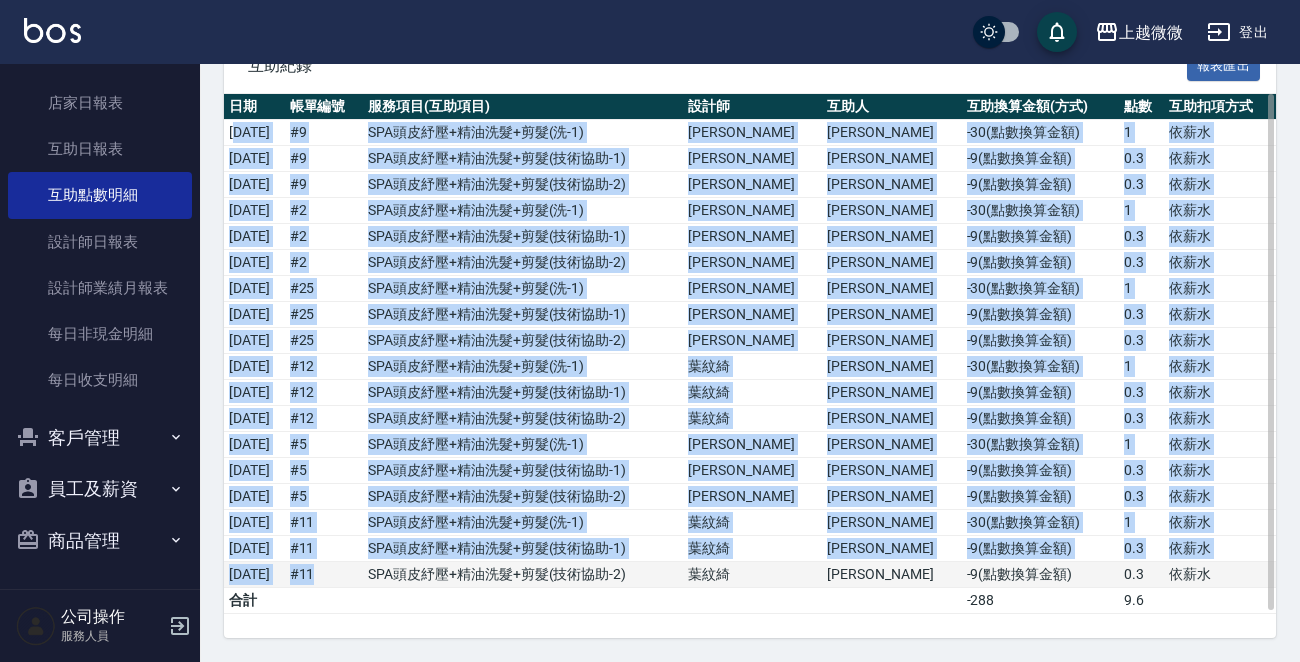 drag, startPoint x: 235, startPoint y: 136, endPoint x: 360, endPoint y: 539, distance: 421.94077 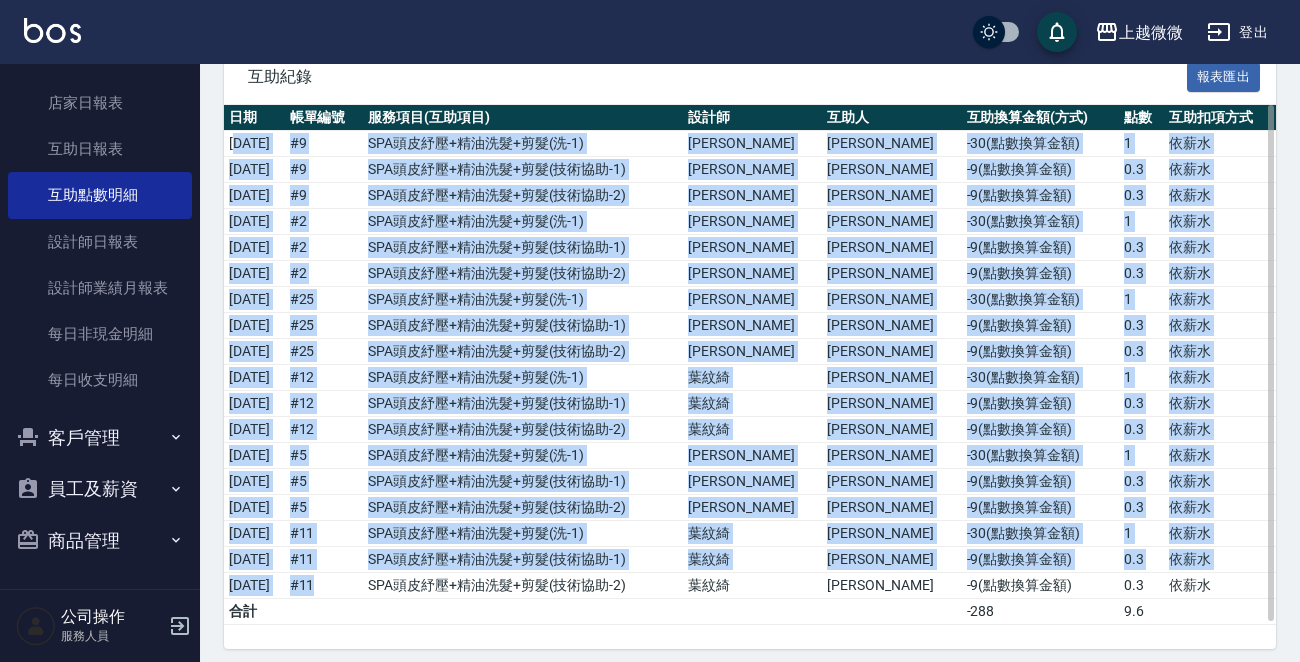 scroll, scrollTop: 0, scrollLeft: 0, axis: both 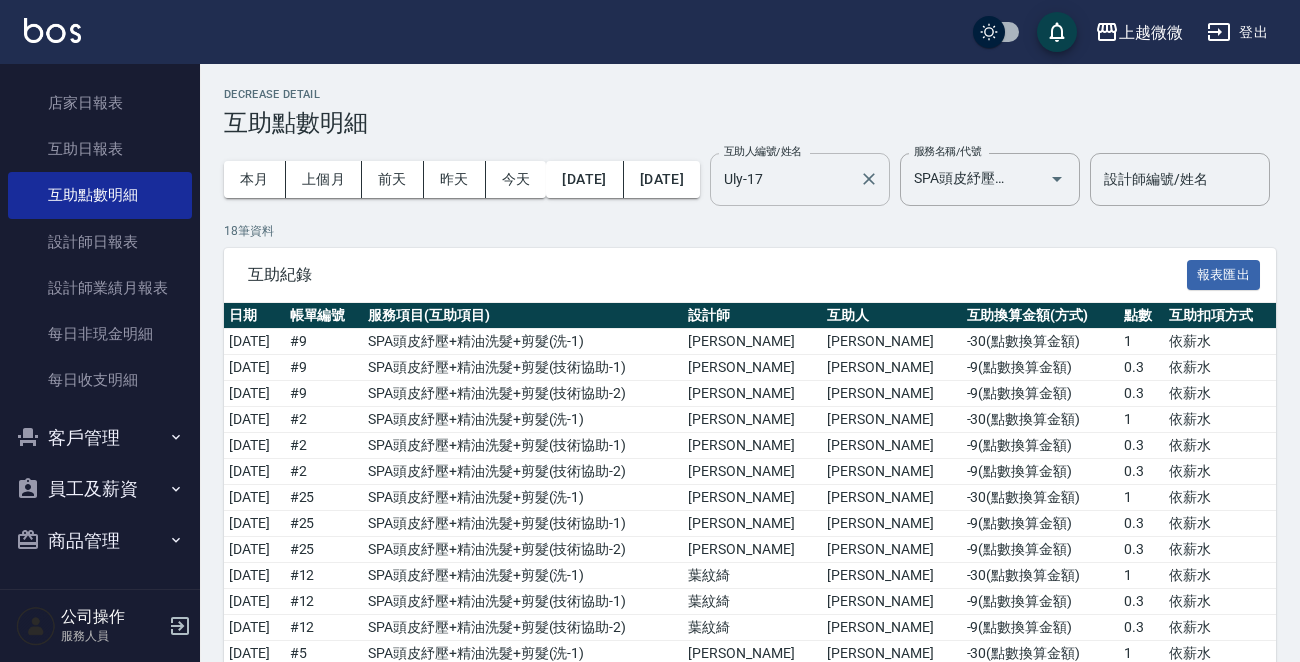 click on "Uly-17" at bounding box center [785, 179] 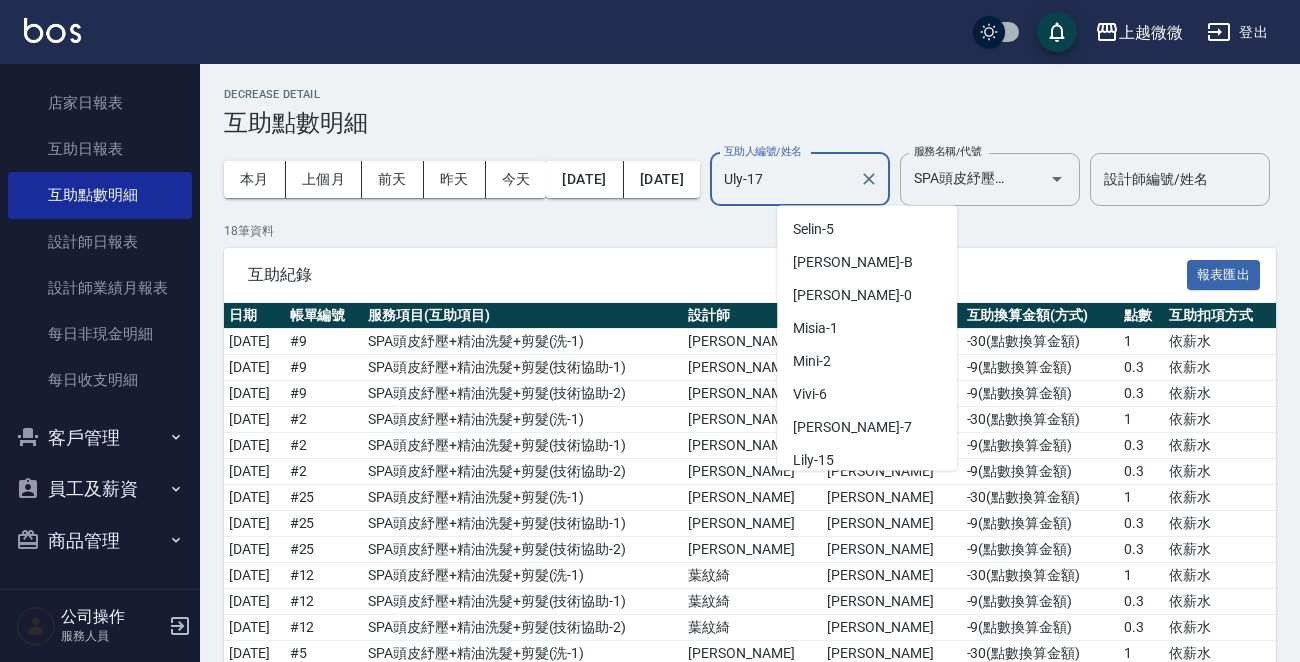 scroll, scrollTop: 40, scrollLeft: 0, axis: vertical 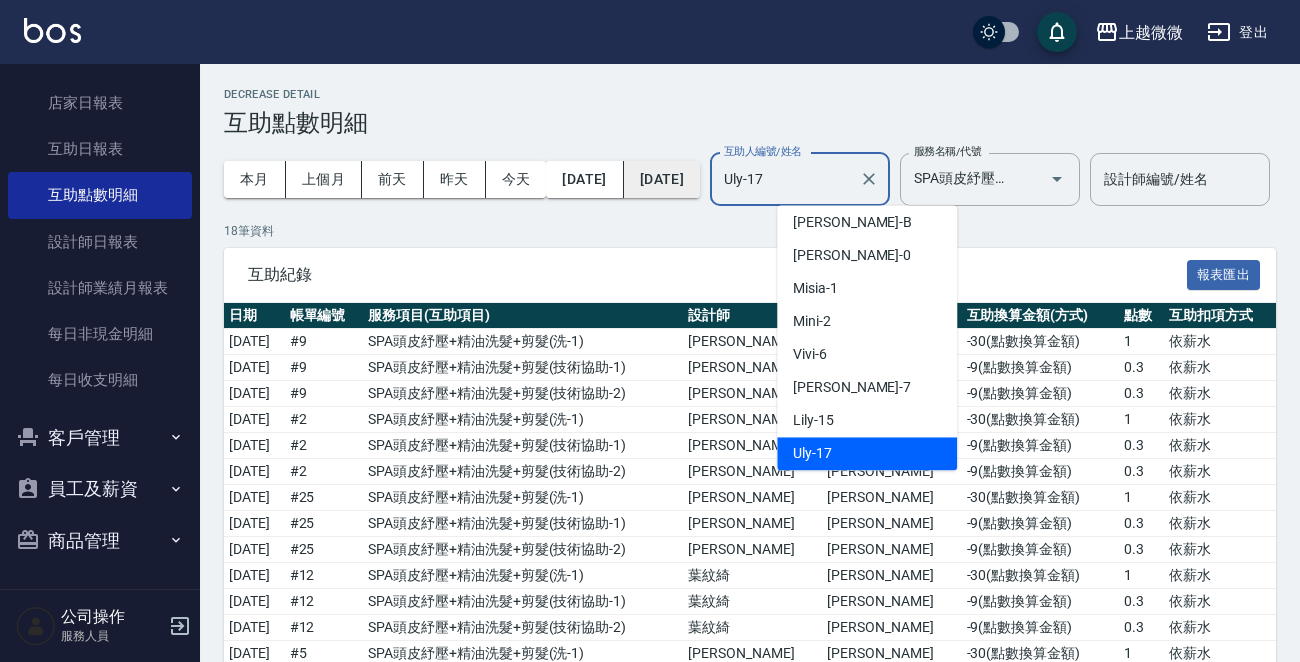 drag, startPoint x: 879, startPoint y: 179, endPoint x: 673, endPoint y: 181, distance: 206.0097 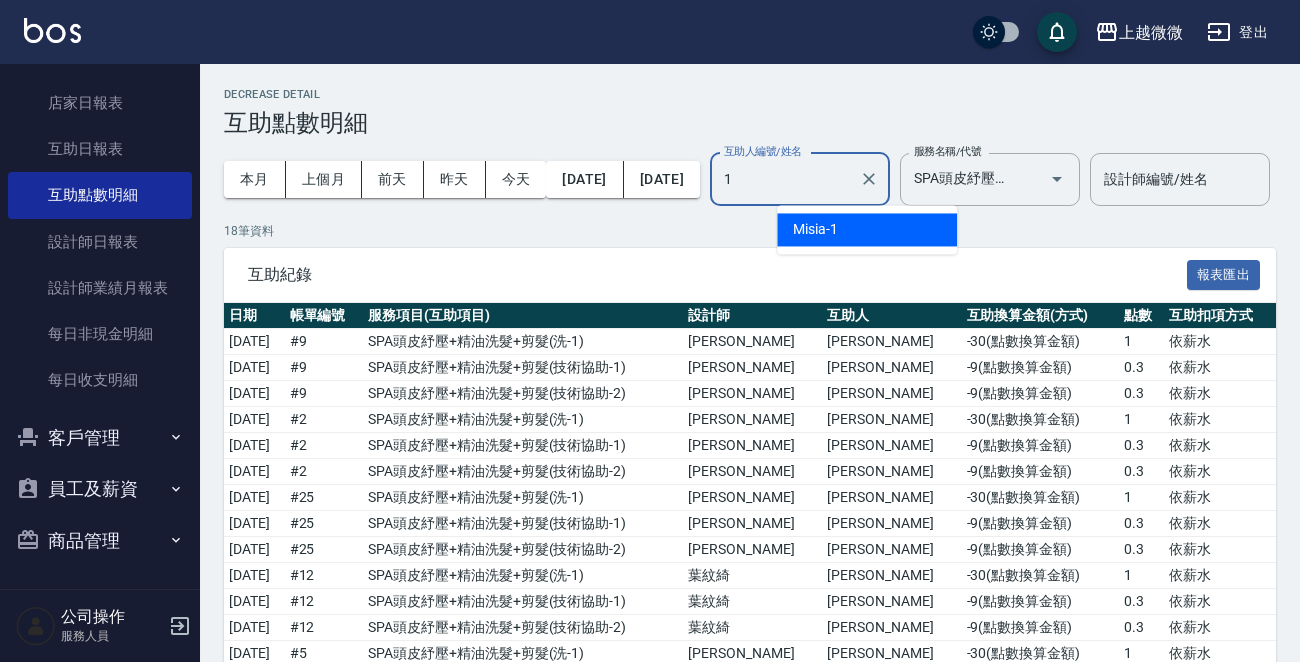 scroll, scrollTop: 0, scrollLeft: 0, axis: both 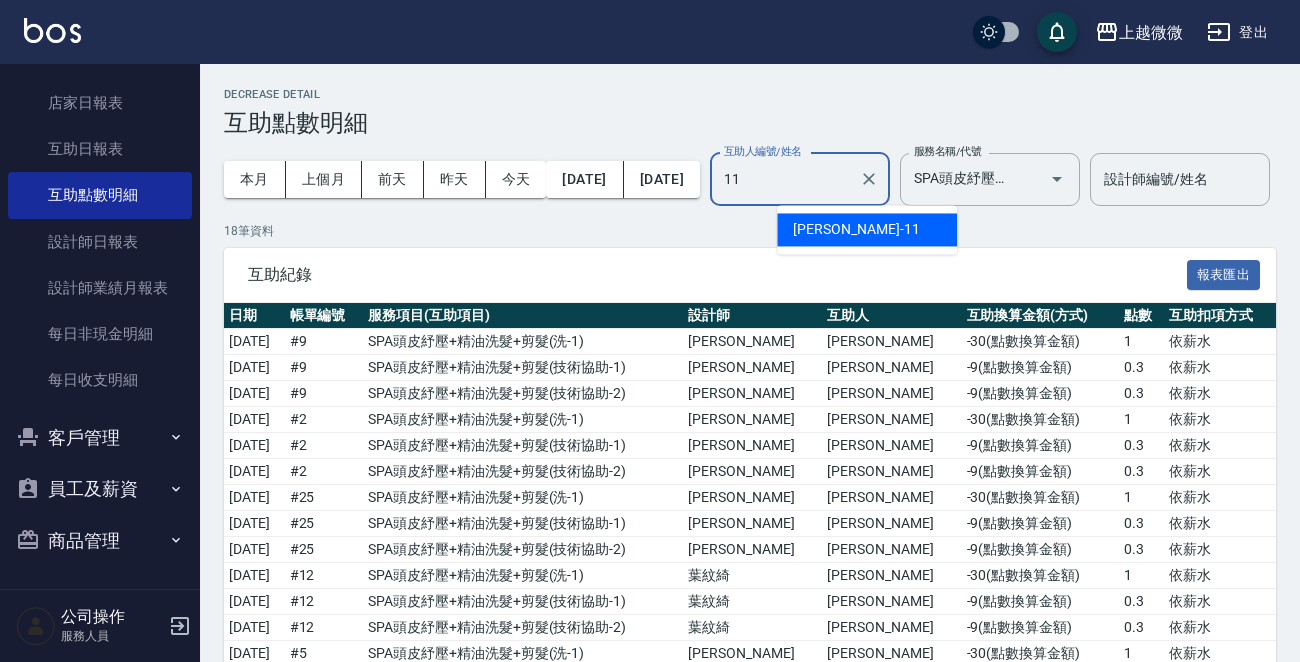 click on "[PERSON_NAME] -11" at bounding box center (856, 229) 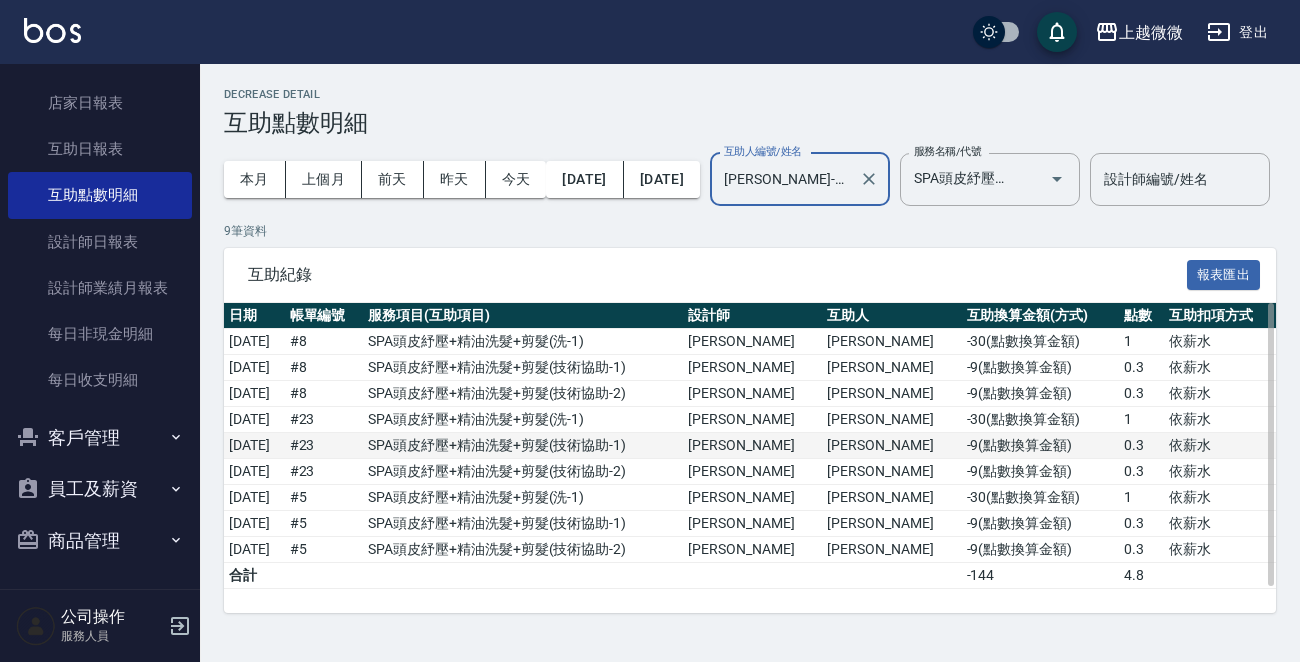 scroll, scrollTop: 41, scrollLeft: 0, axis: vertical 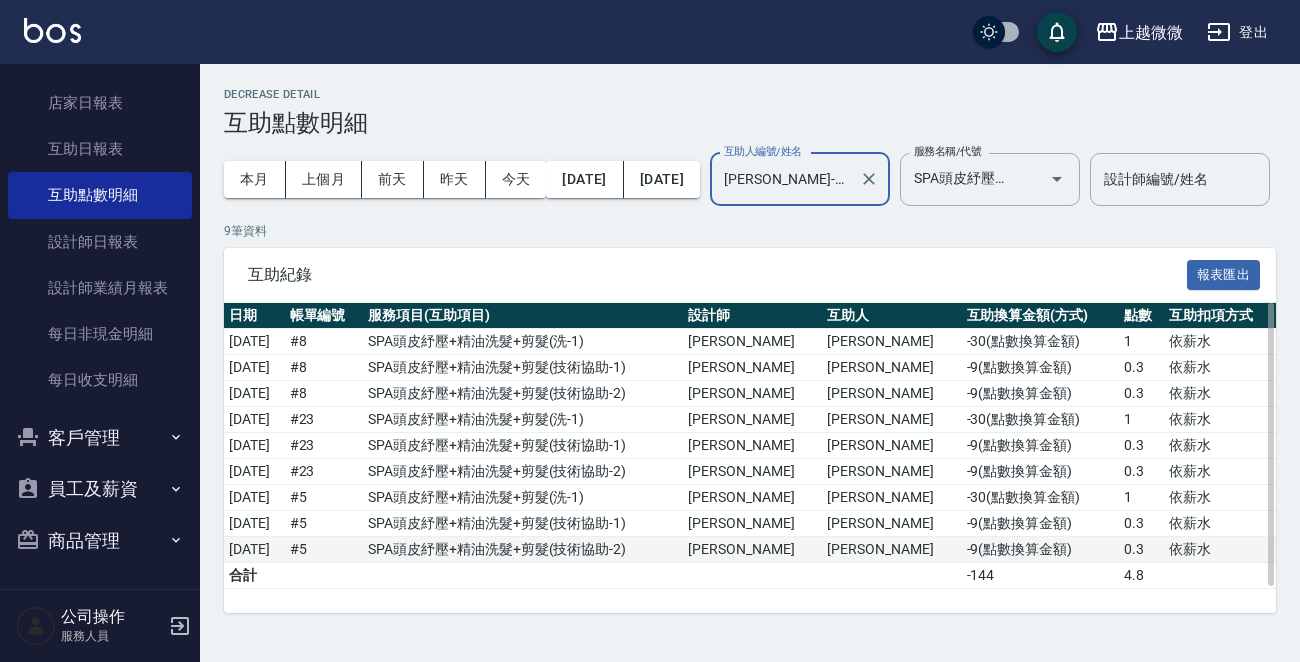 type on "[PERSON_NAME]-11" 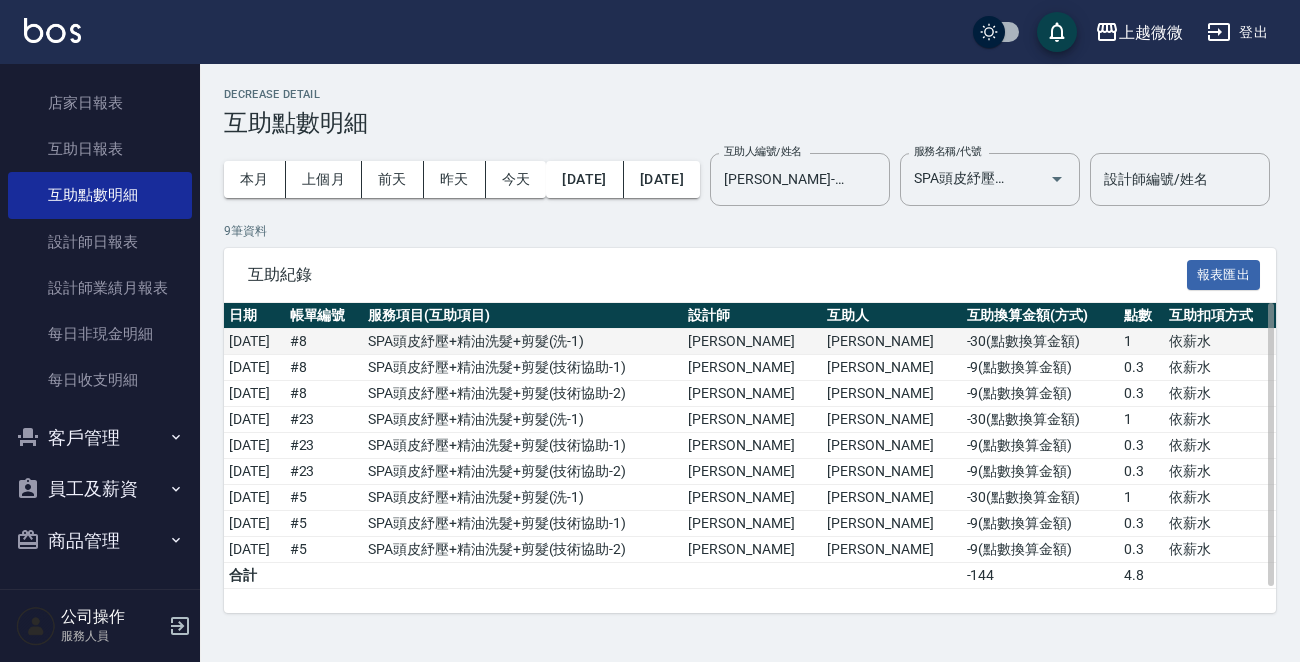 drag, startPoint x: 310, startPoint y: 570, endPoint x: 223, endPoint y: 378, distance: 210.79137 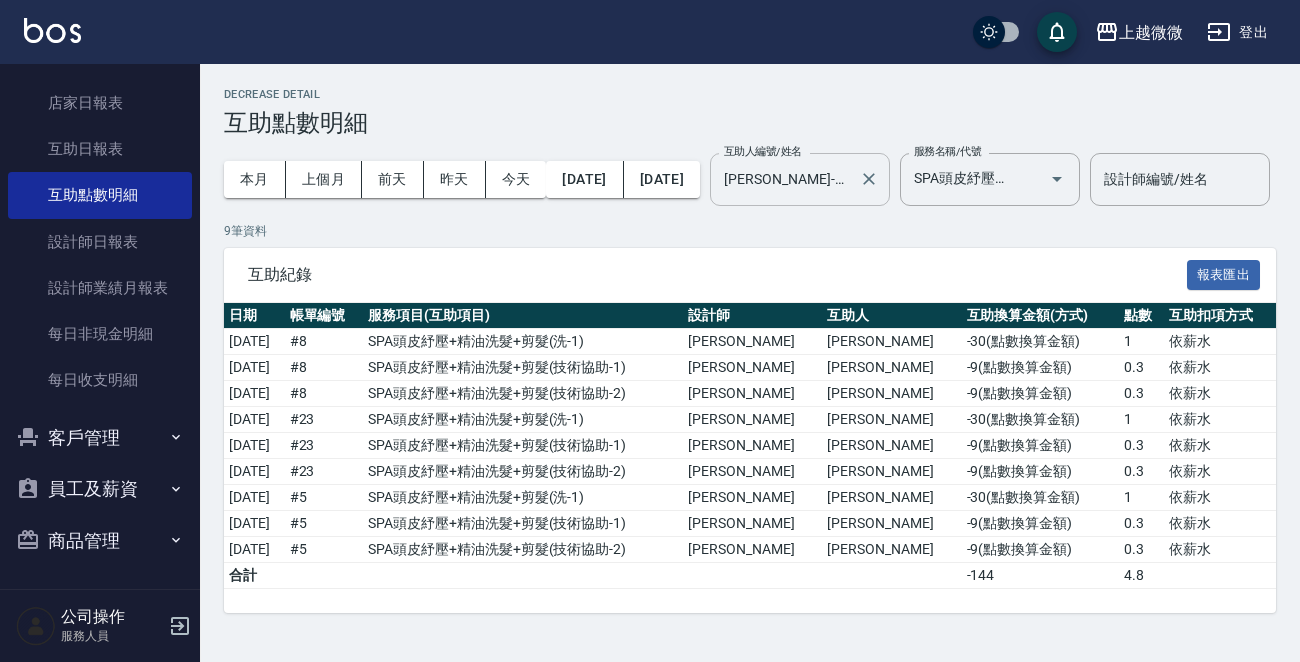 click on "[PERSON_NAME]-11" at bounding box center [785, 179] 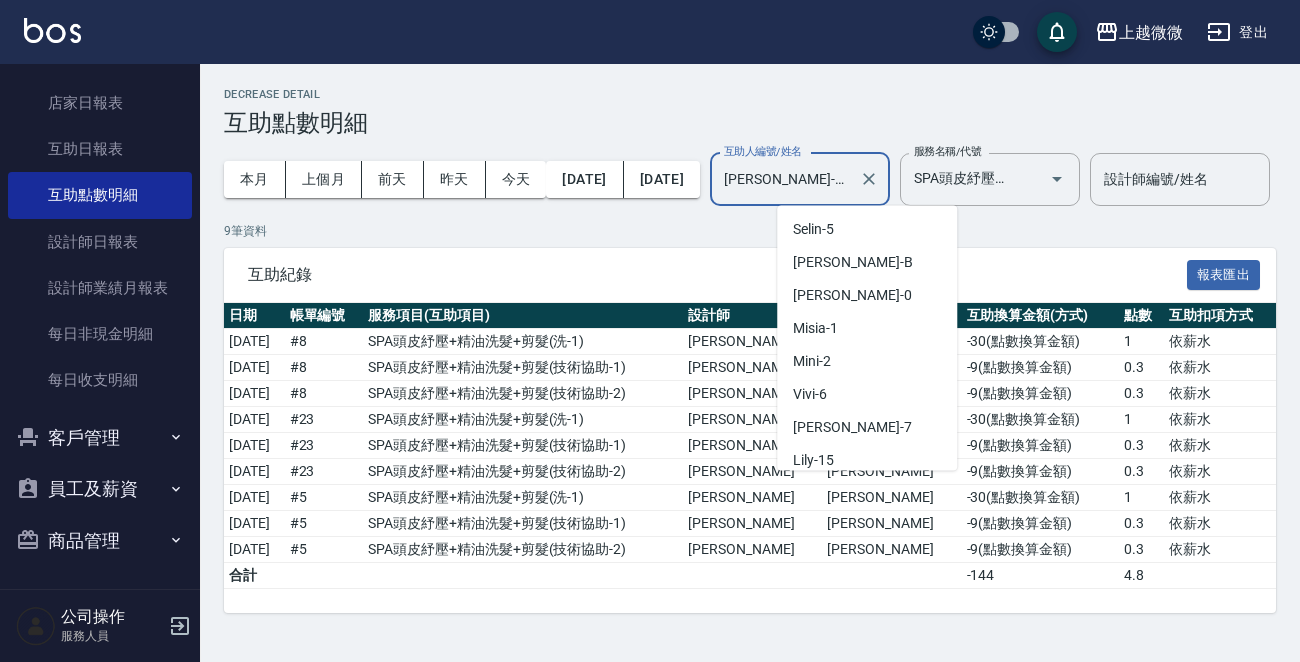 scroll, scrollTop: 171, scrollLeft: 0, axis: vertical 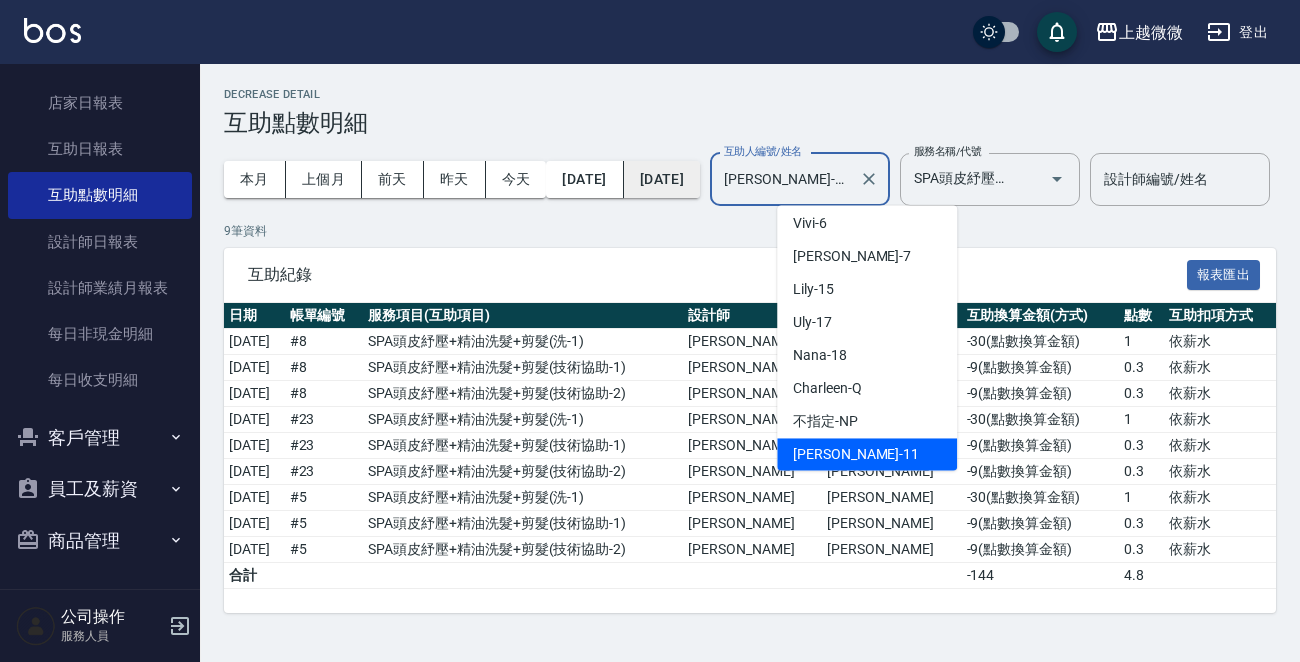 drag, startPoint x: 890, startPoint y: 140, endPoint x: 810, endPoint y: 140, distance: 80 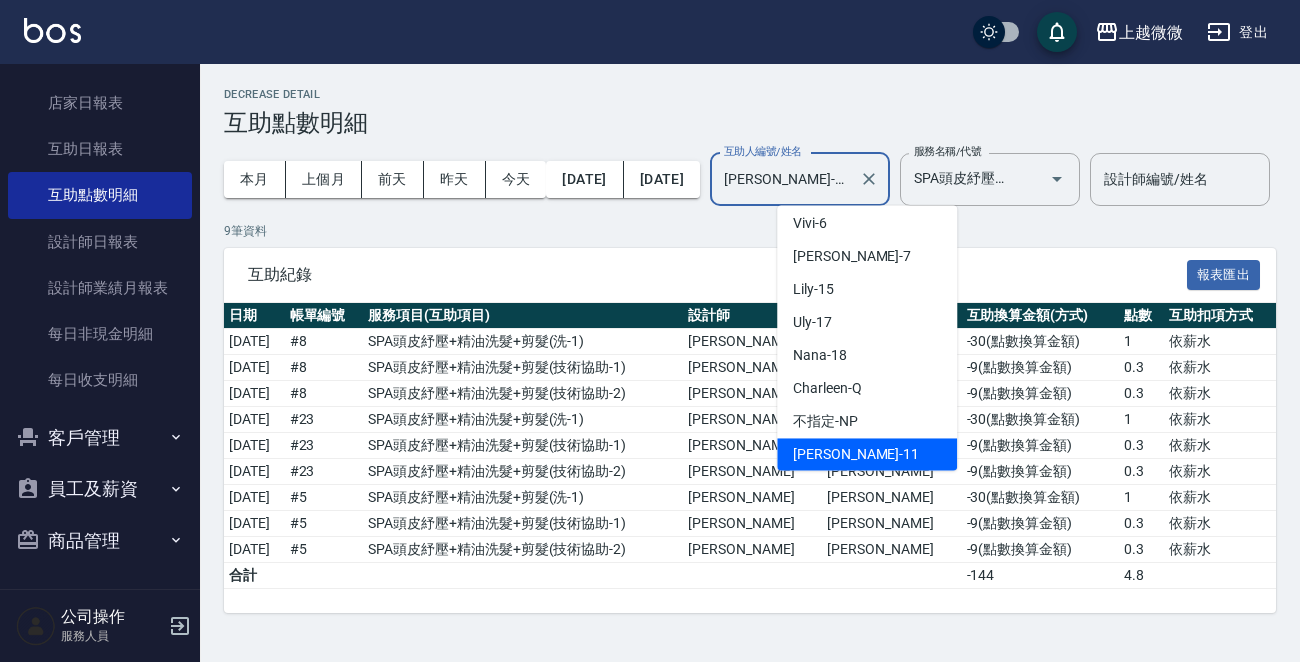 click at bounding box center [1029, 179] 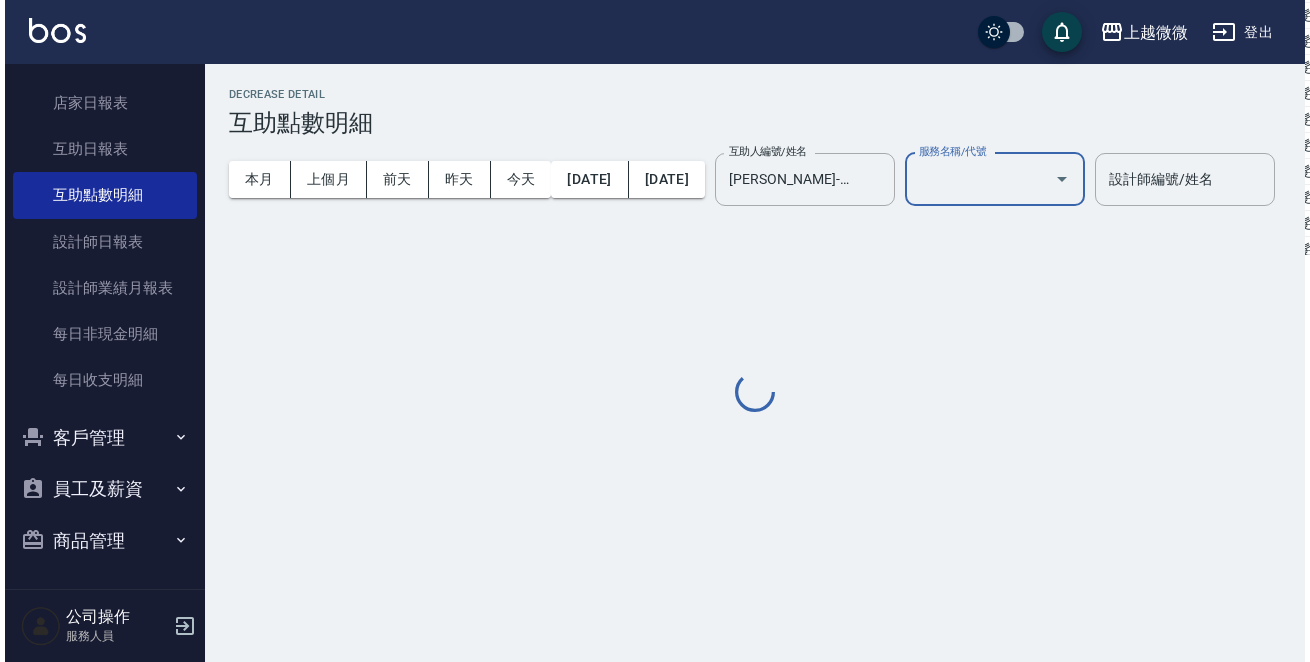 scroll, scrollTop: 0, scrollLeft: 0, axis: both 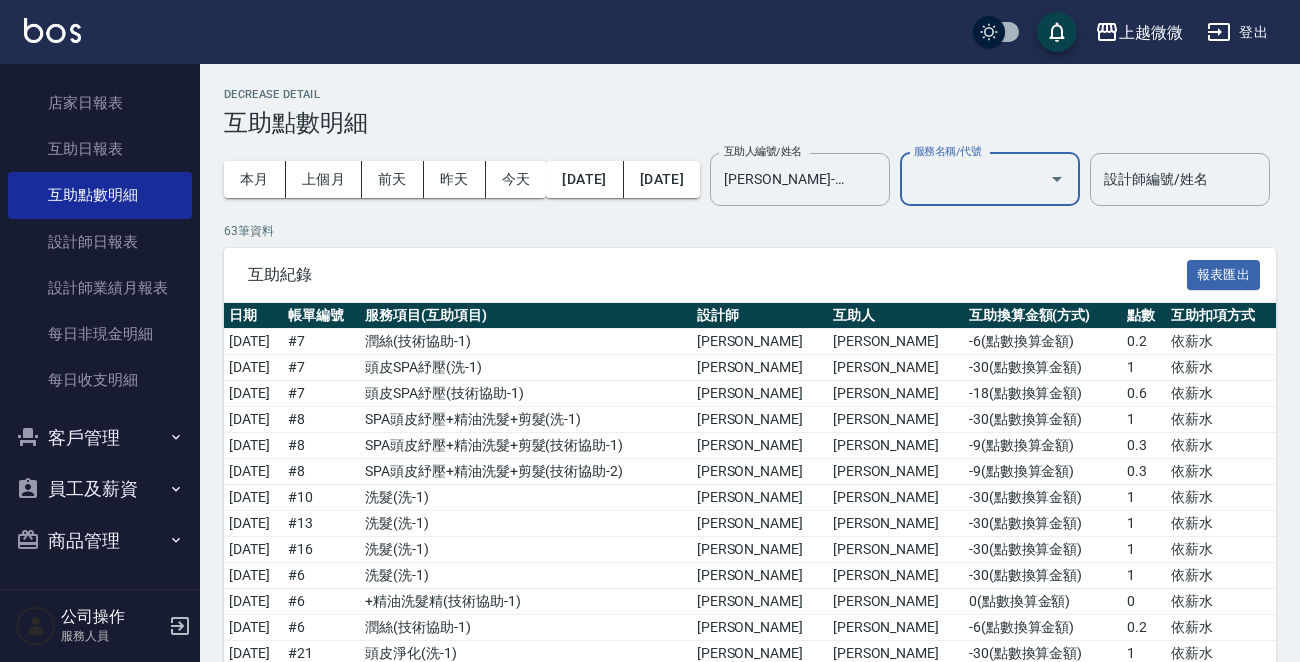 click on "服務名稱/代號" at bounding box center (975, 179) 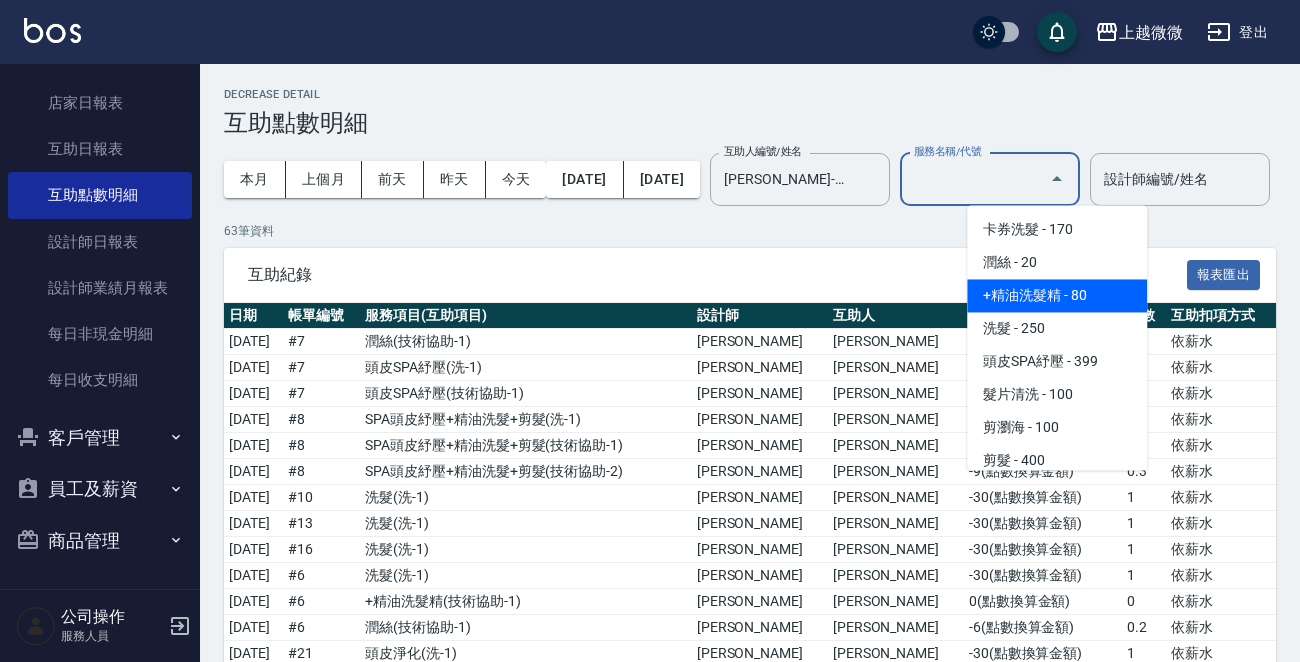 click on "+精油洗髮精 - 80" at bounding box center (1057, 295) 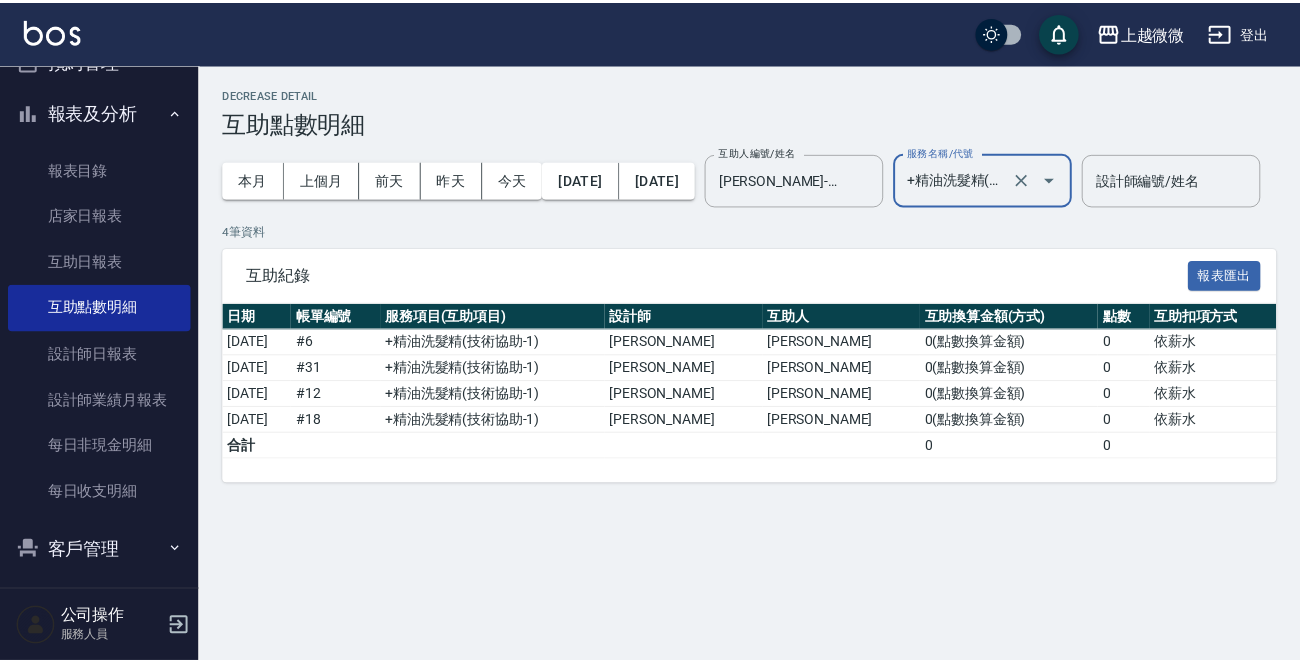 scroll, scrollTop: 0, scrollLeft: 0, axis: both 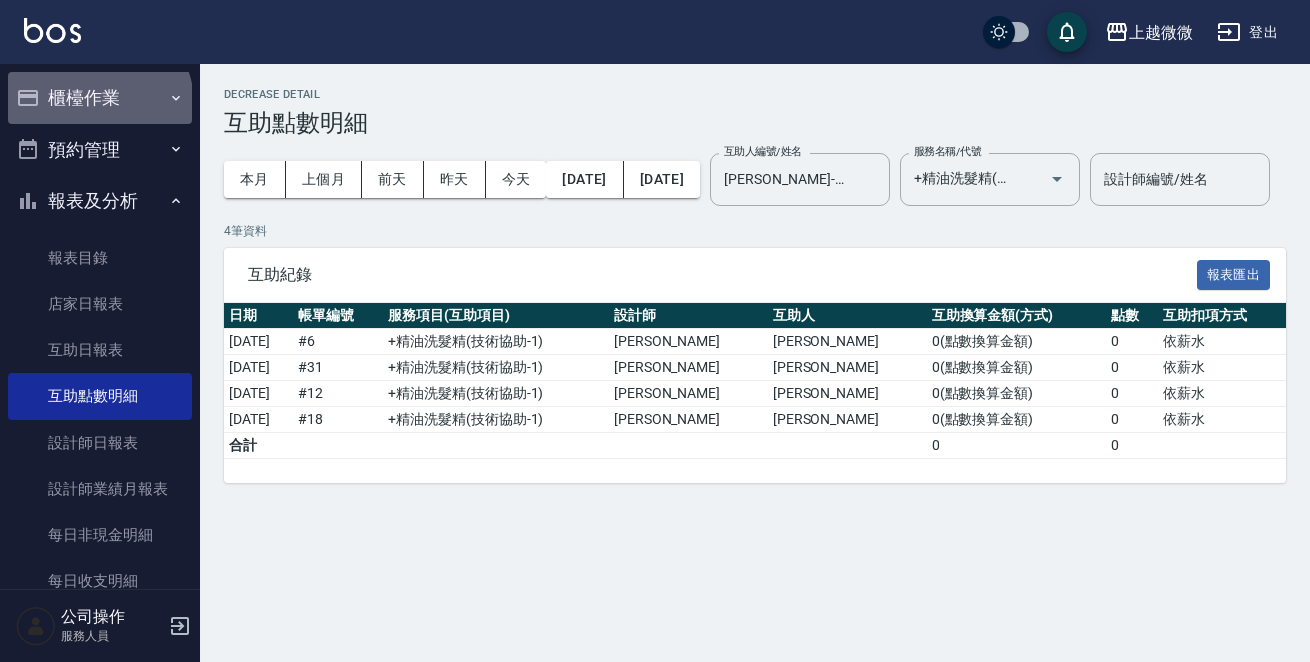click on "櫃檯作業" at bounding box center [100, 98] 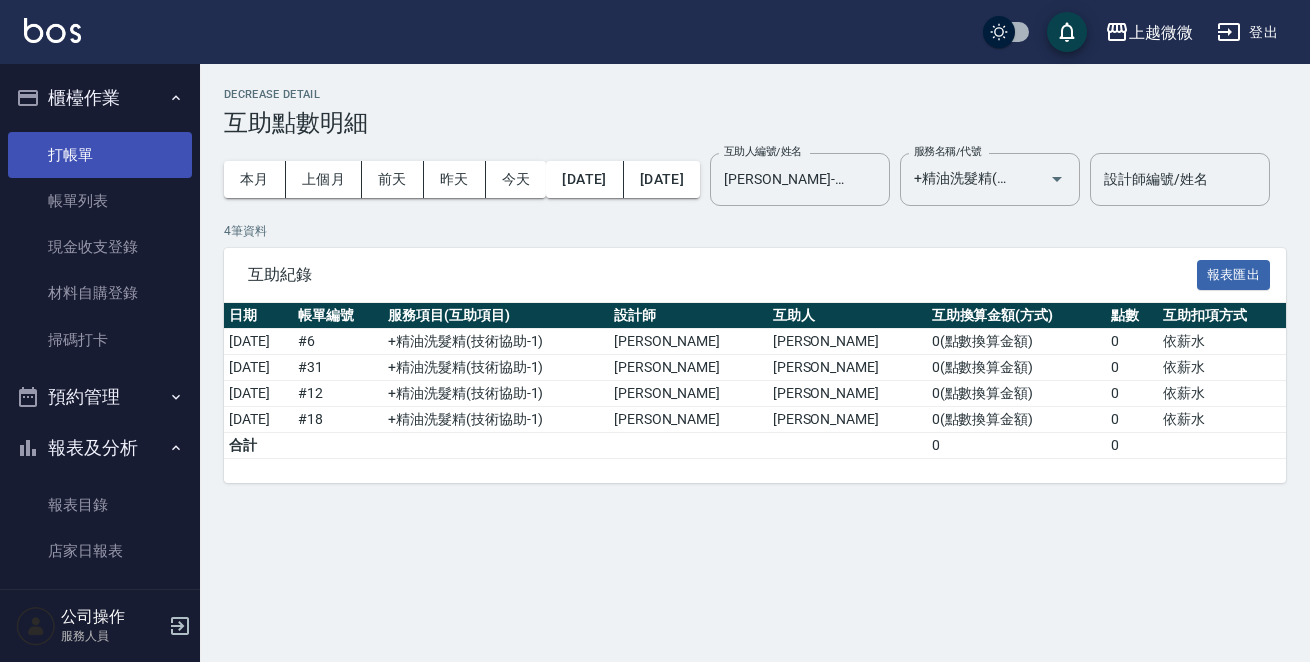 click on "打帳單" at bounding box center [100, 155] 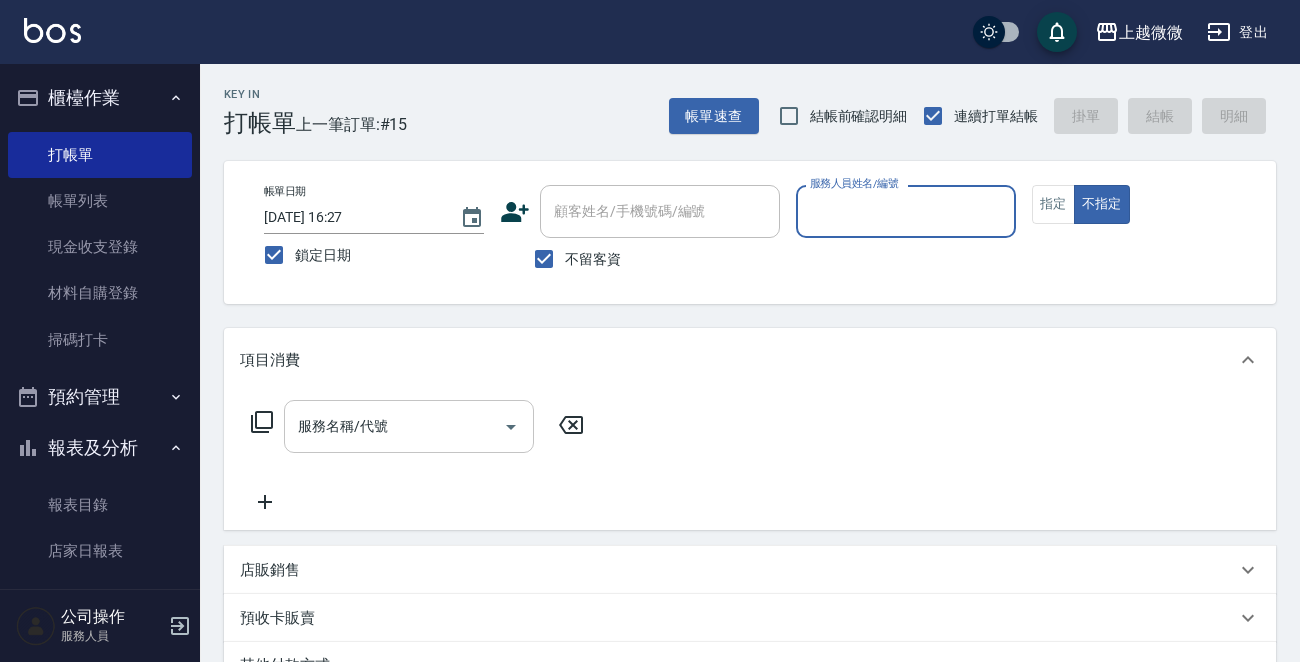 click on "服務名稱/代號" at bounding box center (394, 426) 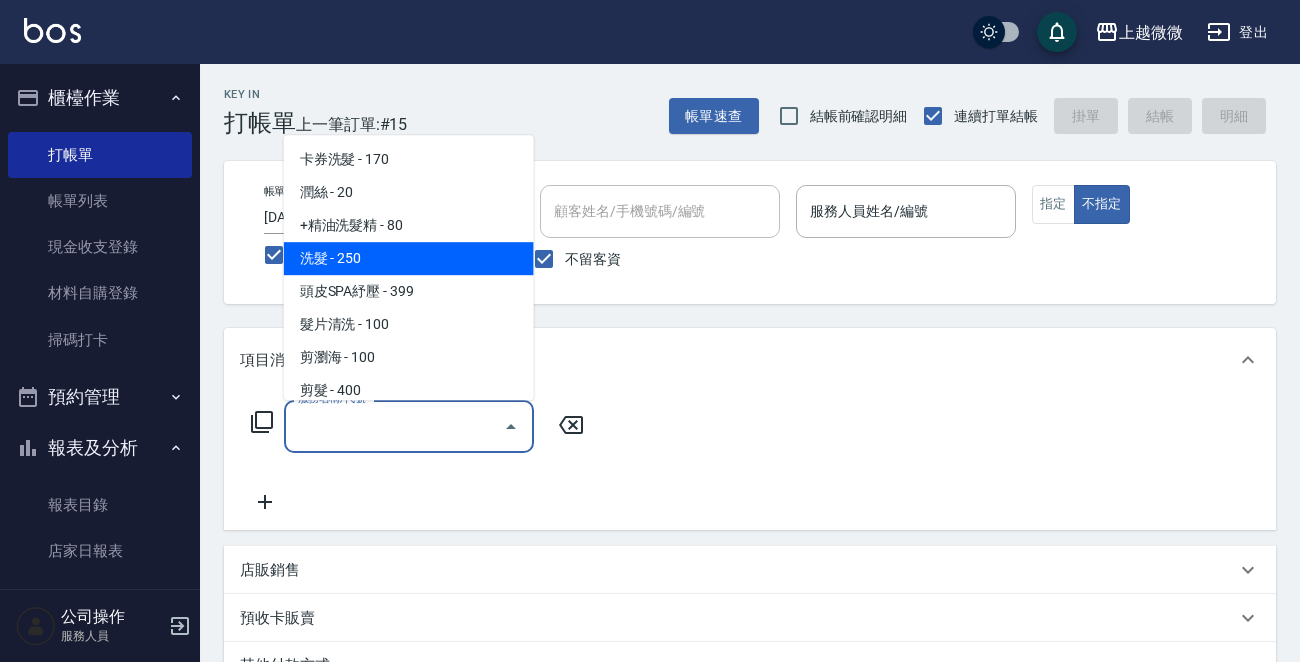 click on "洗髮 - 250" at bounding box center (409, 258) 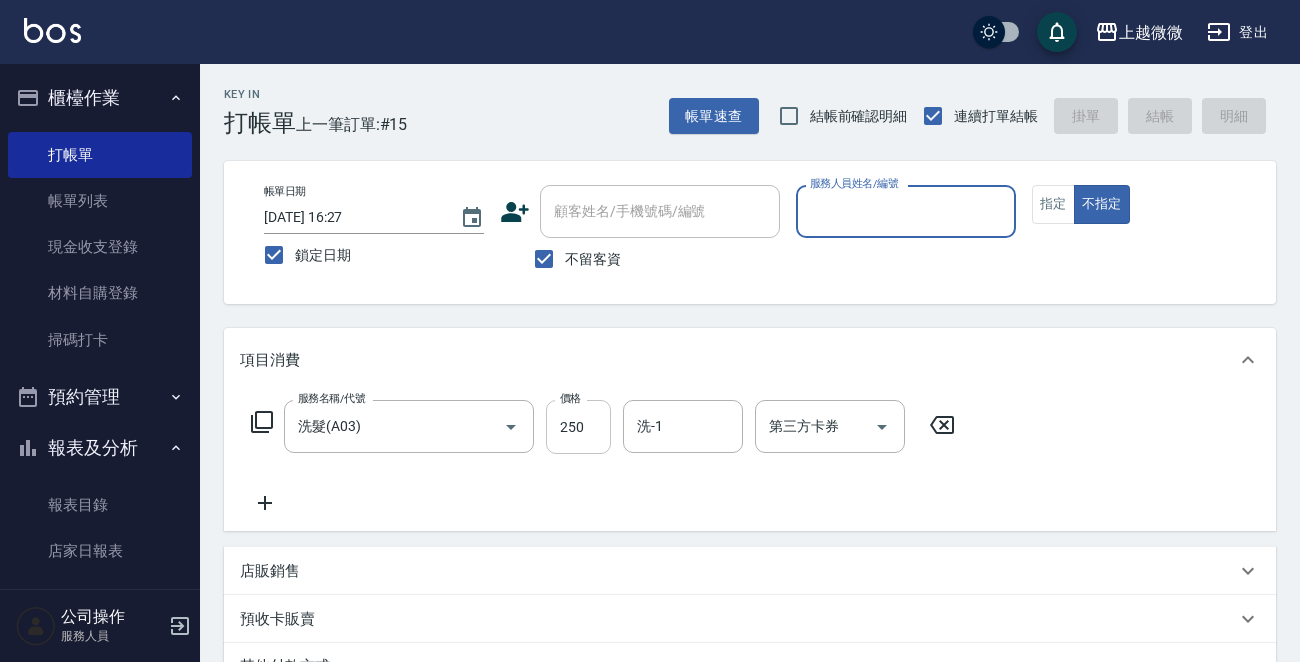 click on "250" at bounding box center (578, 427) 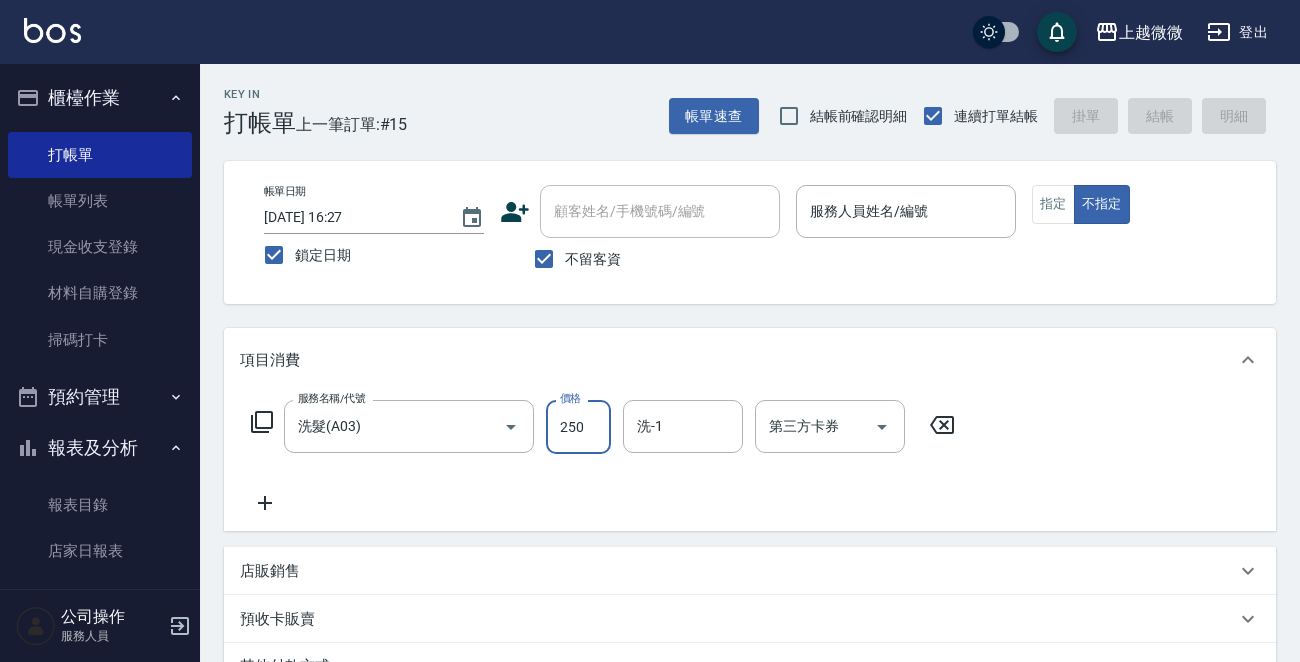type on "3" 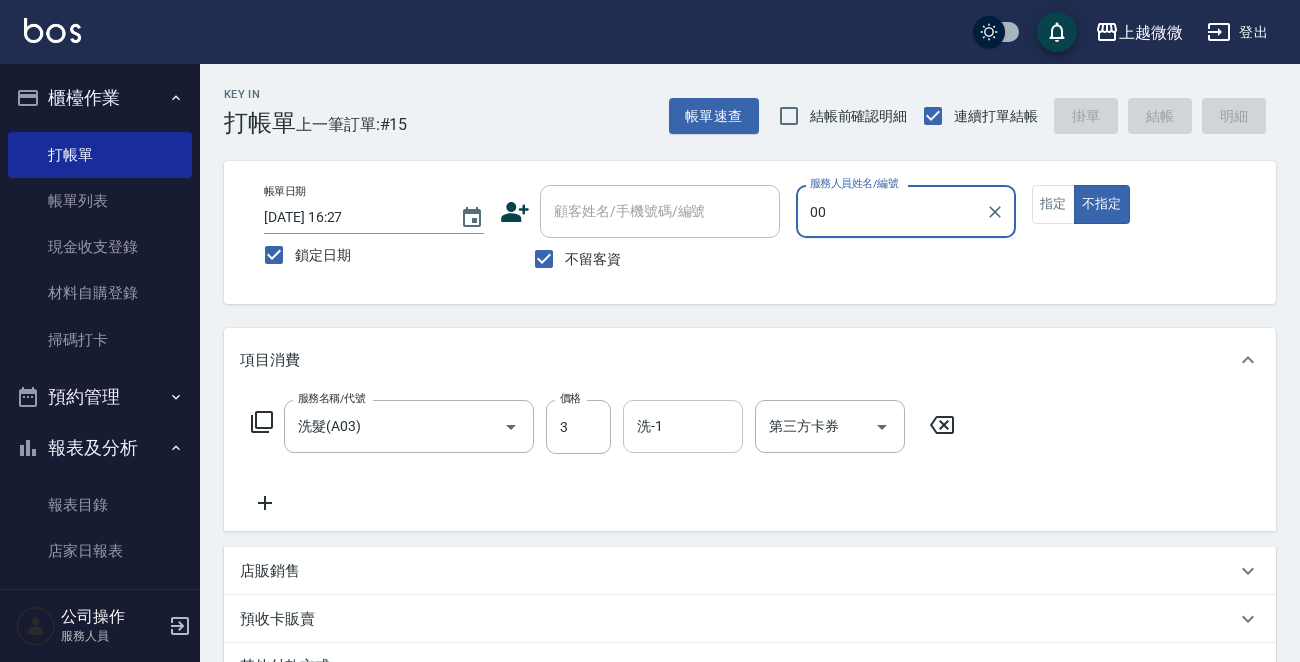 type on "00" 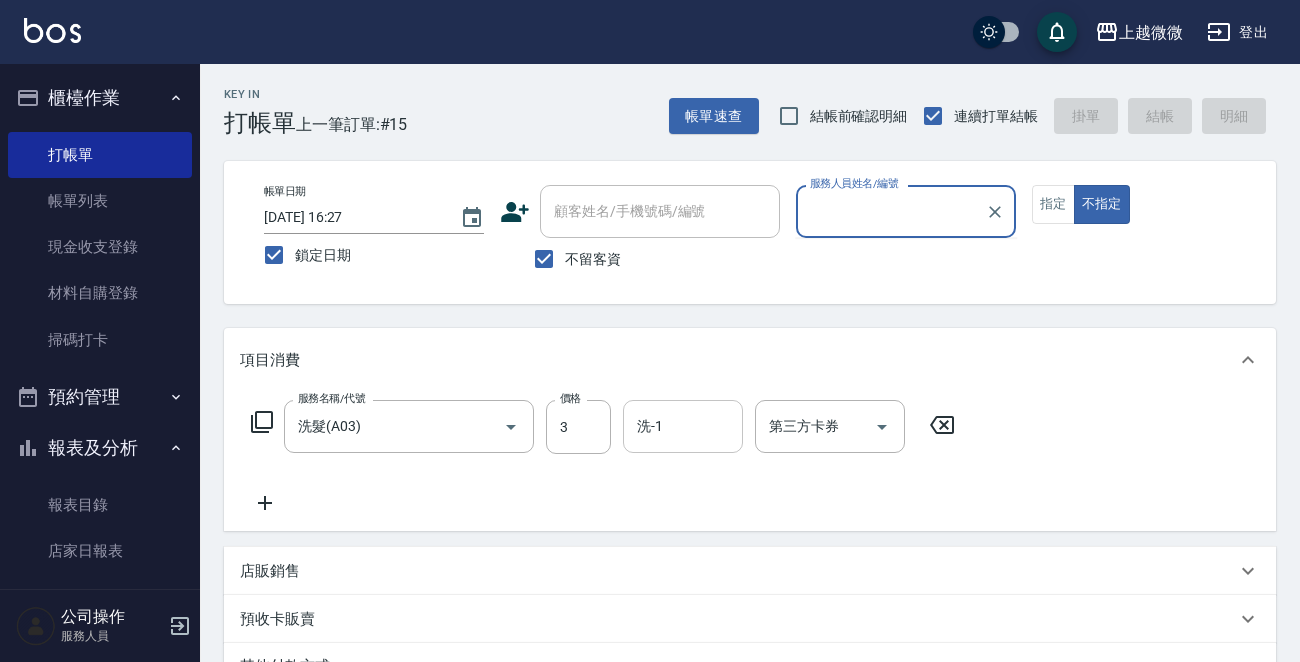 click on "洗-1 洗-1" at bounding box center [683, 426] 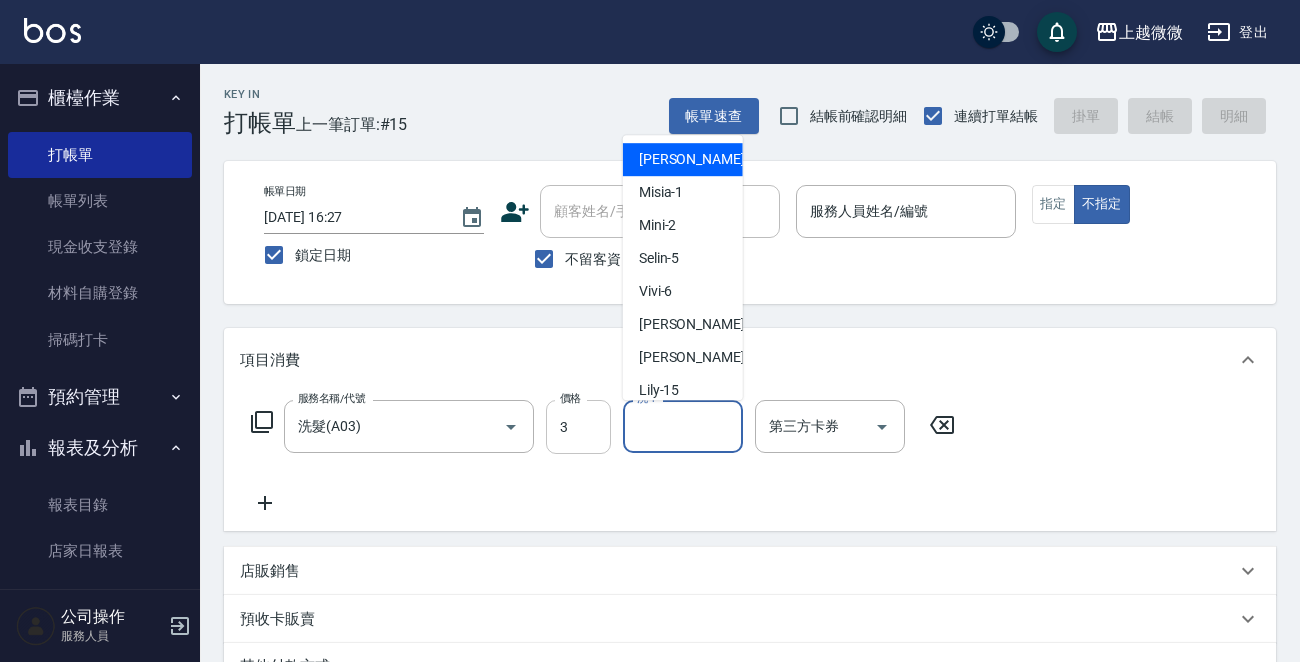 click on "3" at bounding box center (578, 427) 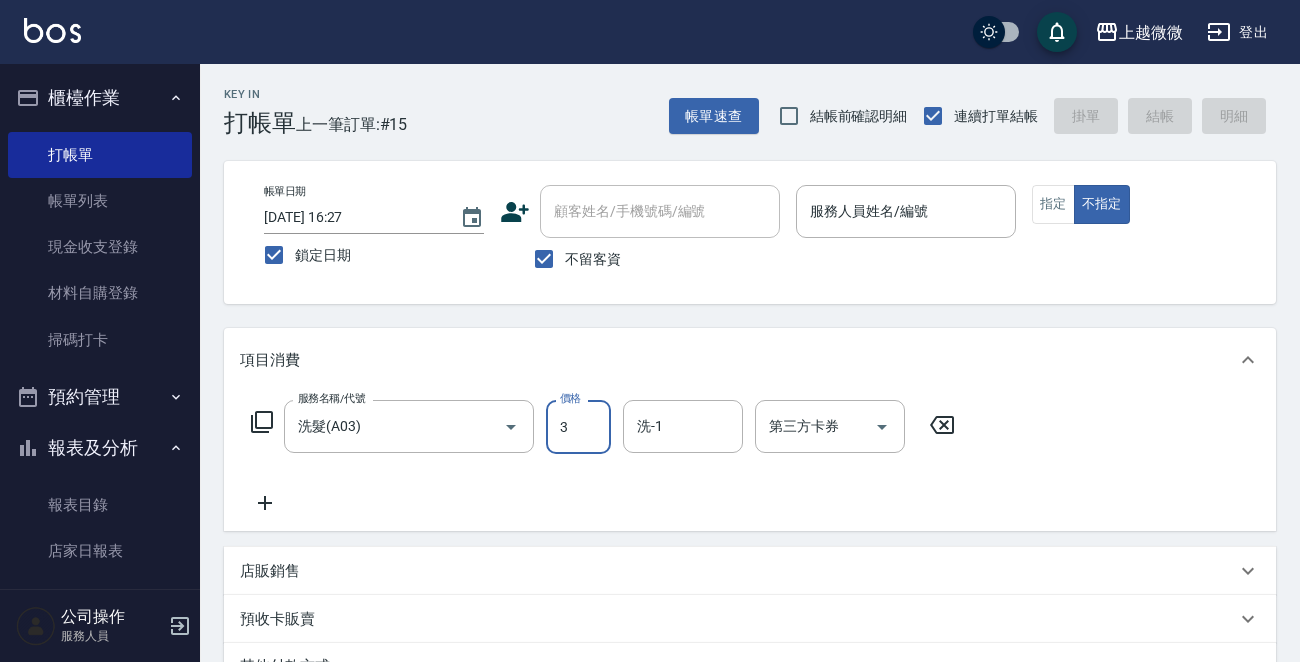 click on "3" at bounding box center (578, 427) 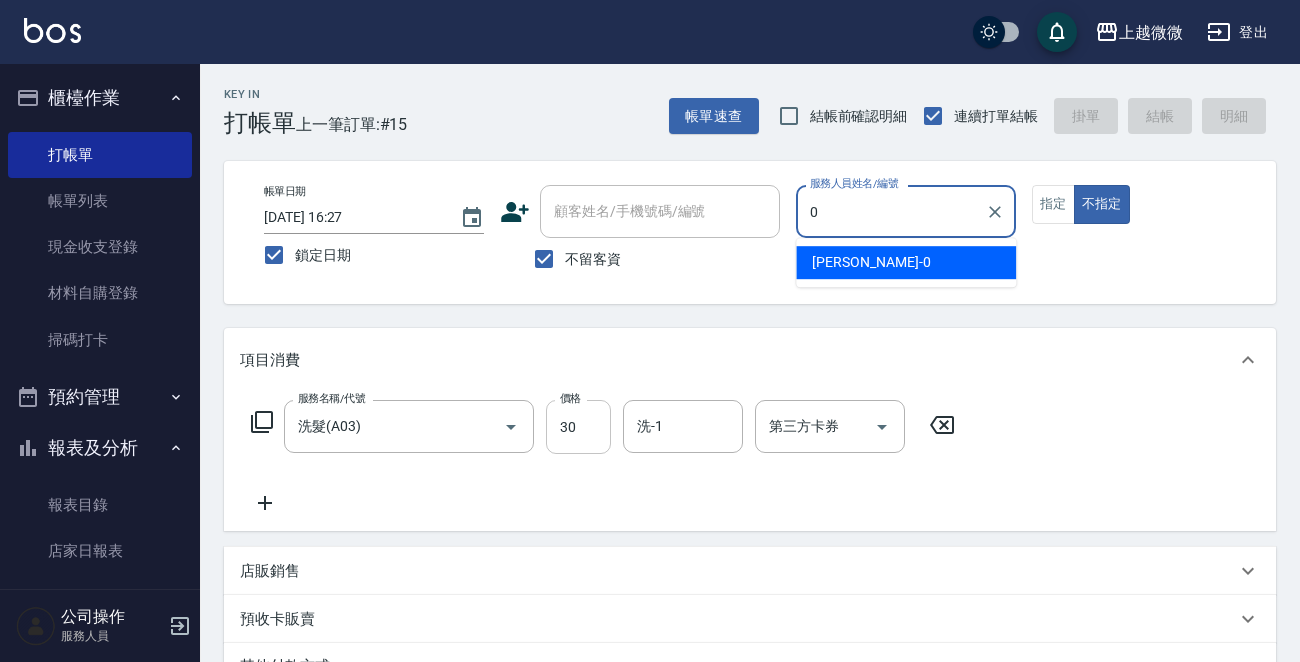 type on "0" 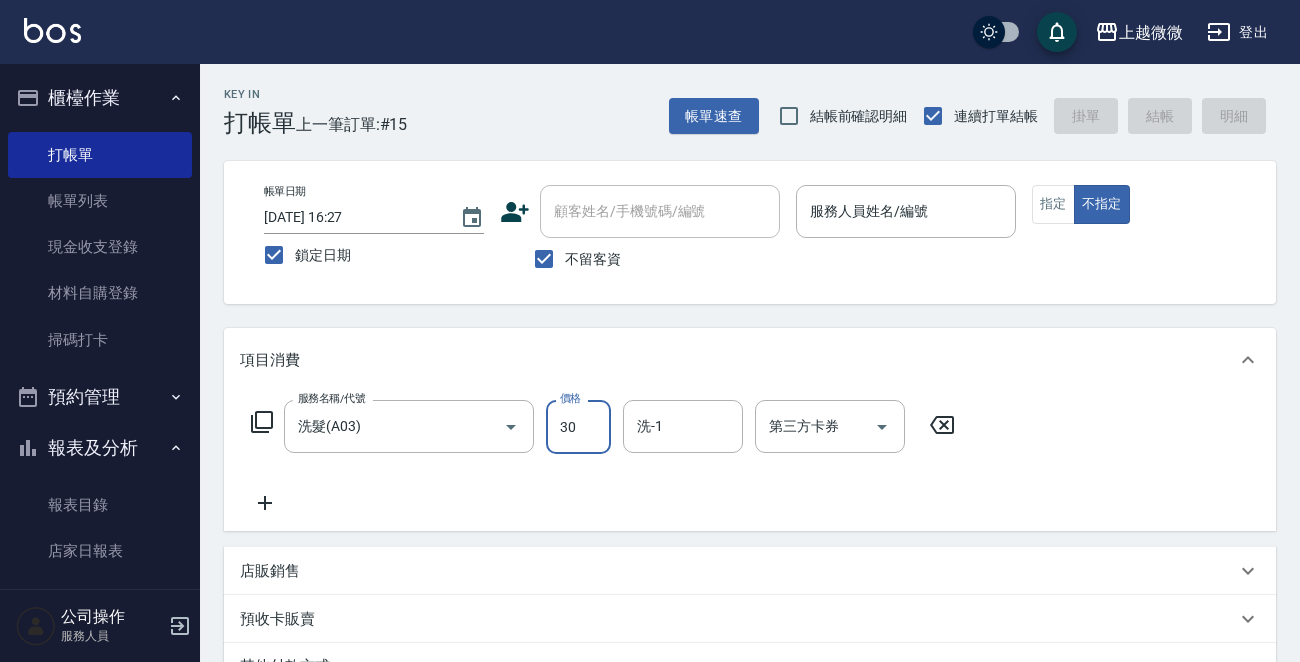 drag, startPoint x: 578, startPoint y: 429, endPoint x: 591, endPoint y: 430, distance: 13.038404 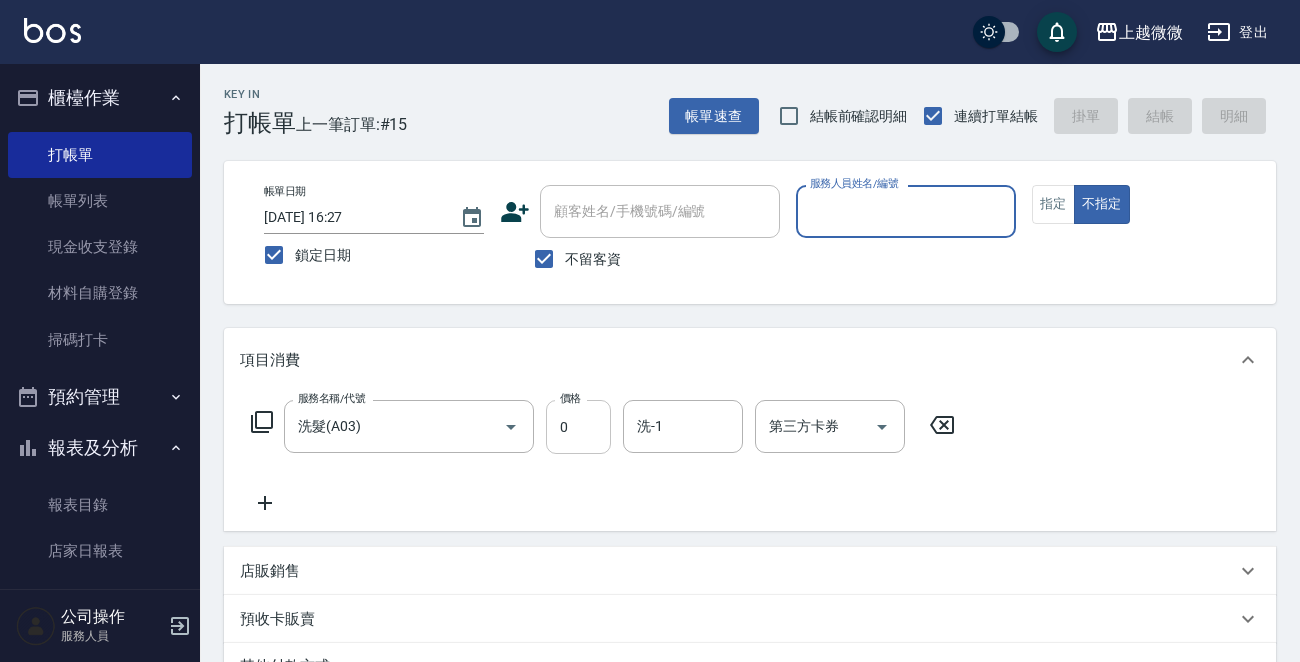 click on "0" at bounding box center [578, 427] 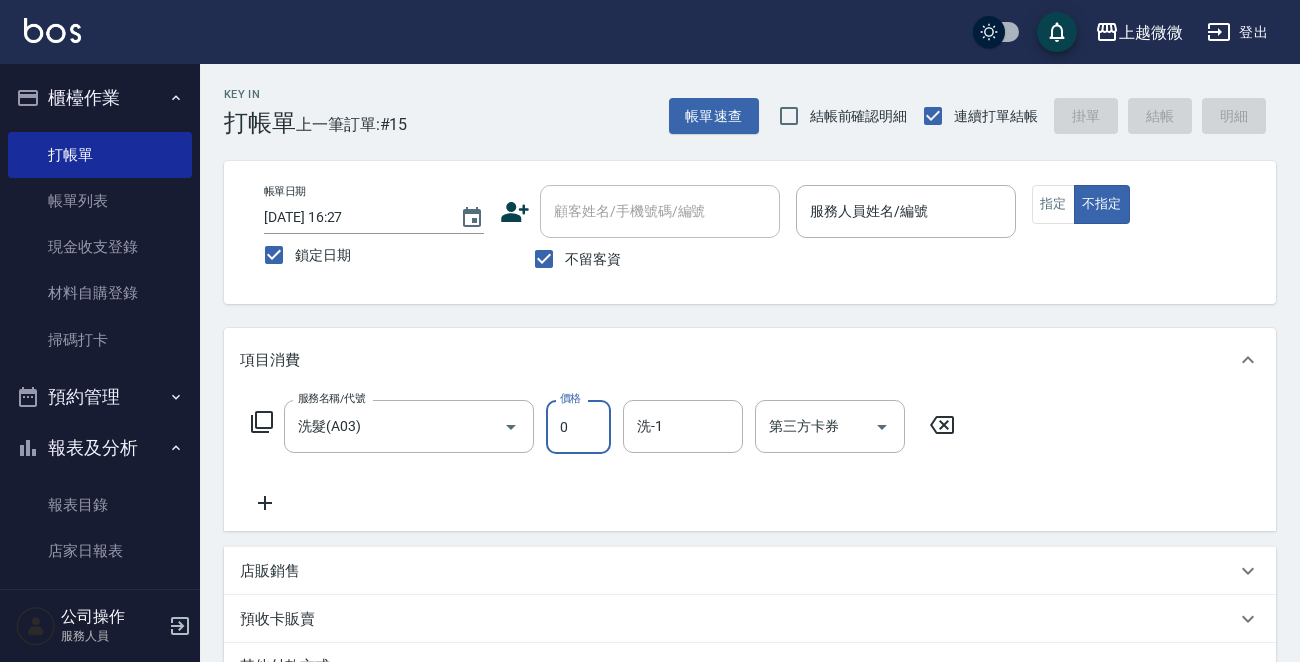 type on "3" 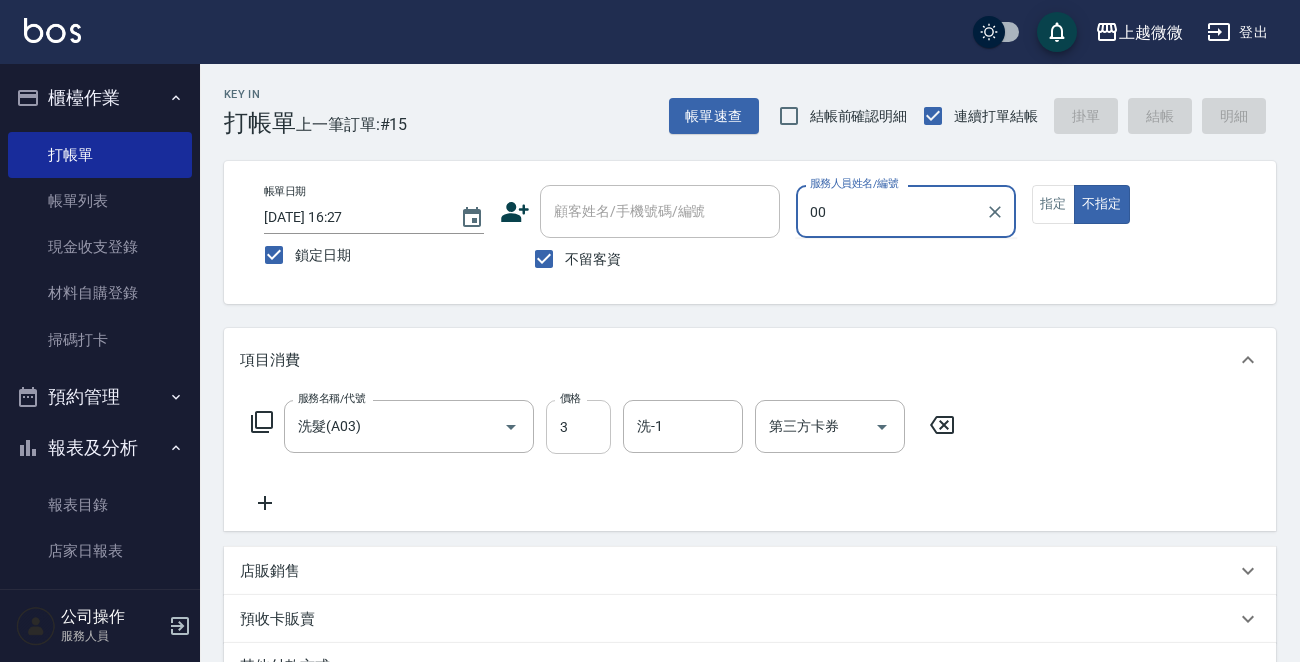 type on "00" 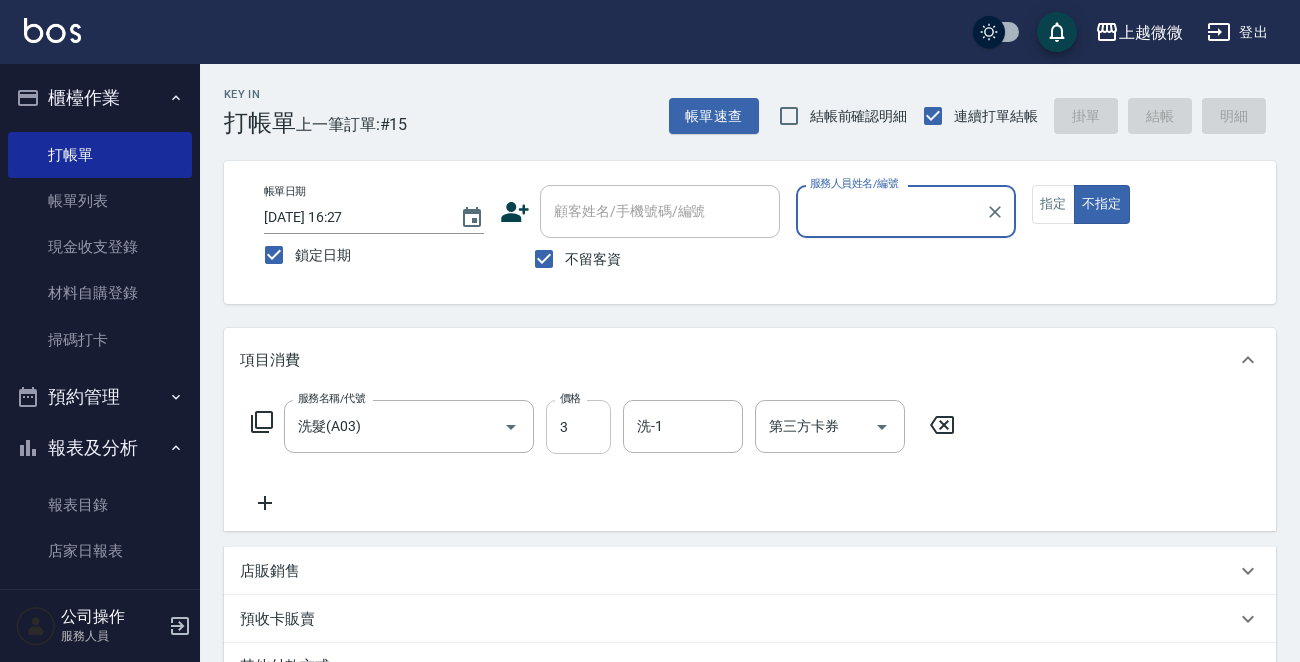 click on "3" at bounding box center [578, 427] 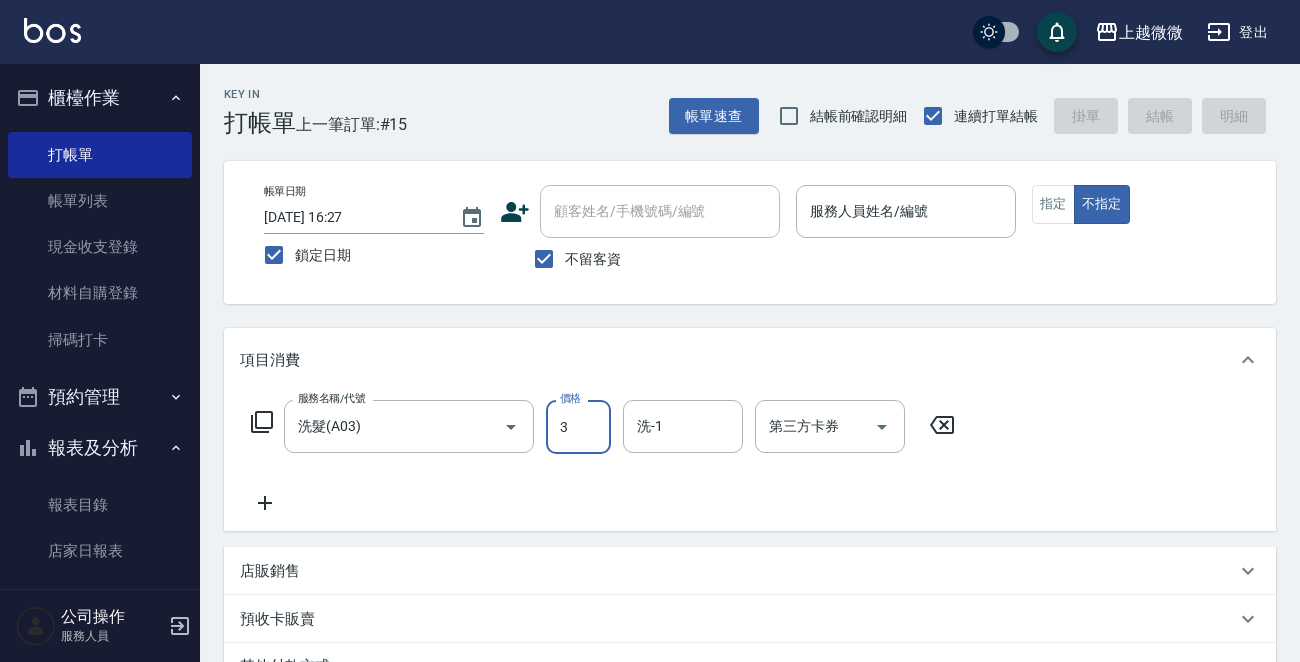 click on "3" at bounding box center (578, 427) 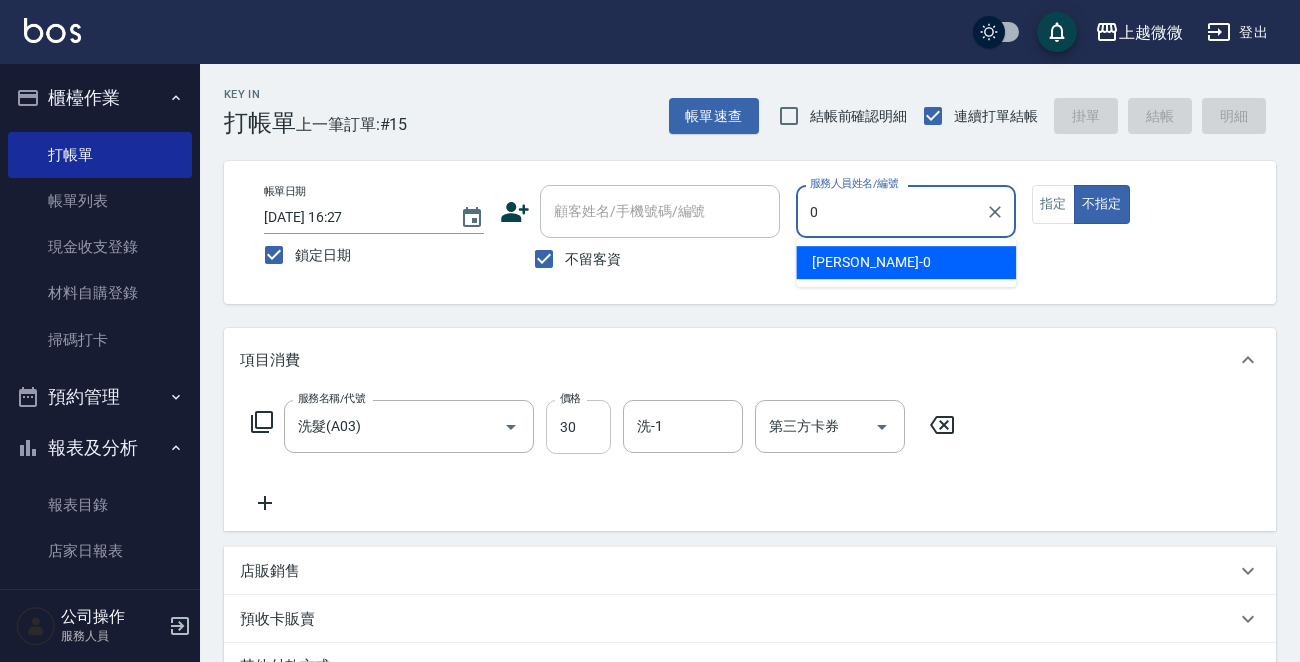 type on "0" 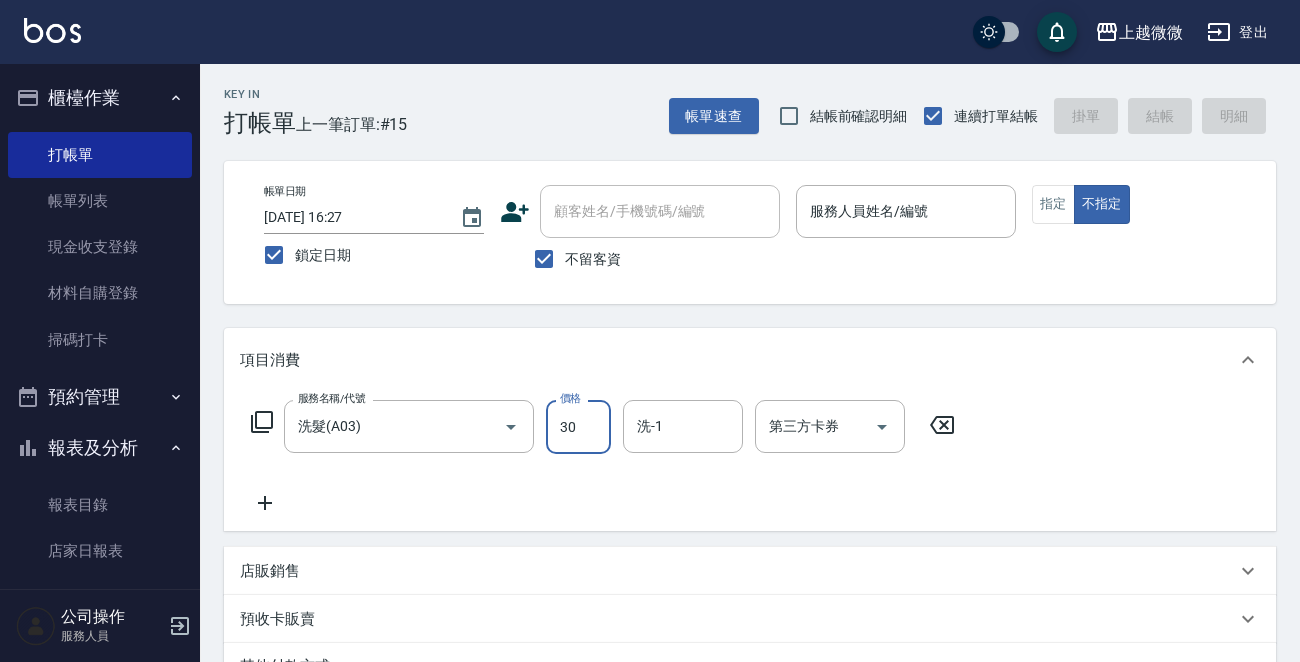click on "30" at bounding box center (578, 427) 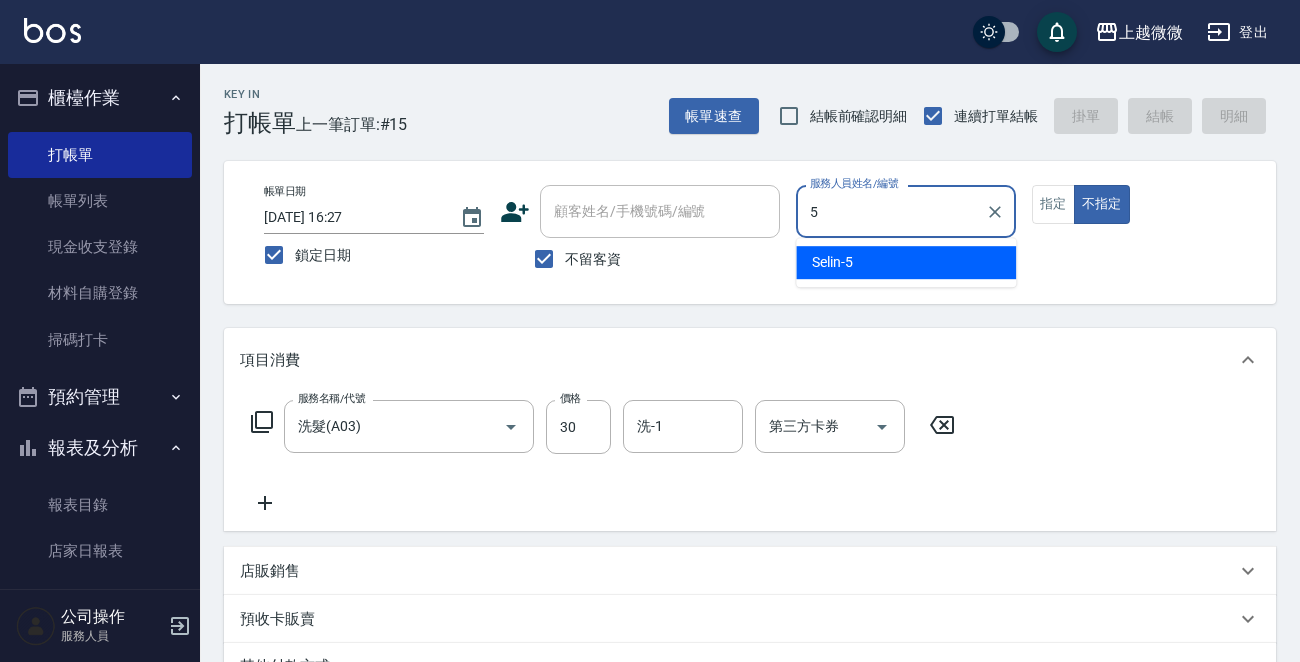 click on "Selin -5" at bounding box center (906, 262) 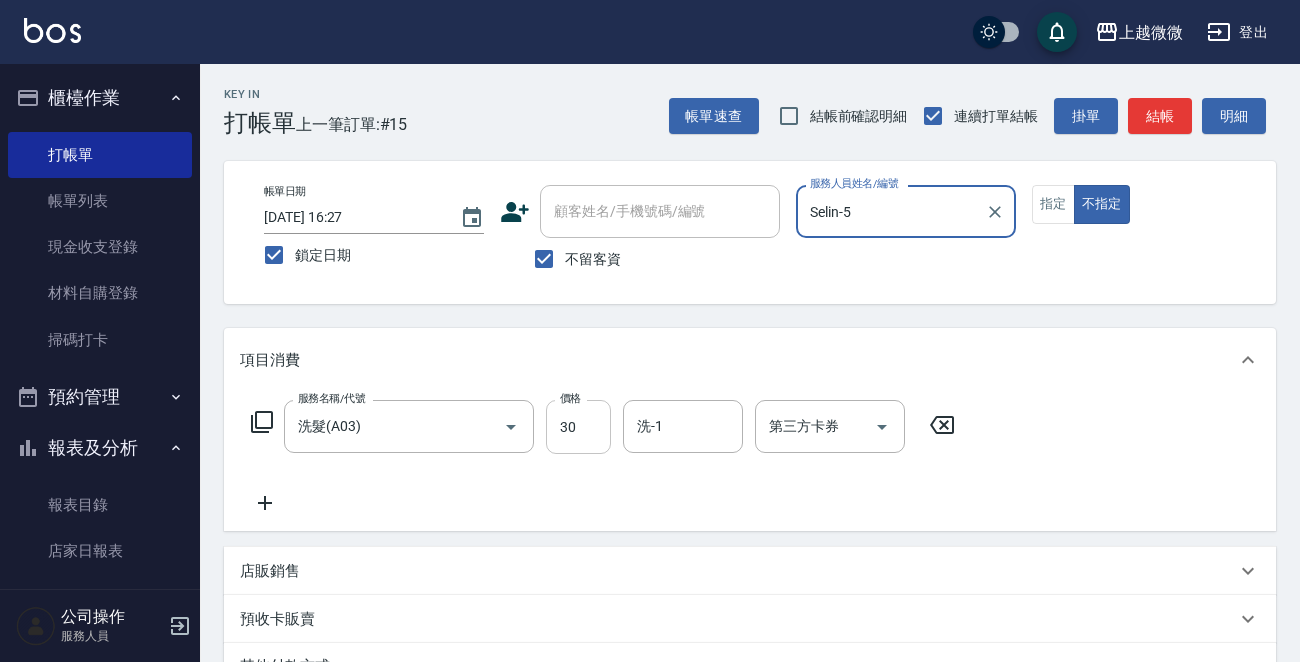 type on "Selin-5" 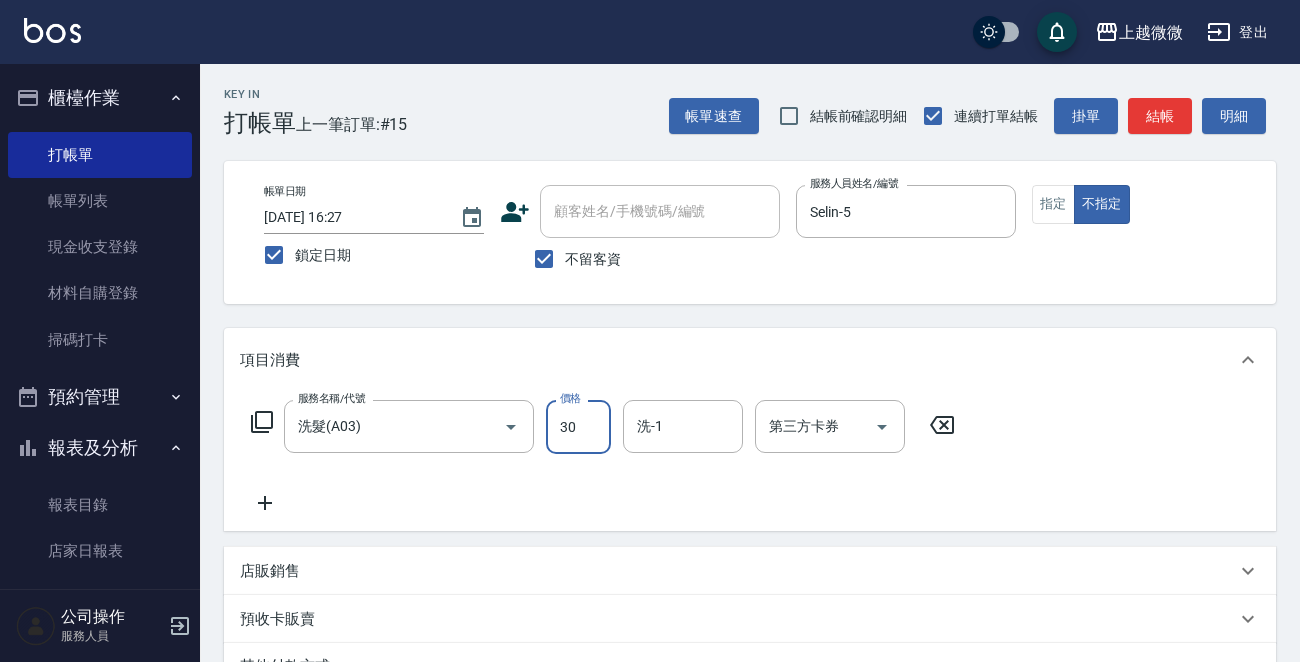 click on "30" at bounding box center (578, 427) 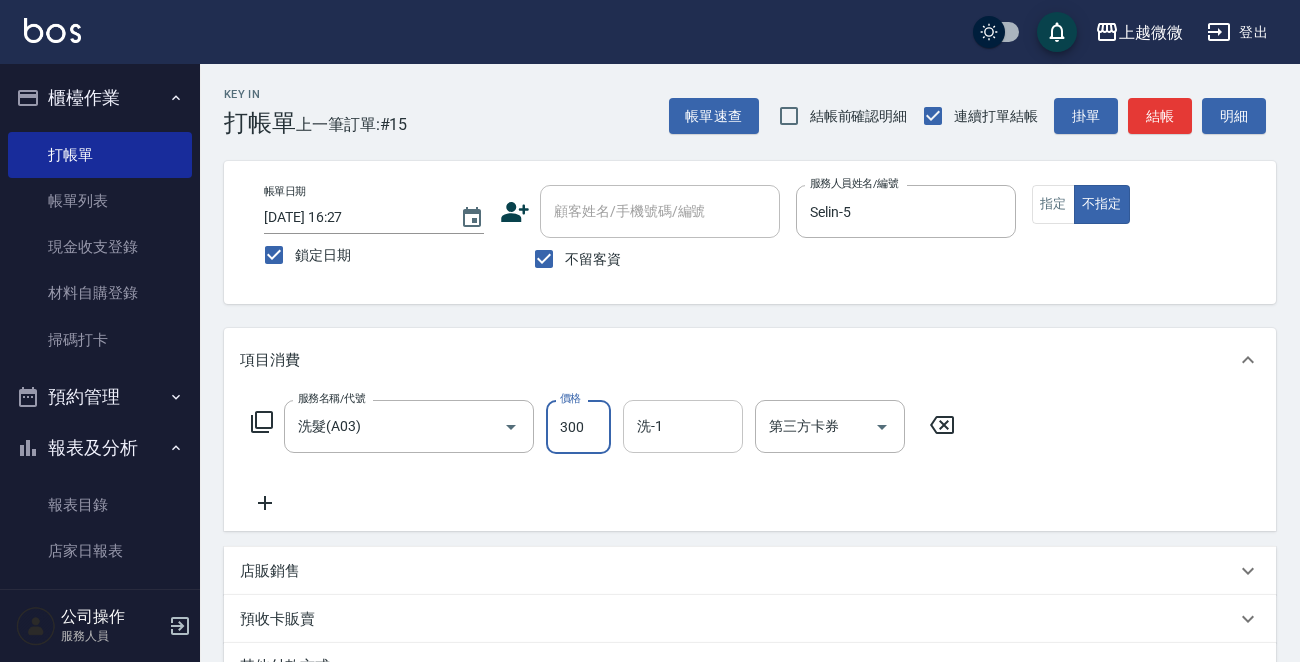 type on "300" 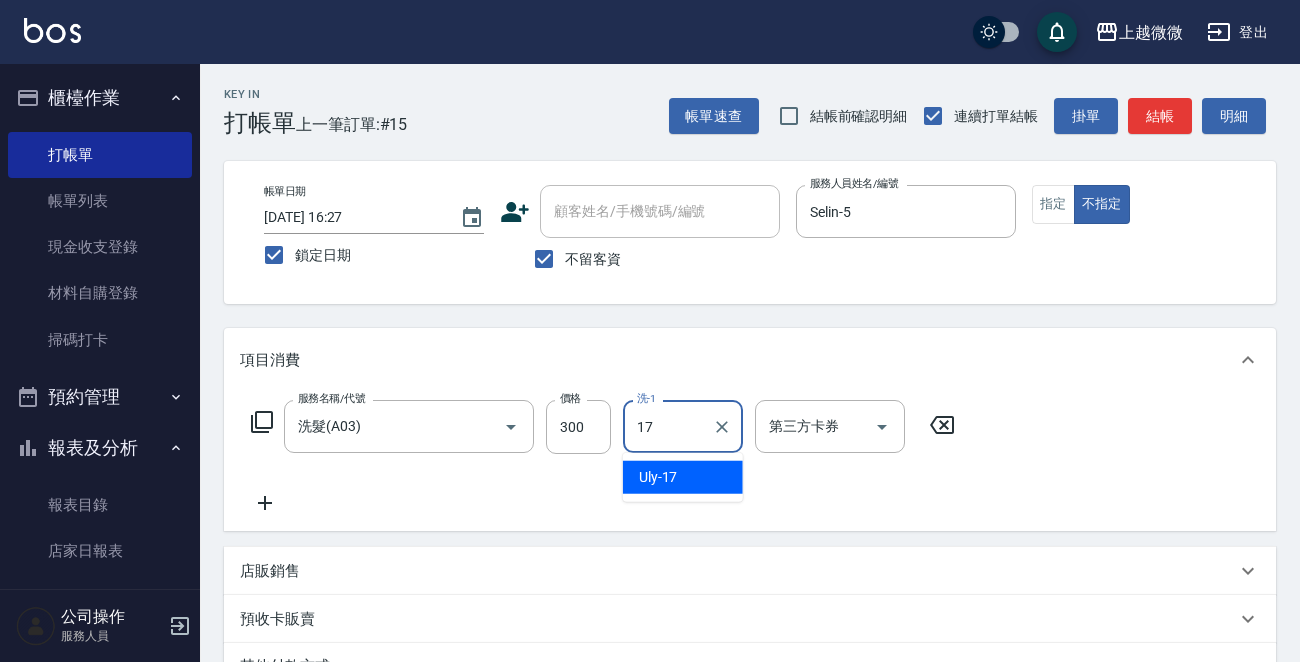 click on "Uly -17" at bounding box center [658, 477] 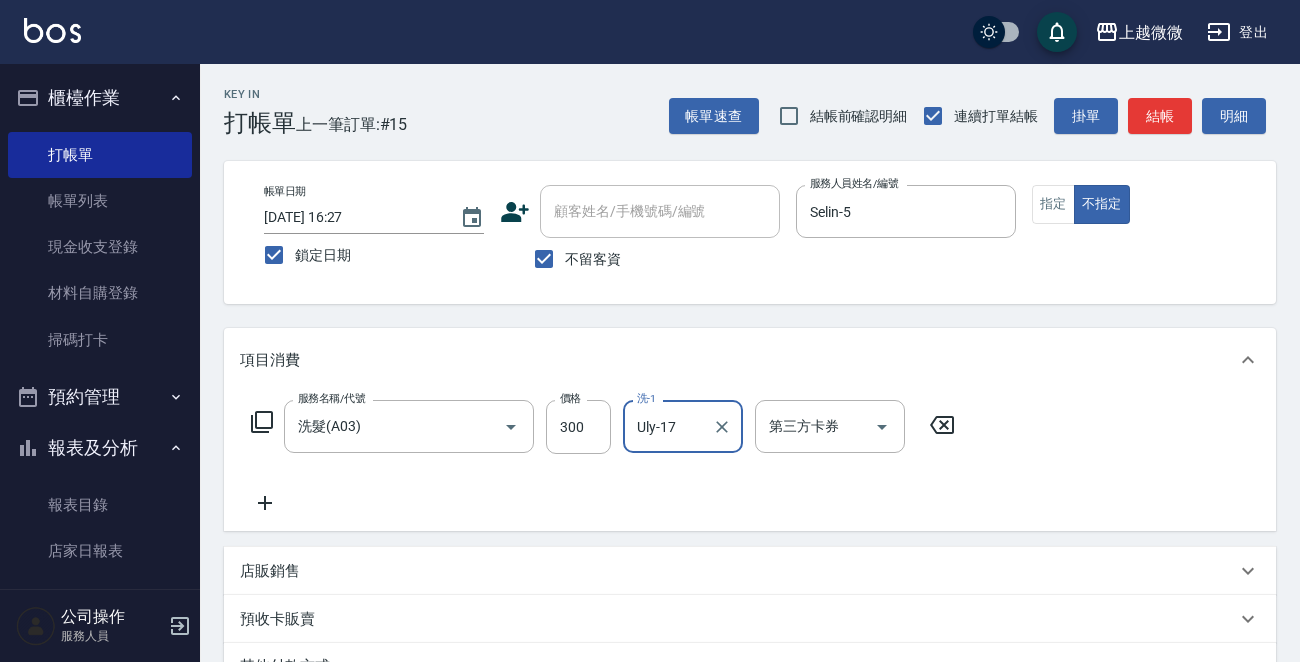 type on "Uly-17" 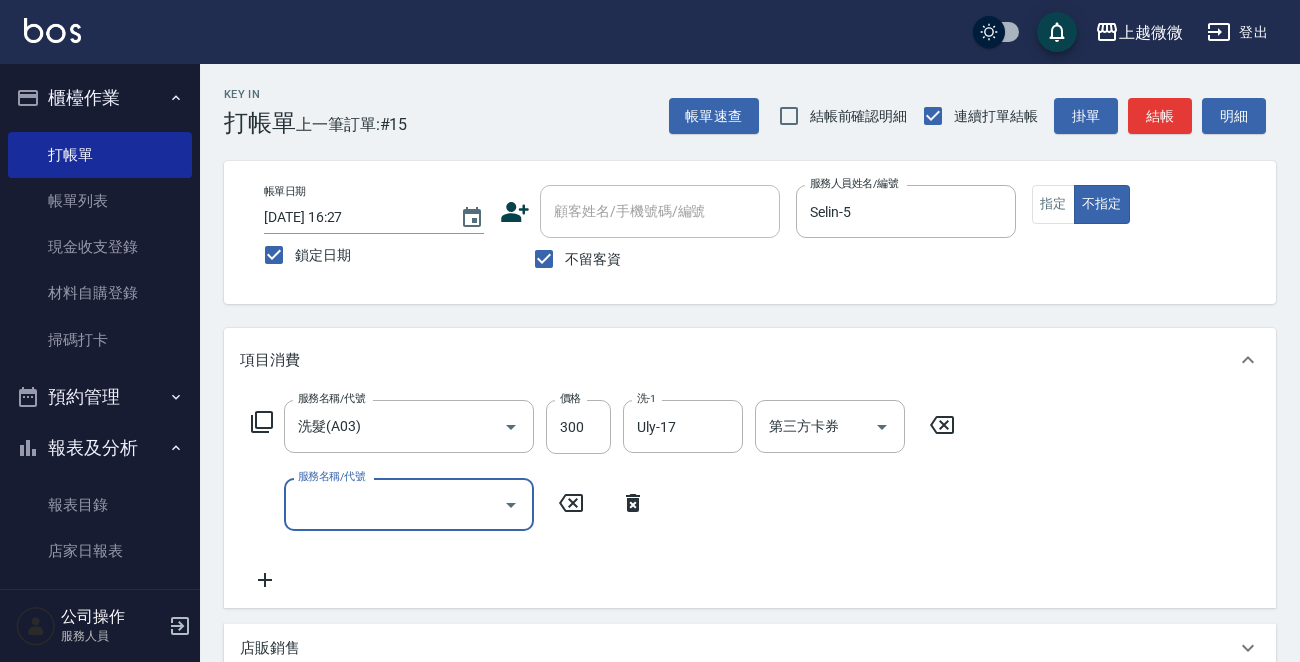 click on "服務名稱/代號 服務名稱/代號" at bounding box center (409, 504) 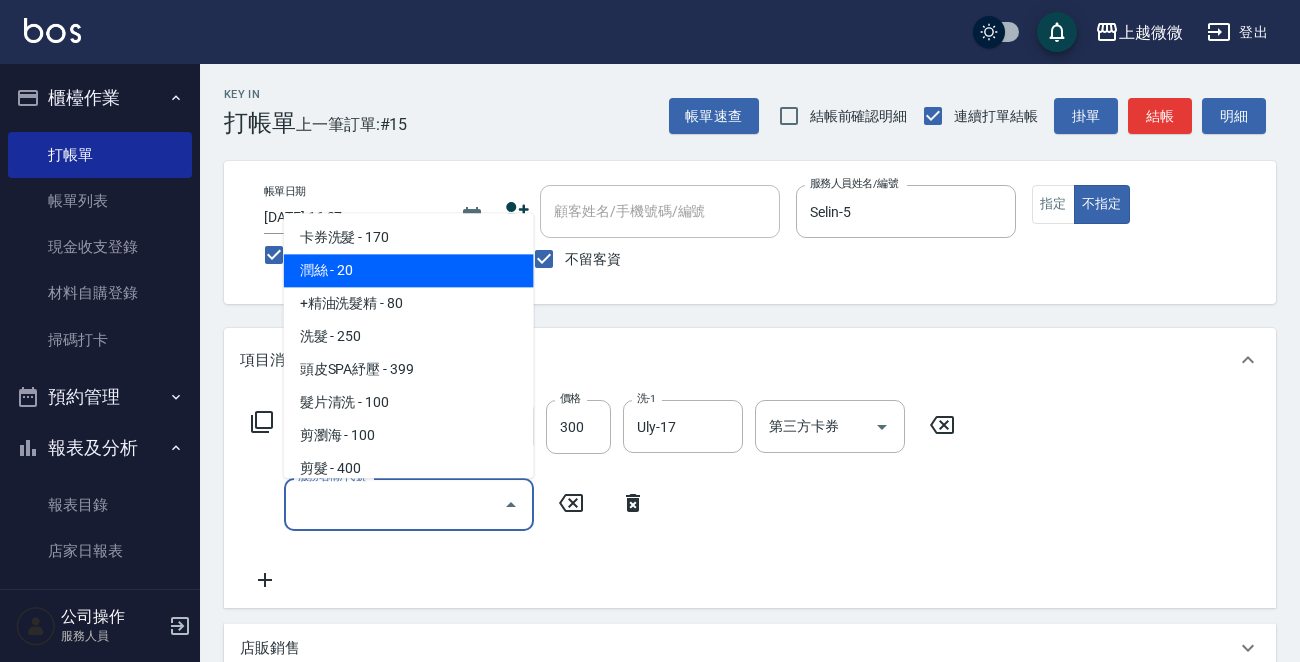 click on "潤絲 - 20" at bounding box center (409, 271) 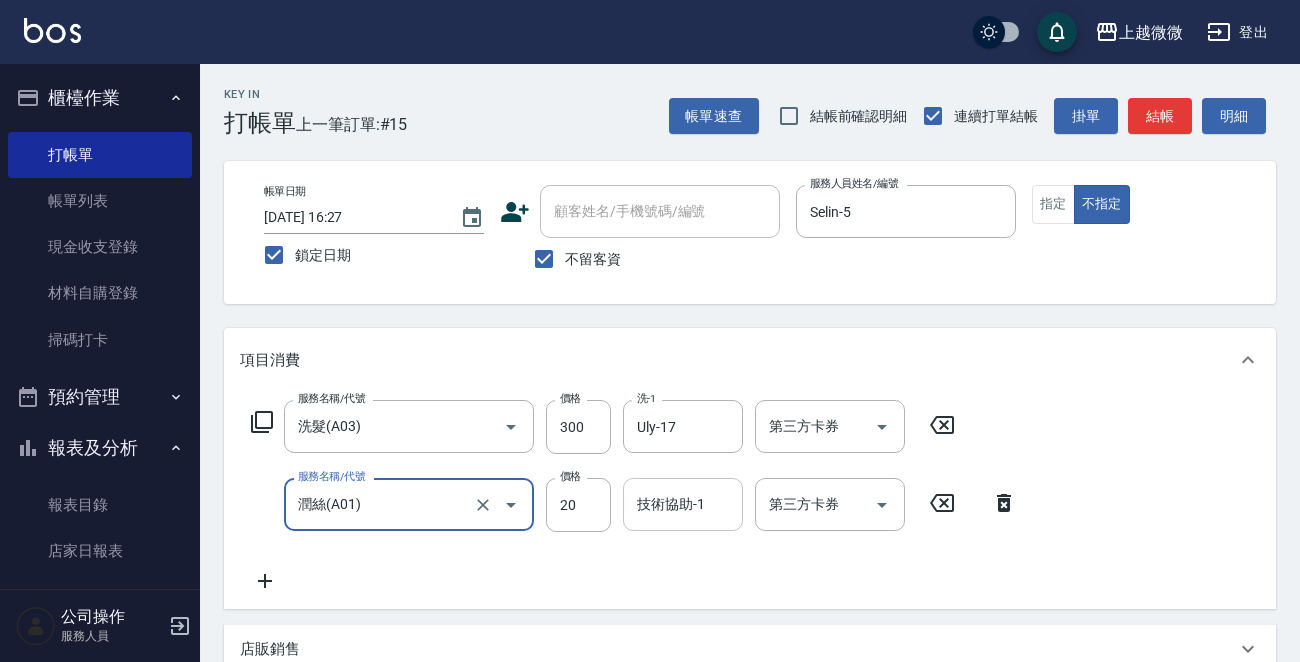 click on "技術協助-1" at bounding box center [683, 504] 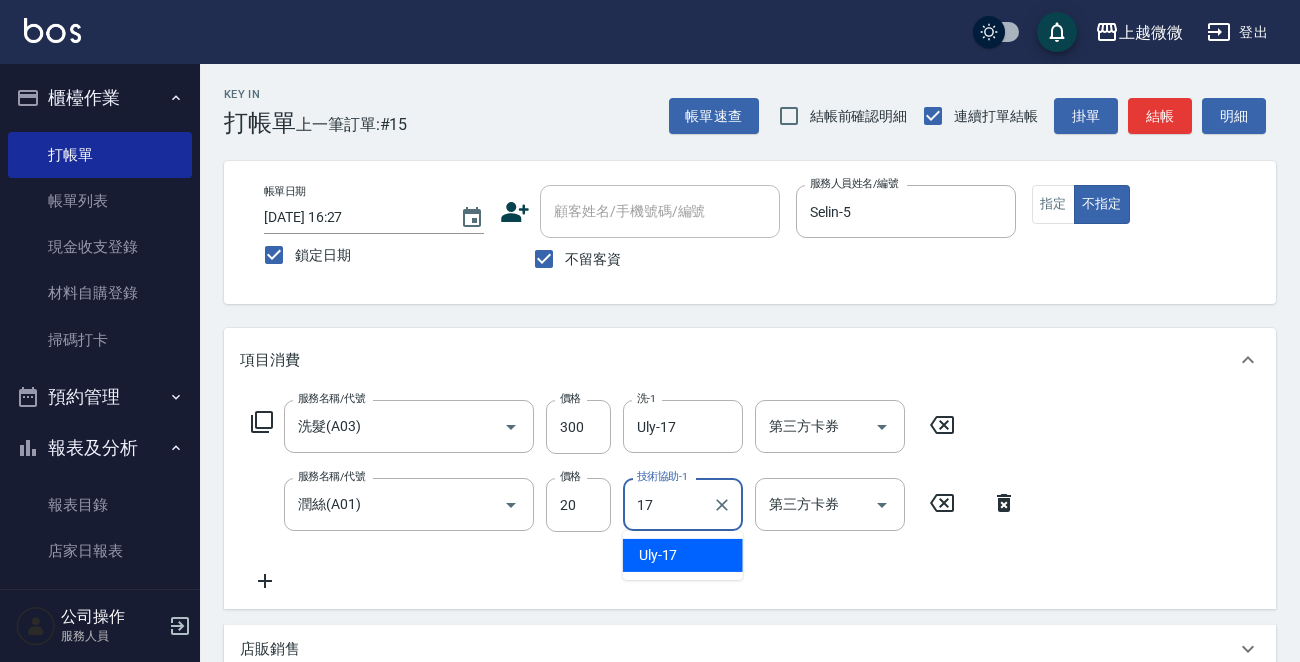click on "Uly -17" at bounding box center [683, 555] 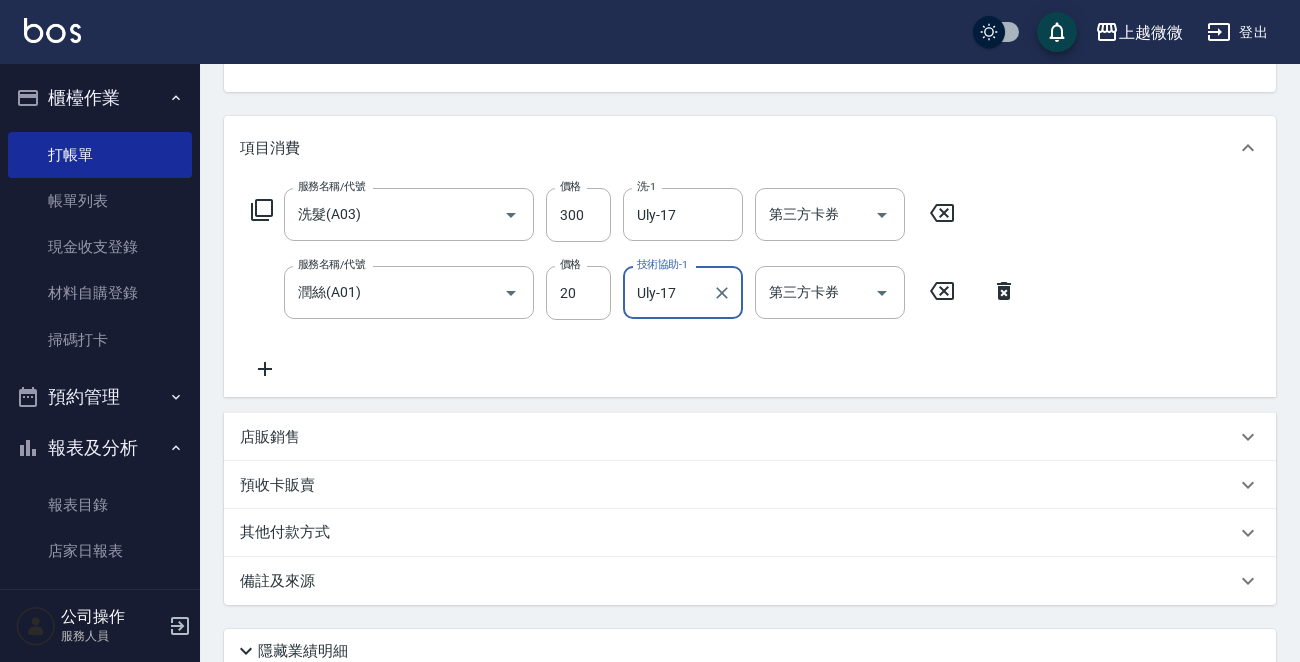 scroll, scrollTop: 377, scrollLeft: 0, axis: vertical 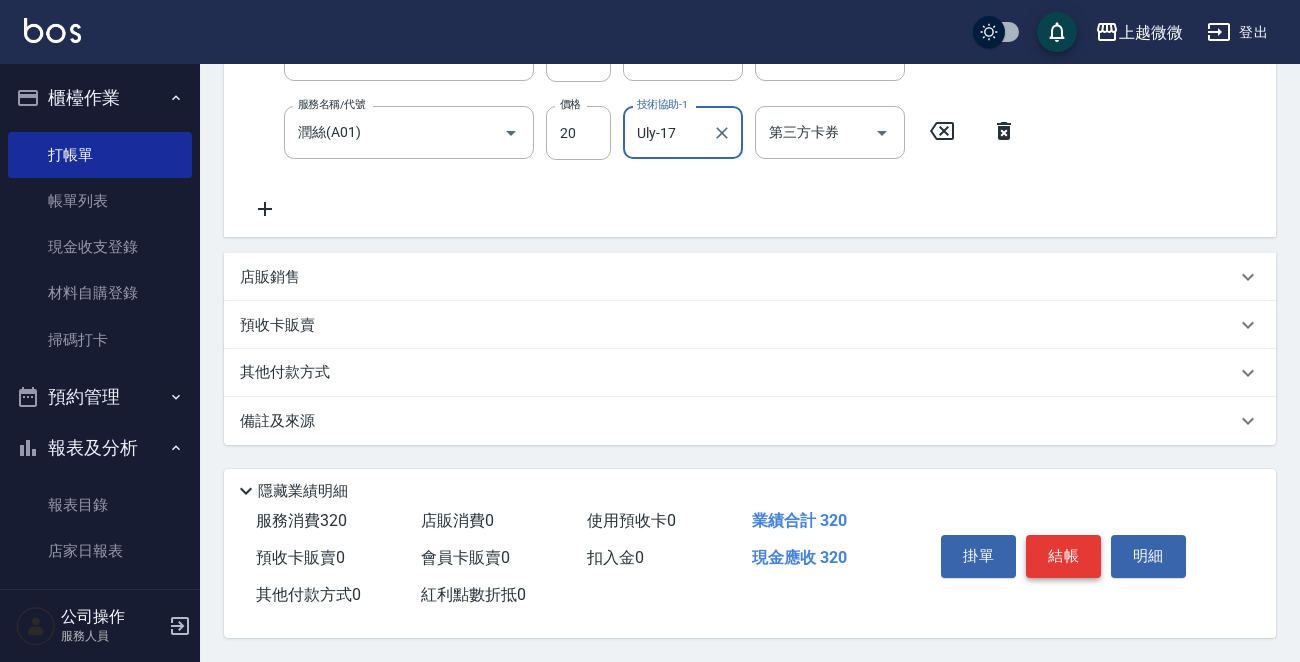 type on "Uly-17" 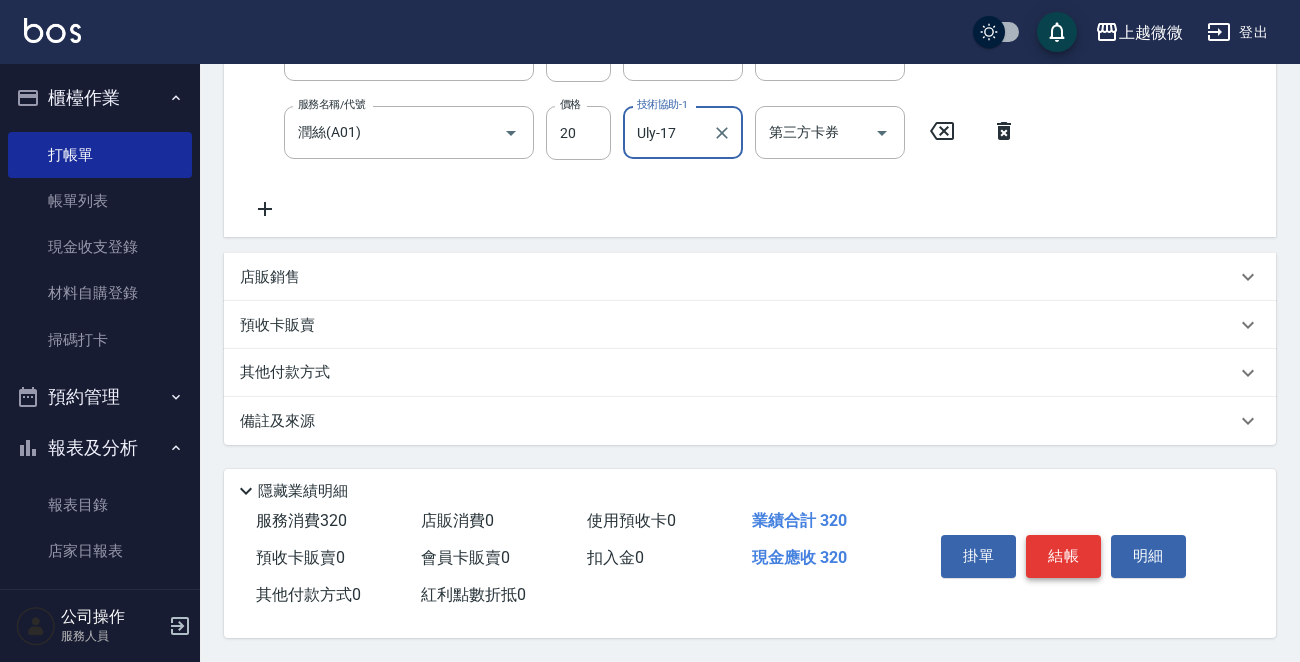 click on "結帳" at bounding box center [1063, 556] 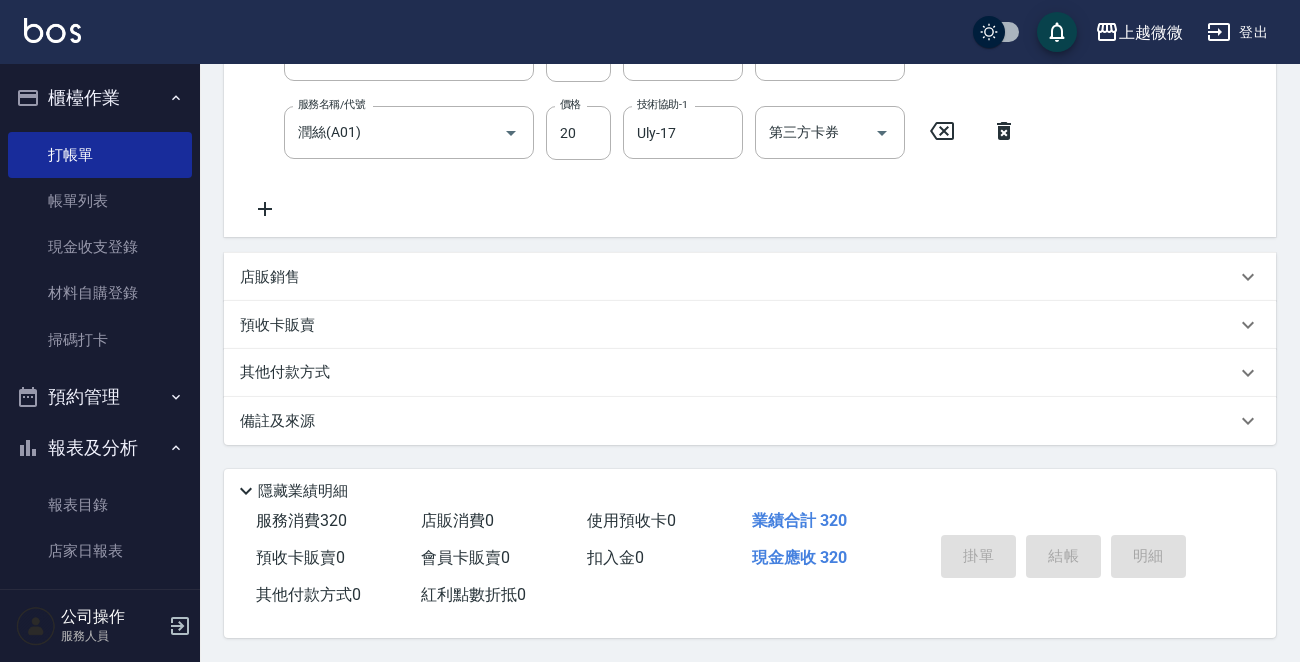 type 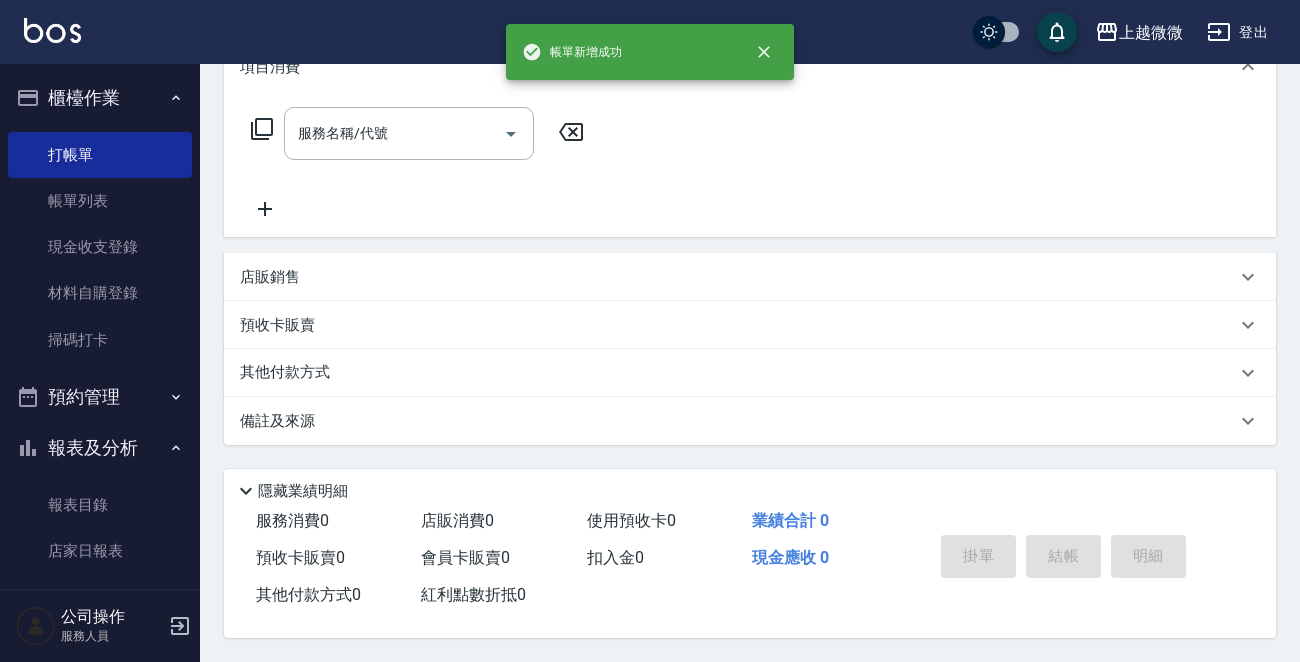 scroll, scrollTop: 0, scrollLeft: 0, axis: both 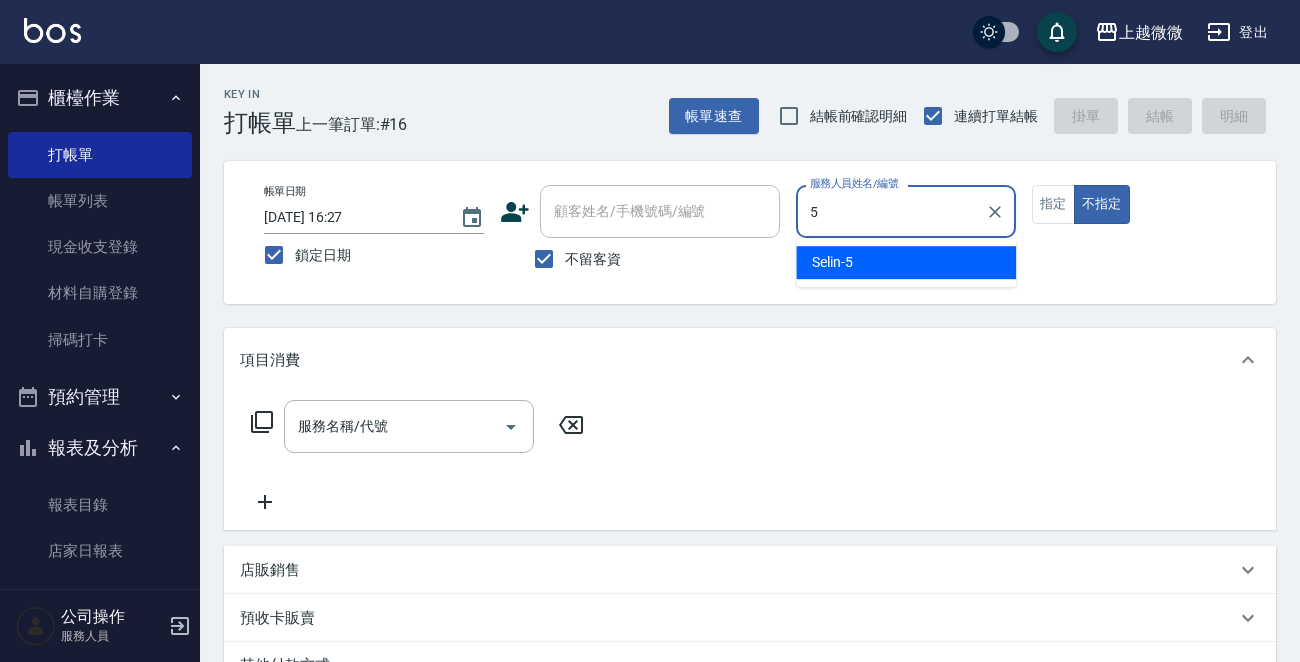 click on "Selin -5" at bounding box center (906, 262) 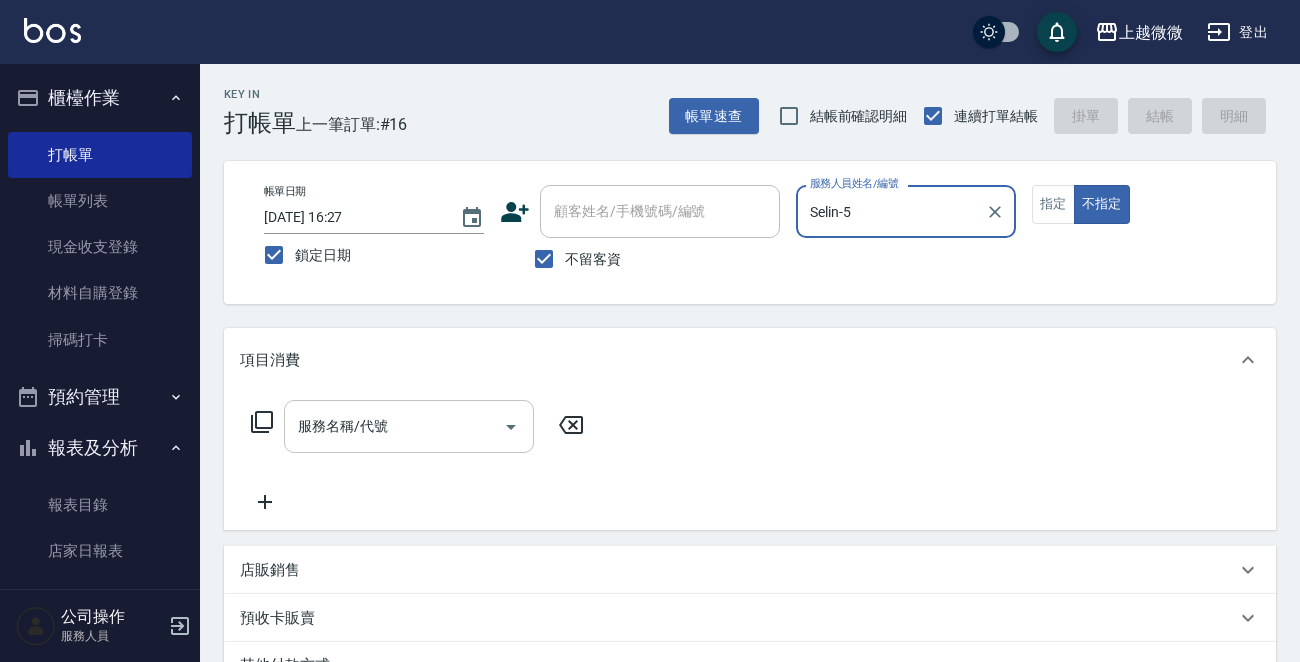 type on "Selin-5" 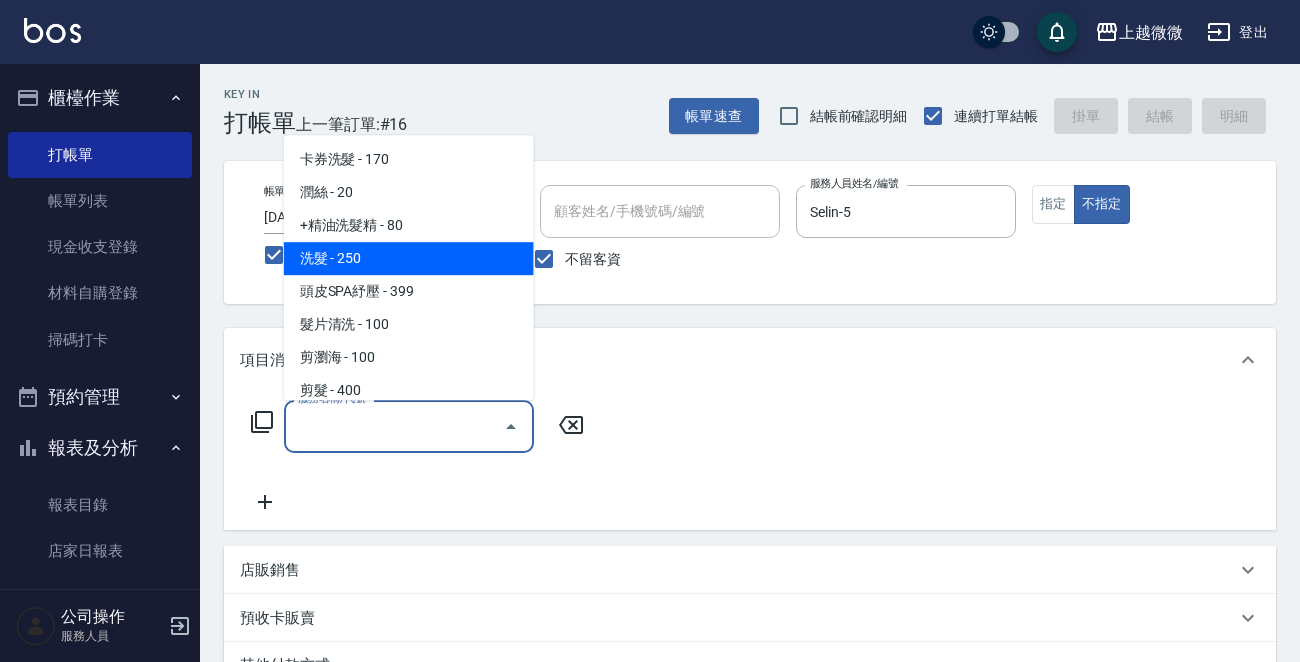 click on "洗髮 - 250" at bounding box center (409, 258) 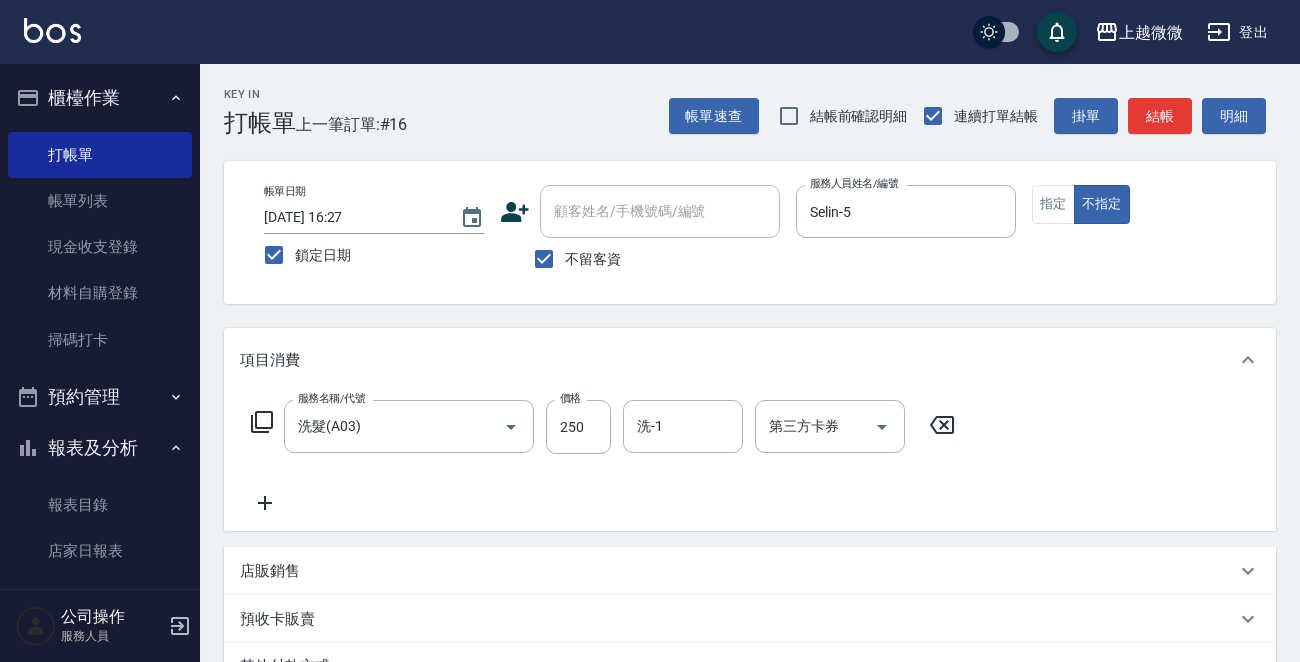 click 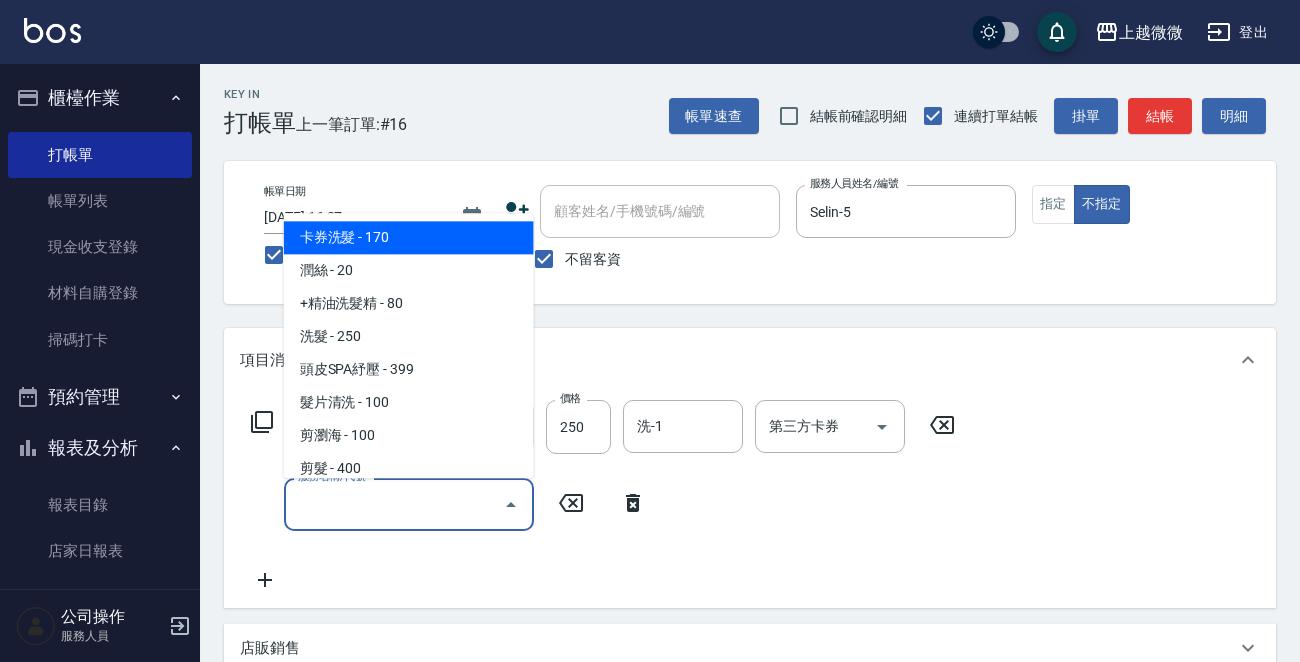 click on "服務名稱/代號" at bounding box center (394, 504) 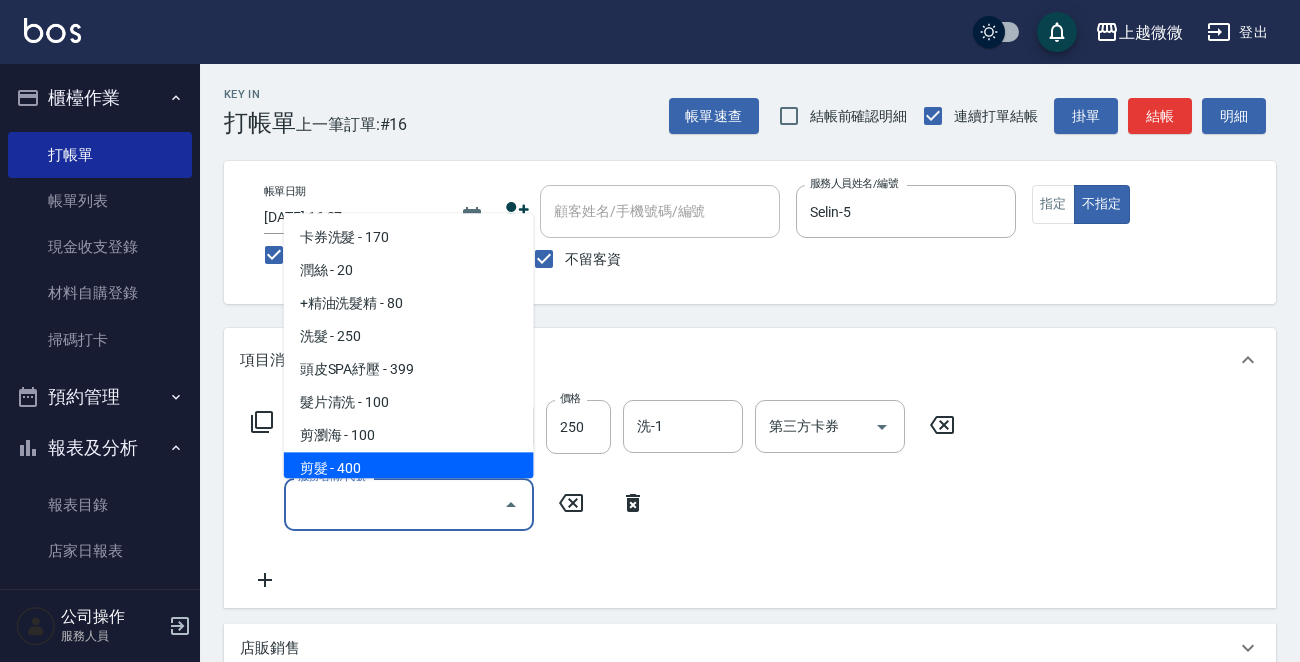 click on "卡券洗髮 - 170 潤絲 - 20 +精油洗髮精 - 80 洗髮 - 250 頭皮SPA紓壓 - 399 髮片清洗 - 100 剪瀏海 - 100 剪髮 - 400 補燙 - 100 洗直 - 300 質感燙(冷燙) - 2000 質感燙(離子燙) - 2500 生化還原(冷燙) - 2500 完美曲線(冷燙) - 3000 DG水[PERSON_NAME](離子燙) - 3000 DG水[PERSON_NAME](溫塑燙) - 3000 FAVE 琺芙森活感縮毛矯正(離子燙) - 3500 FAVE 琺芙森活感縮毛矯正(溫塑燙) - 3500 AI復活P朔髮(離子燙) - 4000 AI復活P朔髮(溫塑燙) - 4000 UT-ET微導柔護縮毛矯正(離子燙) - 4500 UT-ET微導柔護縮毛矯正(溫塑燙) - 4500 UT-ET微導柔護美妝(離子燙) - 4500 UT-ET微導柔護美妝(溫塑燙) - 4500 完美調配燙 - 3500 補染 - 1000 染髮 - 1500 護髮染 - 1200 挑染 - 1500 片染 - 500 漂染 - 500 矯色 - 800 免費護髮 - 0 瞬間護髮 - 300 自備護髮 - 300 +縮健素 - 300 +去鹼液 - 300 +精華液 - 500 5G智能噴霧 - 300 +胜肽胱 - 600 +鏈鍵蛋白 - 0 黑曜光感護髮 短髮 - 2000 小蒼蘭護髮 - 800" at bounding box center (409, 346) 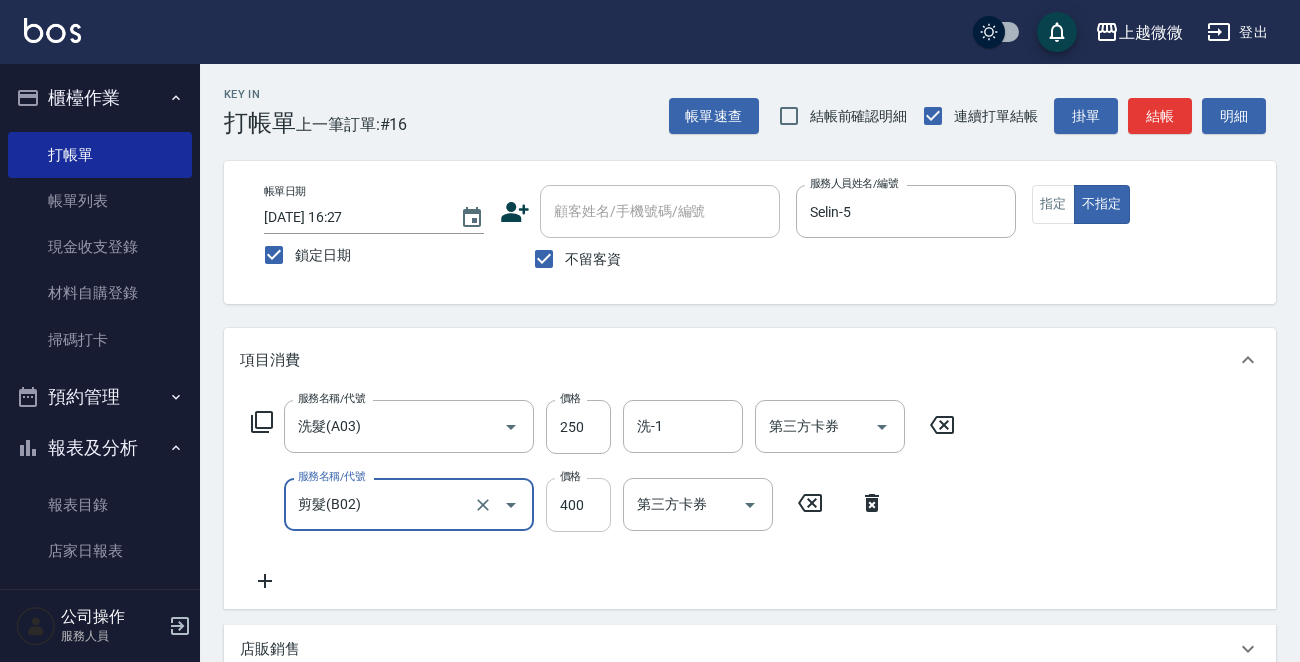 click on "400" at bounding box center (578, 505) 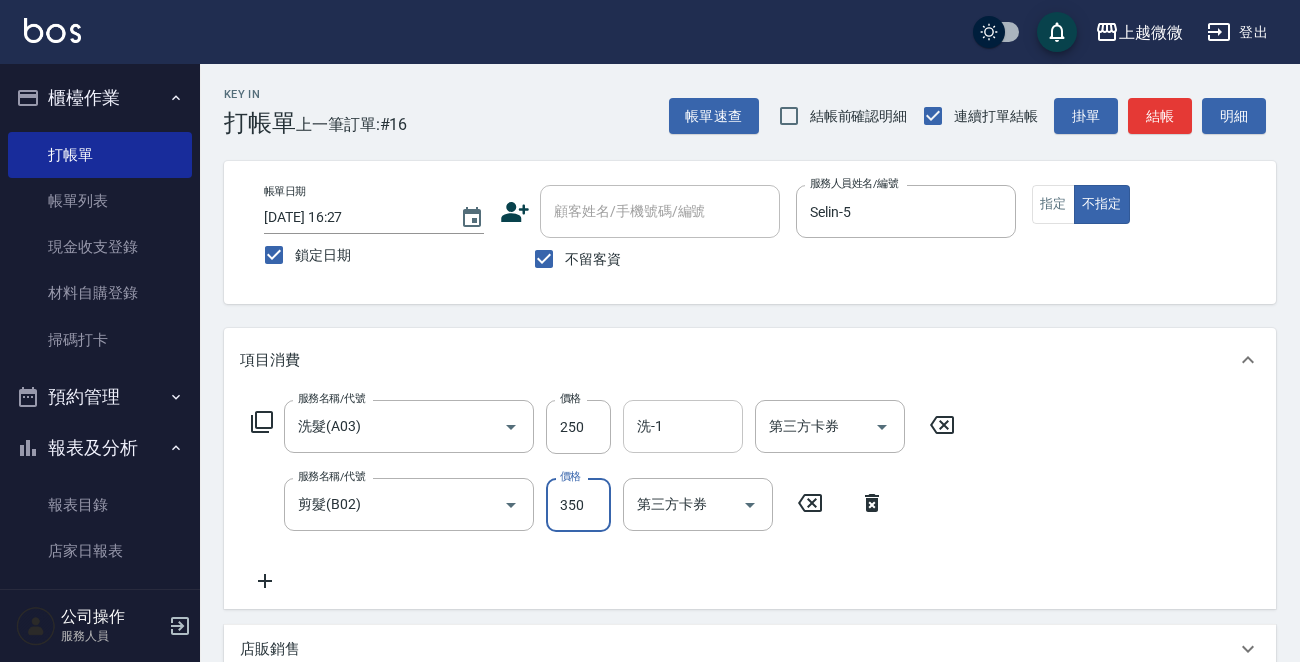 type on "350" 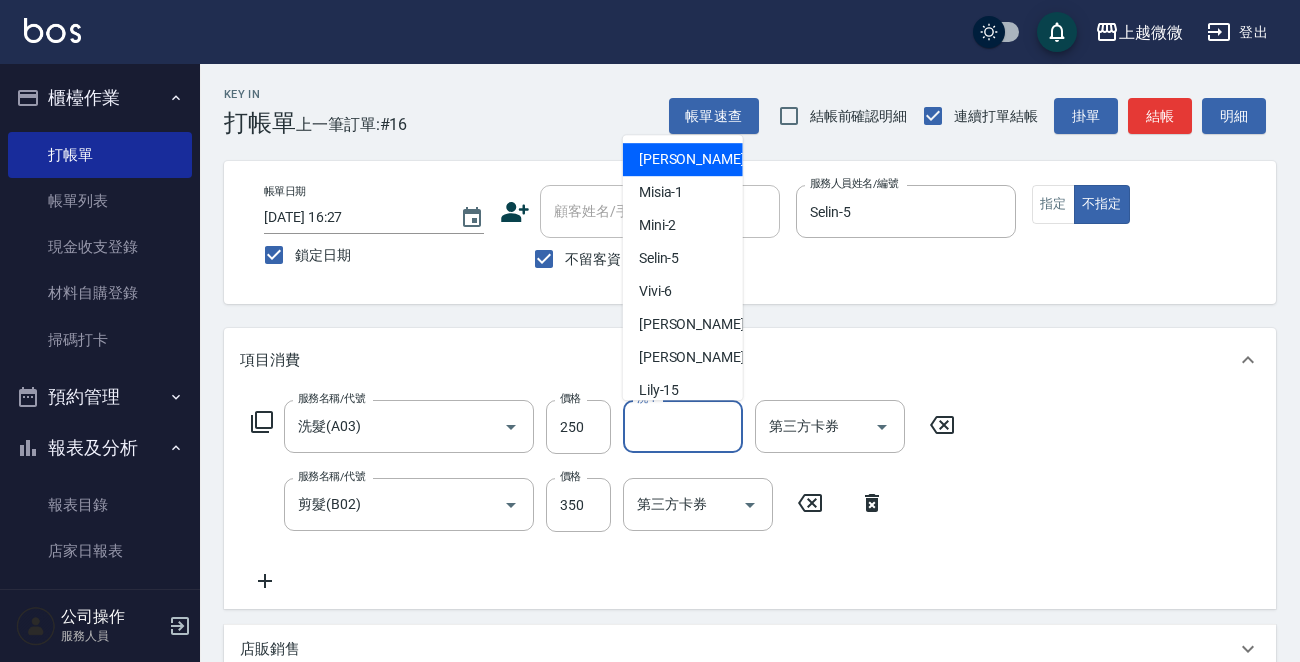 click on "洗-1" at bounding box center (683, 426) 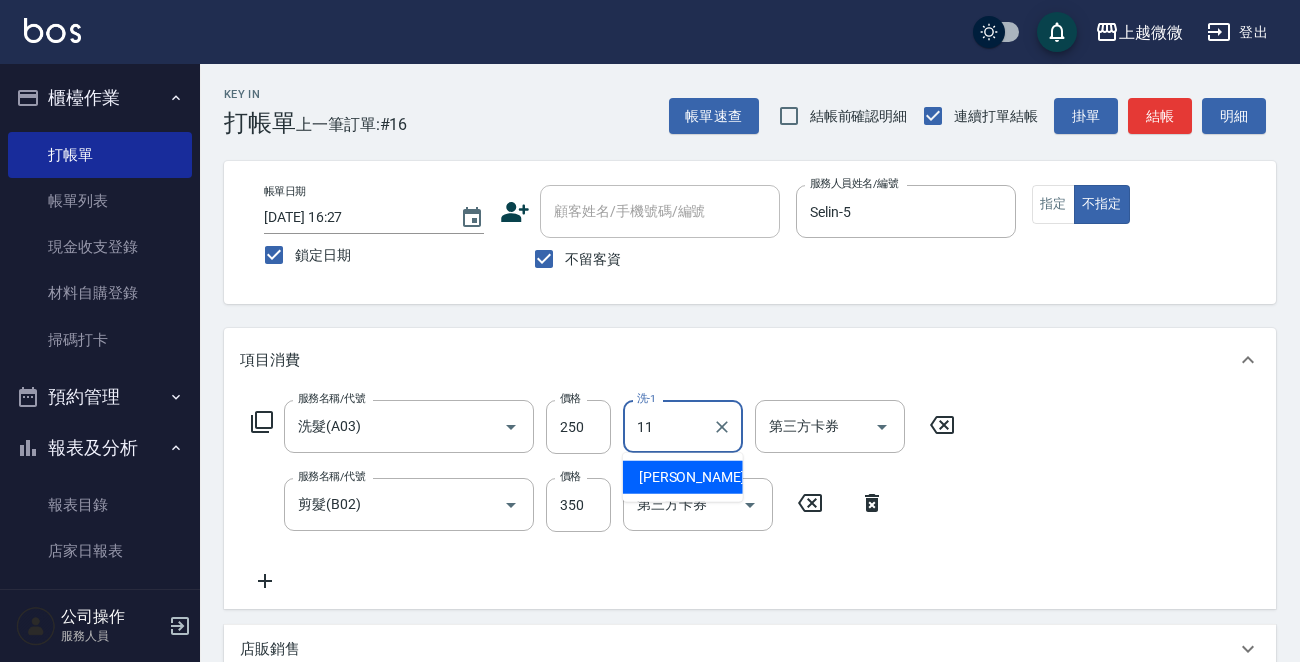 click on "[PERSON_NAME] -11" at bounding box center [702, 477] 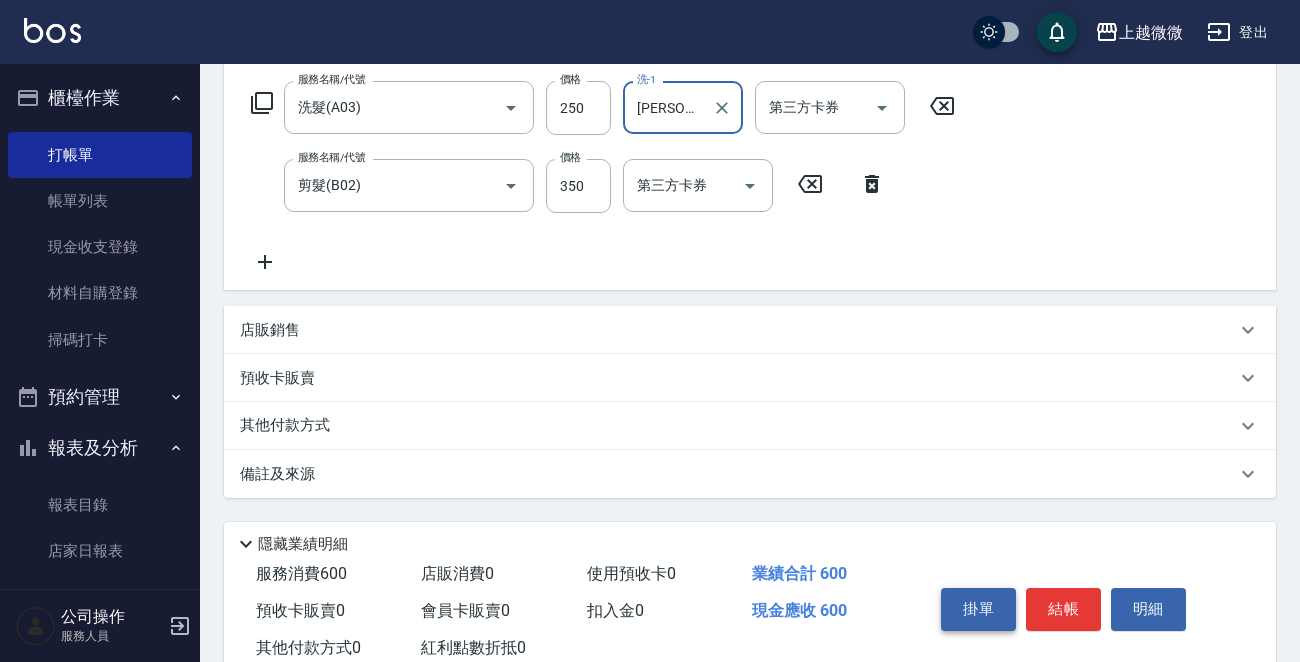 scroll, scrollTop: 377, scrollLeft: 0, axis: vertical 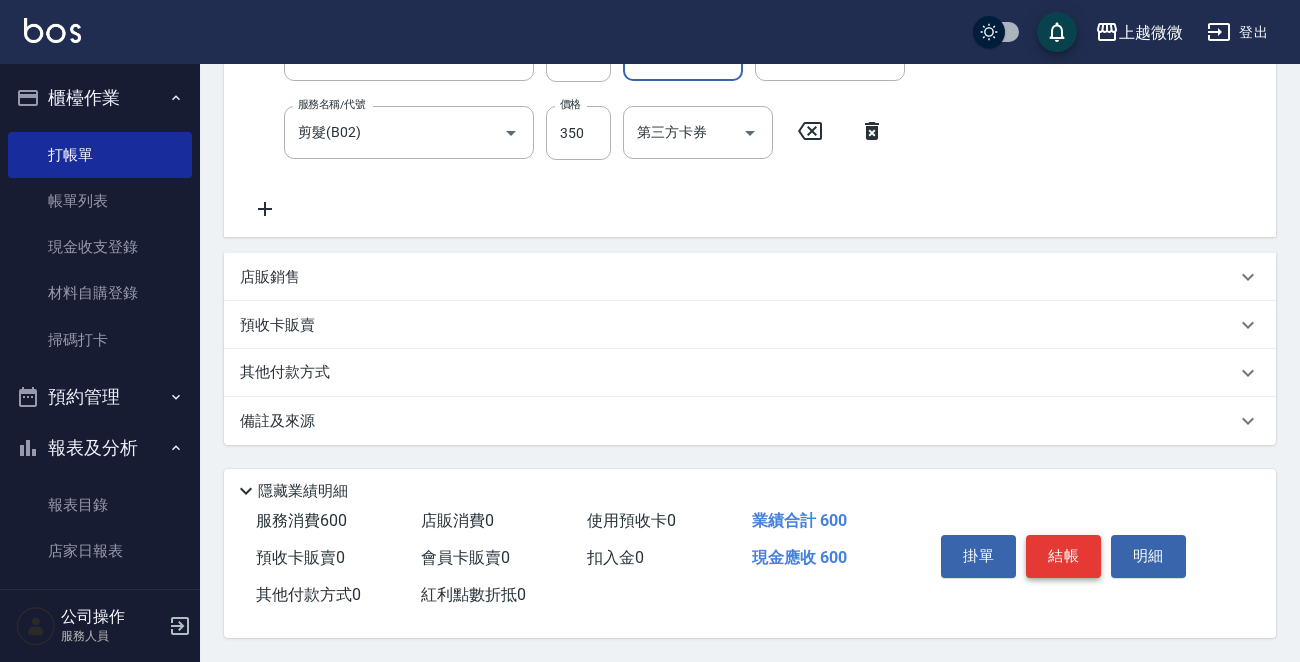 type on "[PERSON_NAME]-11" 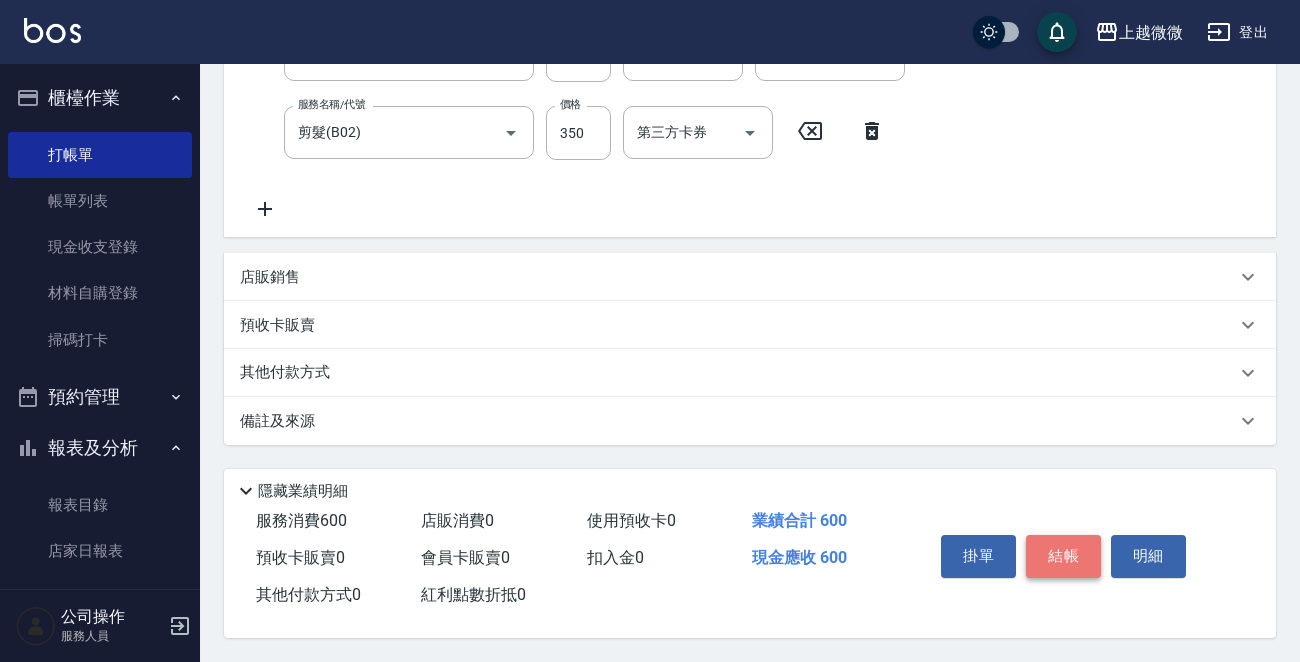 click on "結帳" at bounding box center (1063, 556) 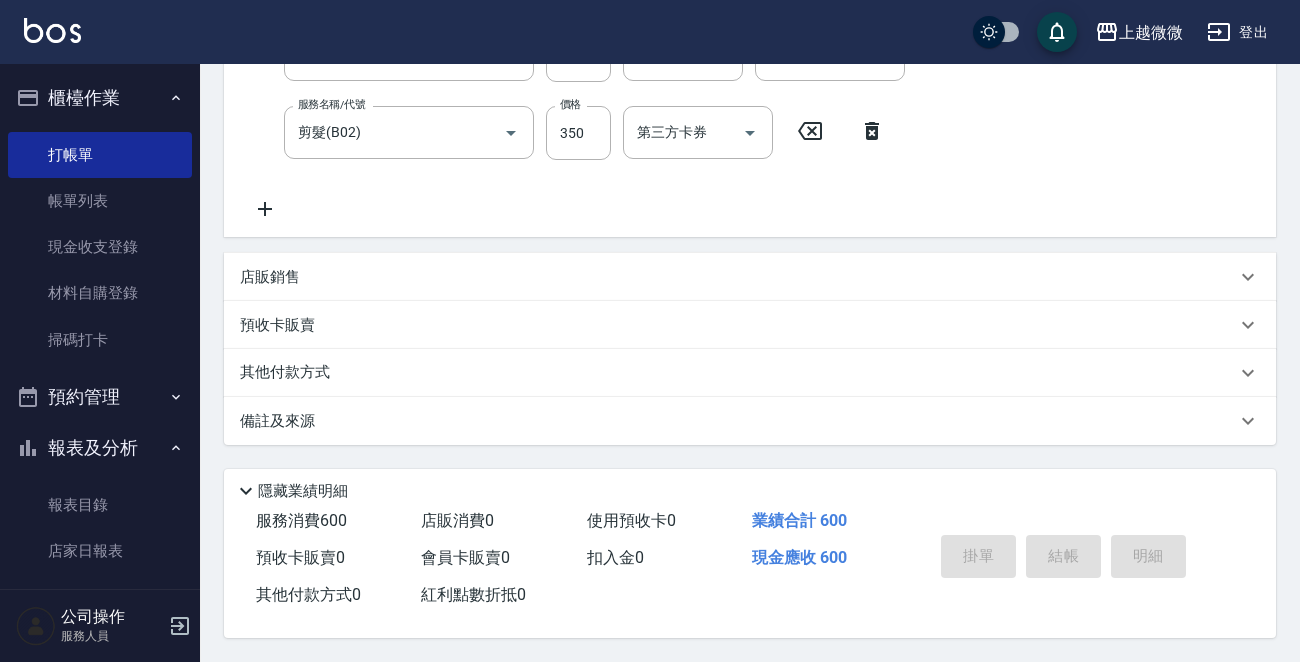 type 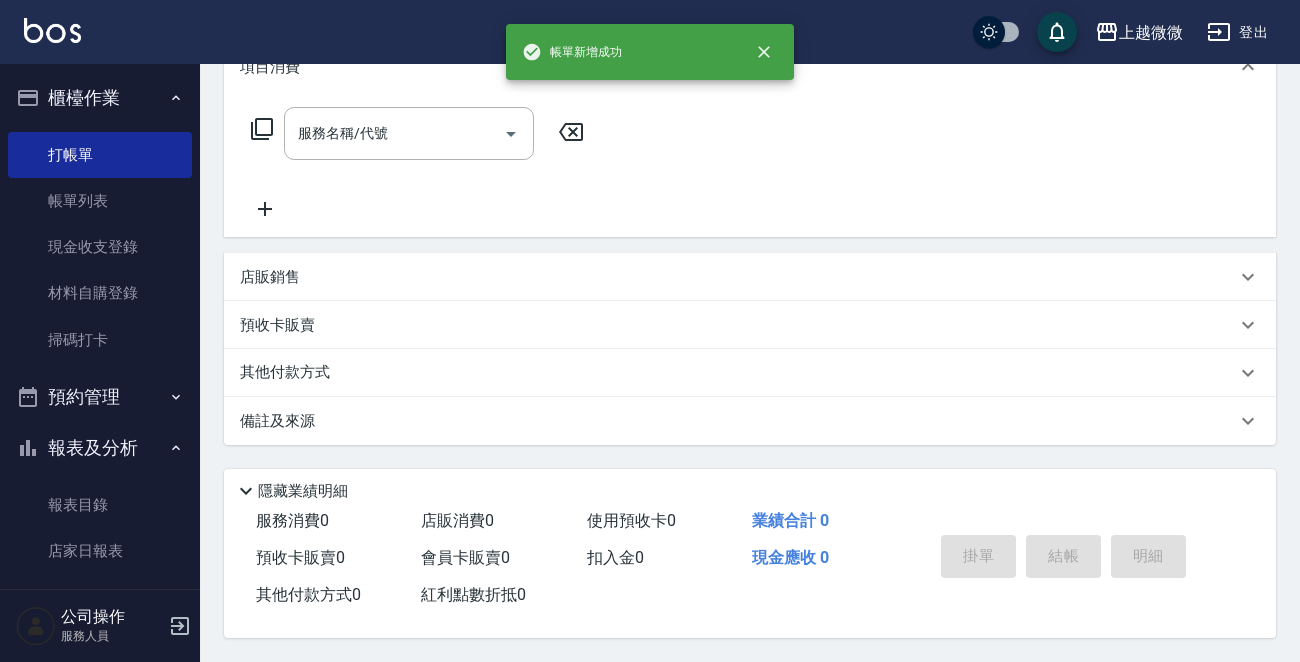 scroll, scrollTop: 0, scrollLeft: 0, axis: both 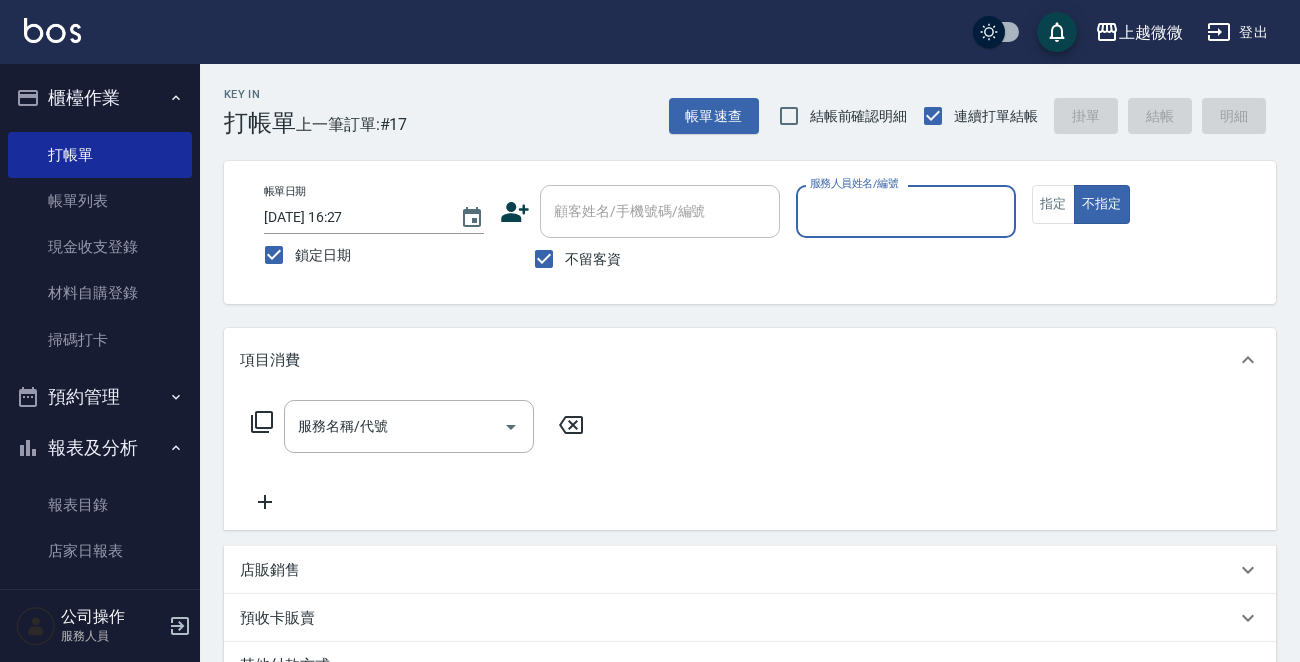 click on "服務人員姓名/編號" at bounding box center [906, 211] 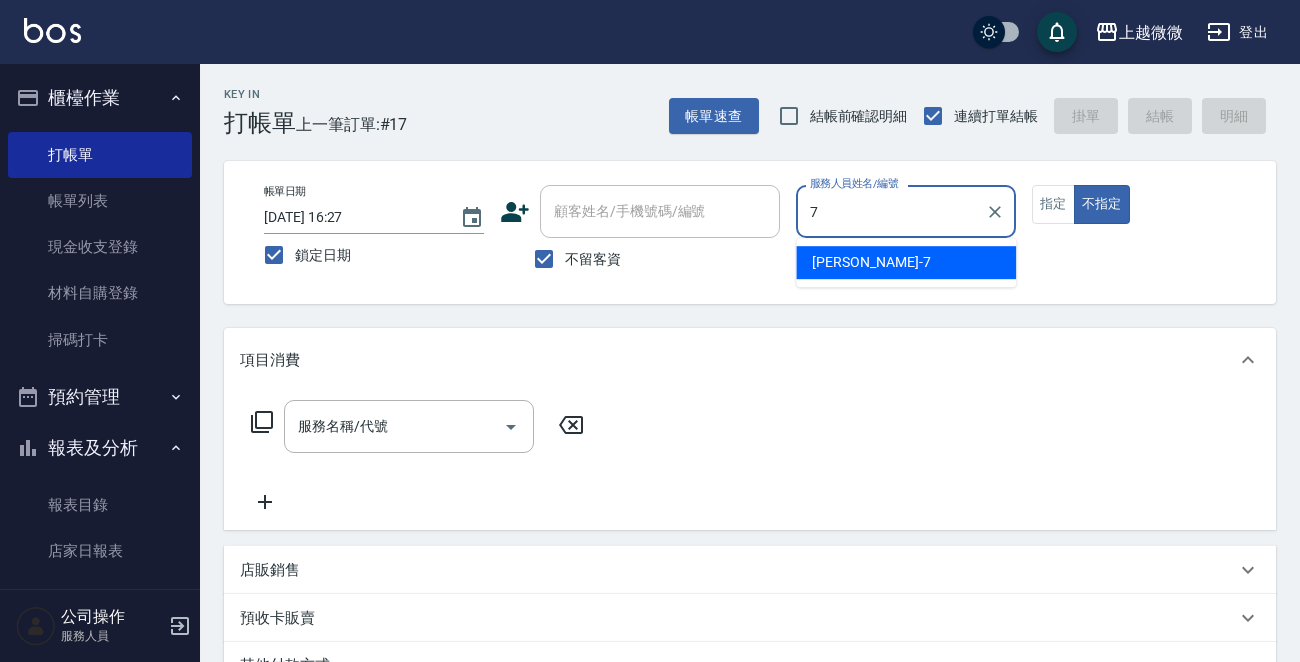 click on "[PERSON_NAME] -7" at bounding box center [906, 262] 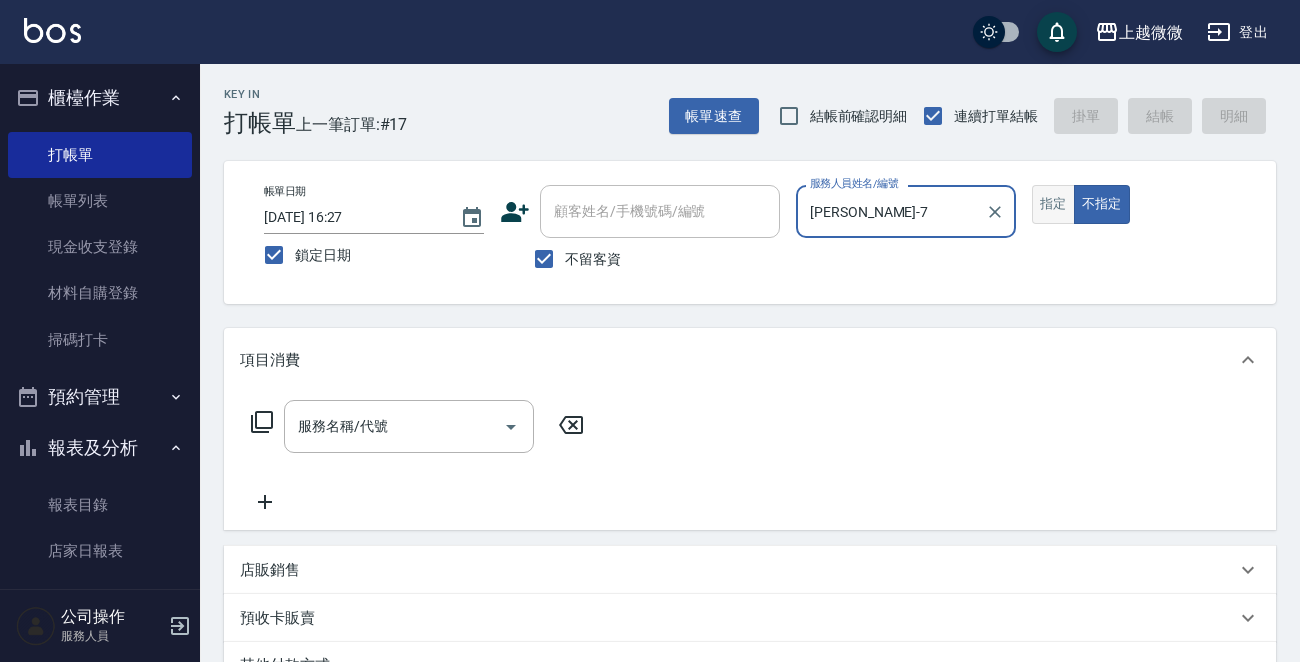 type on "[PERSON_NAME]-7" 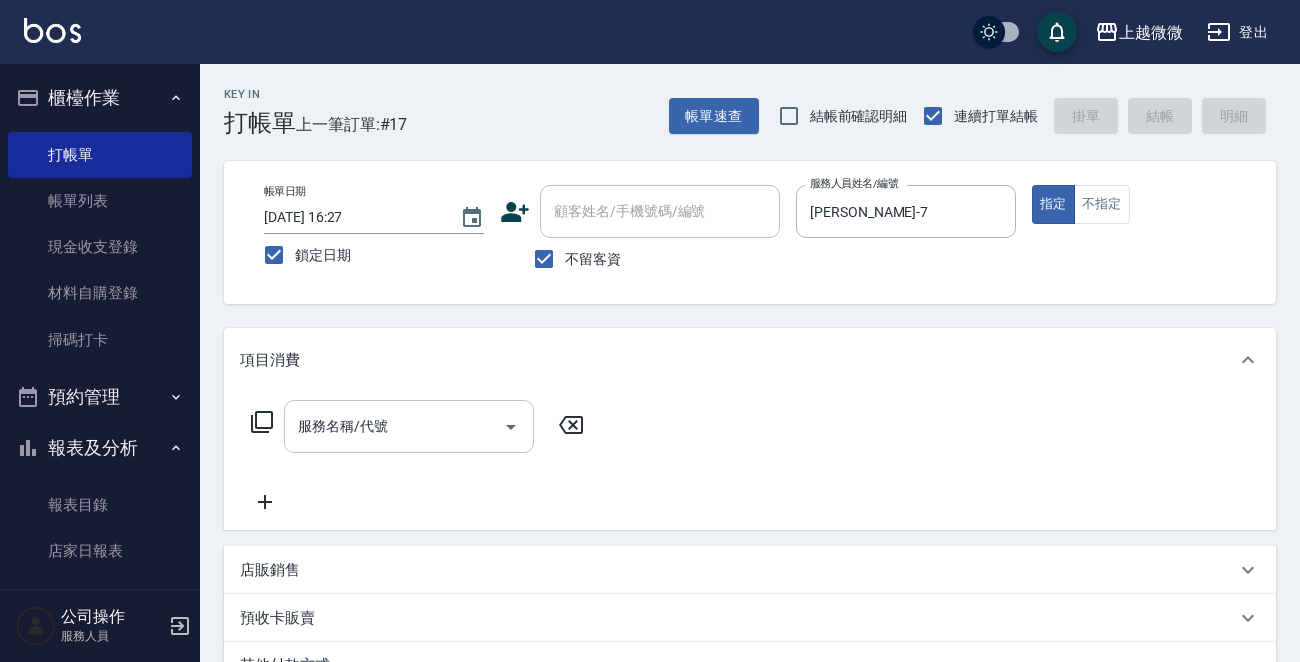 click on "服務名稱/代號" at bounding box center (394, 426) 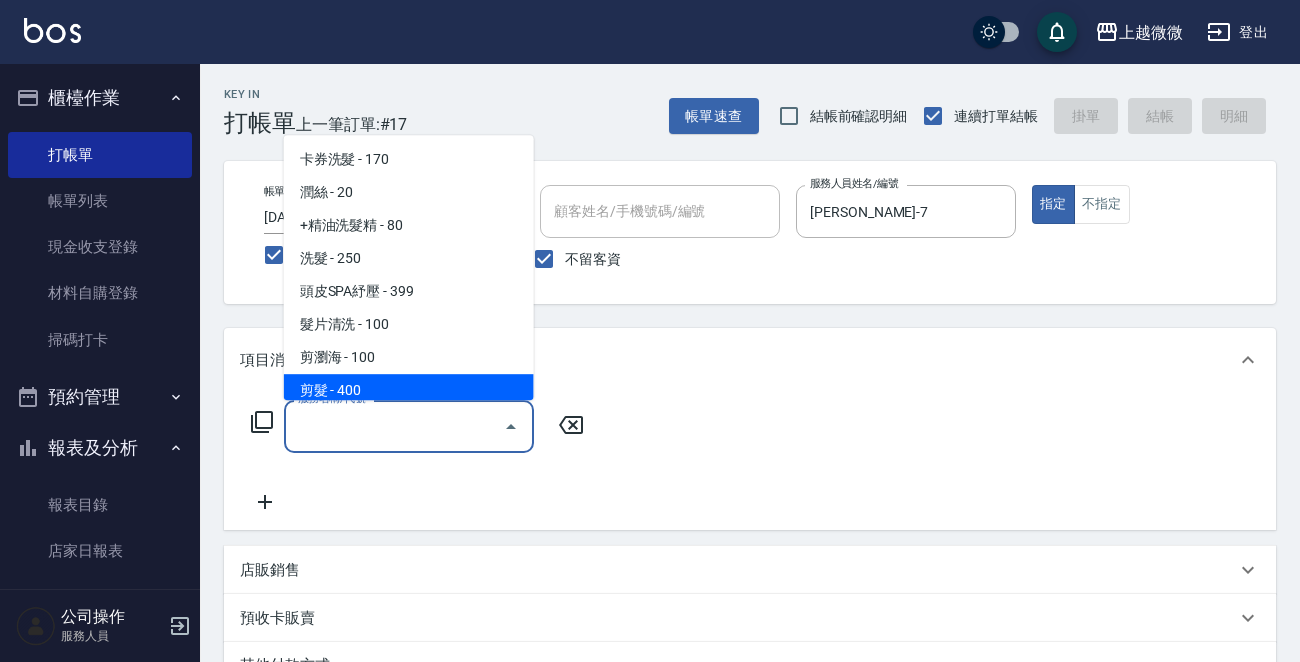 click on "剪髮 - 400" at bounding box center [409, 390] 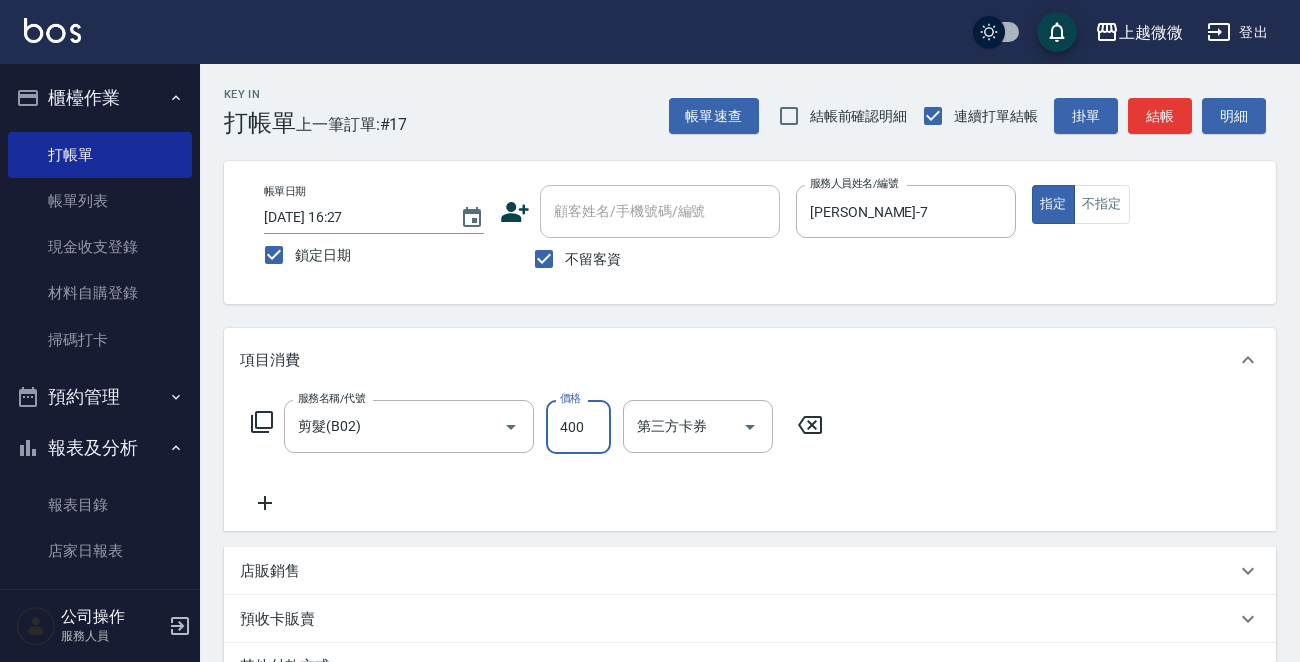 click on "400" at bounding box center (578, 427) 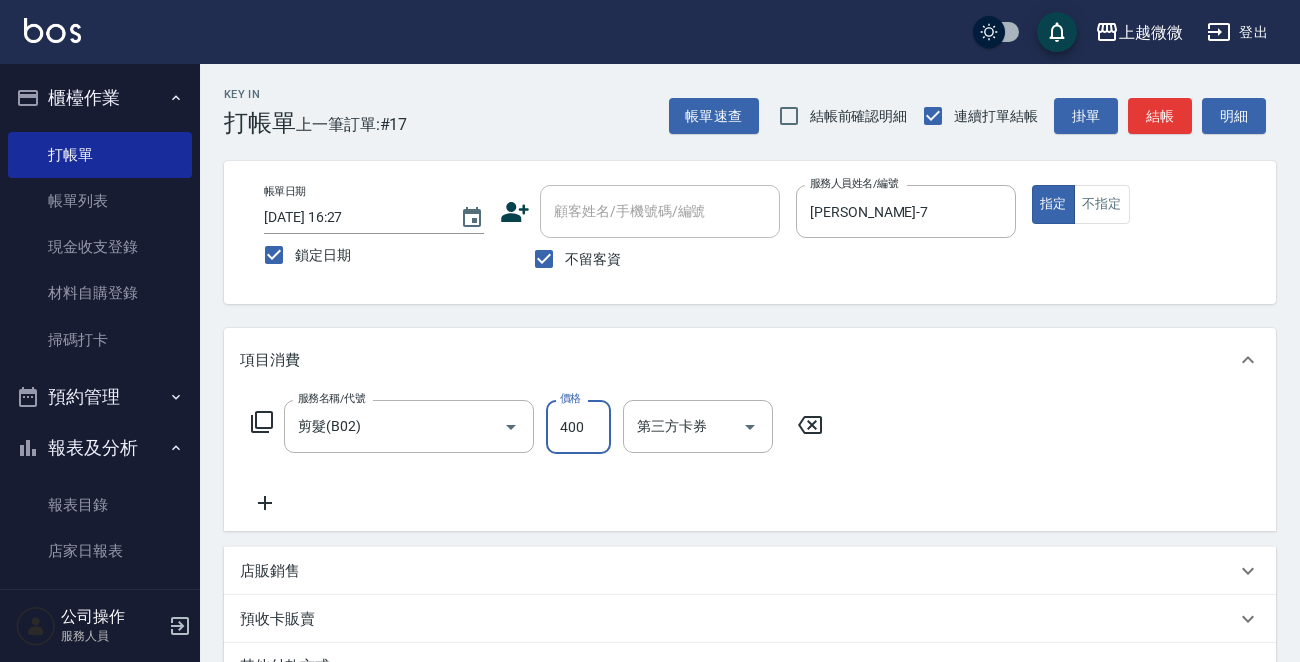 click 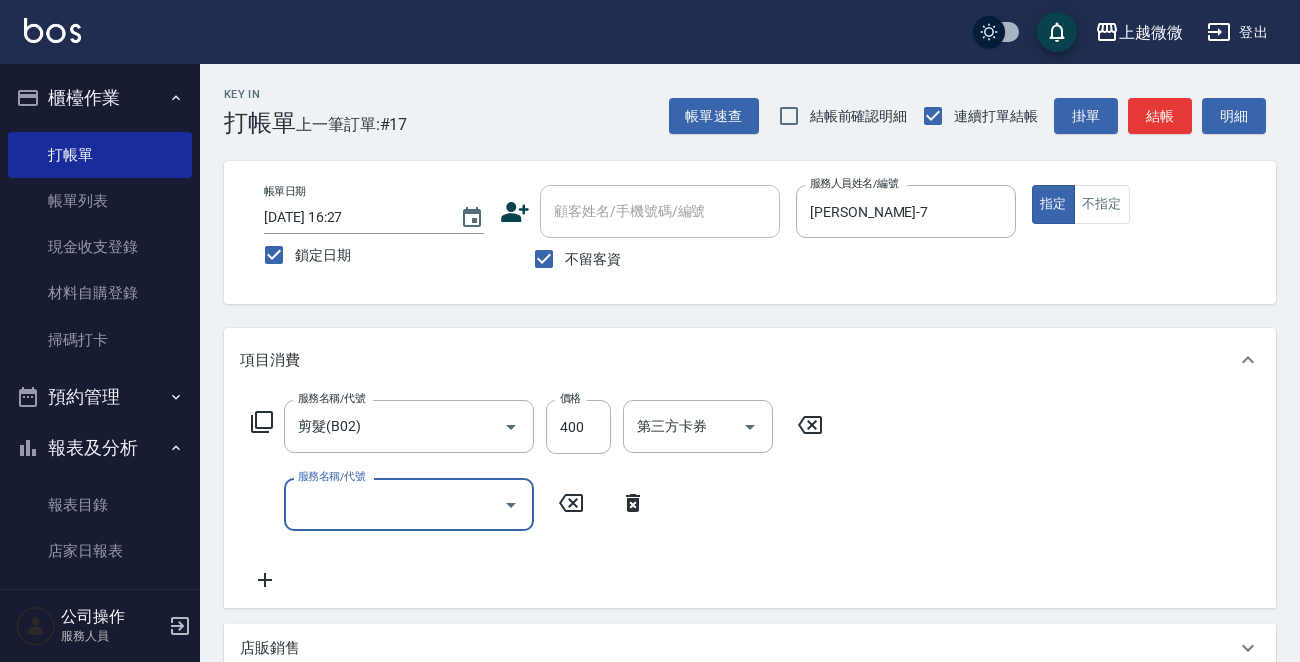 click on "服務名稱/代號" at bounding box center [394, 504] 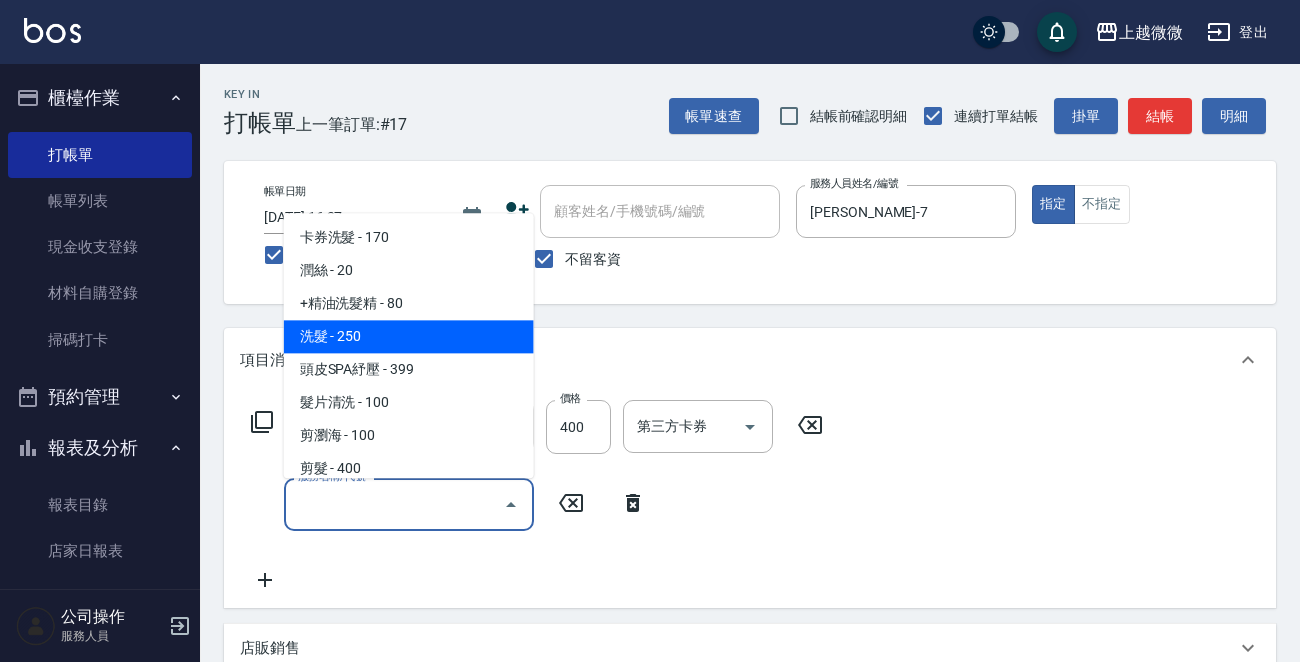 click on "洗髮 - 250" at bounding box center (409, 337) 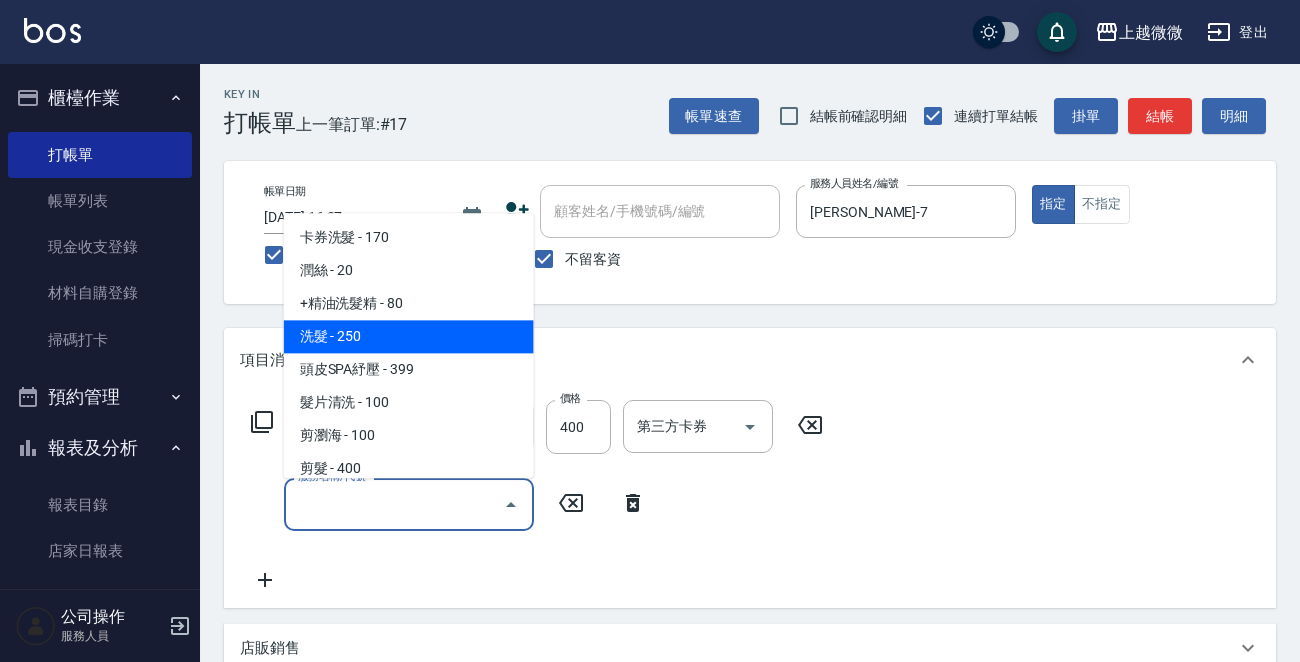 type on "洗髮(A03)" 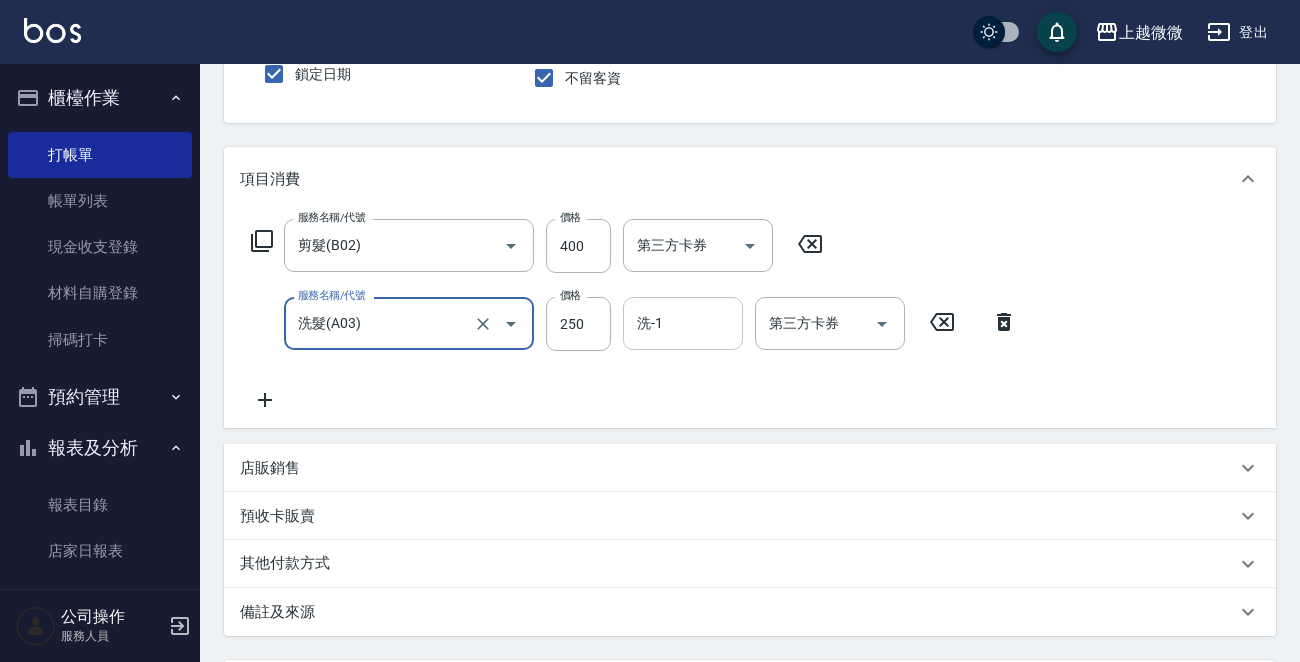 scroll, scrollTop: 177, scrollLeft: 0, axis: vertical 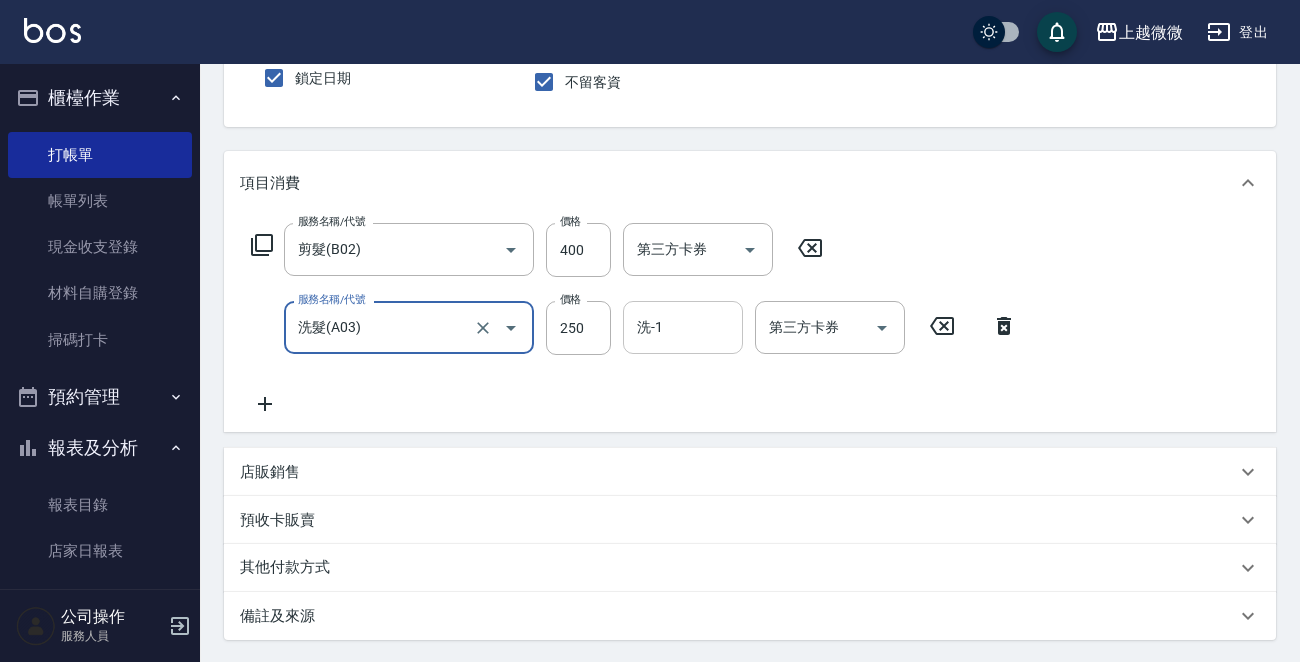 click on "洗-1" at bounding box center [683, 327] 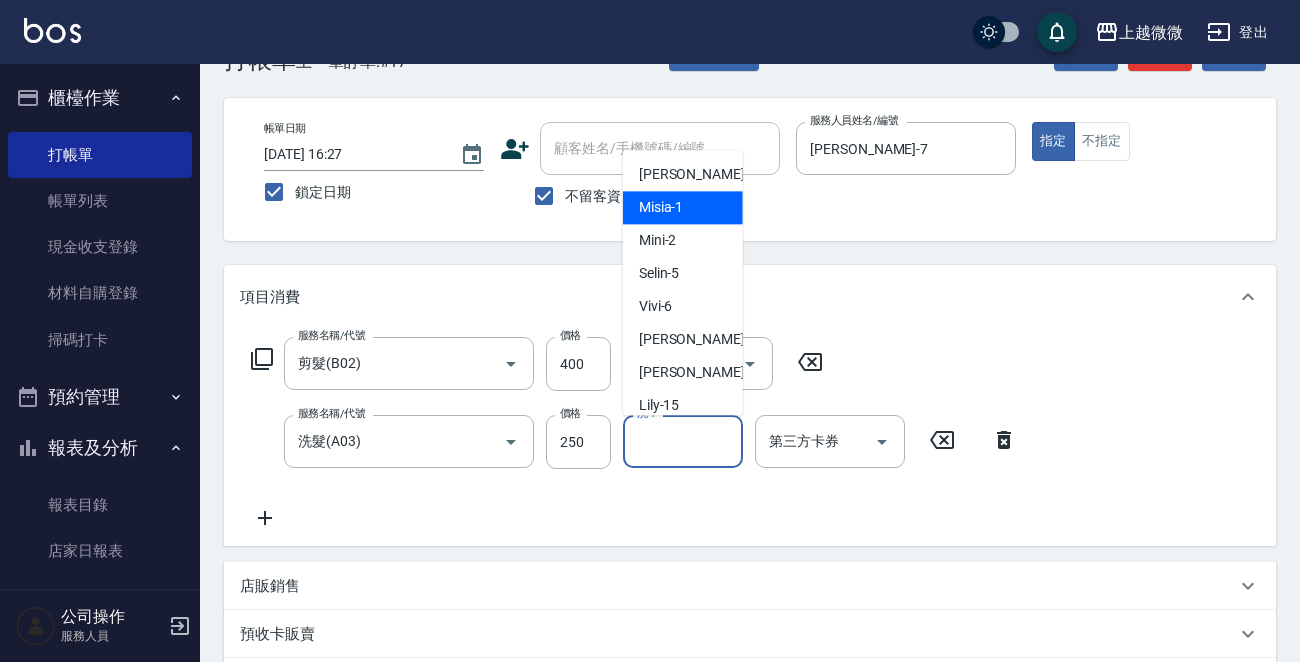 scroll, scrollTop: 0, scrollLeft: 0, axis: both 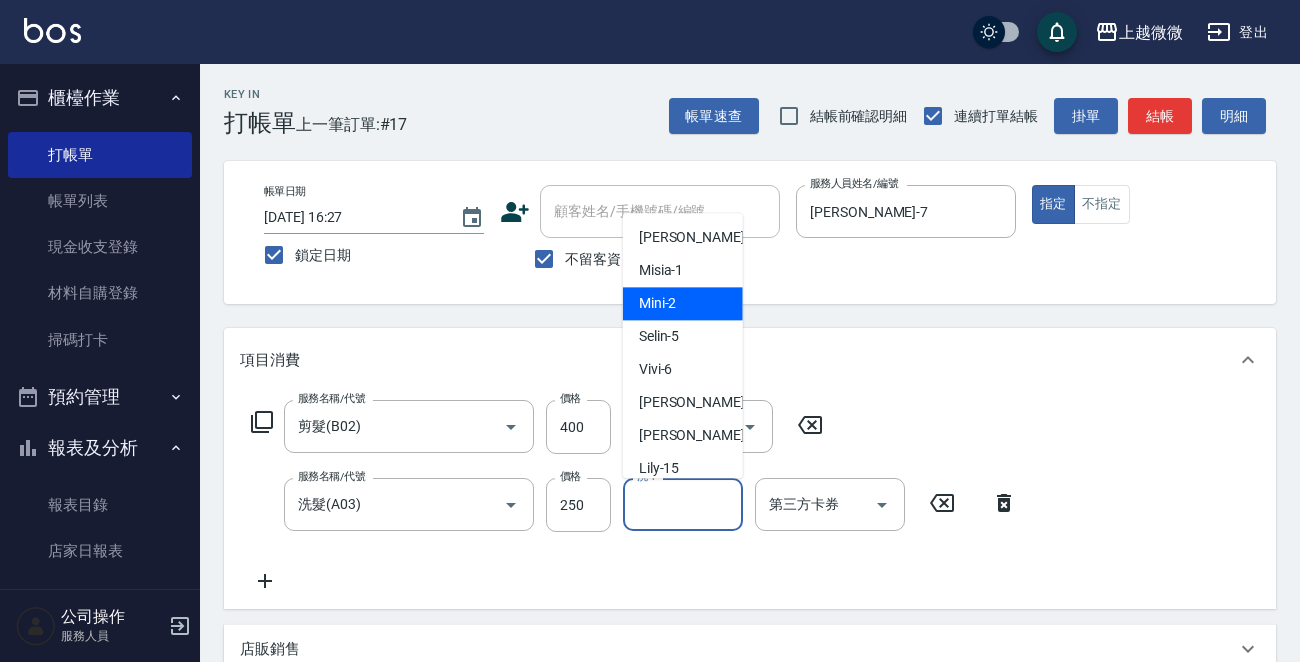 click on "洗-1" at bounding box center [683, 504] 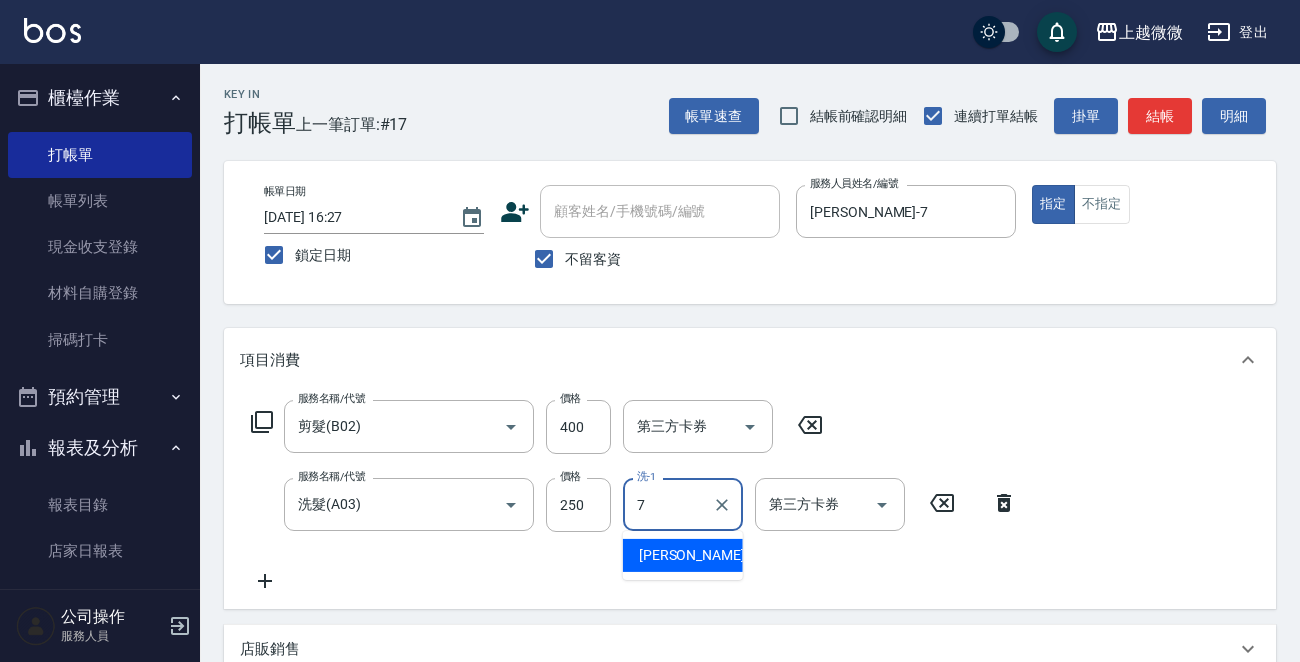 click on "[PERSON_NAME] -7" at bounding box center [683, 555] 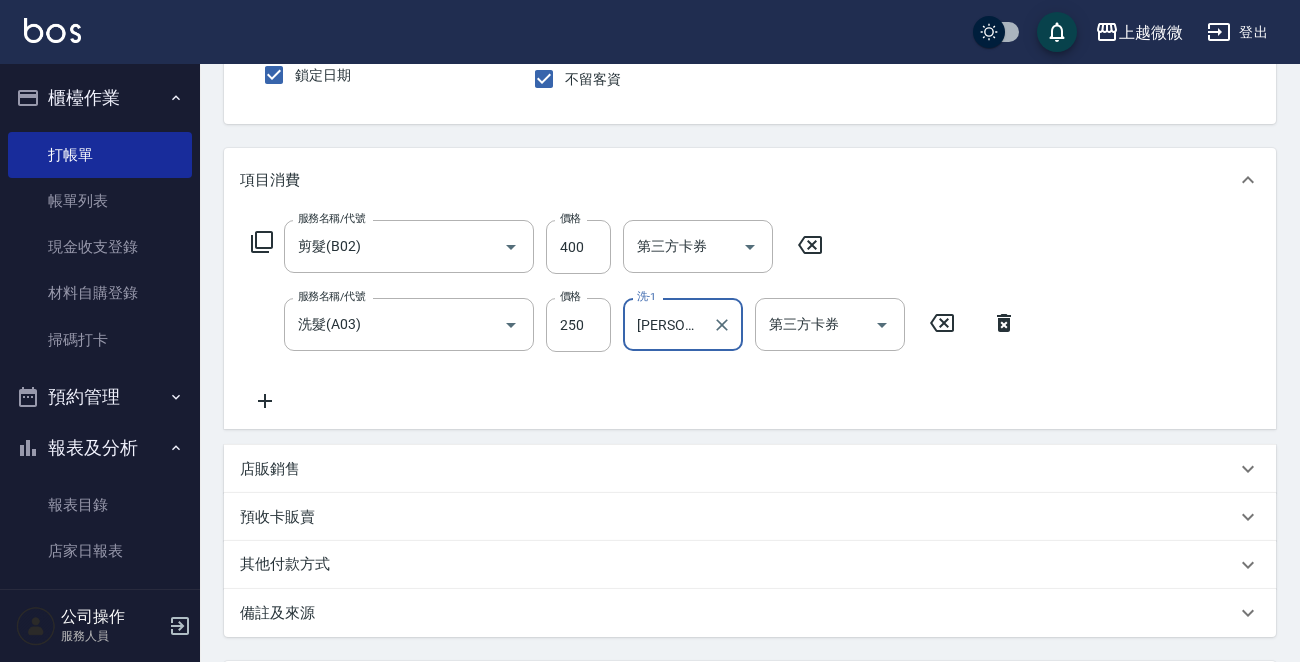 scroll, scrollTop: 377, scrollLeft: 0, axis: vertical 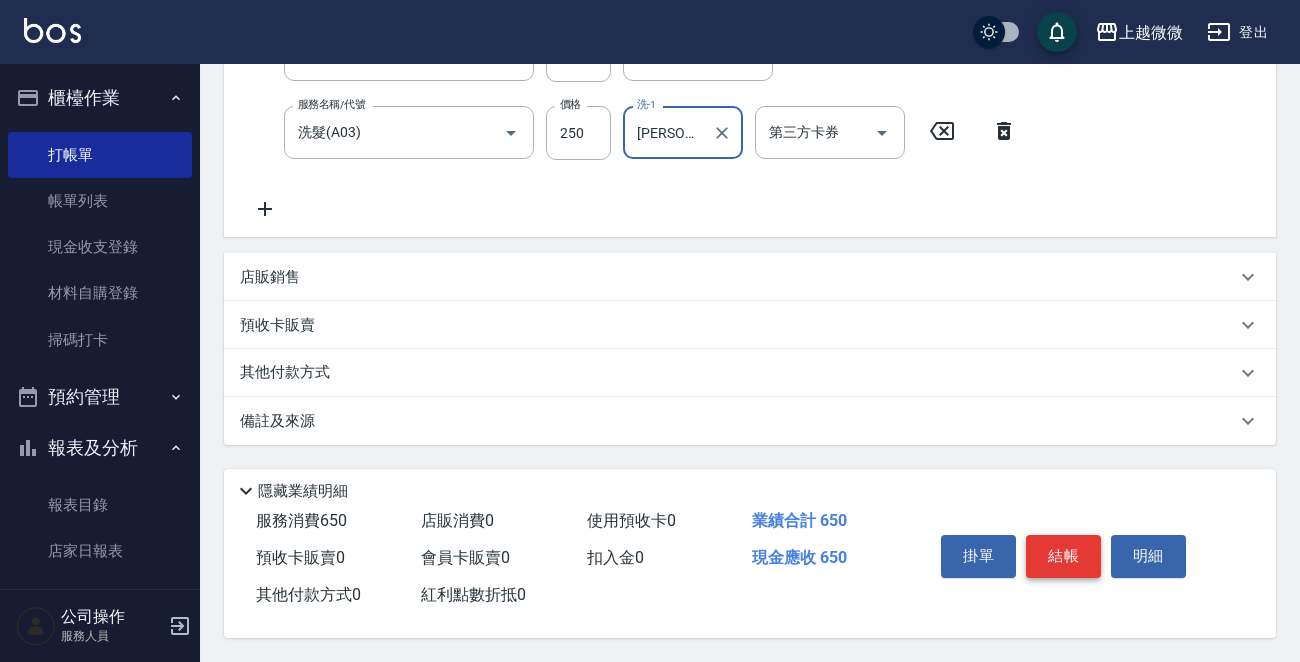 type on "[PERSON_NAME]-7" 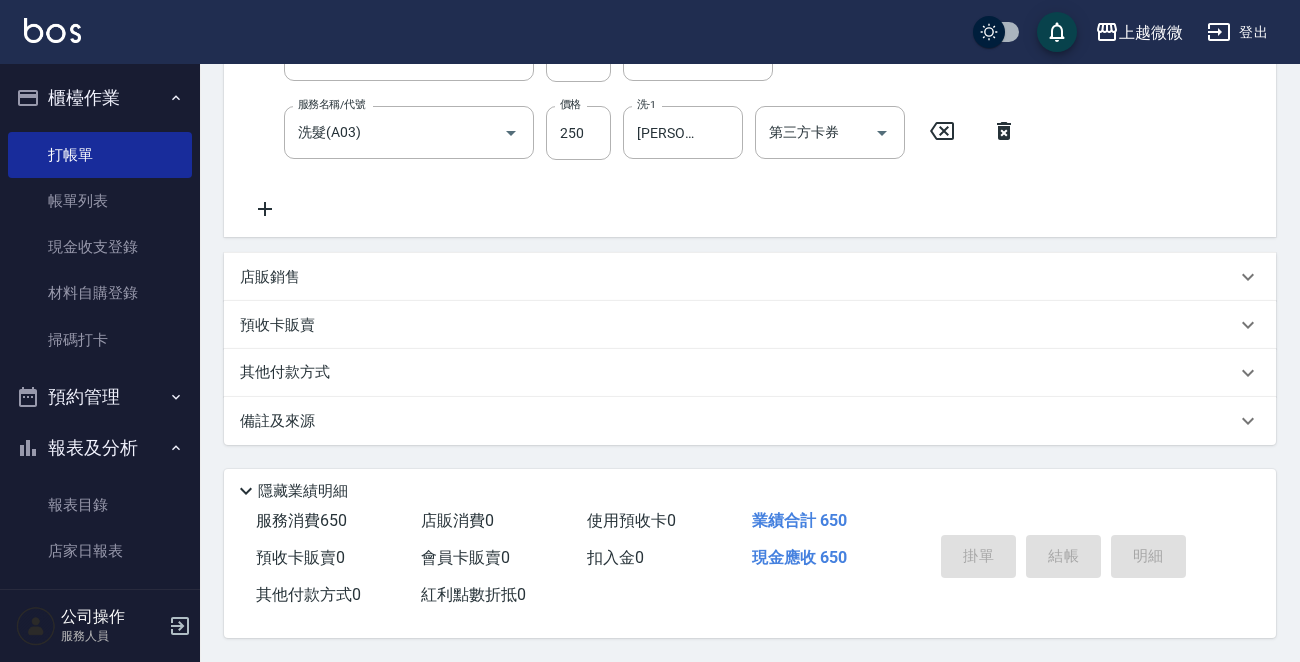 type 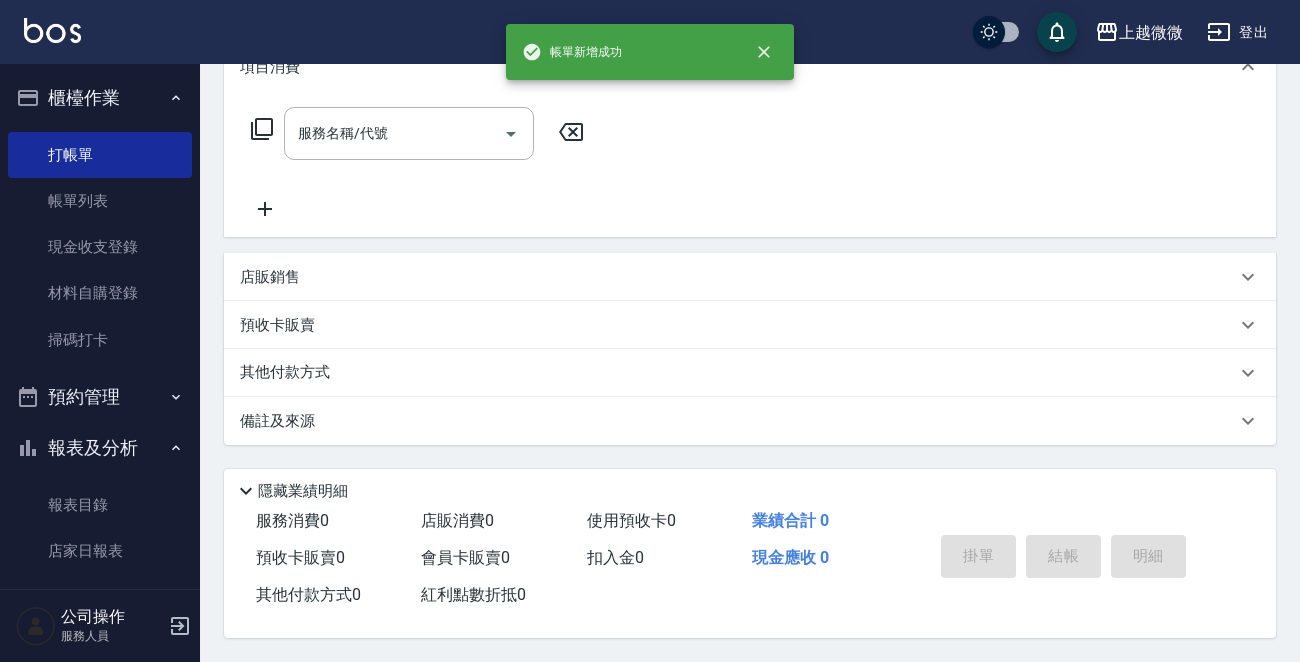 scroll, scrollTop: 0, scrollLeft: 0, axis: both 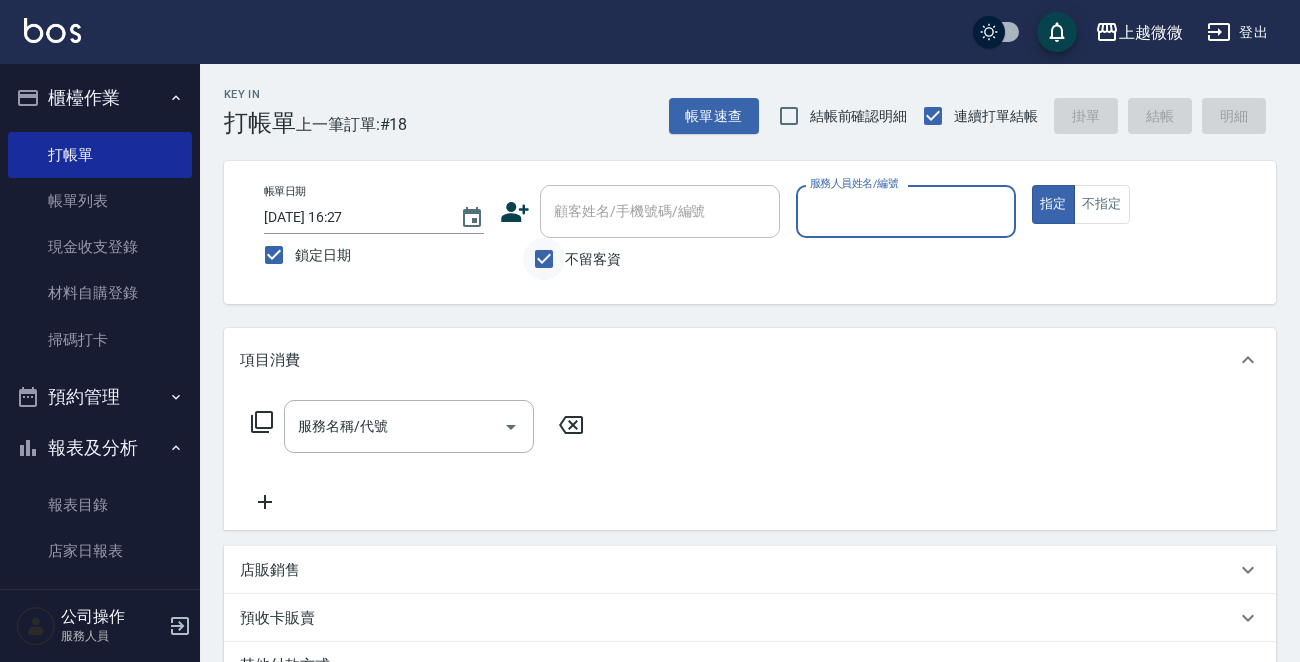 click on "不留客資" at bounding box center (544, 259) 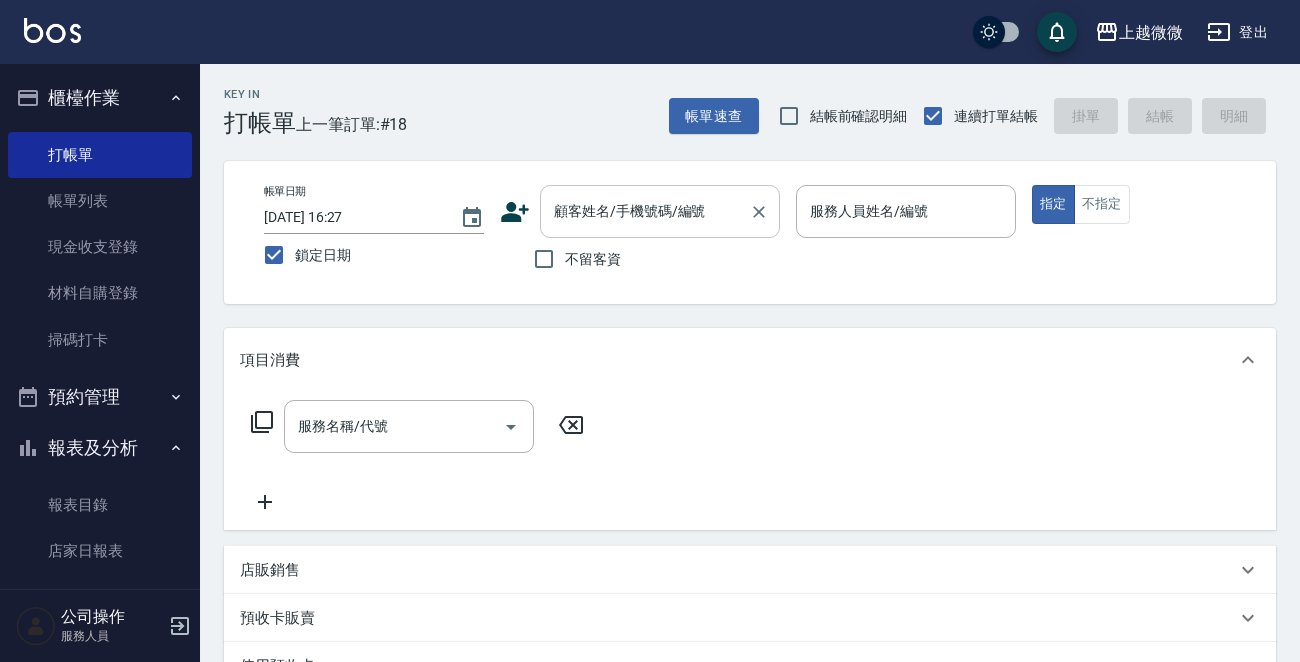 click on "顧客姓名/手機號碼/編號" at bounding box center [645, 211] 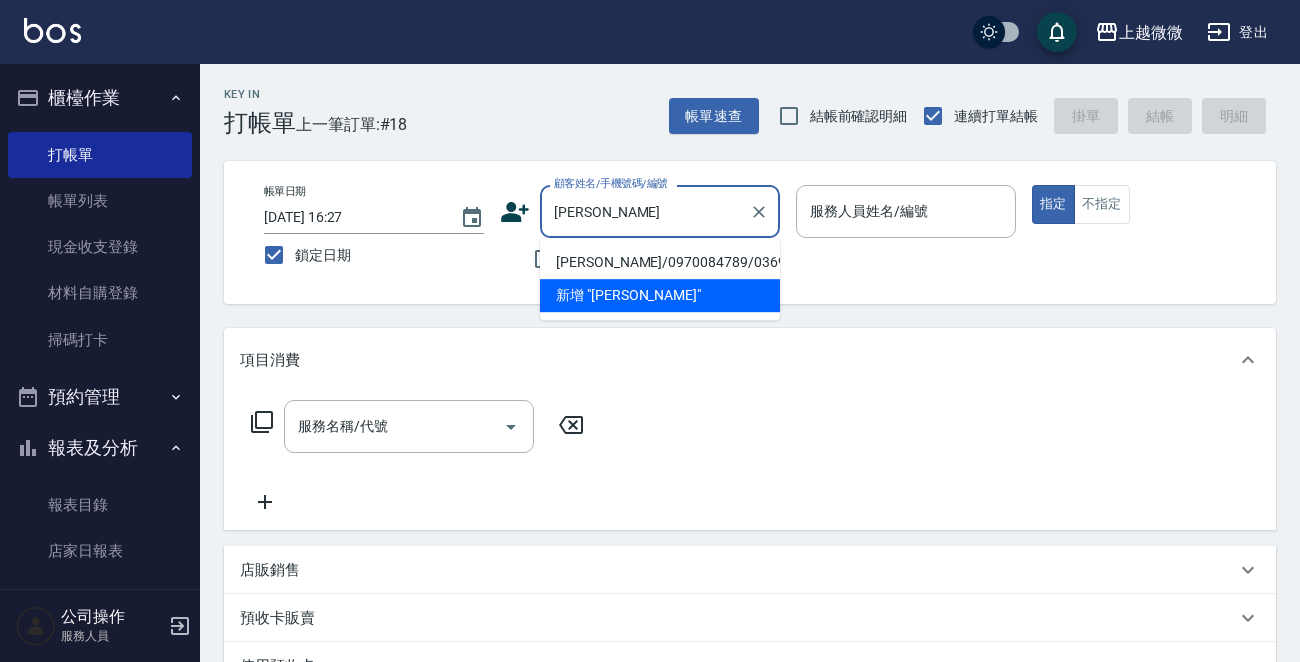 click on "[PERSON_NAME]/0970084789/0369" at bounding box center (660, 262) 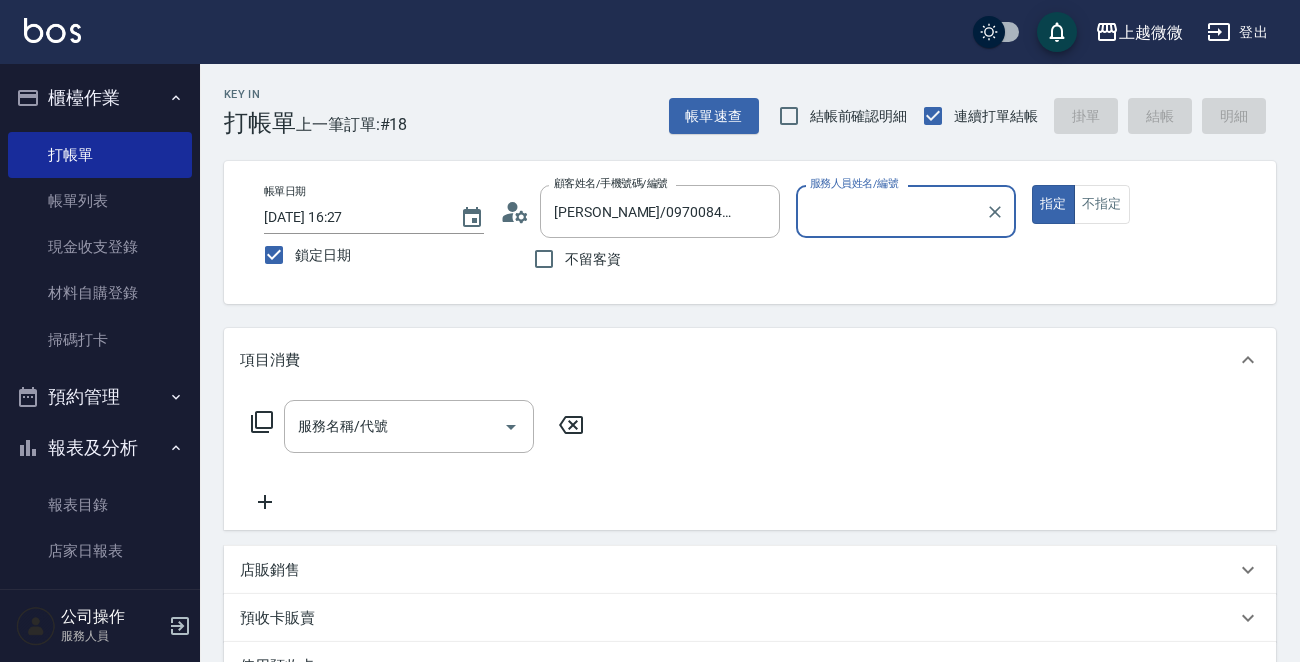type on "Selin-5" 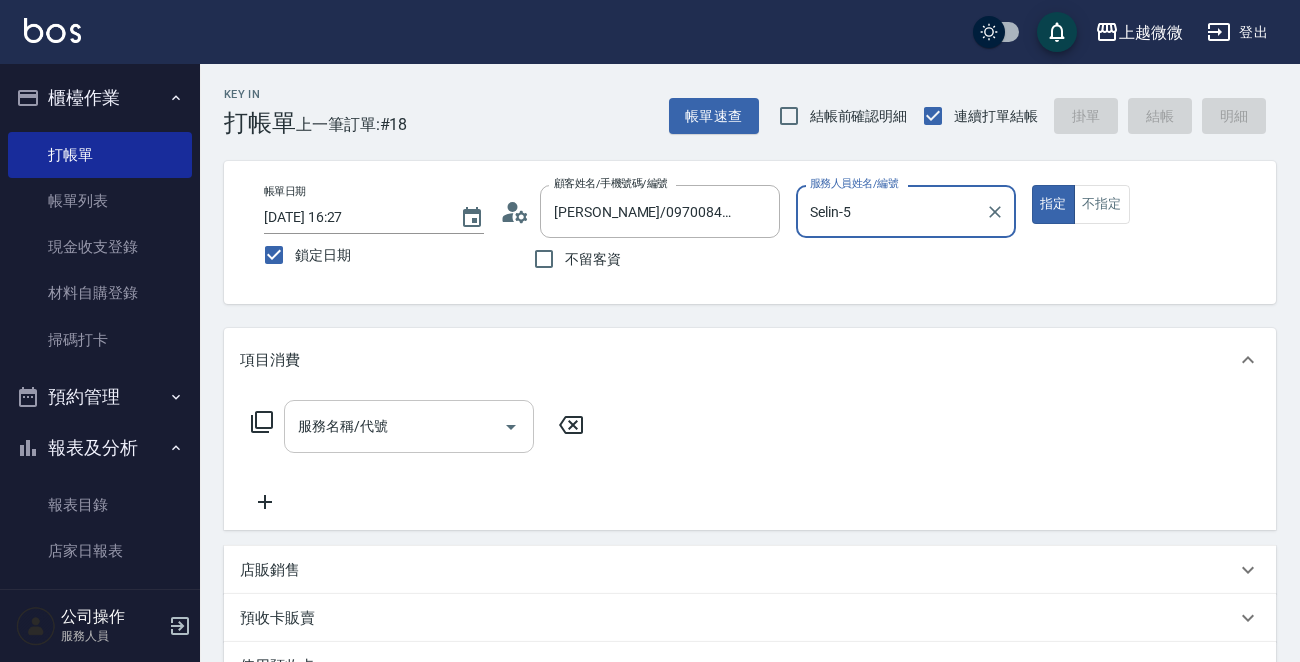 click on "服務名稱/代號" at bounding box center [394, 426] 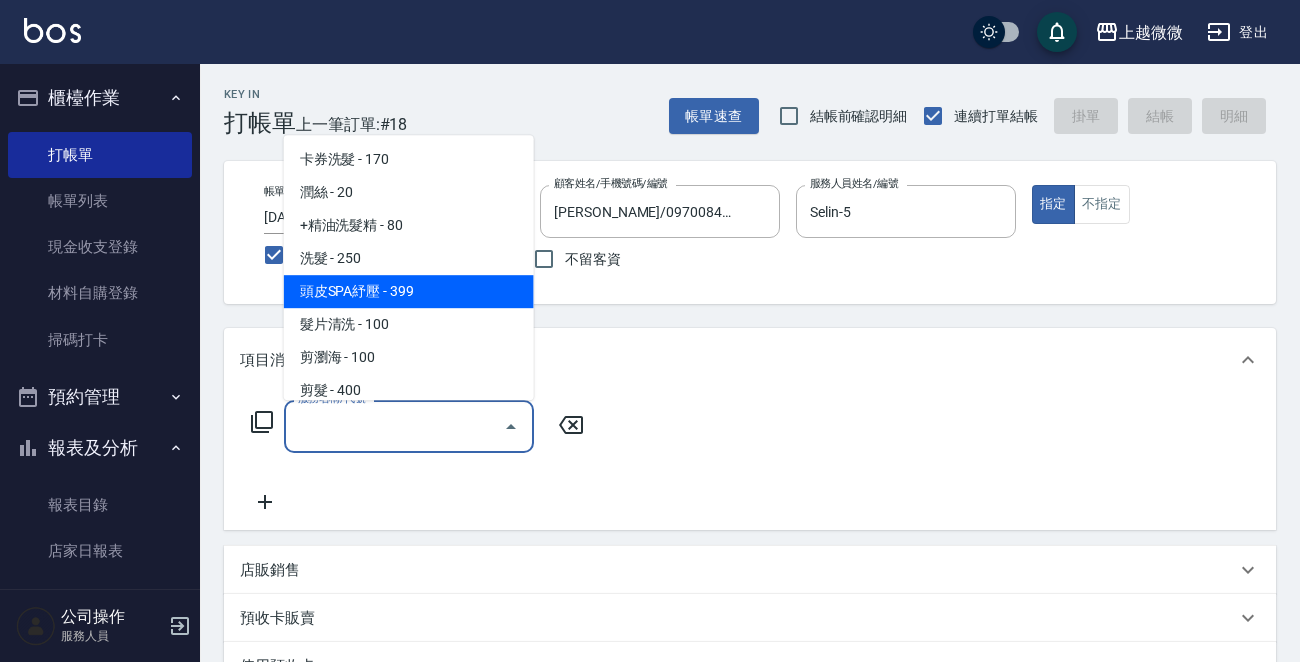 click on "洗髮 - 250" at bounding box center [409, 258] 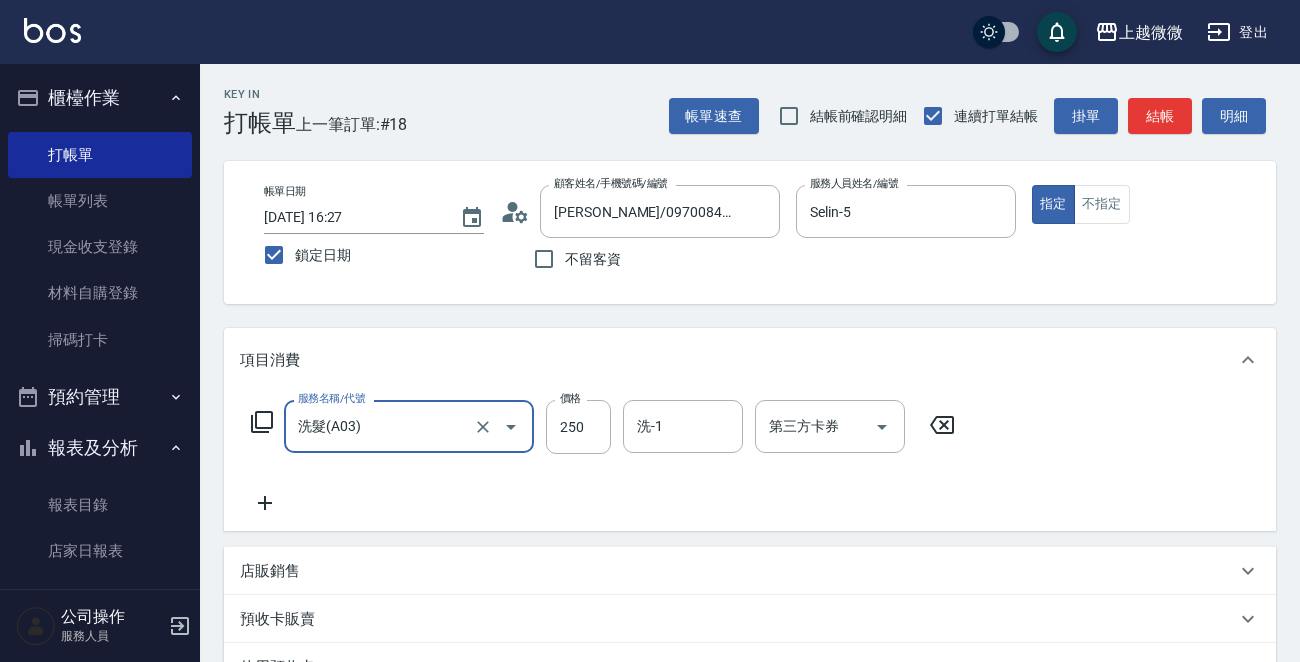 click 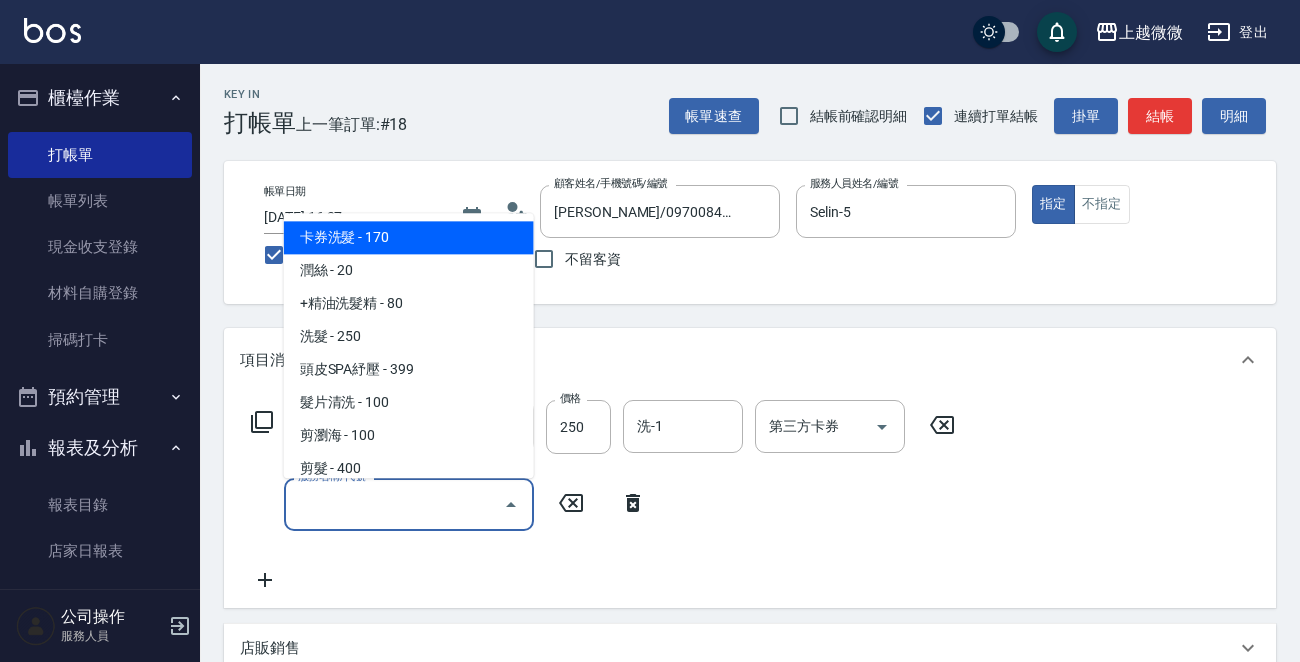 click on "服務名稱/代號" at bounding box center (394, 504) 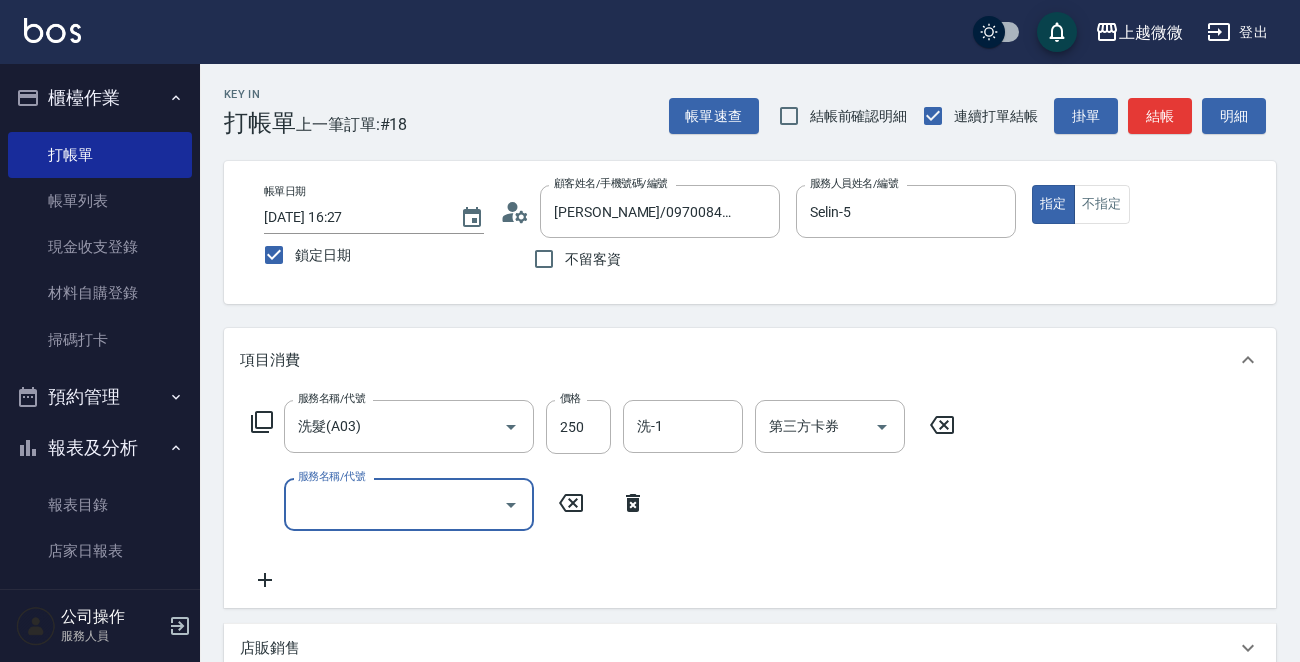 click on "服務名稱/代號" at bounding box center [394, 504] 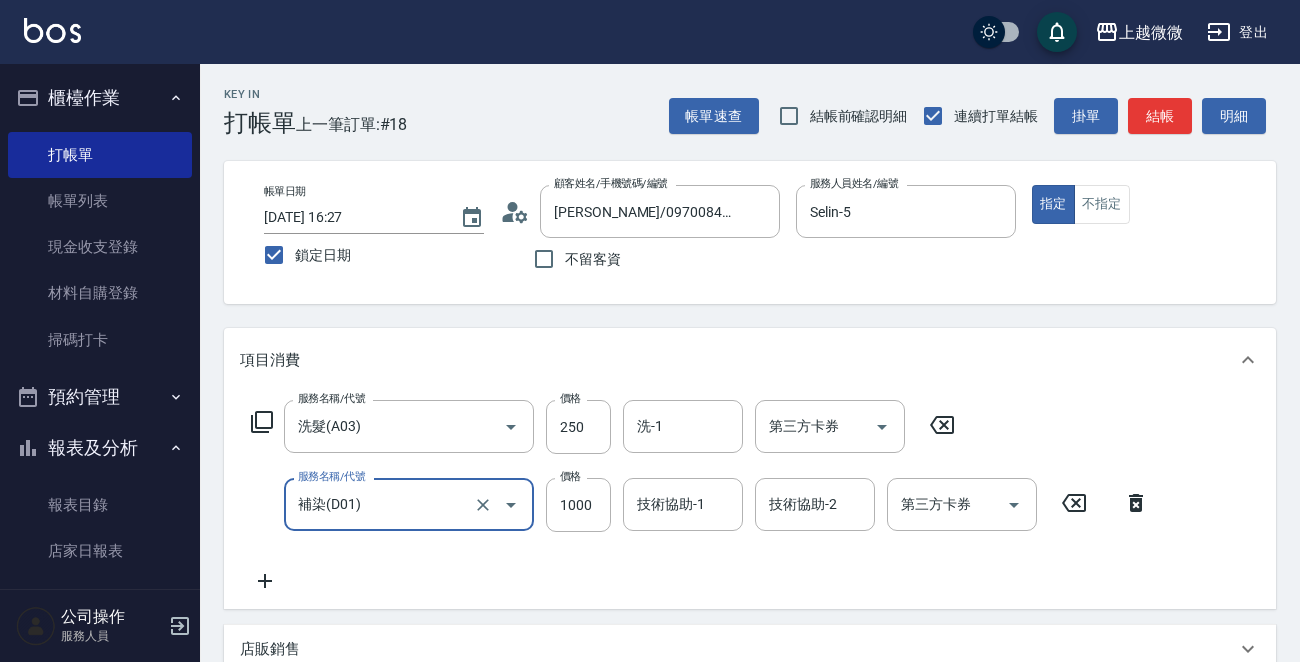 type on "補染(D01)" 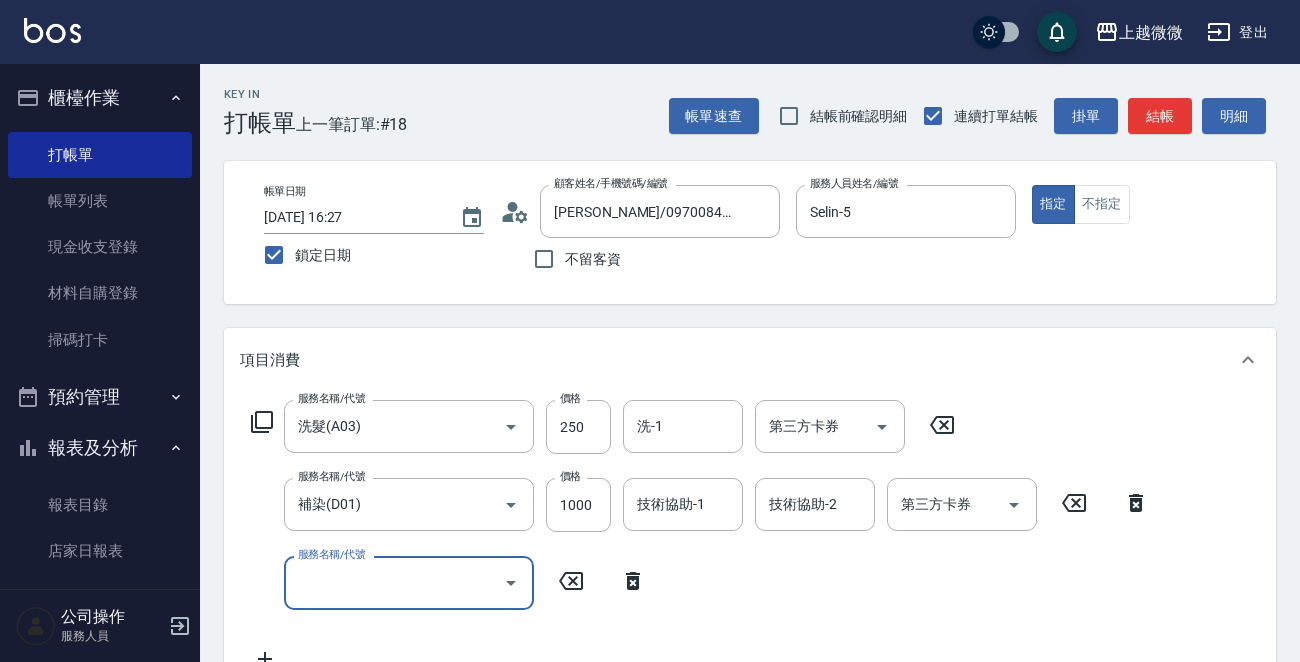 click on "服務名稱/代號" at bounding box center (394, 582) 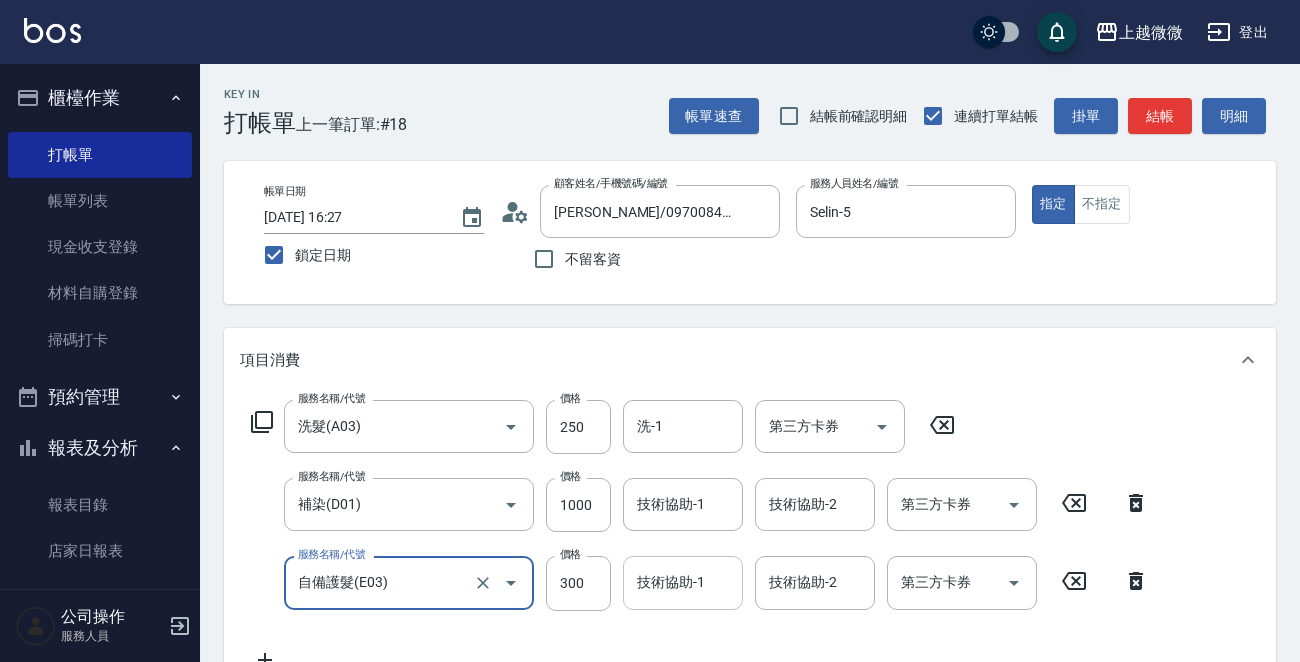 click on "技術協助-1" at bounding box center (683, 582) 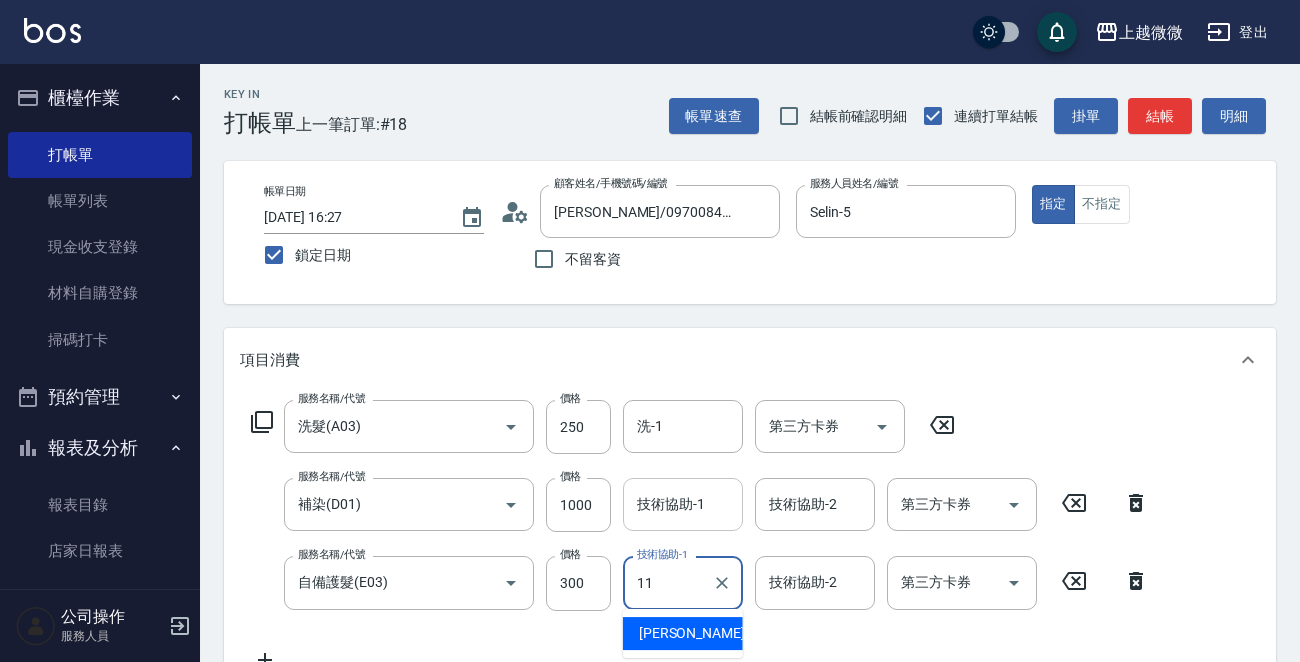 type on "11" 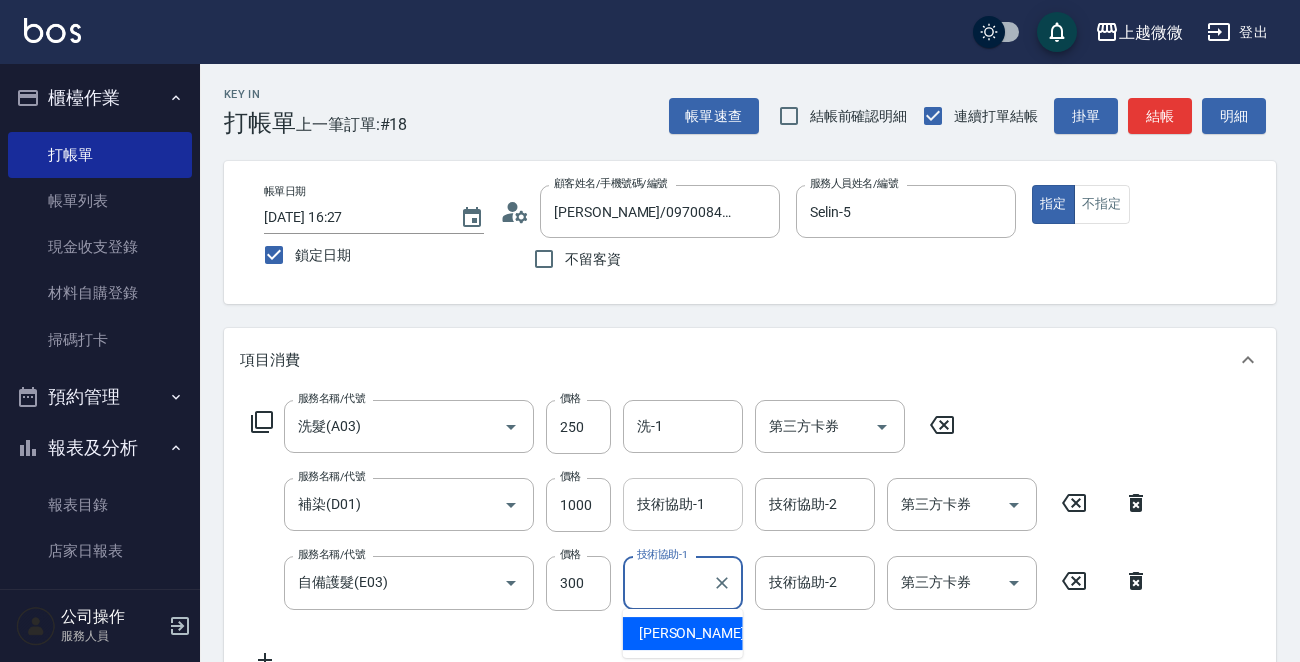 click on "技術協助-1" at bounding box center [683, 504] 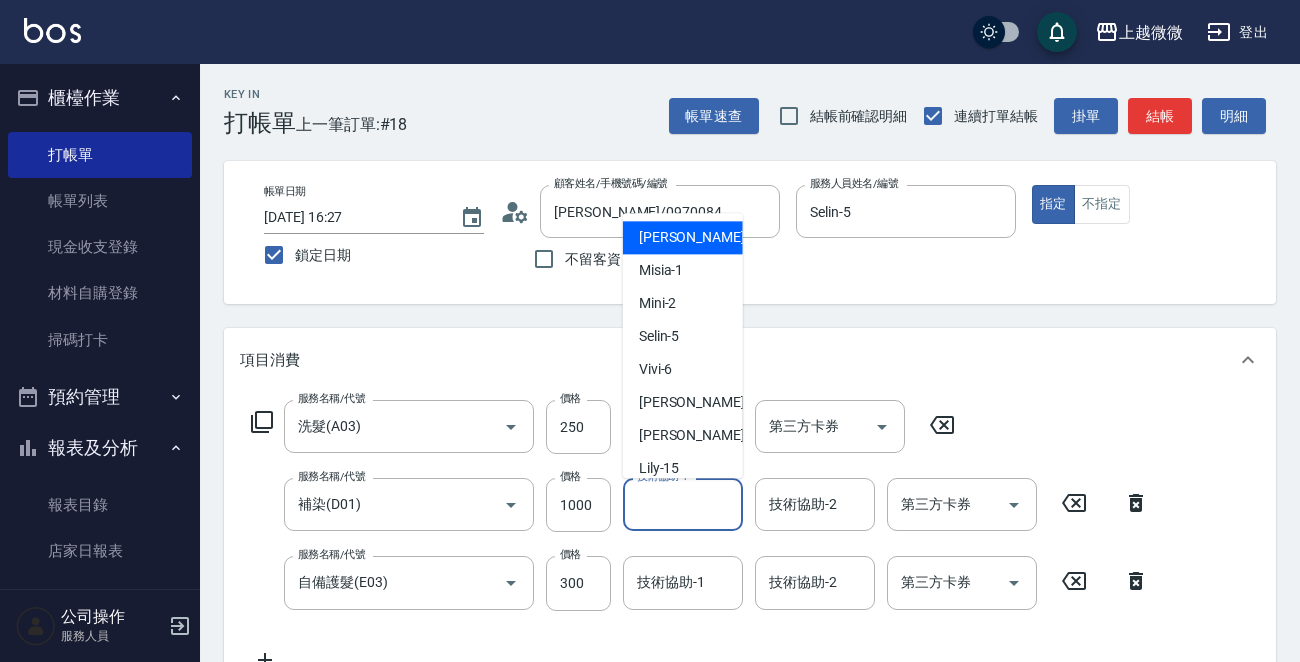 click on "技術協助-1" at bounding box center (683, 504) 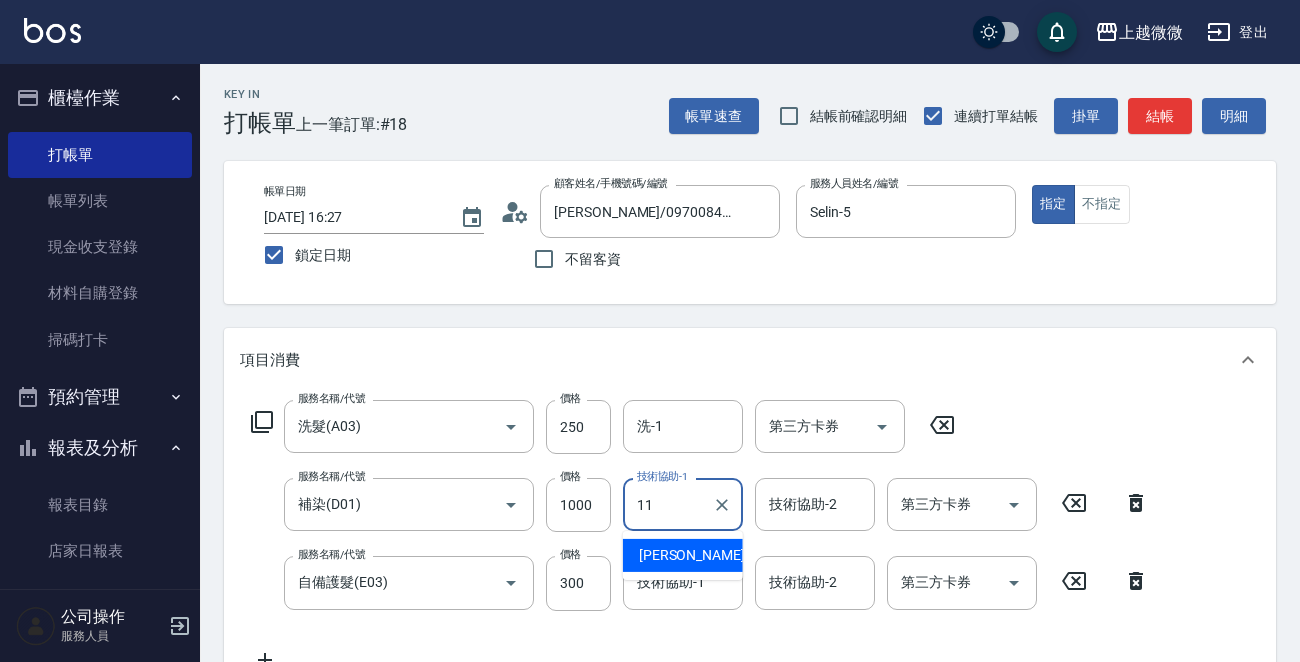 click on "[PERSON_NAME] -11" at bounding box center (702, 555) 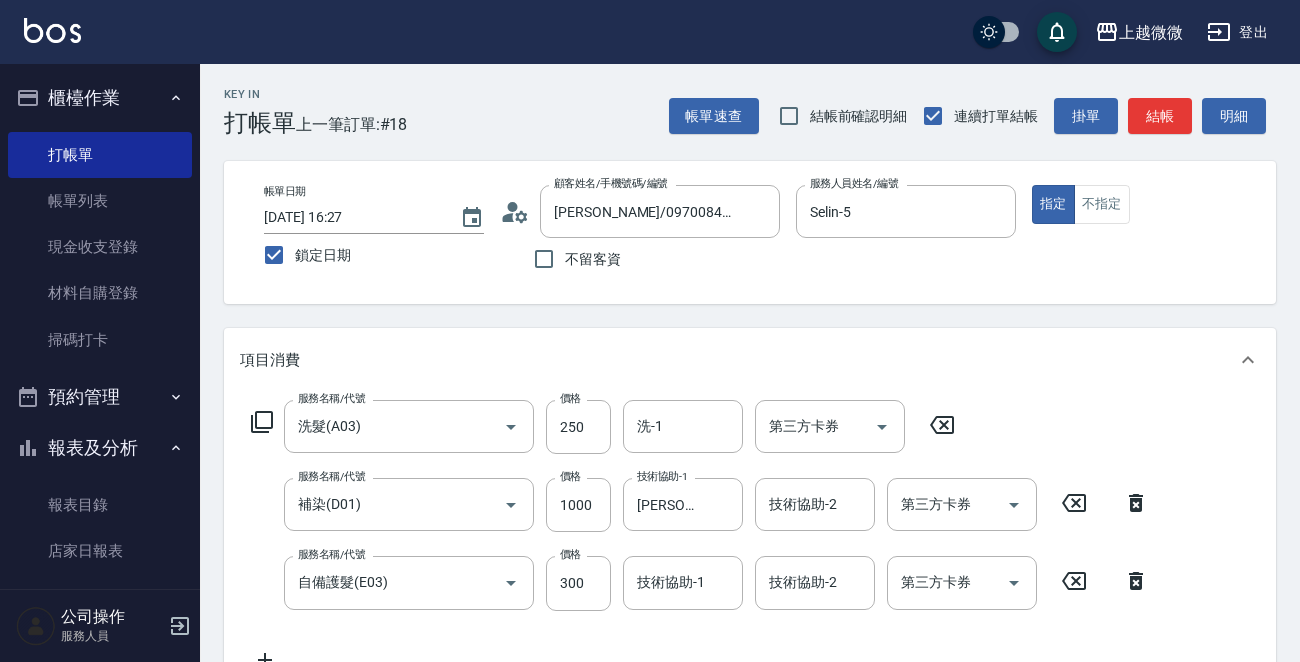 click on "服務名稱/代號 洗髮(A03) 服務名稱/代號 價格 250 價格 洗-1 洗-1 第三方卡券 第三方卡券 服務名稱/代號 補染(D01) 服務名稱/代號 價格 1000 價格 技術協助-1 Kristin-11 技術協助-1 技術協助-2 技術協助-2 第三方卡券 第三方卡券 服務名稱/代號 自備護髮(E03) 服務名稱/代號 價格 300 價格 技術協助-1 技術協助-1 技術協助-2 技術協助-2 第三方卡券 第三方卡券" at bounding box center (700, 535) 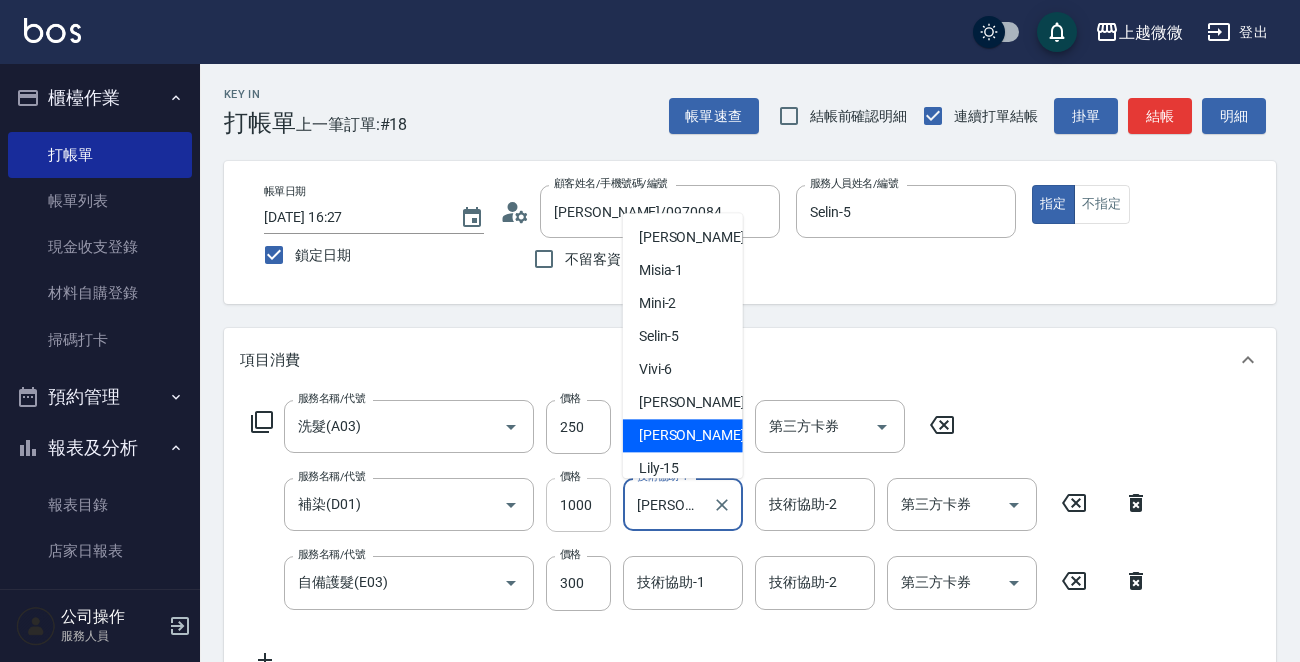 drag, startPoint x: 698, startPoint y: 507, endPoint x: 584, endPoint y: 509, distance: 114.01754 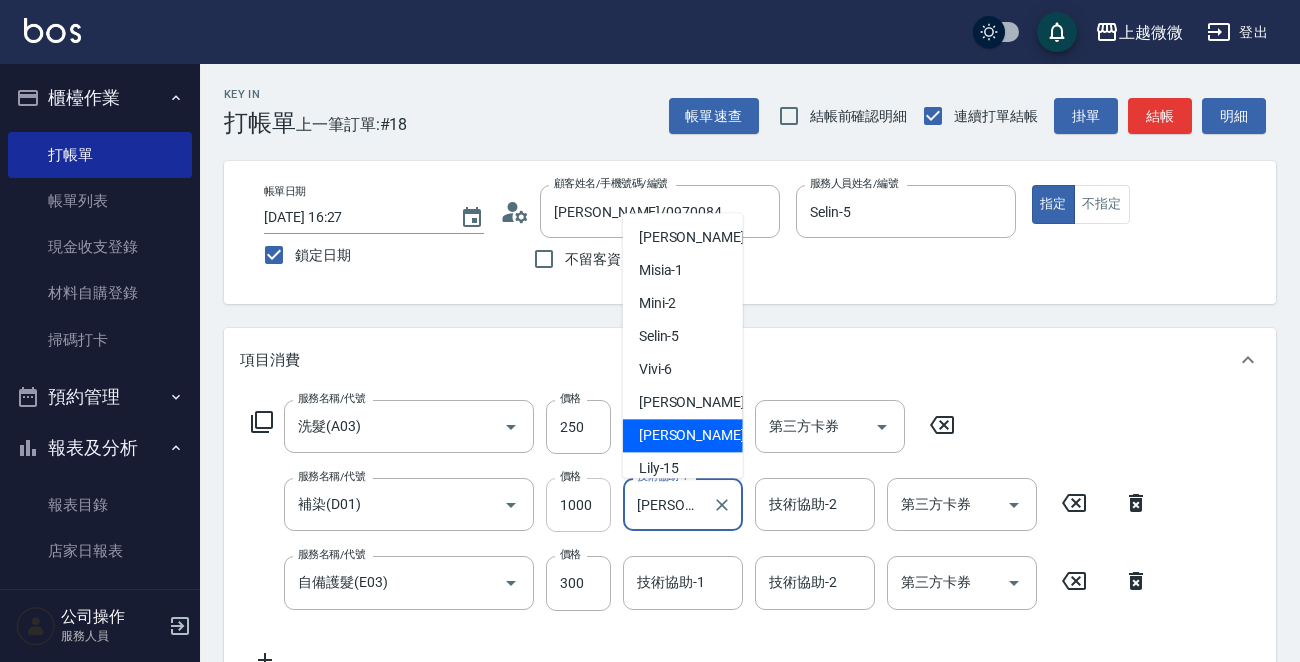 click on "服務名稱/代號 補染(D01) 服務名稱/代號 價格 1000 價格 技術協助-1 Kristin-11 技術協助-1 技術協助-2 技術協助-2 第三方卡券 第三方卡券" at bounding box center (700, 505) 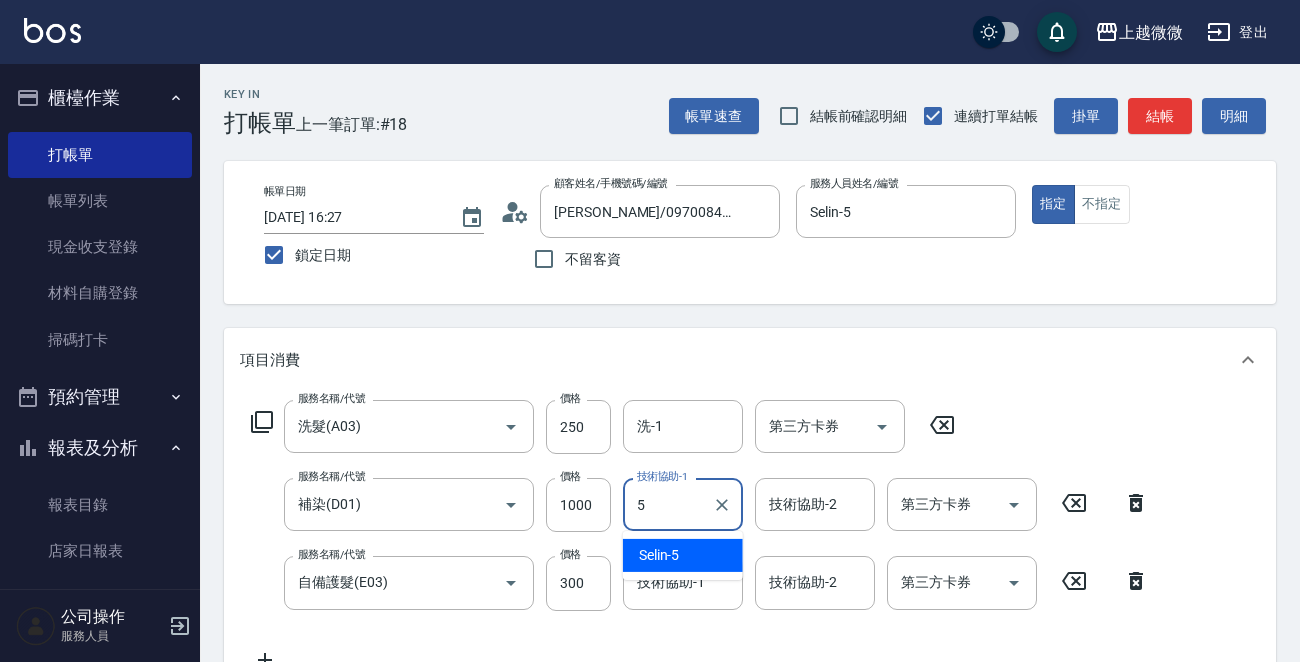 click on "Selin -5" at bounding box center (659, 555) 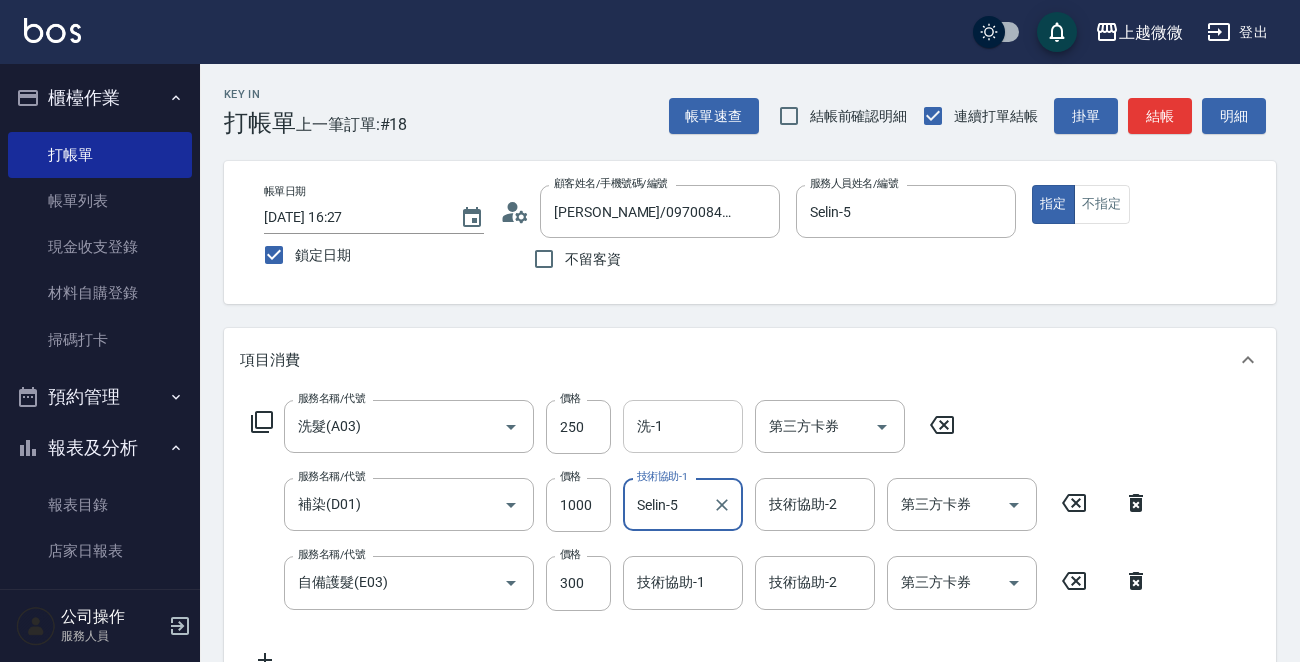type on "Selin-5" 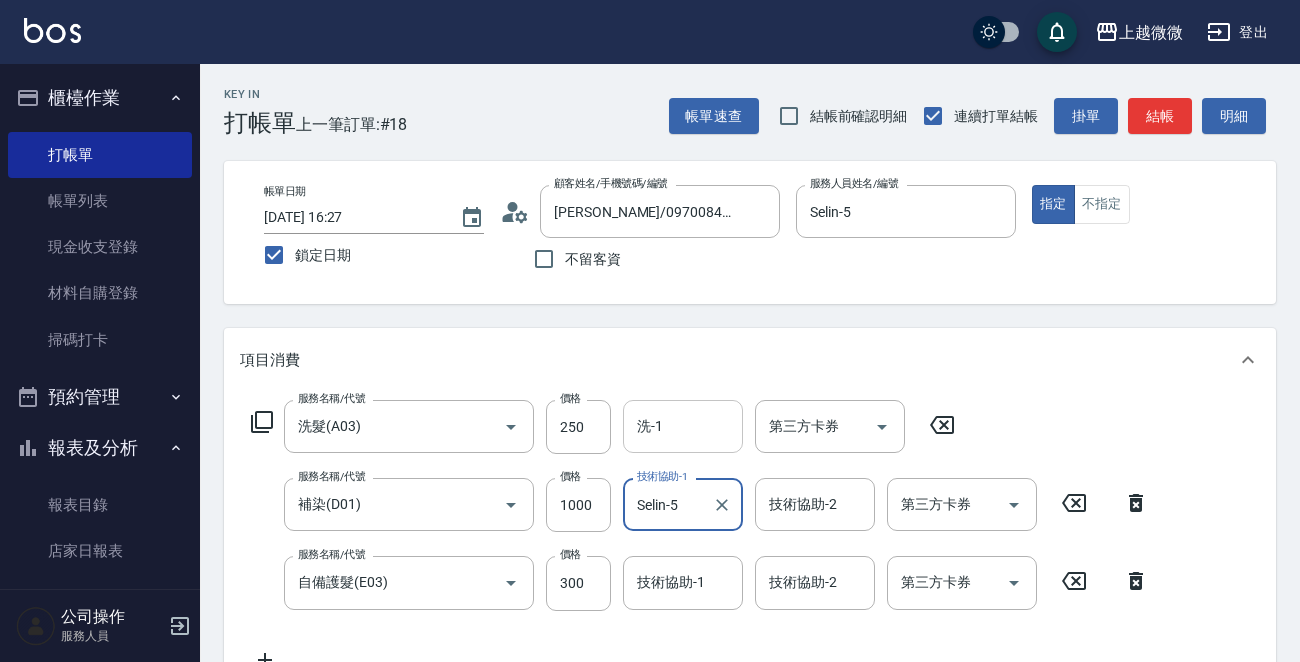click on "洗-1" at bounding box center [683, 426] 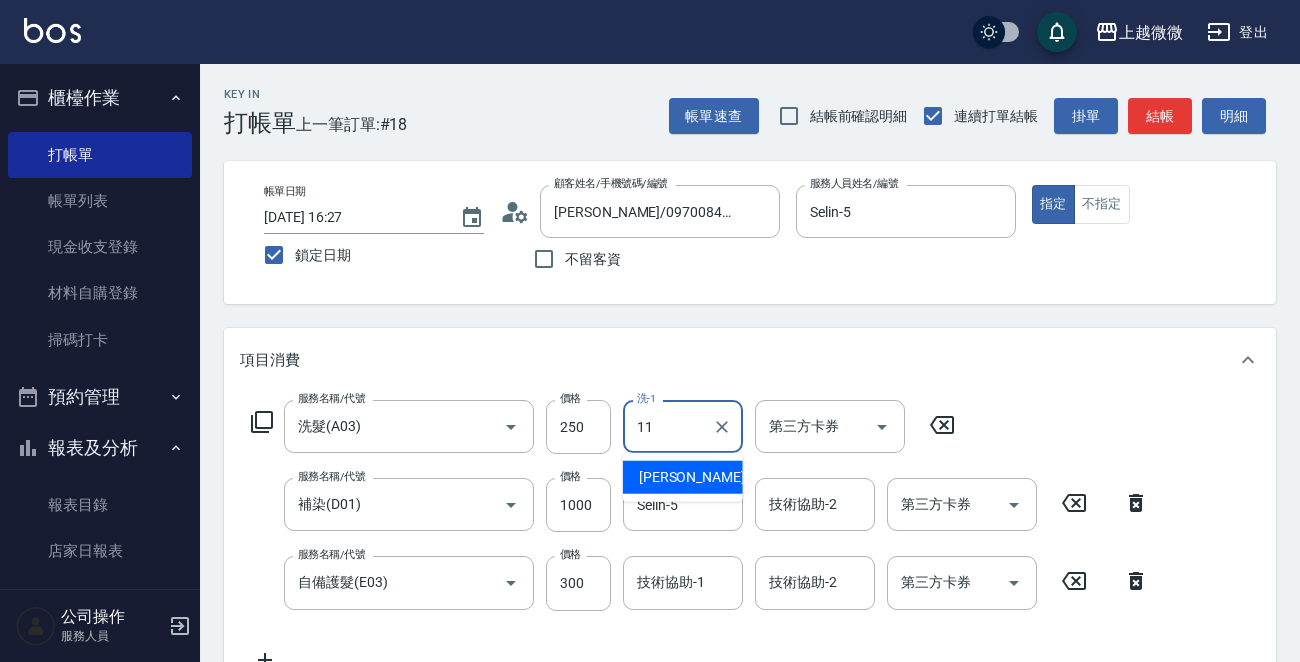 click on "[PERSON_NAME] -11" at bounding box center (702, 477) 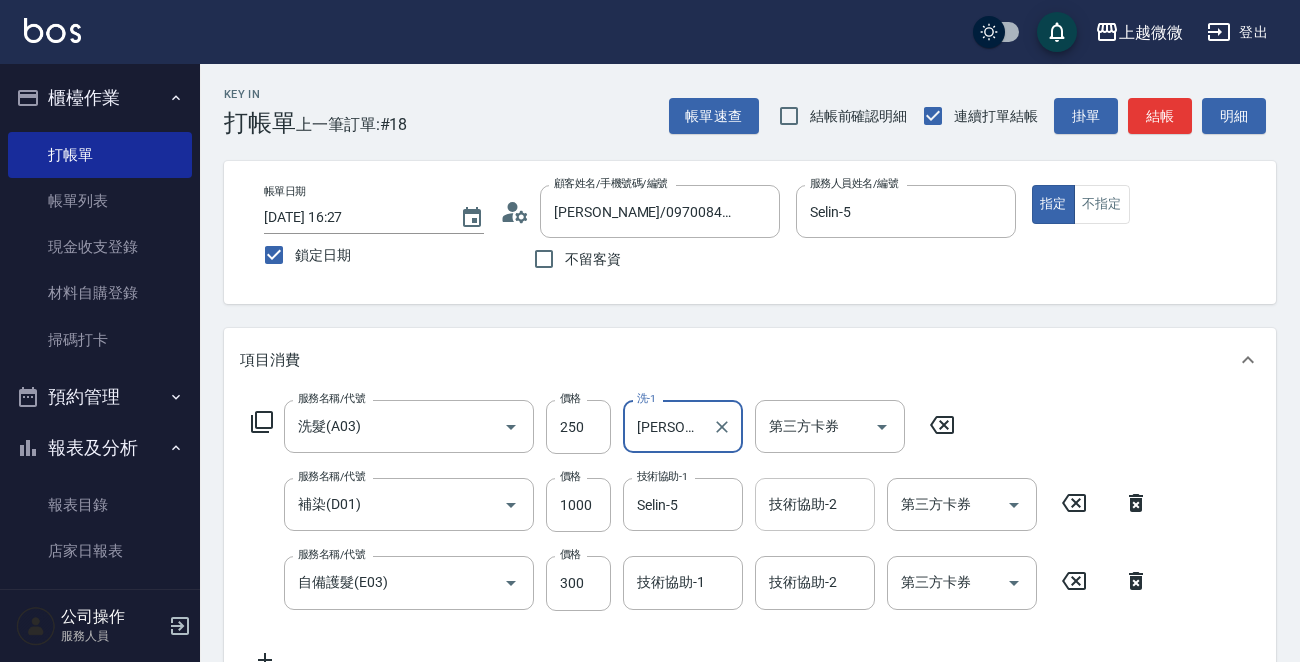 type on "[PERSON_NAME]-11" 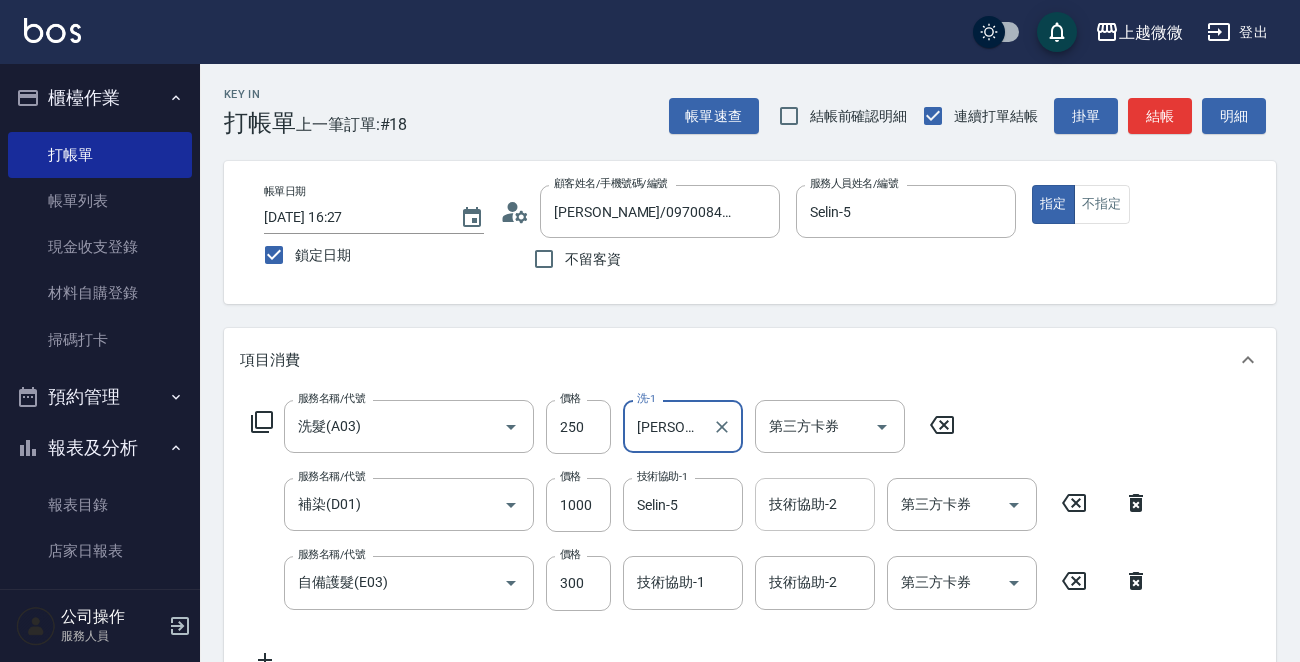click on "技術協助-2 技術協助-2" at bounding box center [815, 504] 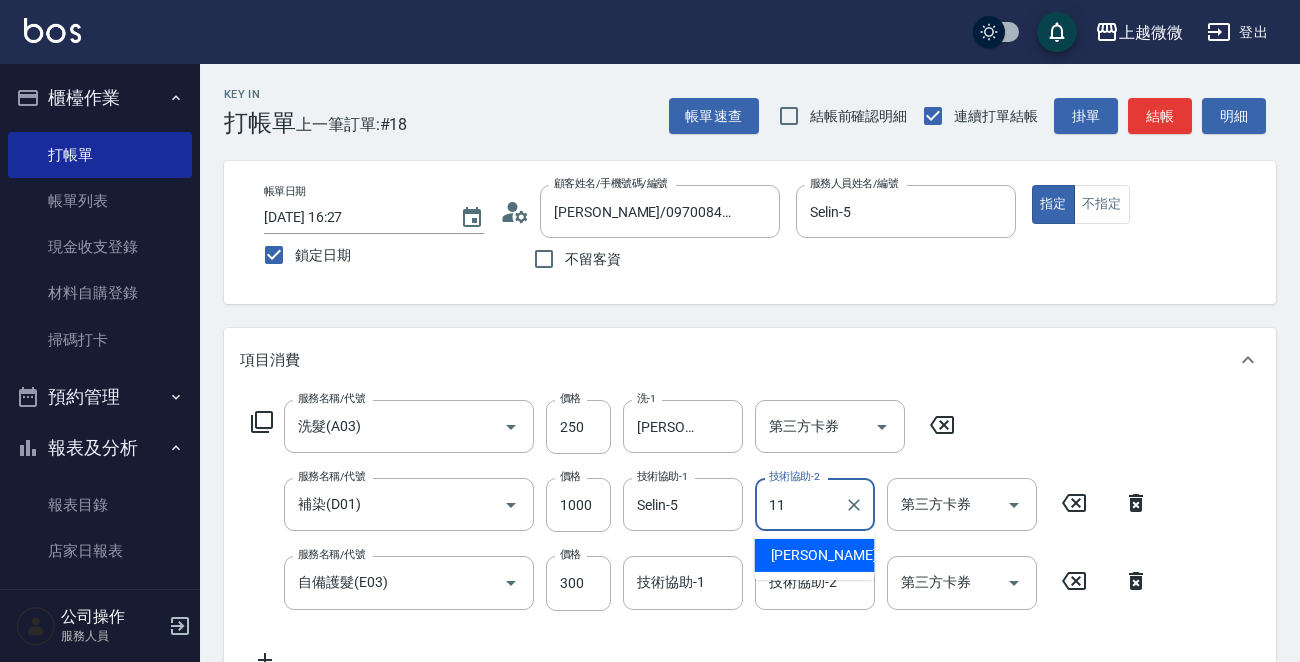 click on "[PERSON_NAME] -11" at bounding box center [815, 555] 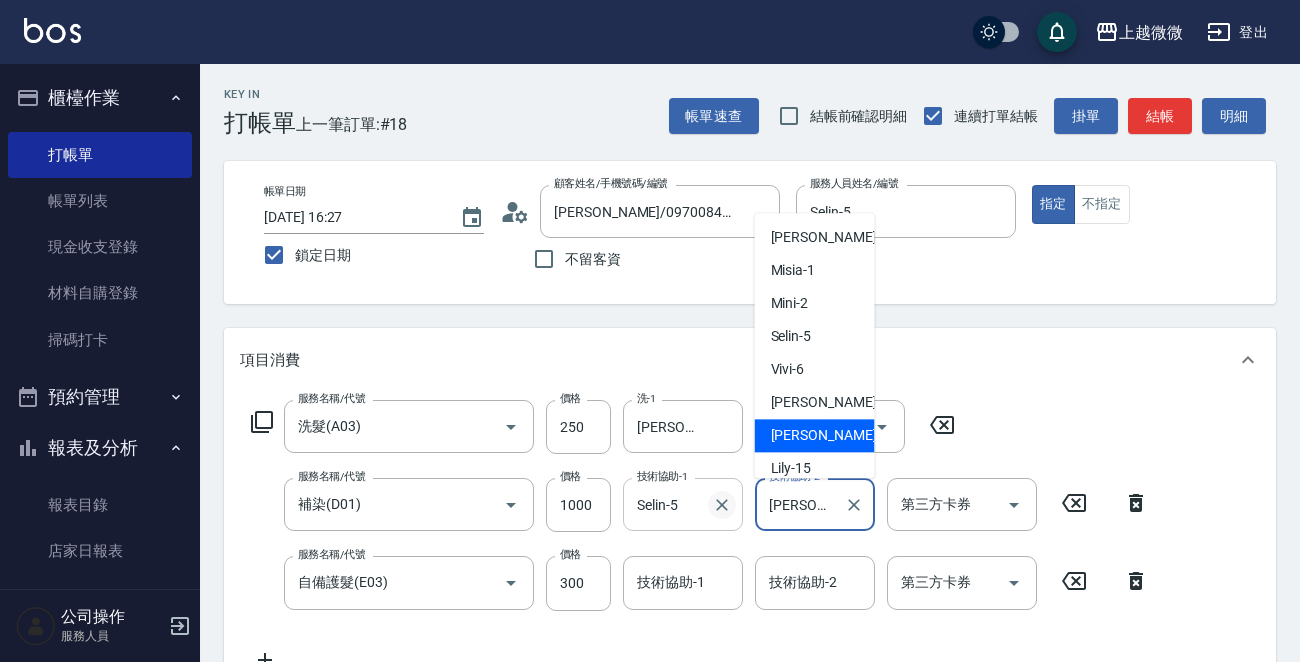 drag, startPoint x: 819, startPoint y: 509, endPoint x: 724, endPoint y: 515, distance: 95.189285 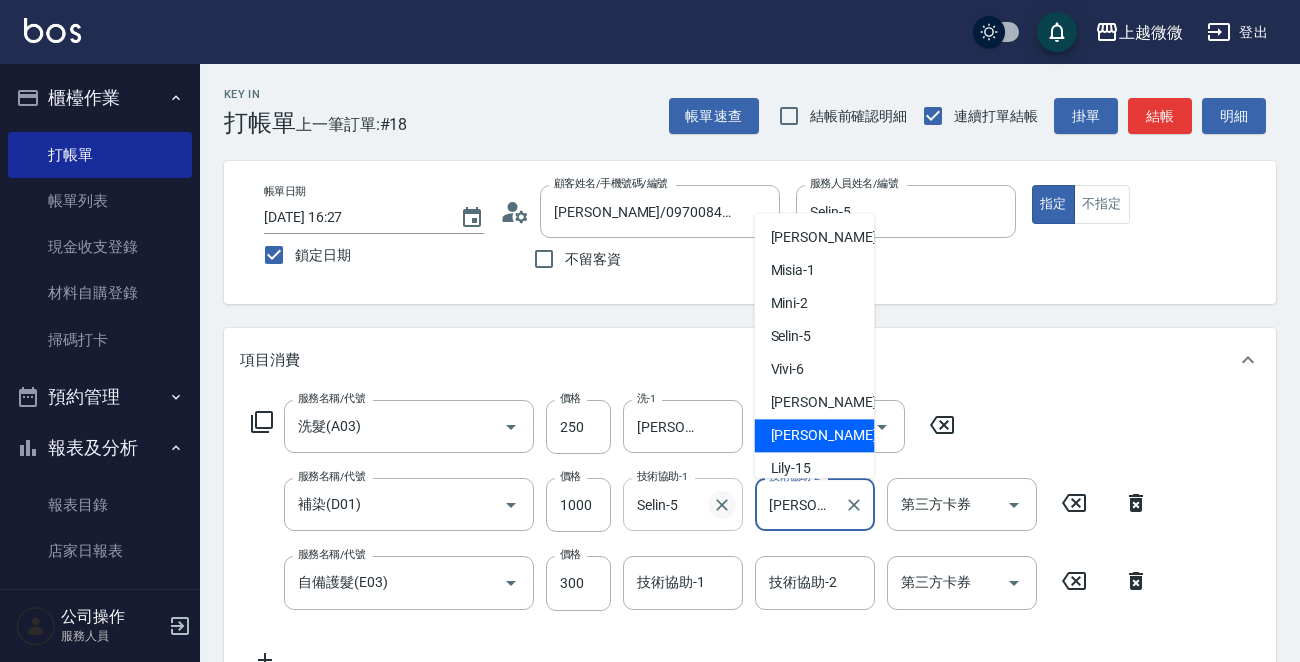 click on "服務名稱/代號 補染(D01) 服務名稱/代號 價格 1000 價格 技術協助-1 Selin-5 技術協助-1 技術協助-2 Kristin-11 技術協助-2 第三方卡券 第三方卡券" at bounding box center [700, 505] 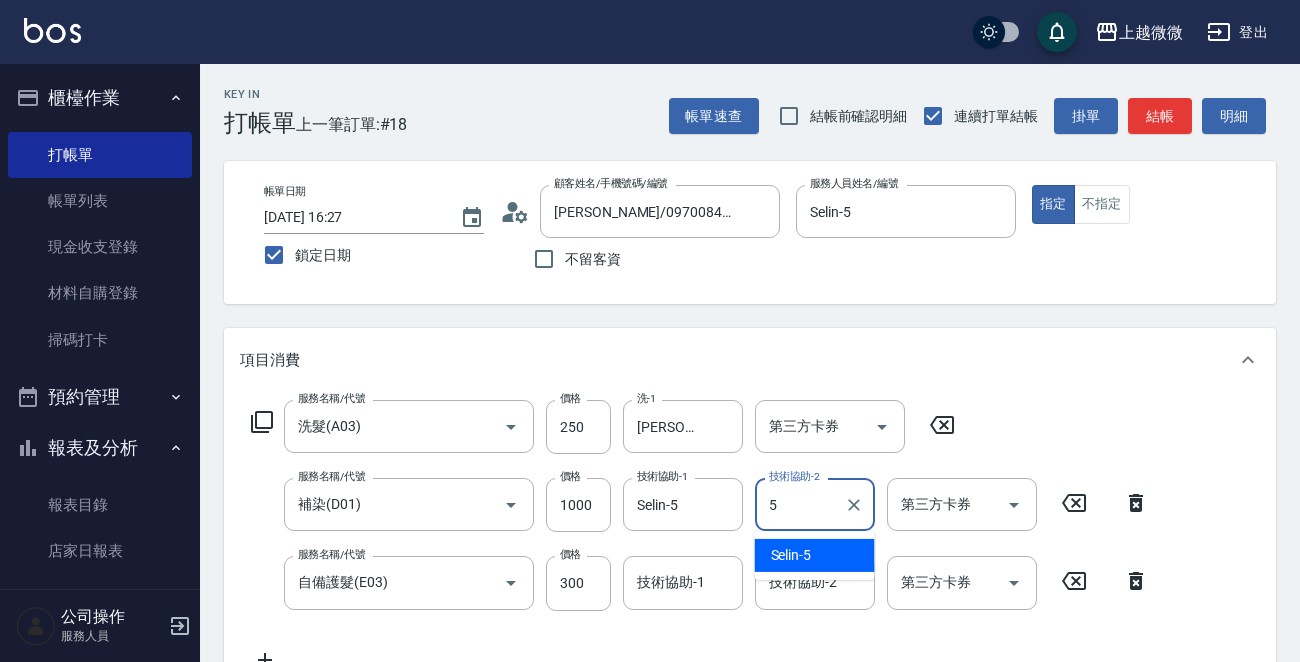click on "Selin -5" at bounding box center (791, 555) 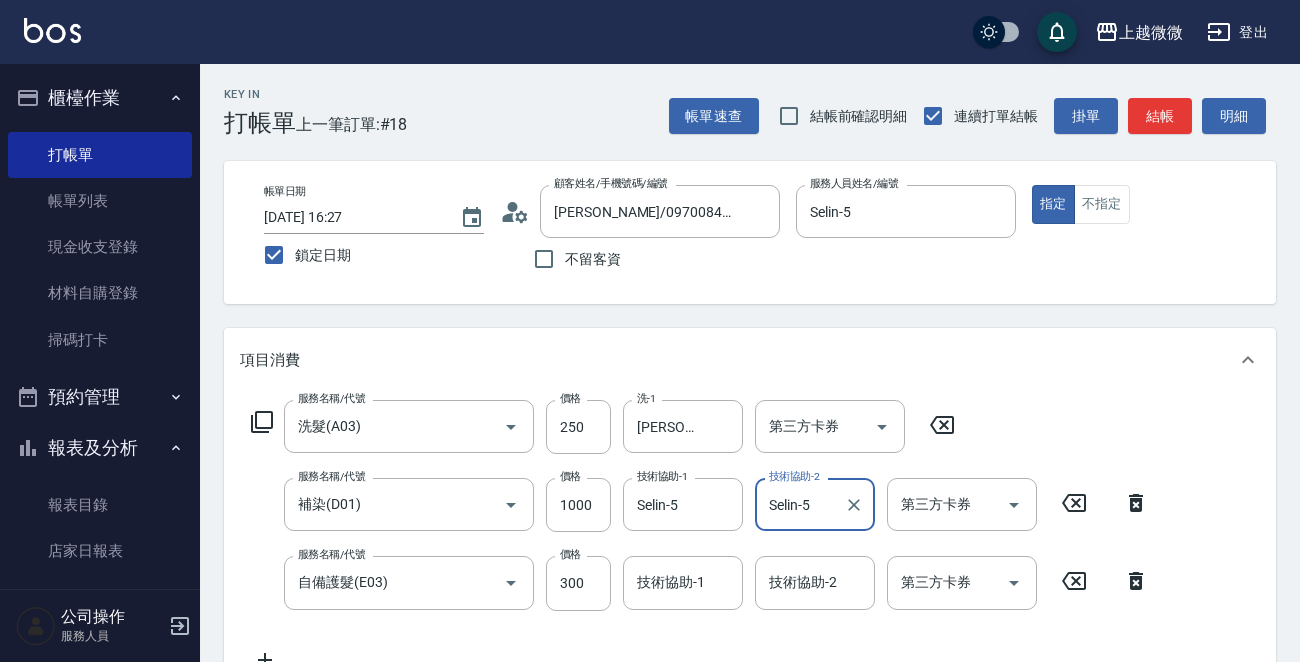 scroll, scrollTop: 100, scrollLeft: 0, axis: vertical 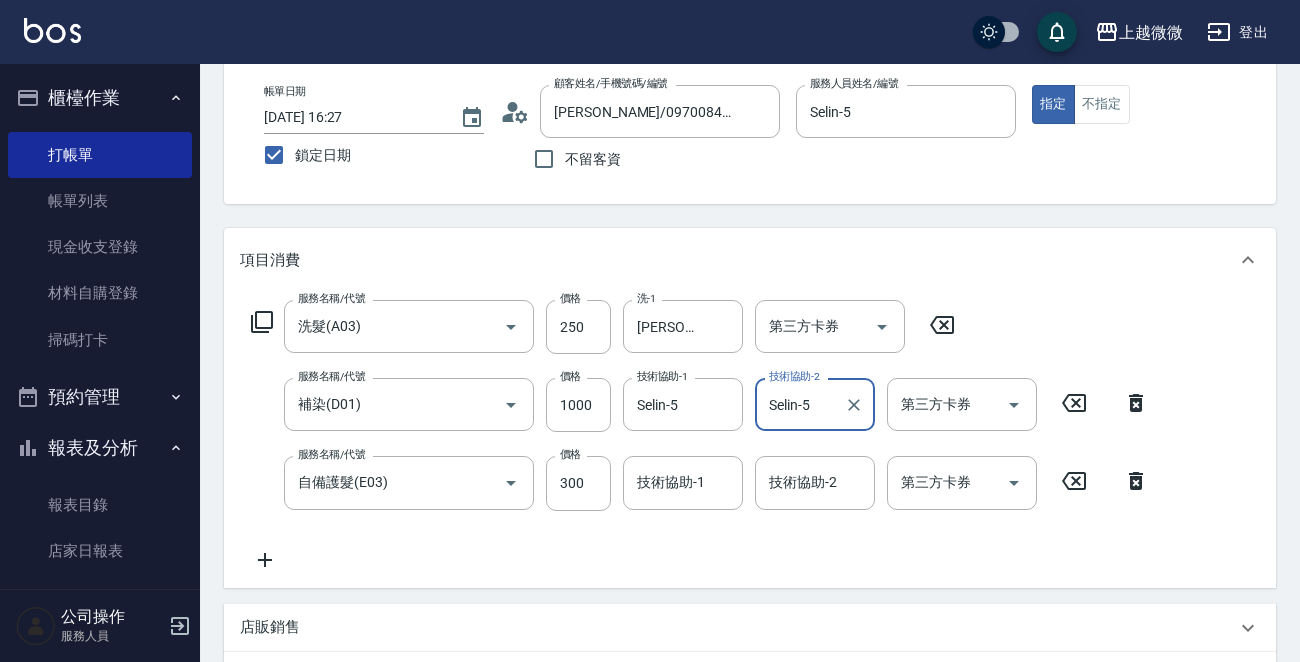 type on "Selin-5" 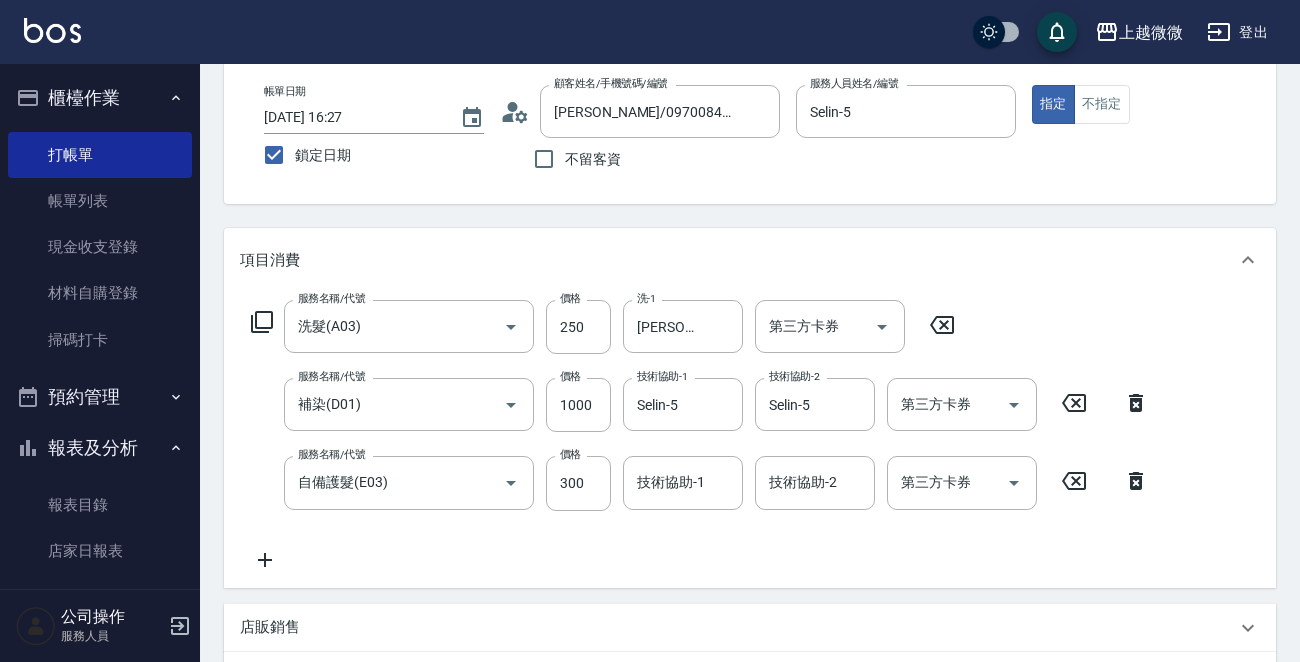 click 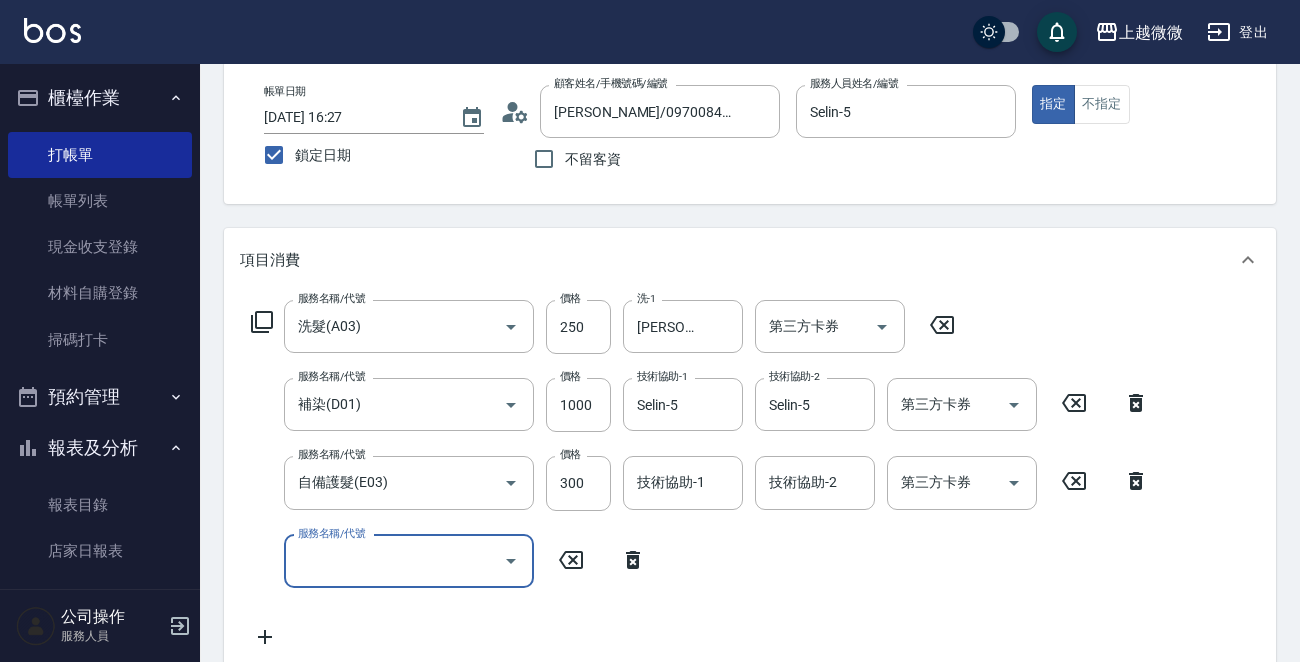 click on "服務名稱/代號 服務名稱/代號" at bounding box center [409, 561] 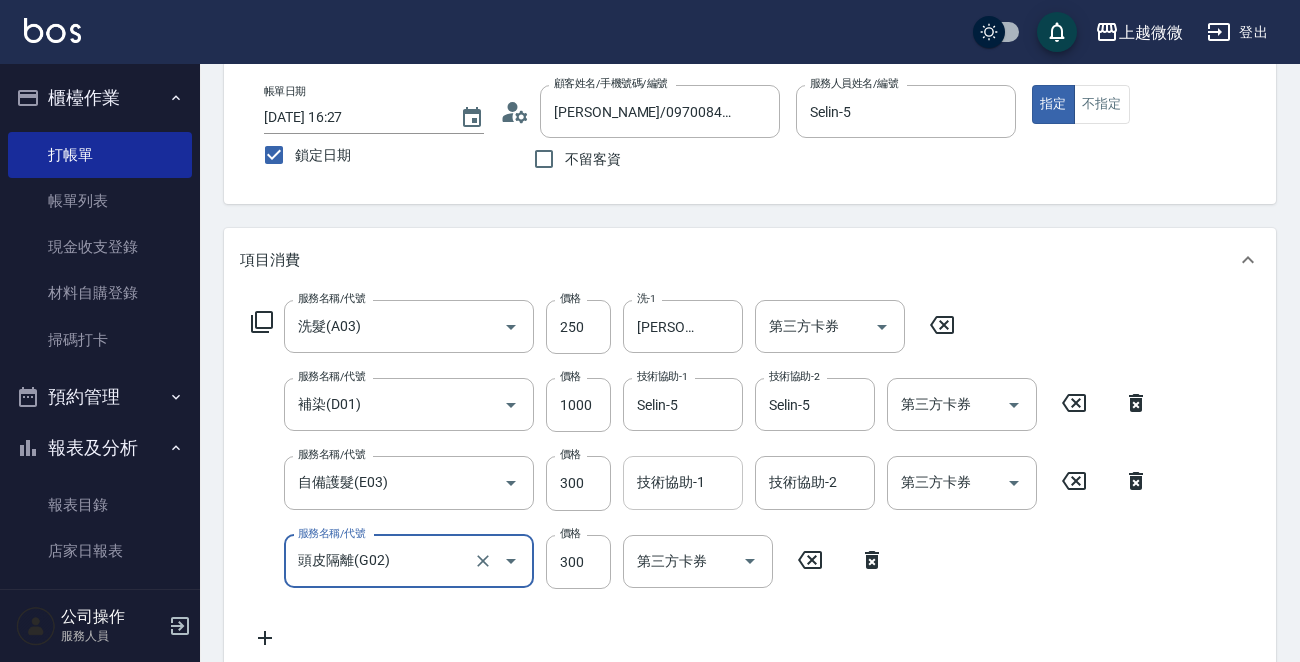 type on "頭皮隔離(G02)" 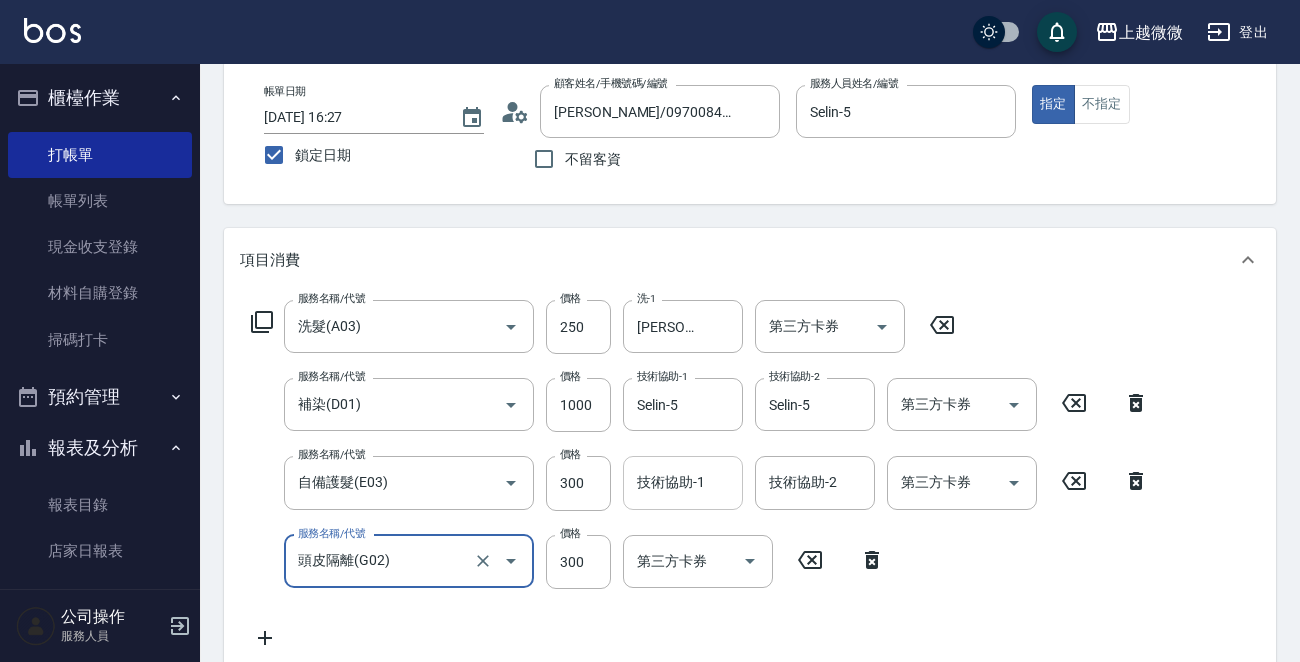click on "技術協助-1 技術協助-1" at bounding box center (683, 482) 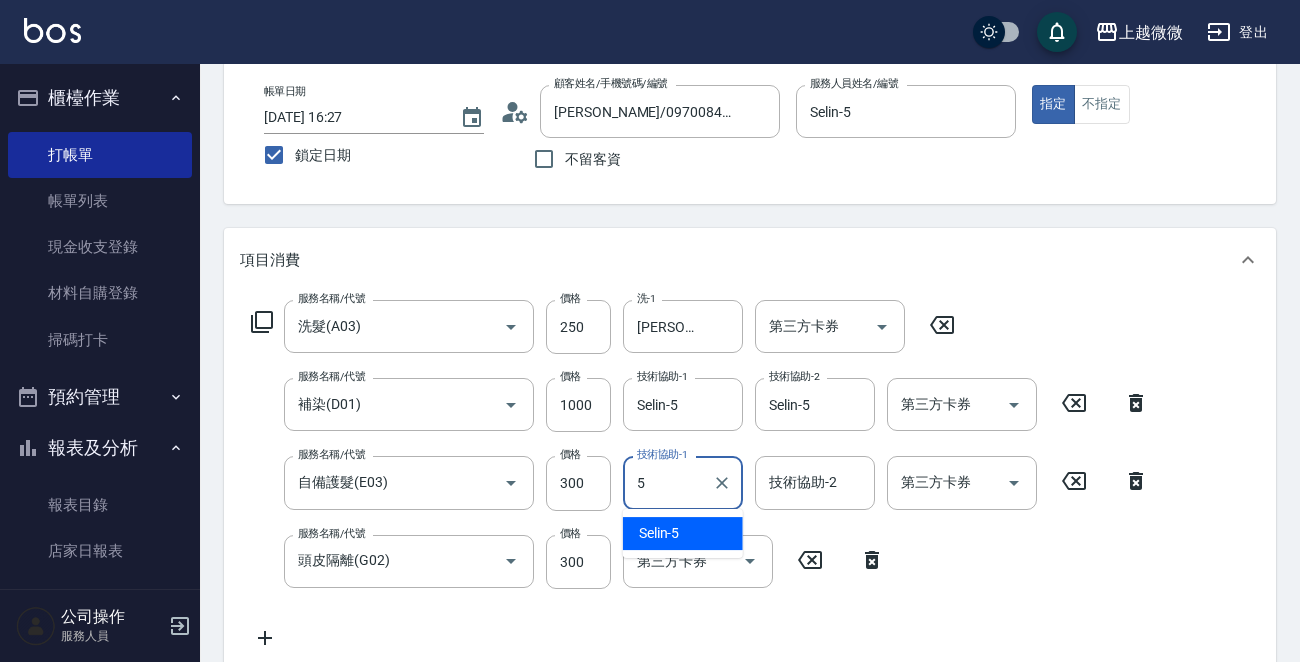 drag, startPoint x: 675, startPoint y: 531, endPoint x: 790, endPoint y: 494, distance: 120.805626 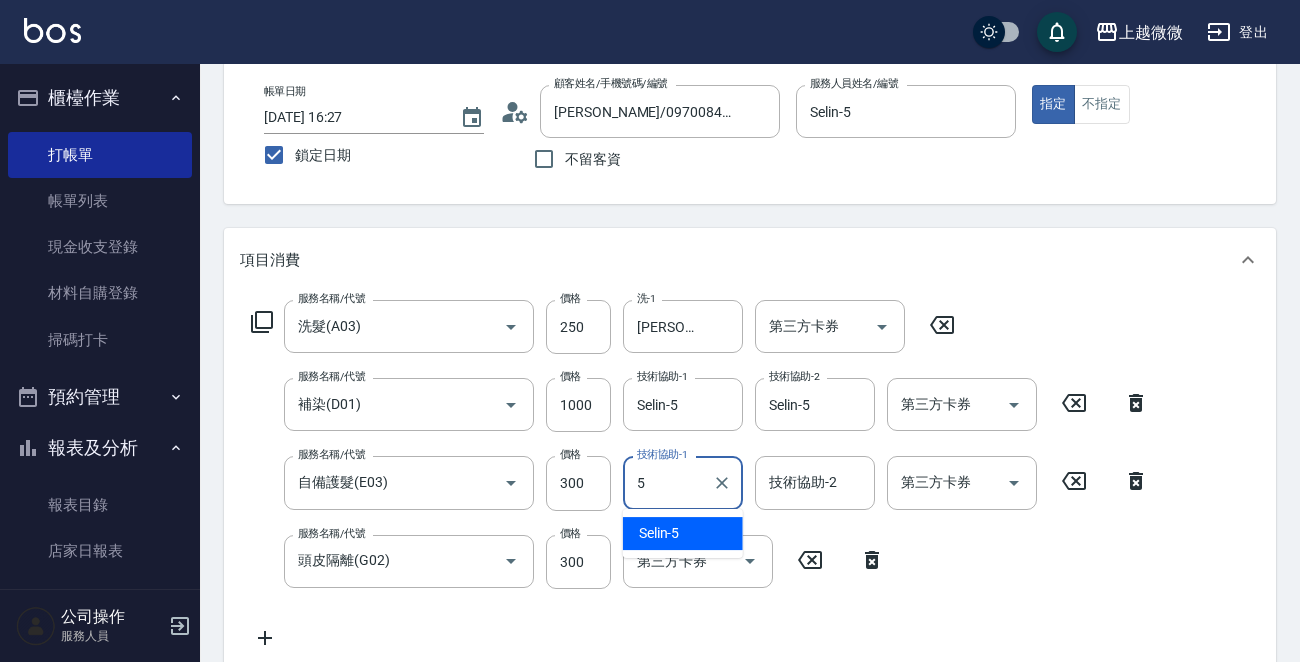 click on "Selin -5" at bounding box center [659, 533] 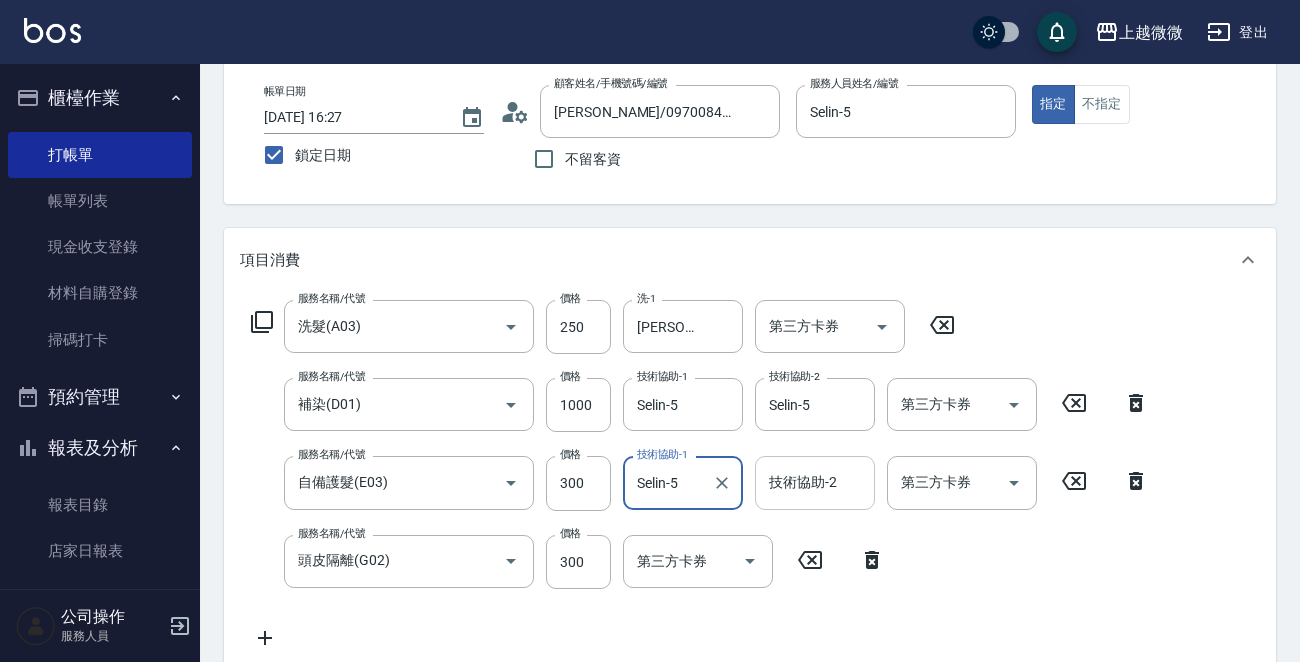 type on "Selin-5" 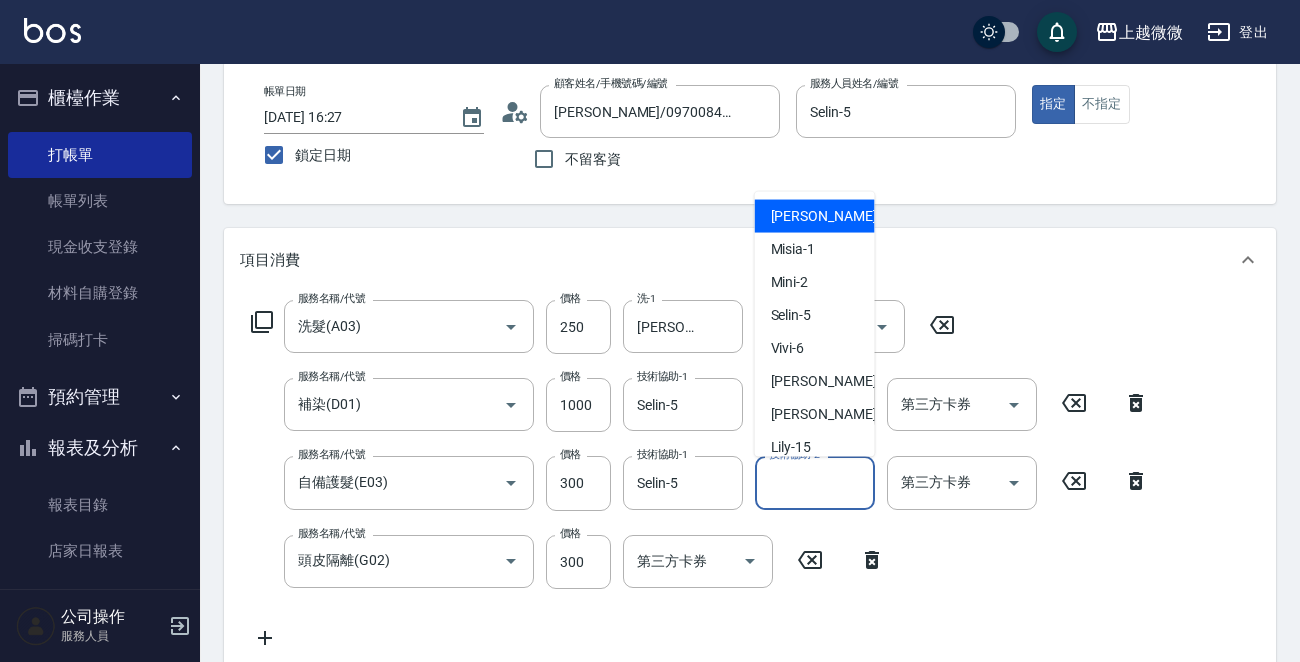 click on "技術協助-2 技術協助-2" at bounding box center [815, 482] 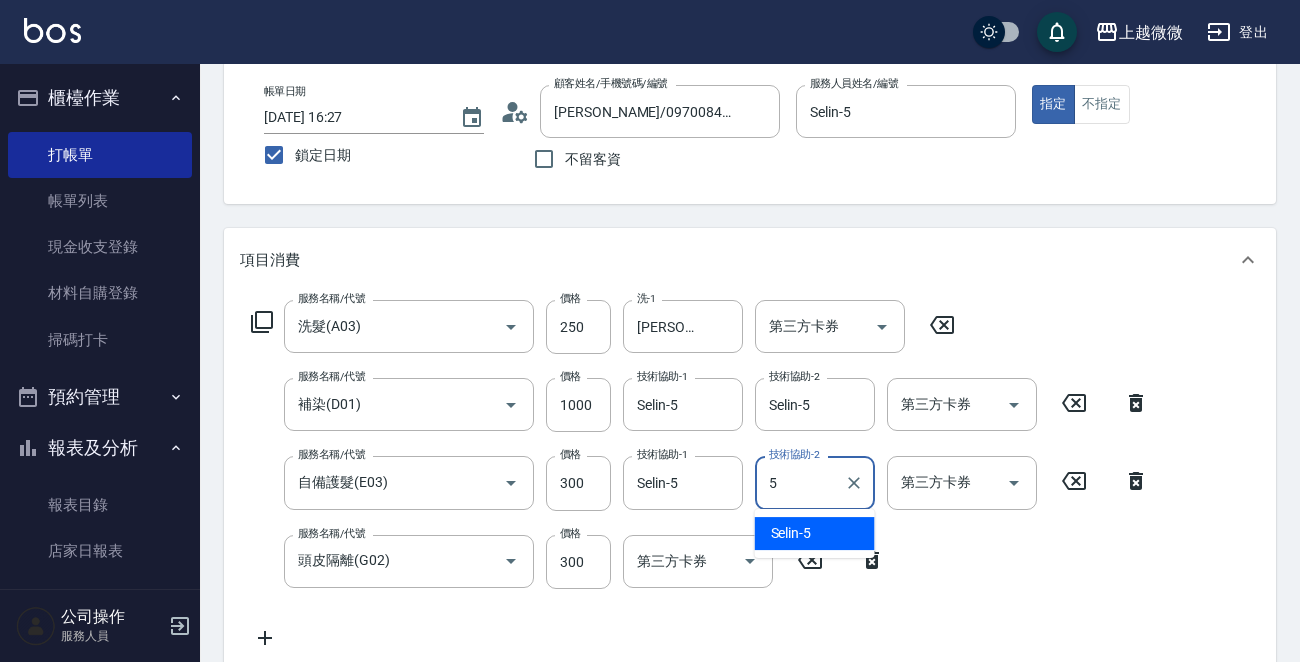 click on "Selin -5" at bounding box center [815, 533] 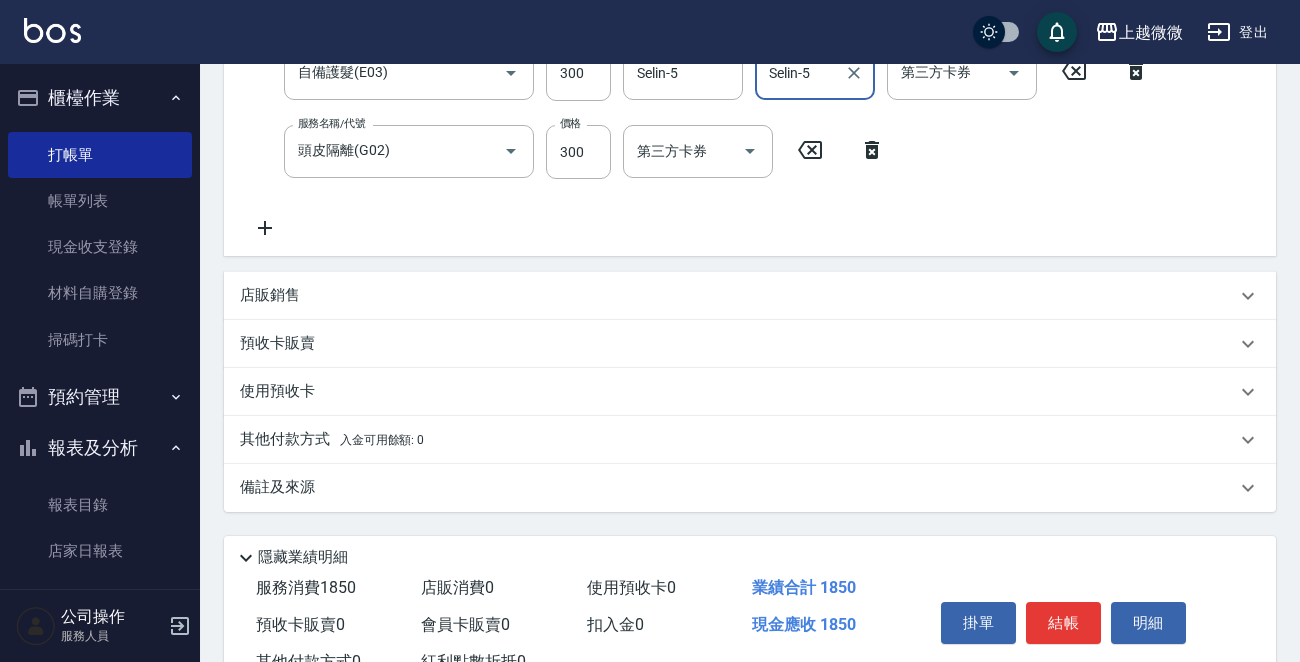 scroll, scrollTop: 581, scrollLeft: 0, axis: vertical 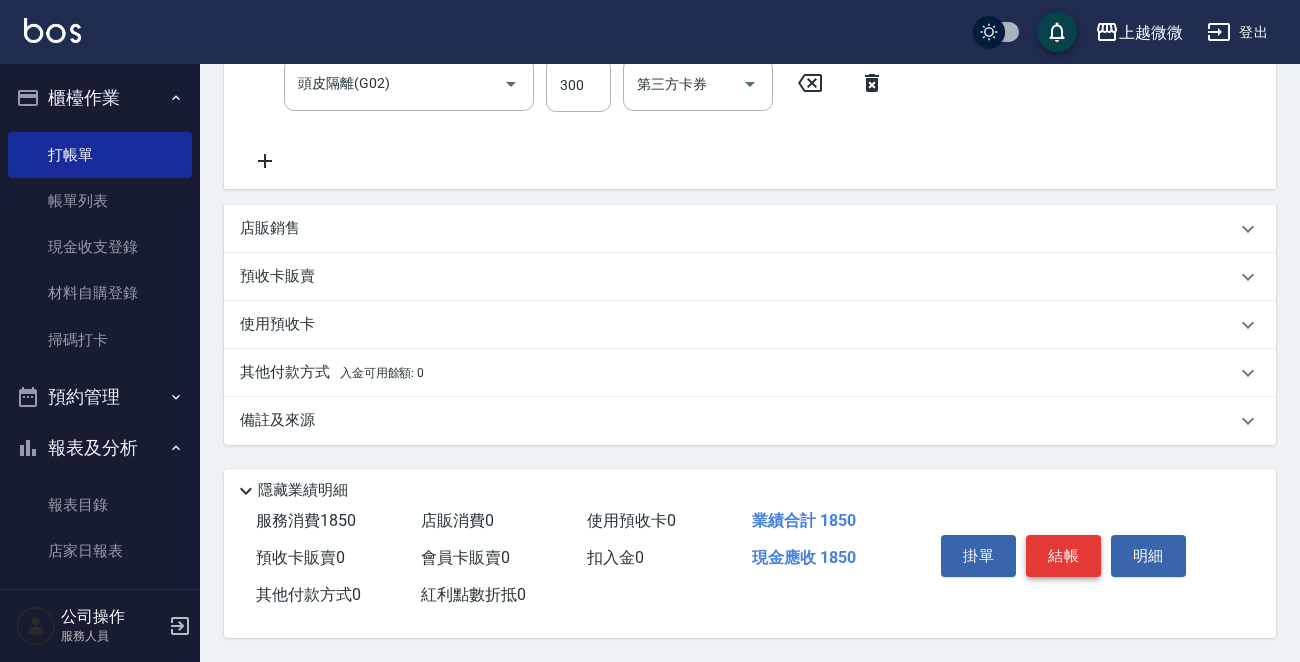 type on "Selin-5" 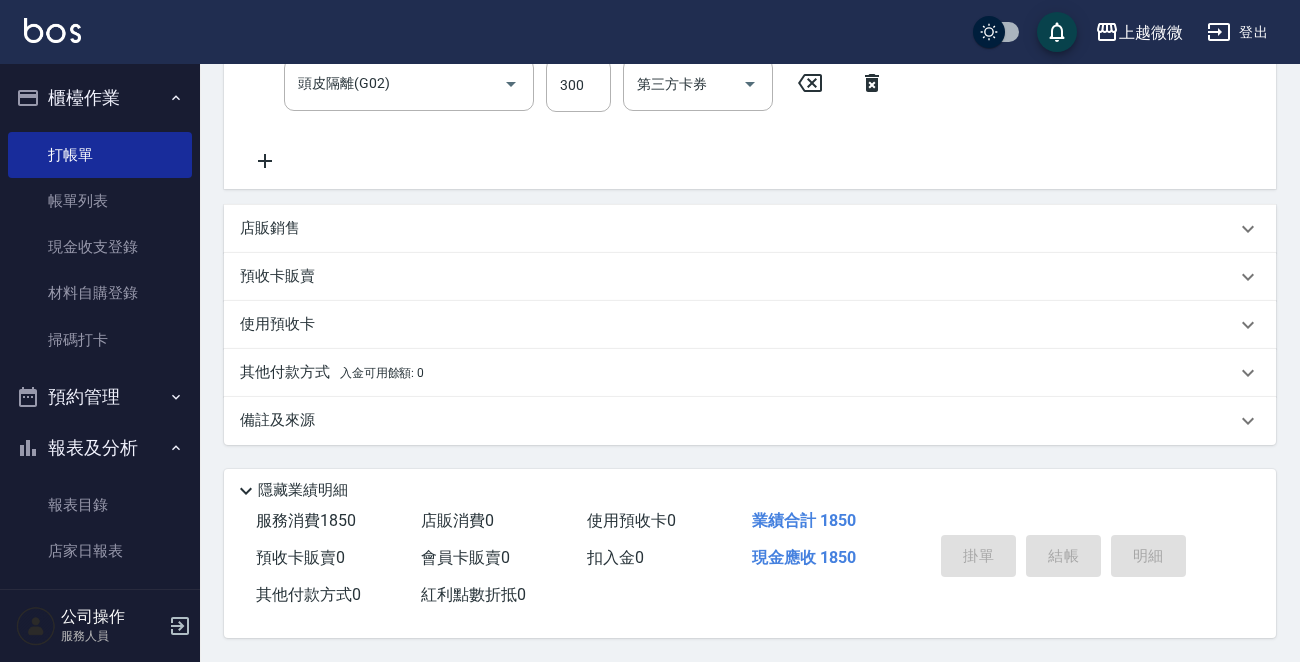 type 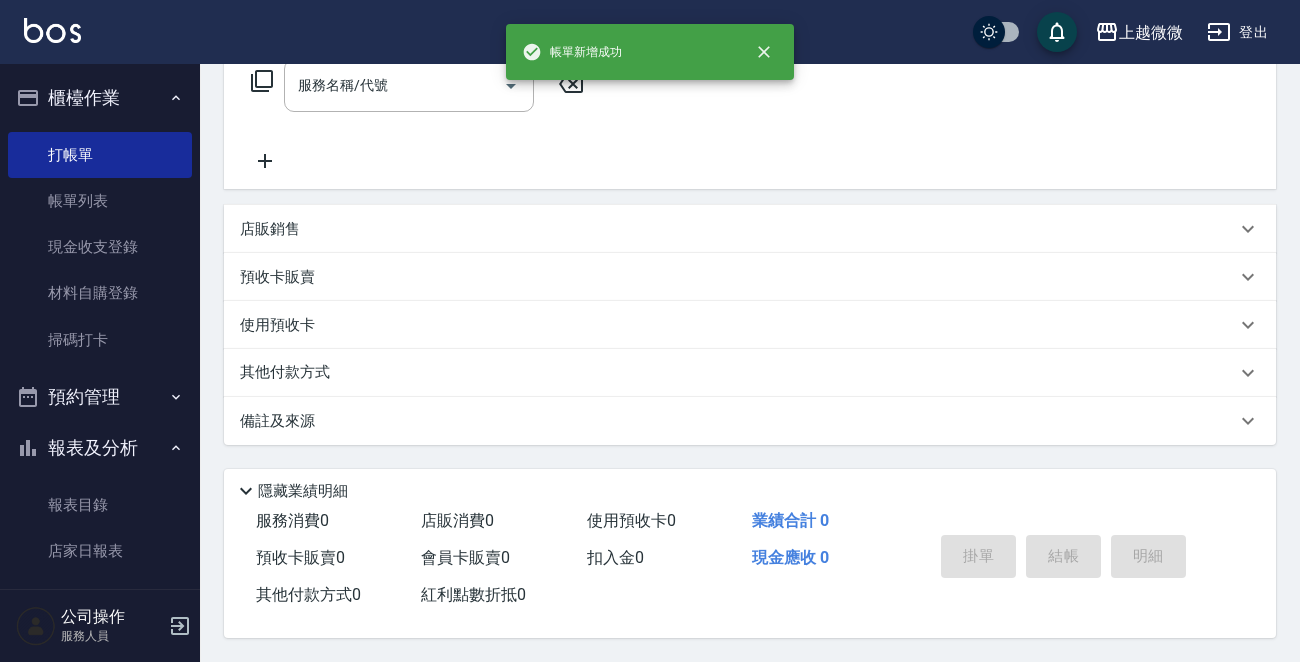 scroll, scrollTop: 0, scrollLeft: 0, axis: both 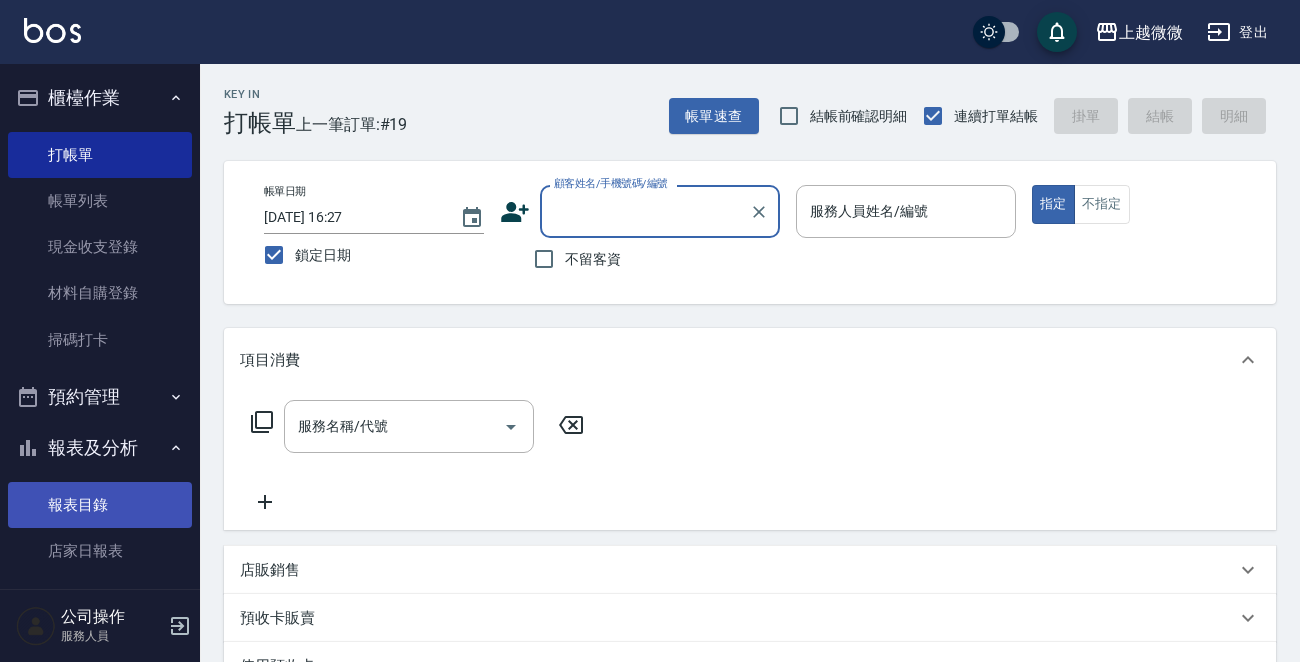 click on "報表目錄" at bounding box center [100, 505] 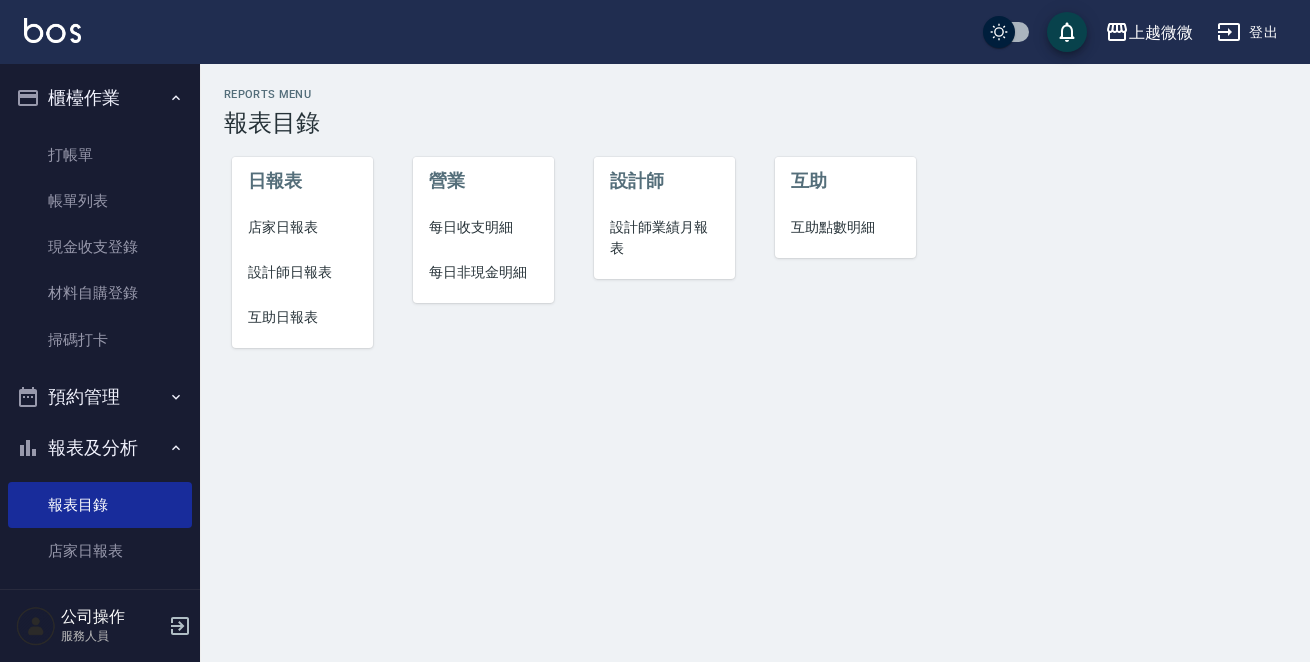 click on "店家日報表" at bounding box center [302, 227] 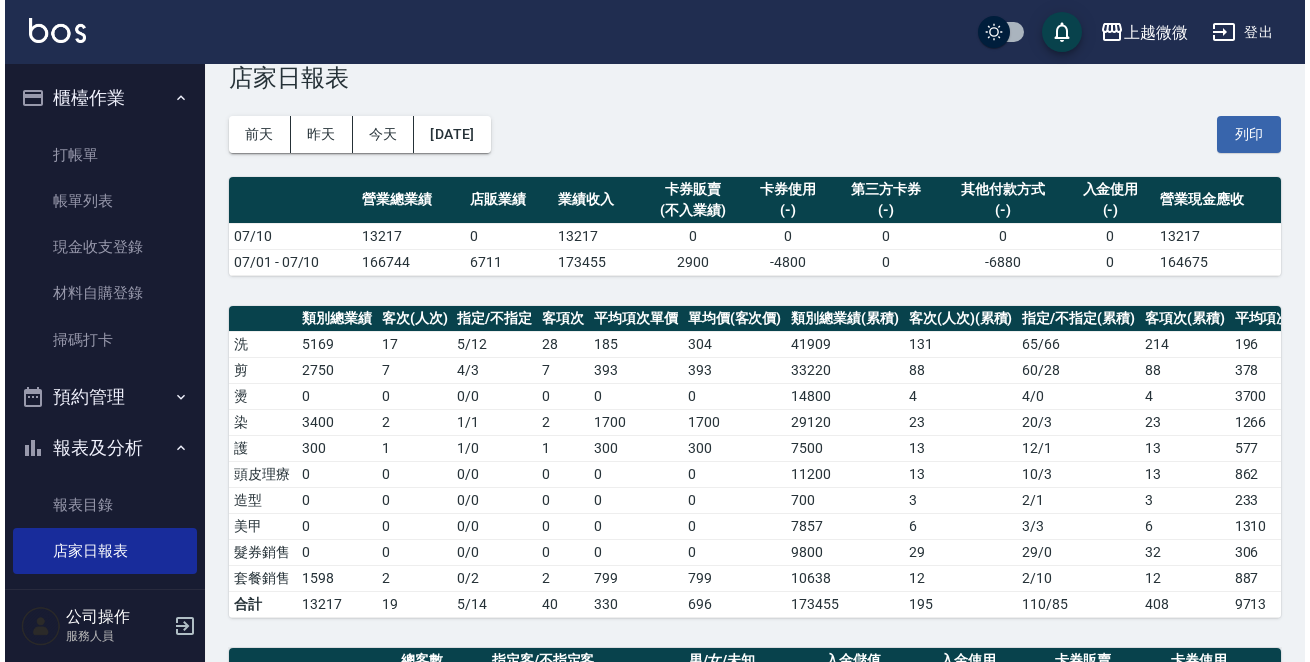 scroll, scrollTop: 0, scrollLeft: 0, axis: both 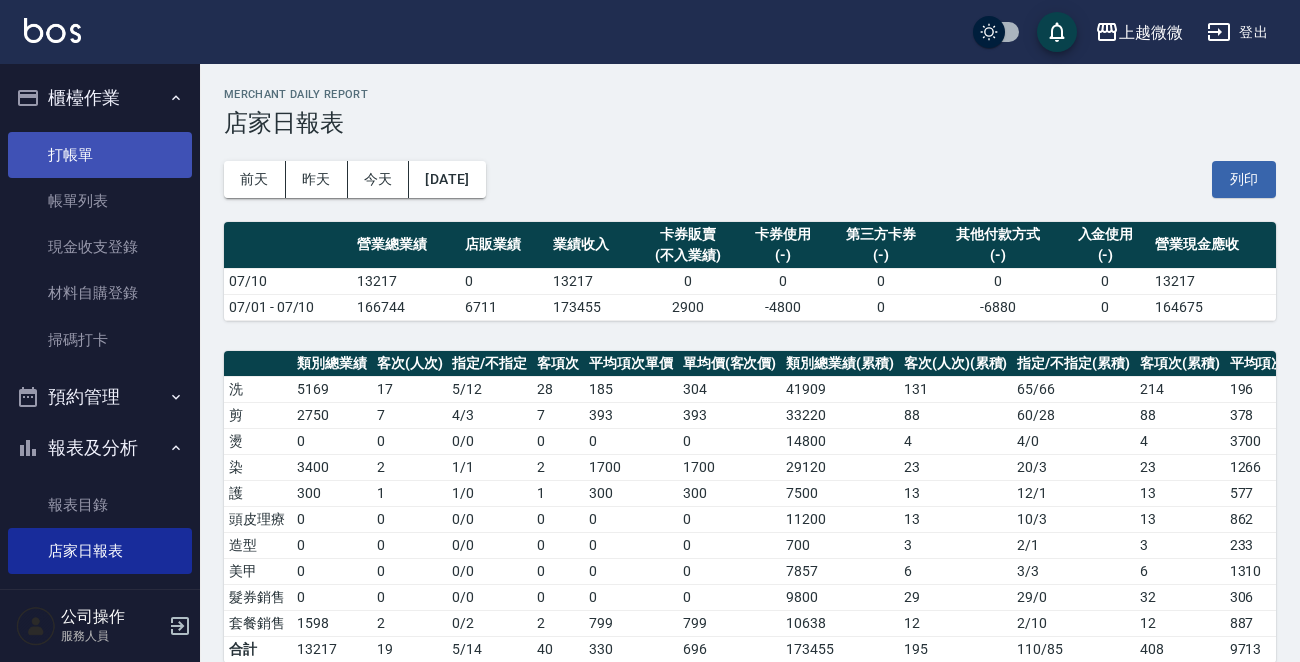 click on "打帳單" at bounding box center [100, 155] 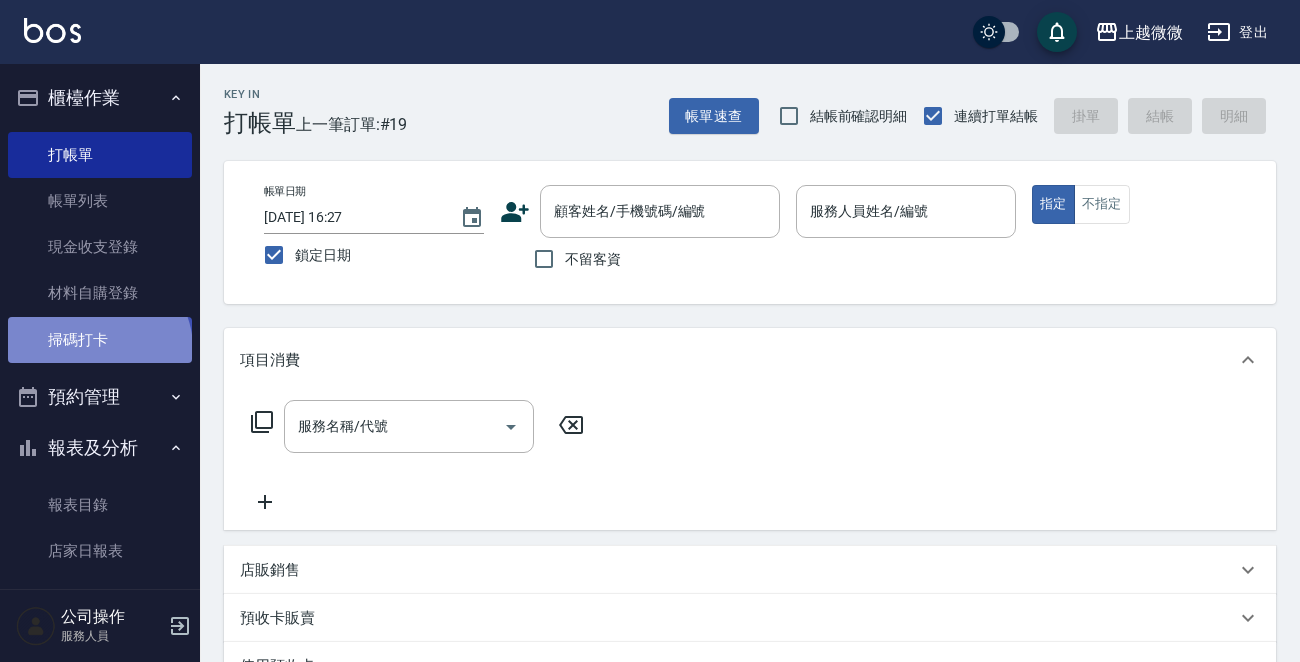 click on "掃碼打卡" at bounding box center [100, 340] 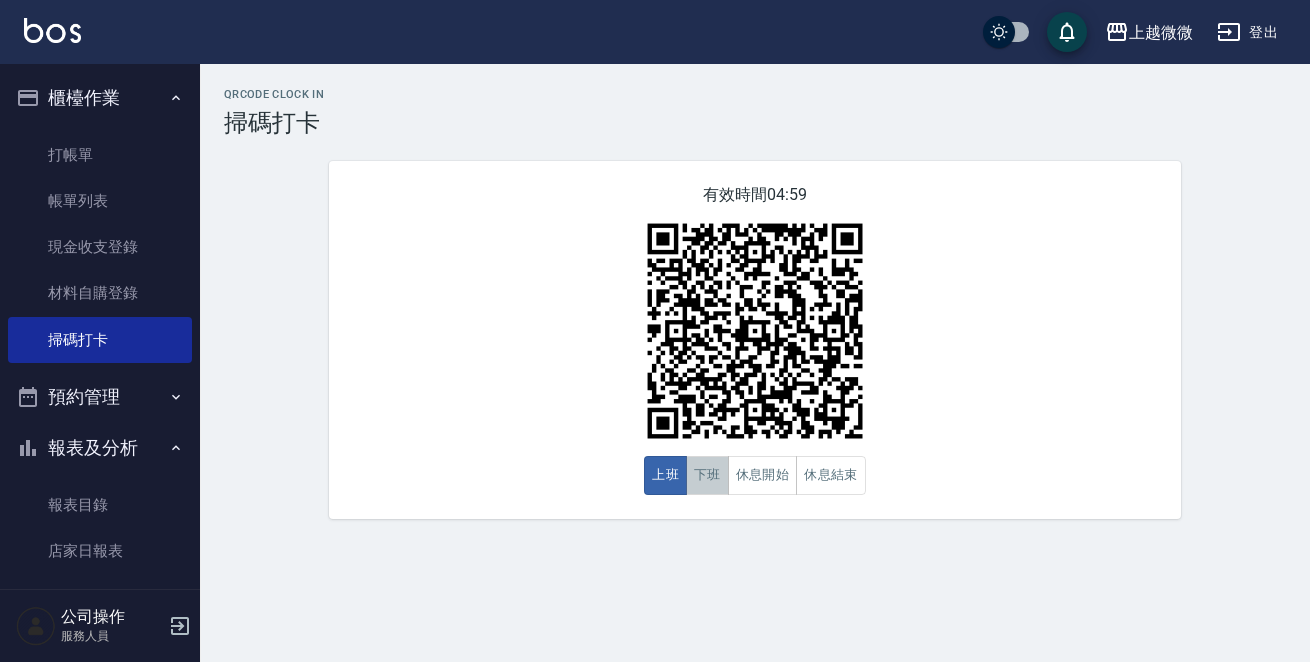 click on "下班" at bounding box center (707, 475) 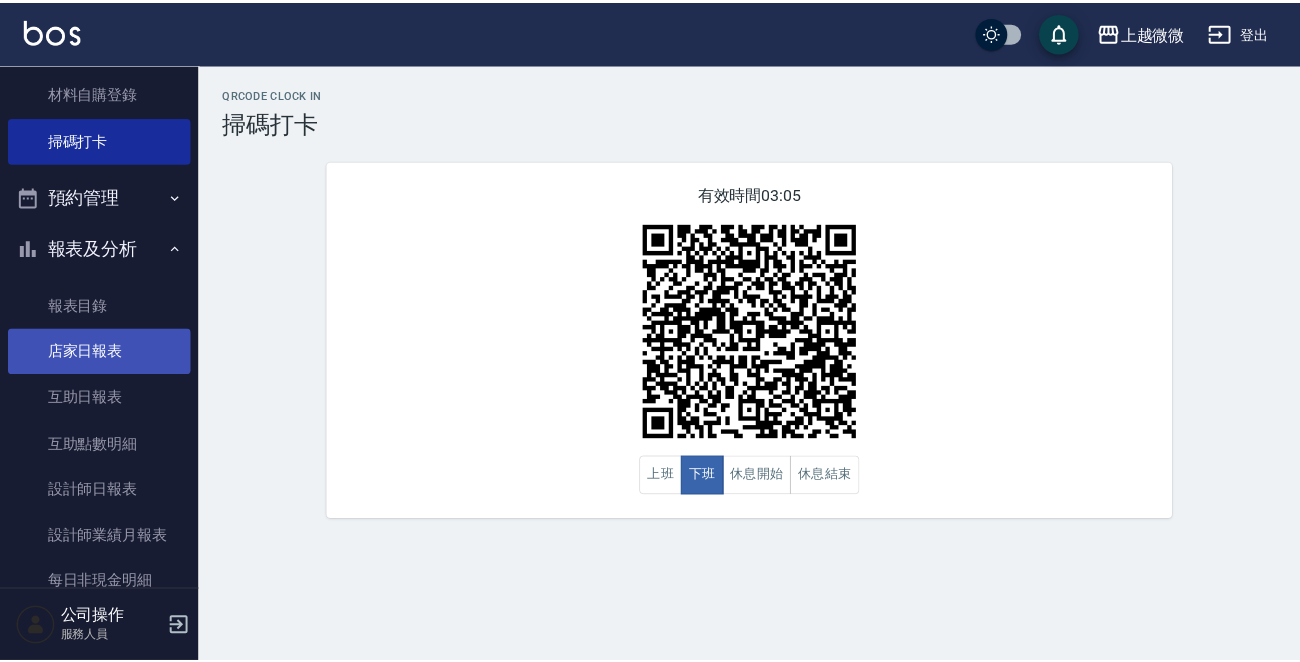 scroll, scrollTop: 400, scrollLeft: 0, axis: vertical 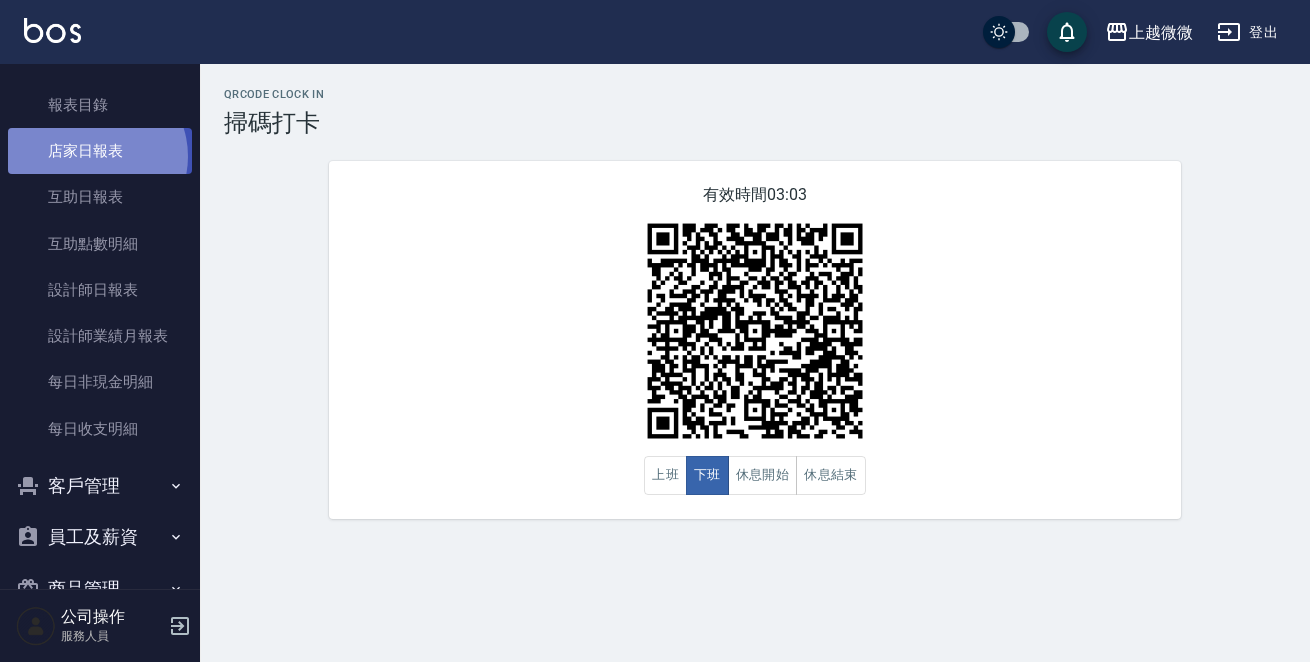 click on "店家日報表" at bounding box center [100, 151] 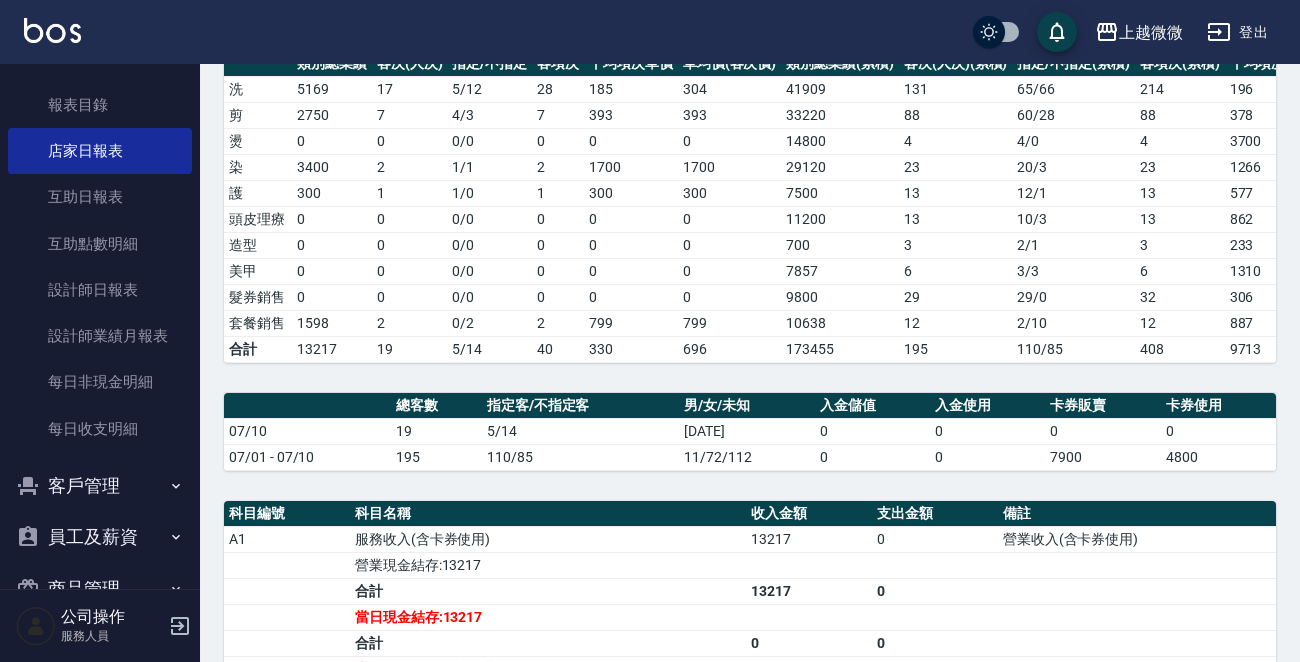 scroll, scrollTop: 593, scrollLeft: 0, axis: vertical 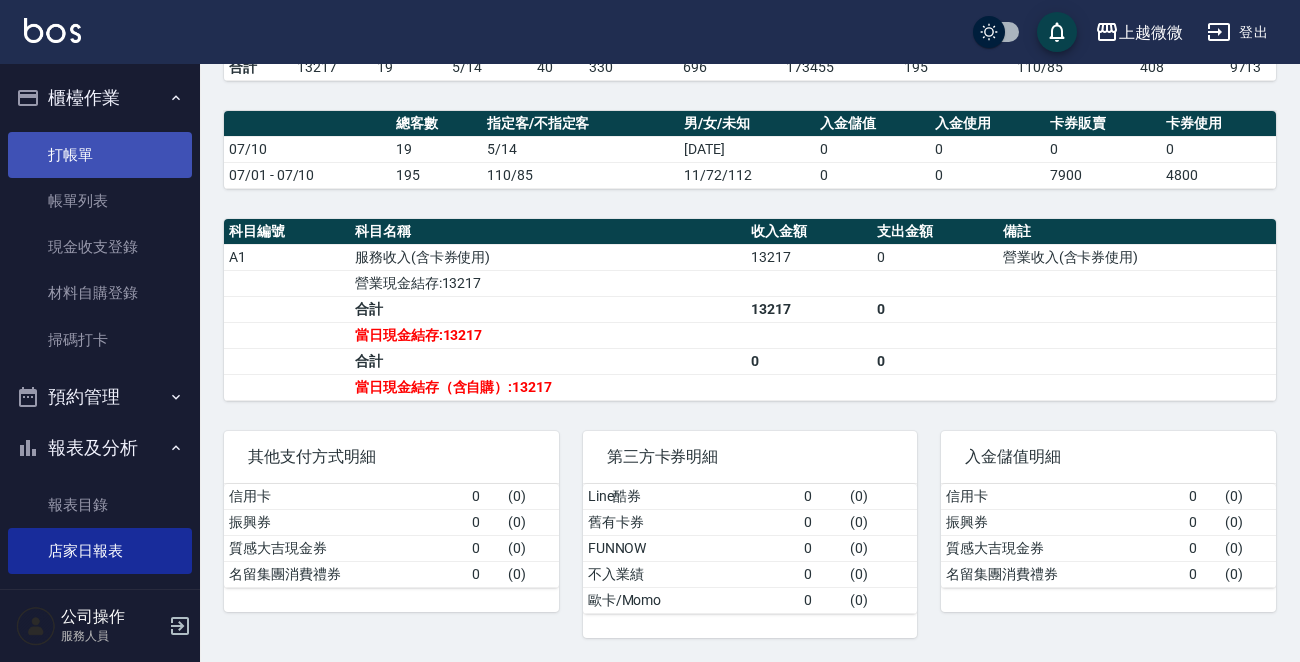 click on "打帳單" at bounding box center (100, 155) 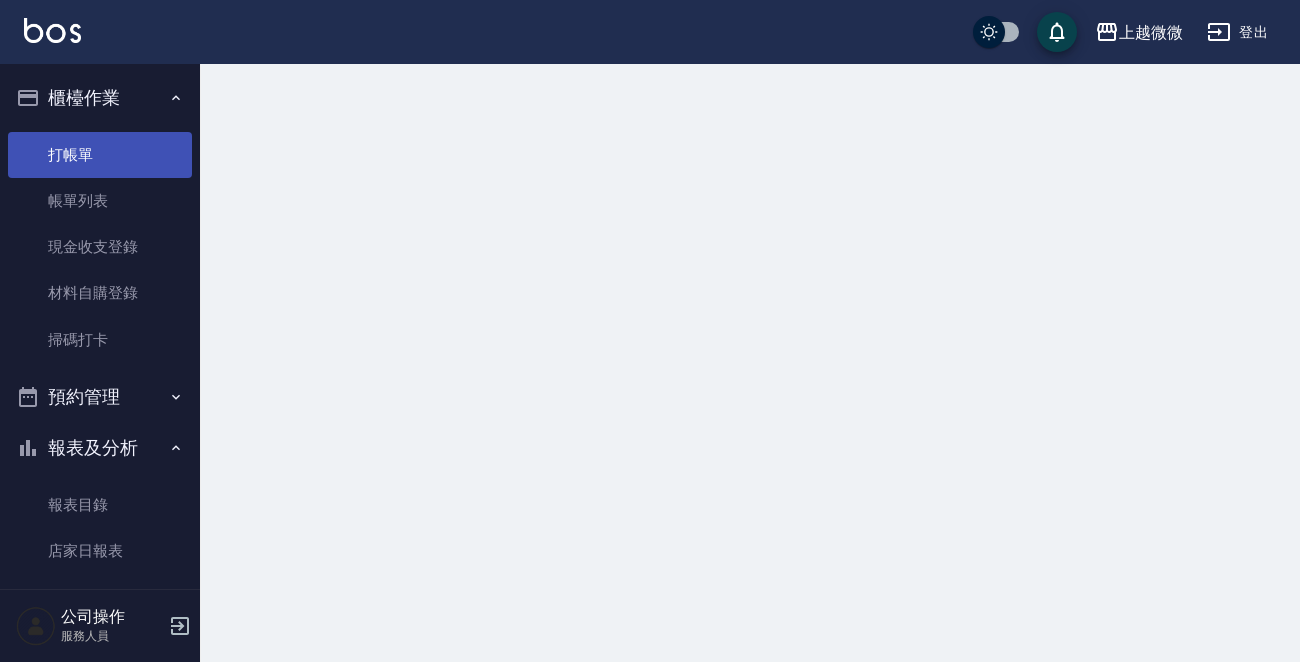 scroll, scrollTop: 0, scrollLeft: 0, axis: both 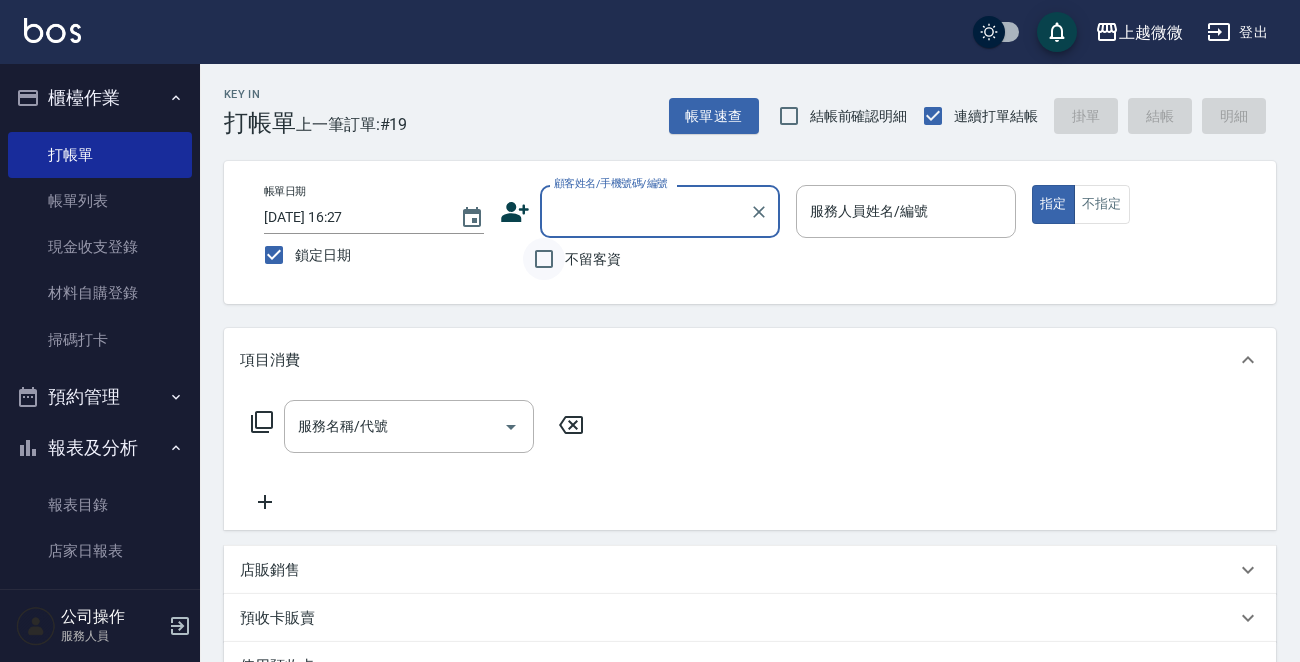 click on "不留客資" at bounding box center (544, 259) 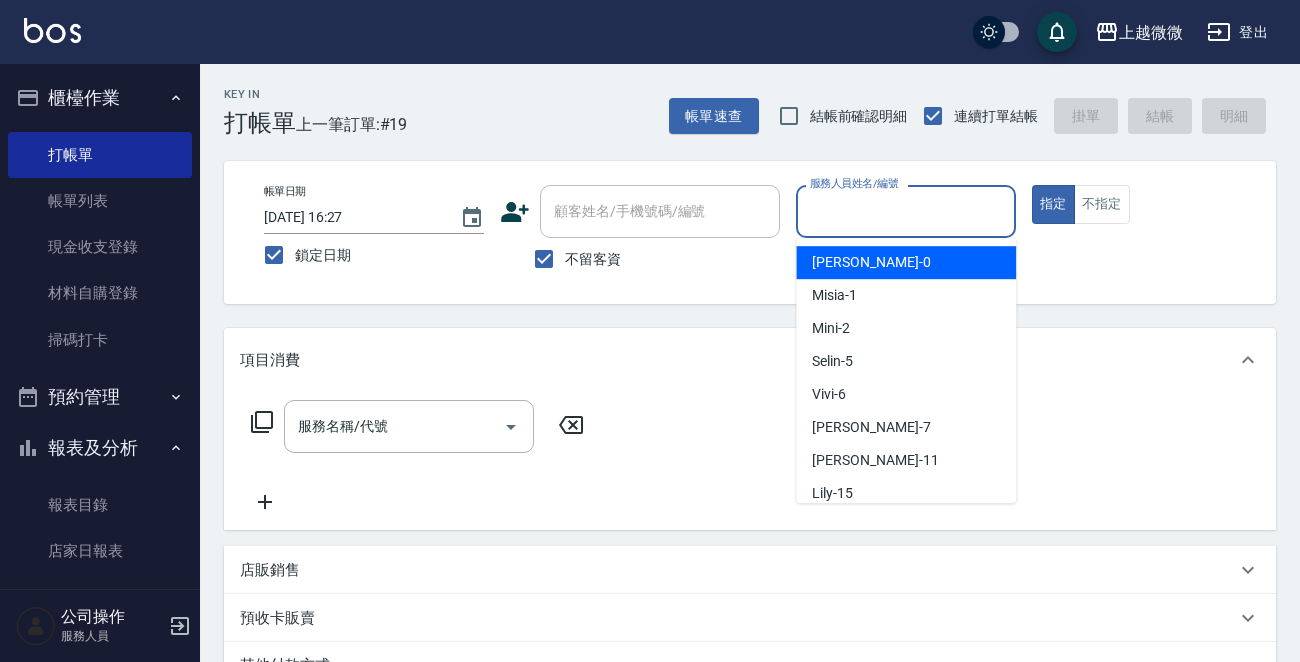 click on "服務人員姓名/編號" at bounding box center (906, 211) 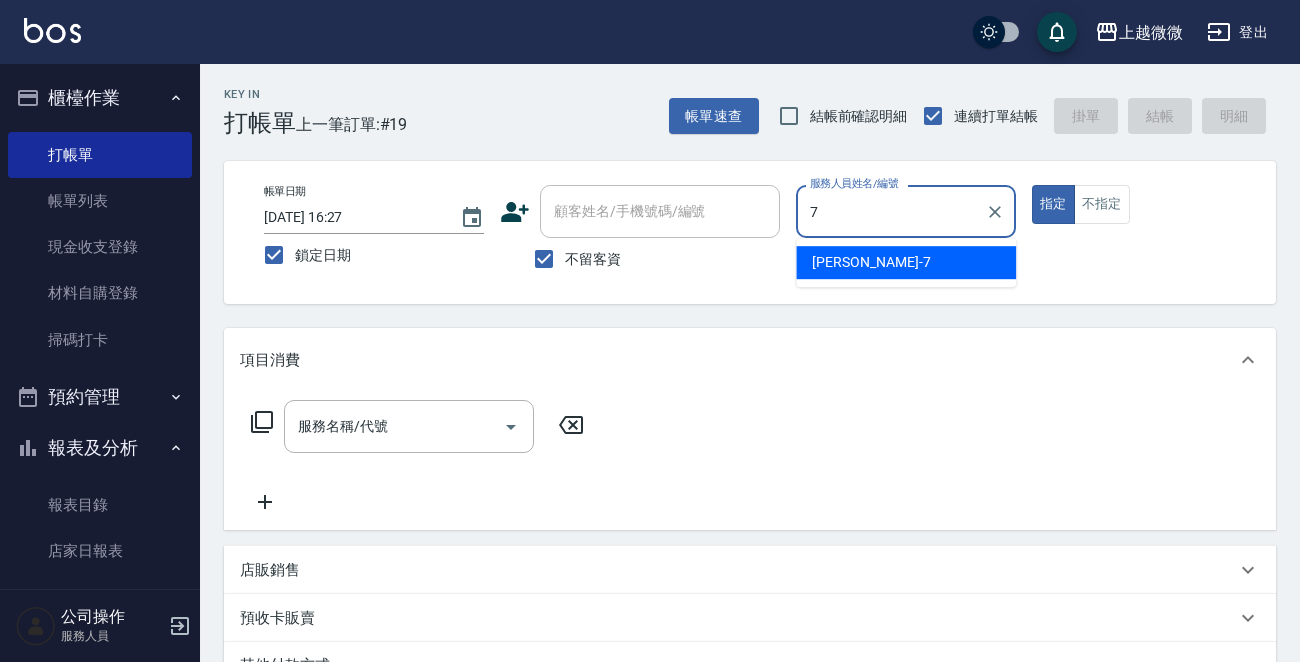 click on "[PERSON_NAME] -7" at bounding box center (871, 262) 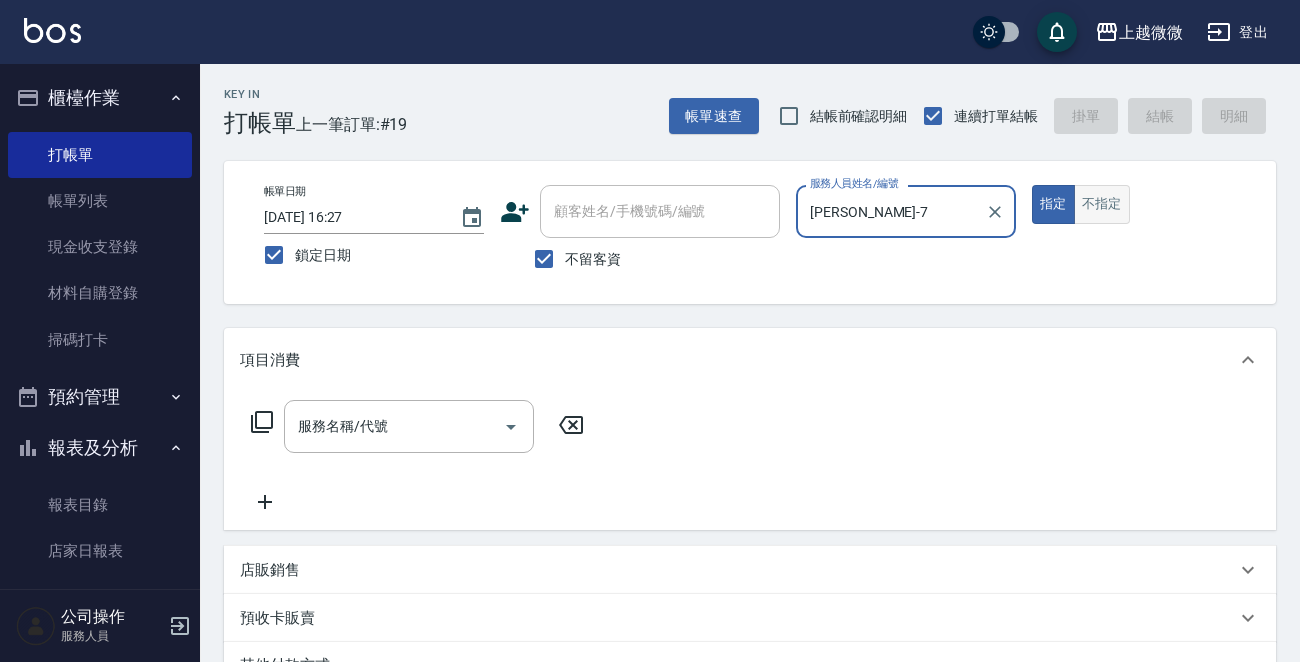 type on "[PERSON_NAME]-7" 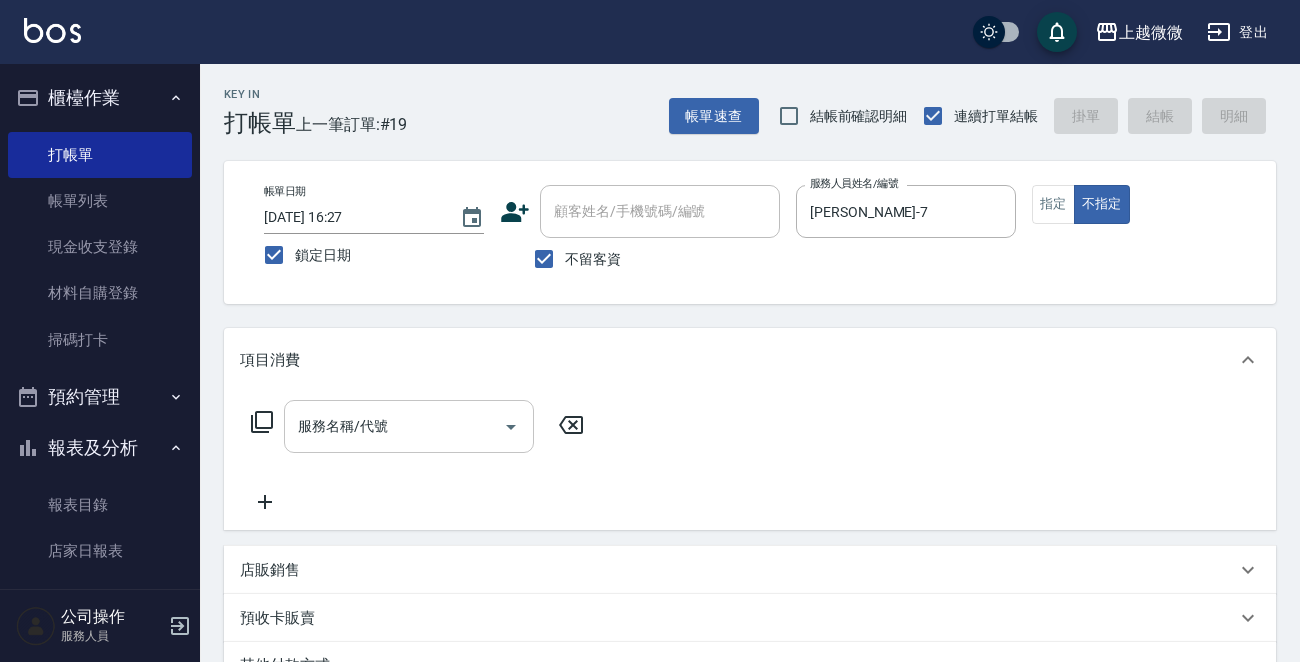 click on "服務名稱/代號" at bounding box center (394, 426) 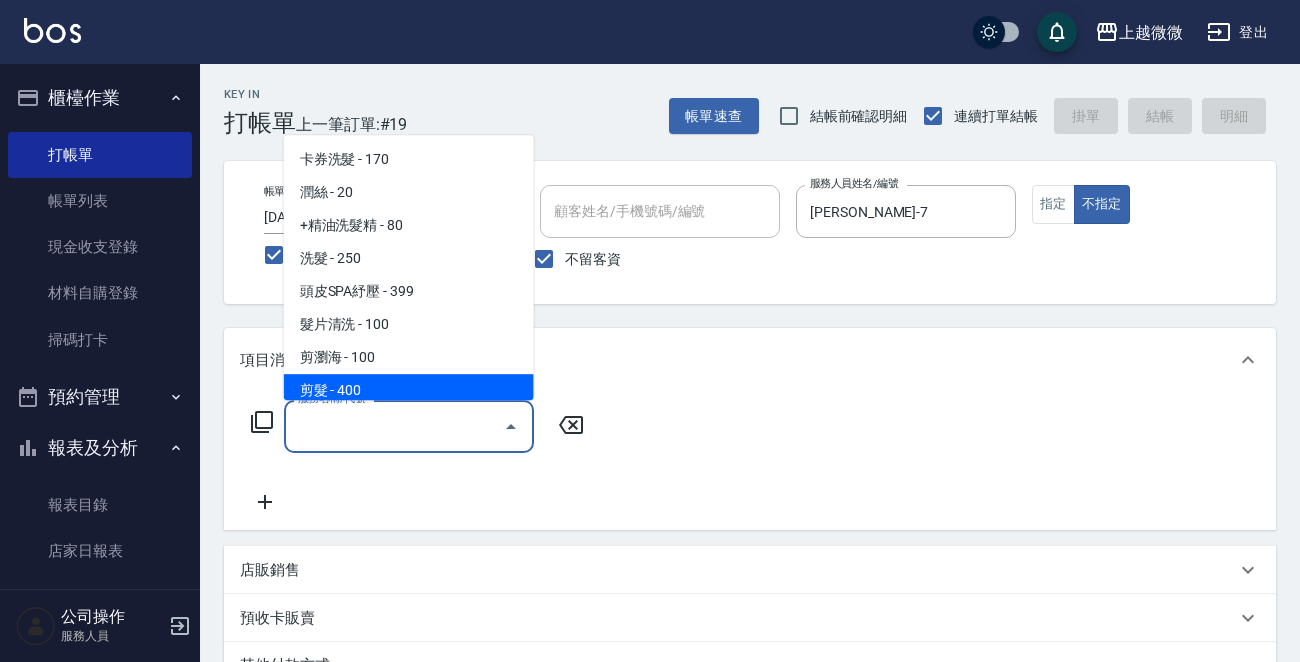 click on "剪髮 - 400" at bounding box center (409, 390) 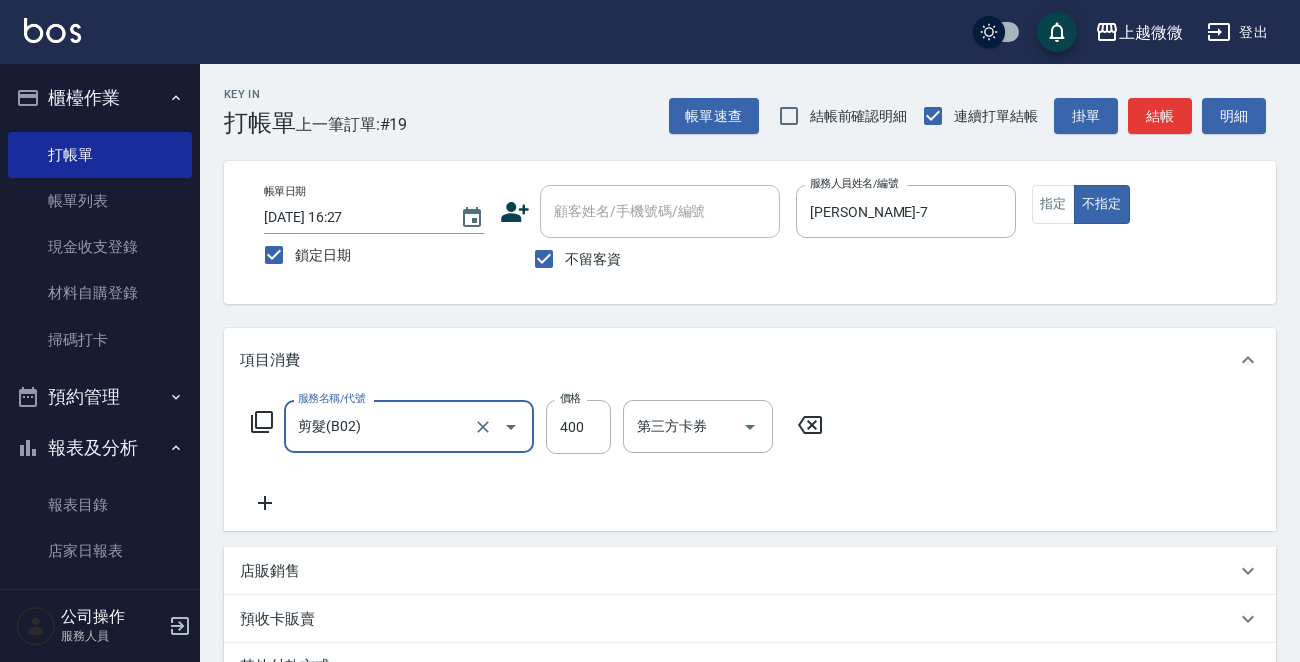 scroll, scrollTop: 299, scrollLeft: 0, axis: vertical 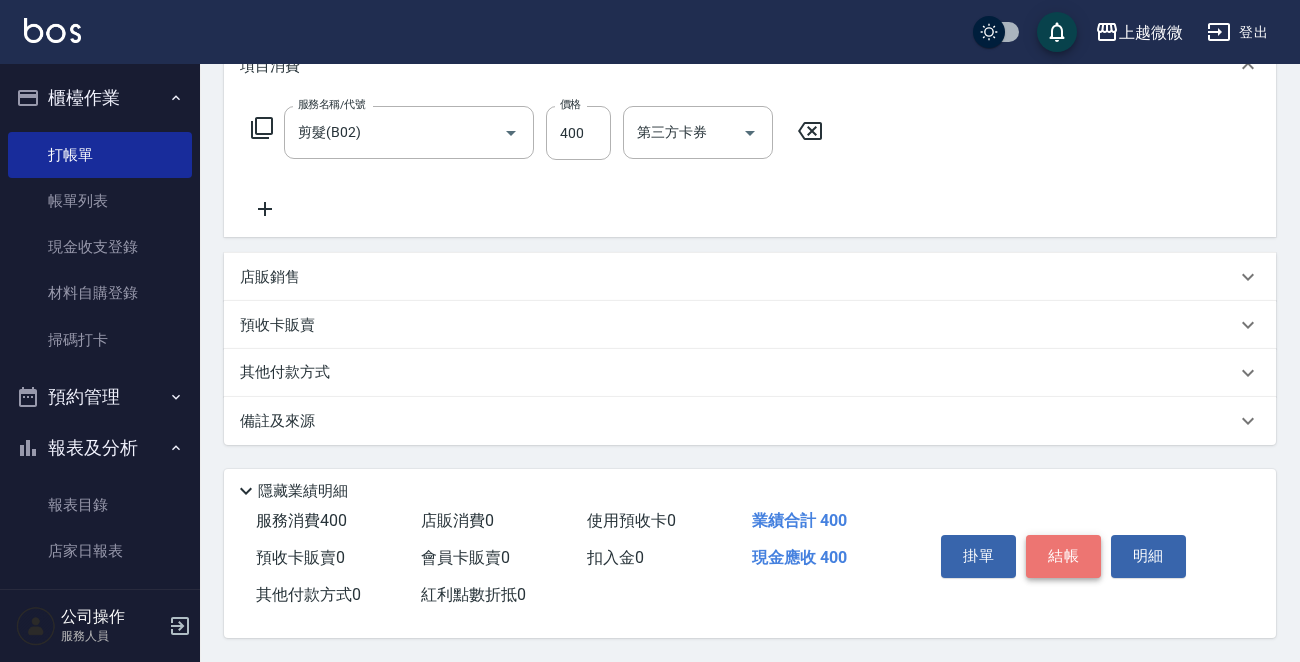 click on "結帳" at bounding box center [1063, 556] 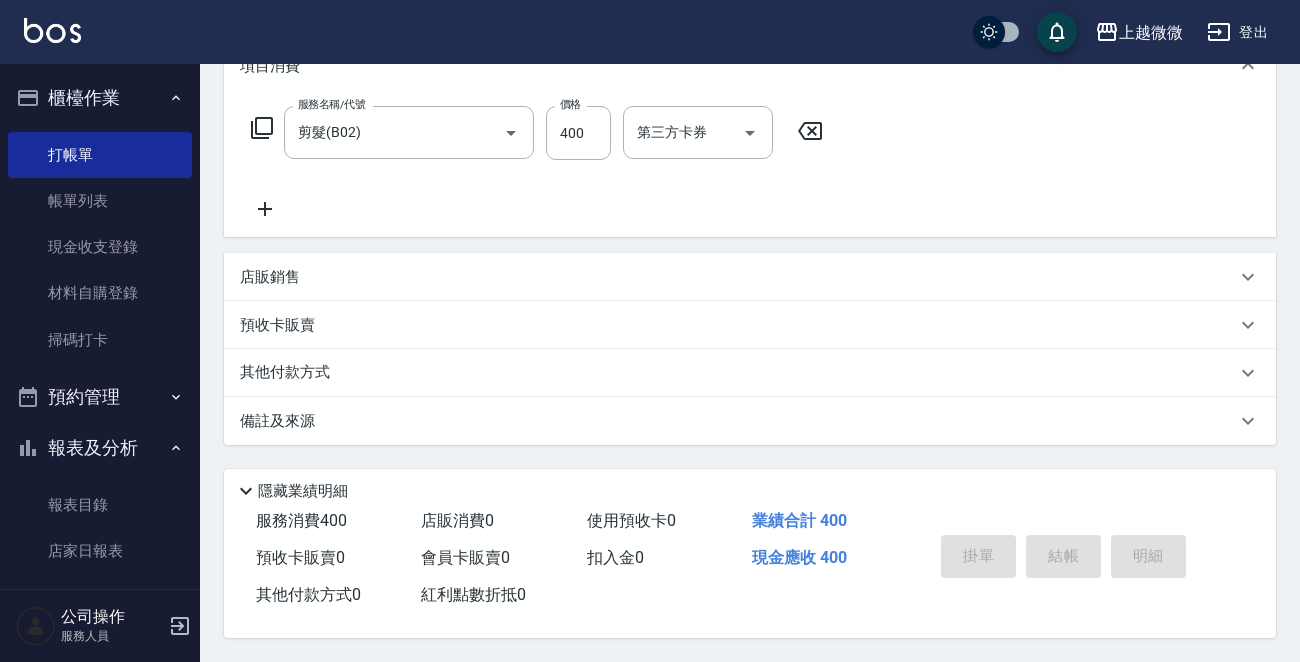 type 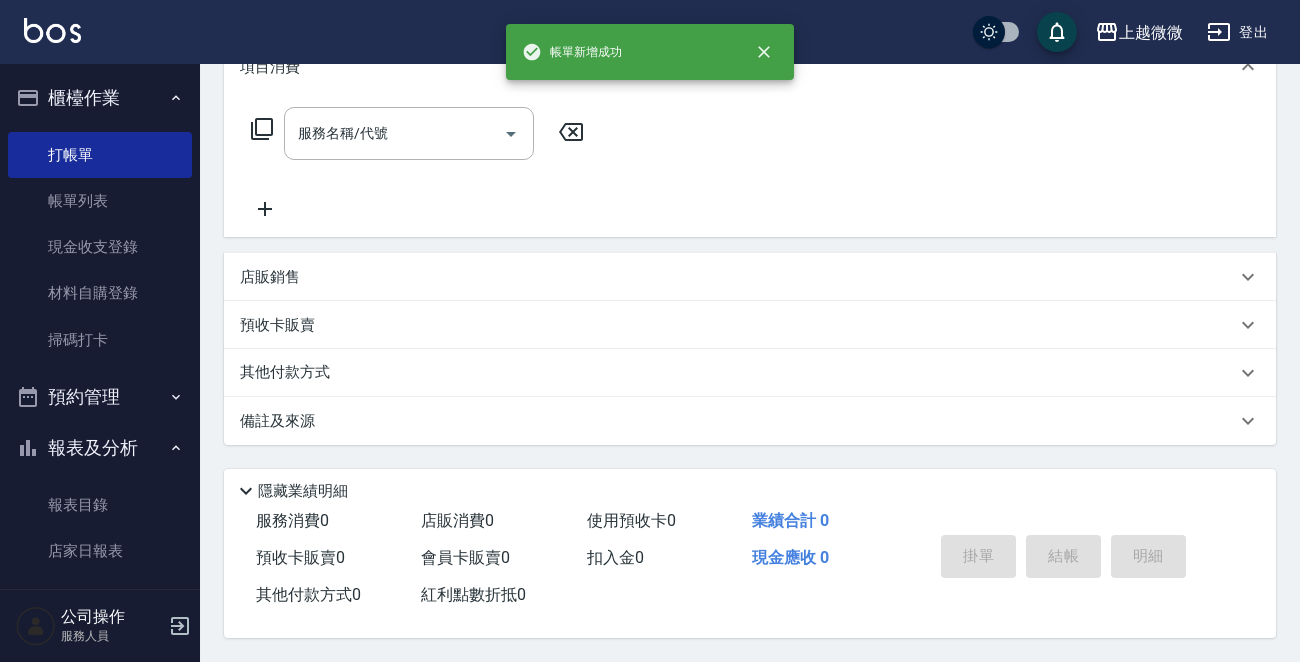 scroll, scrollTop: 0, scrollLeft: 0, axis: both 